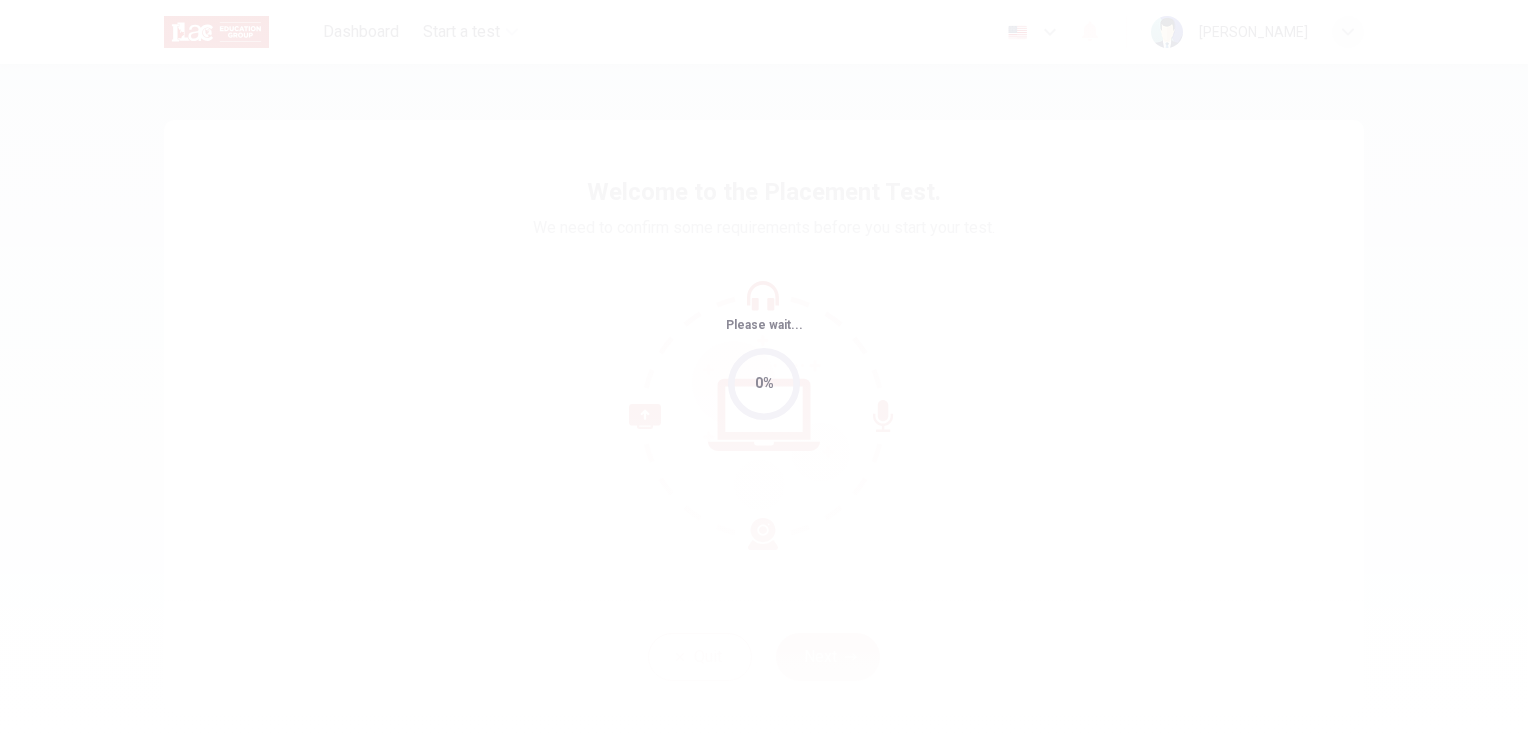 scroll, scrollTop: 0, scrollLeft: 0, axis: both 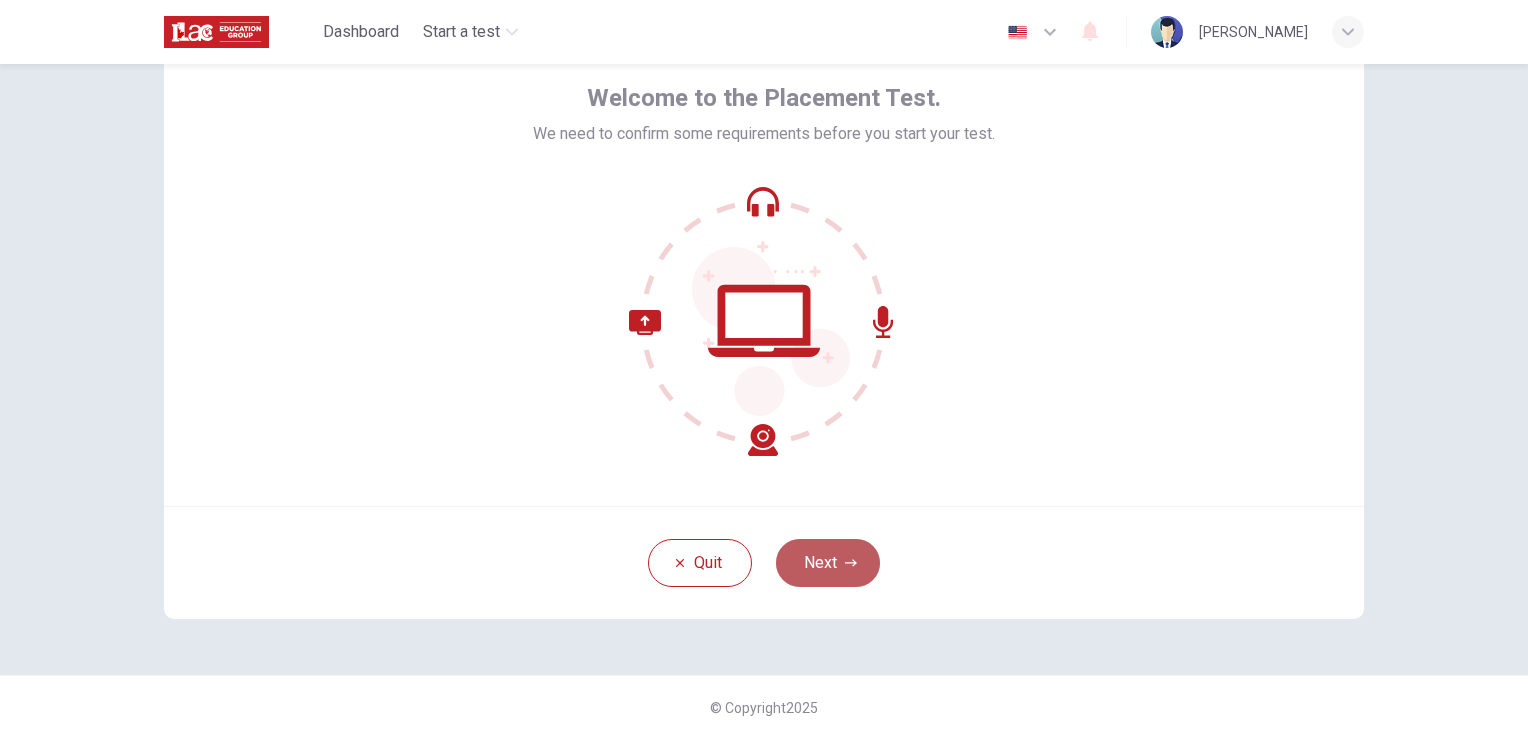 click on "Next" at bounding box center [828, 563] 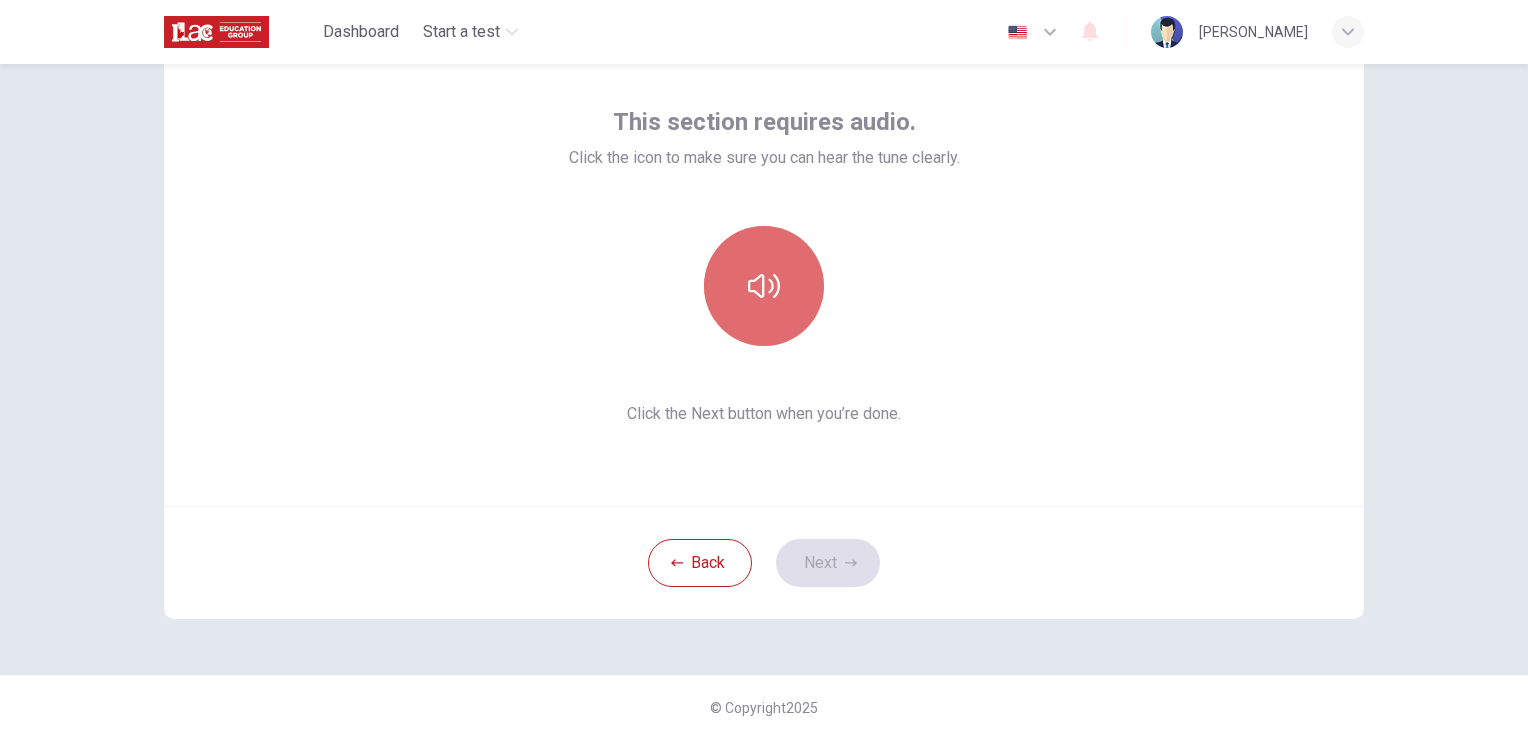 click at bounding box center [764, 286] 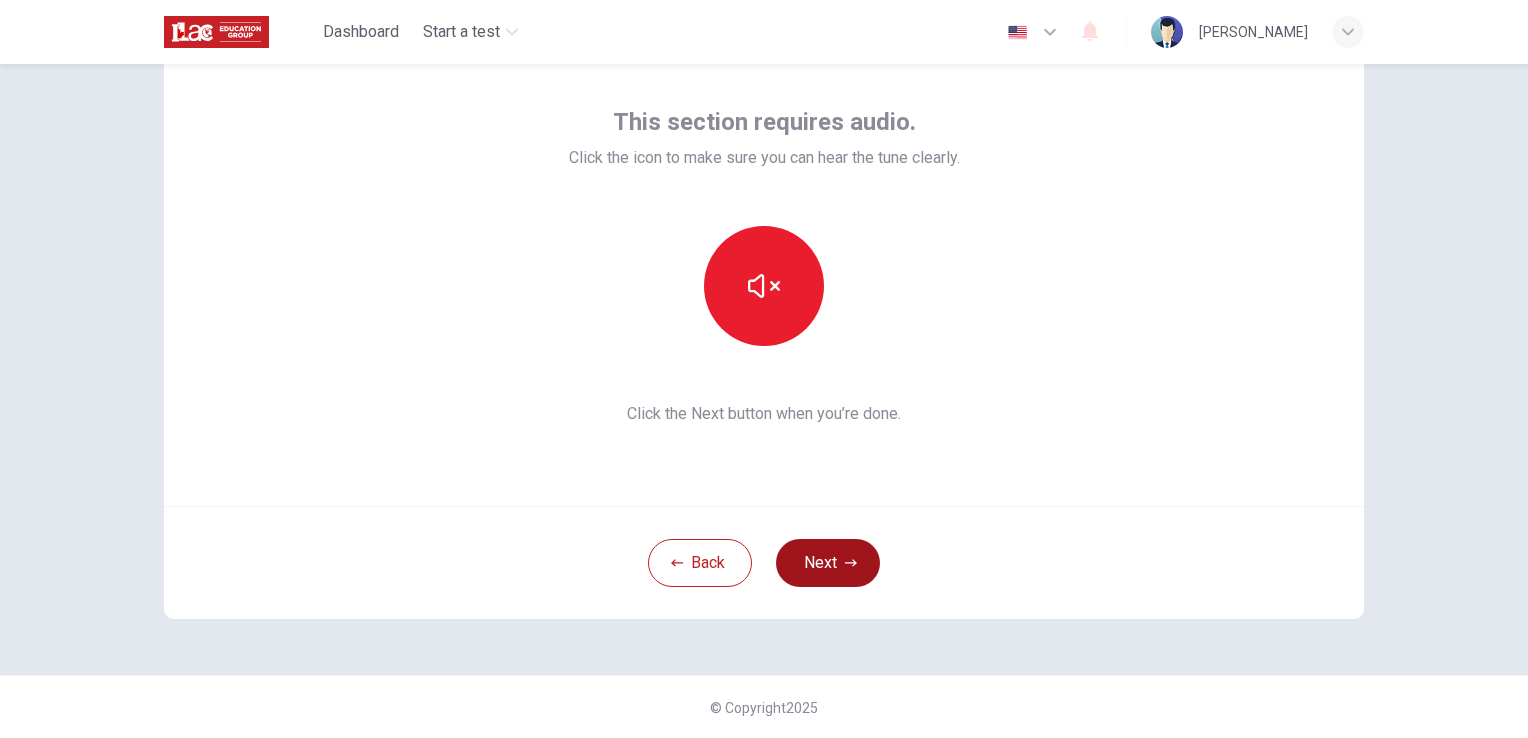 click on "Next" at bounding box center (828, 563) 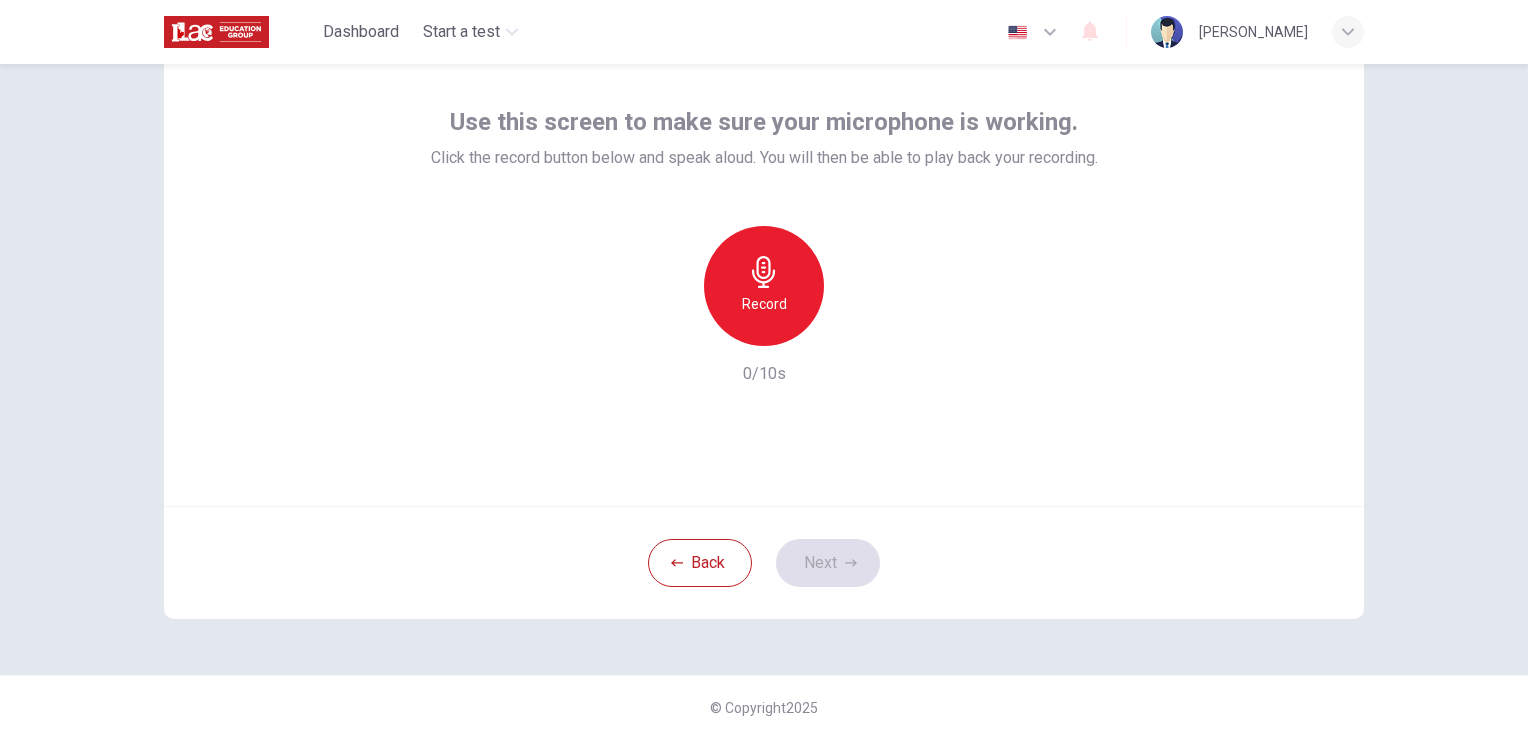 click on "Record" at bounding box center [764, 304] 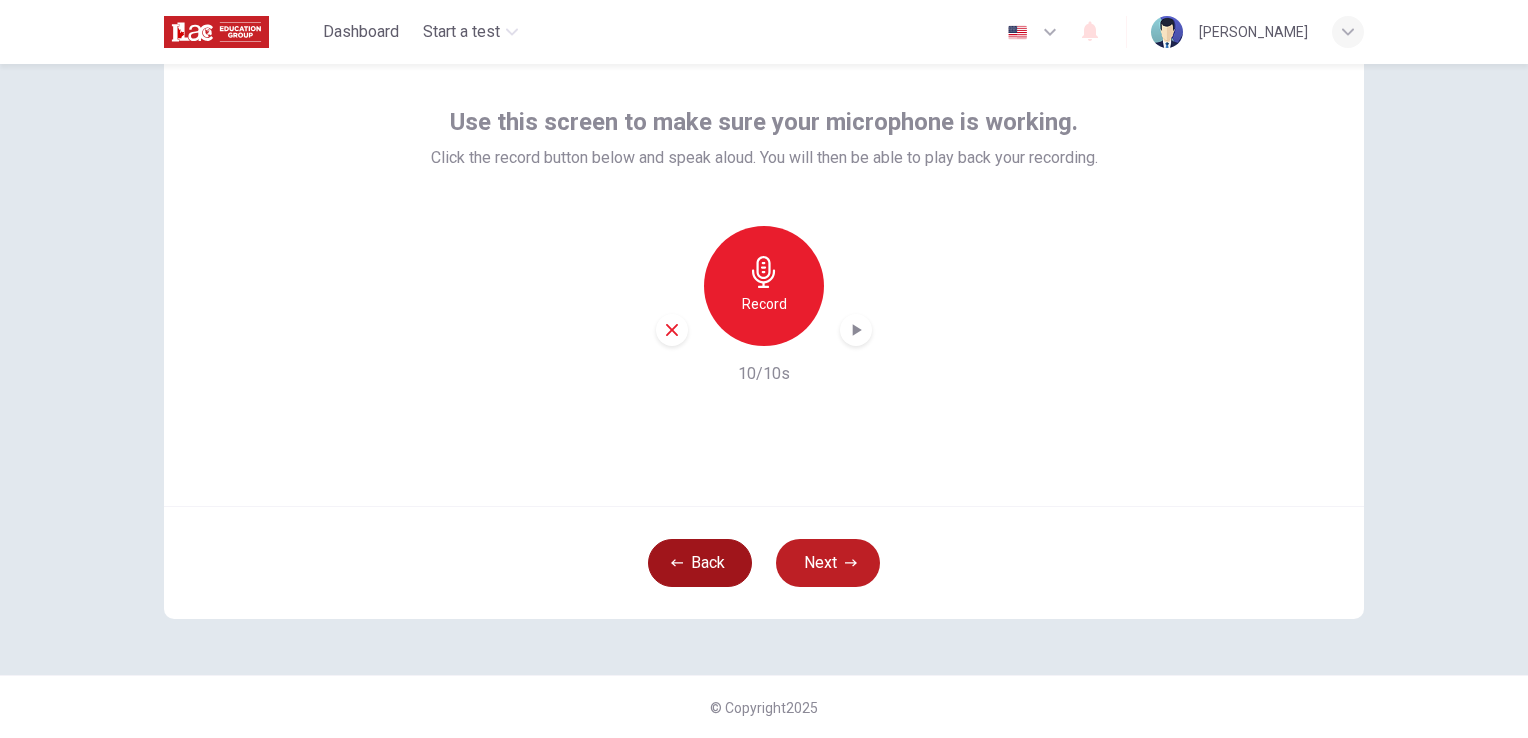 click on "Back" at bounding box center (700, 563) 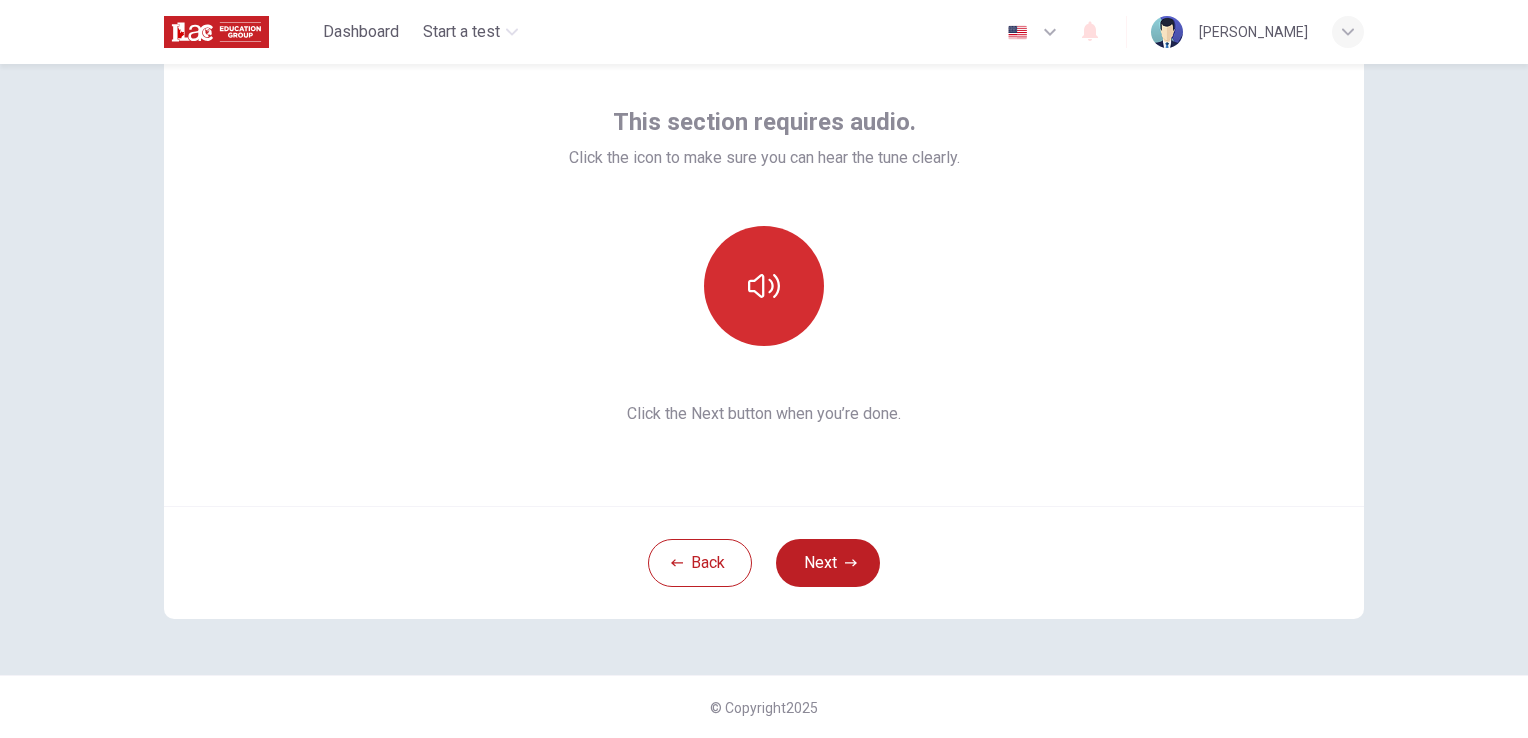 click at bounding box center [764, 286] 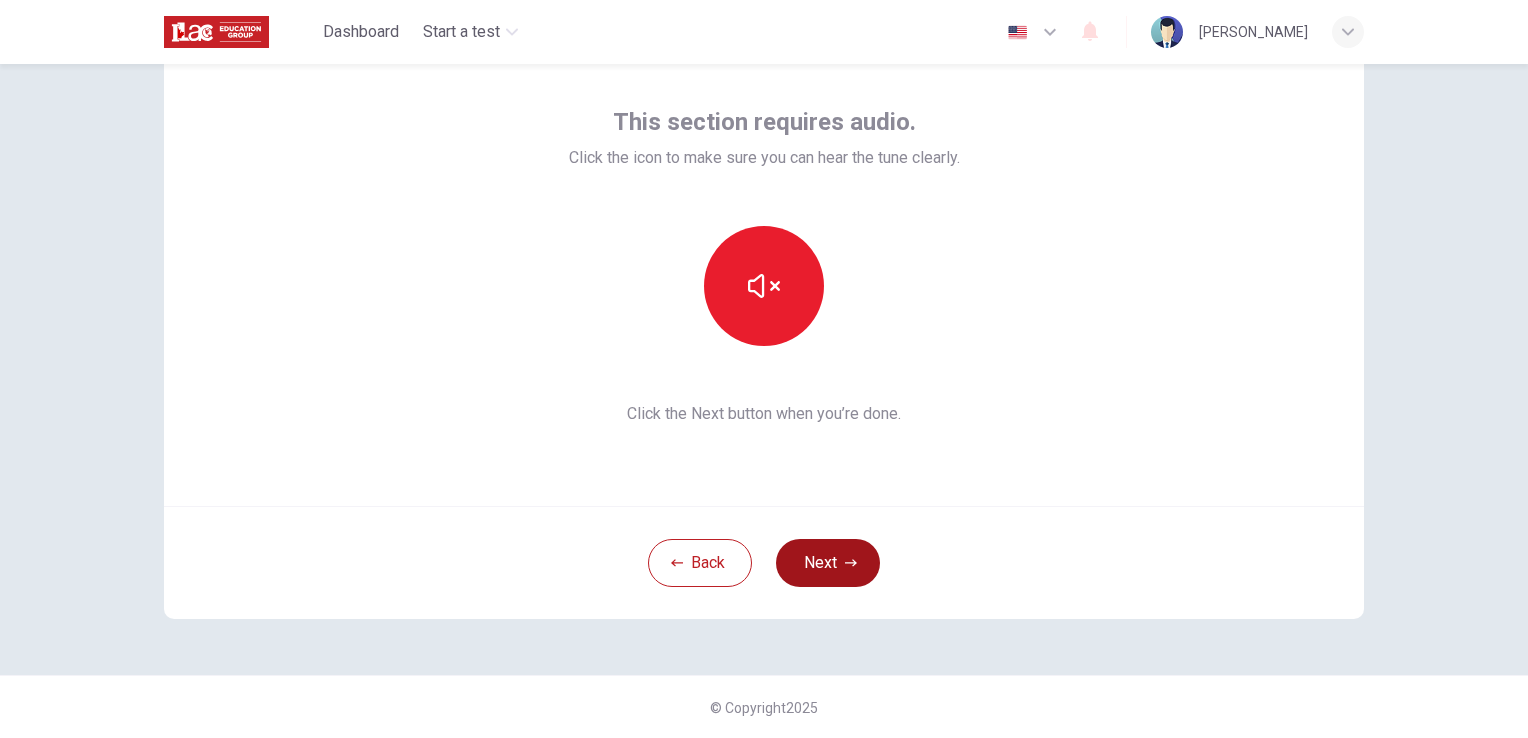 click on "Next" at bounding box center (828, 563) 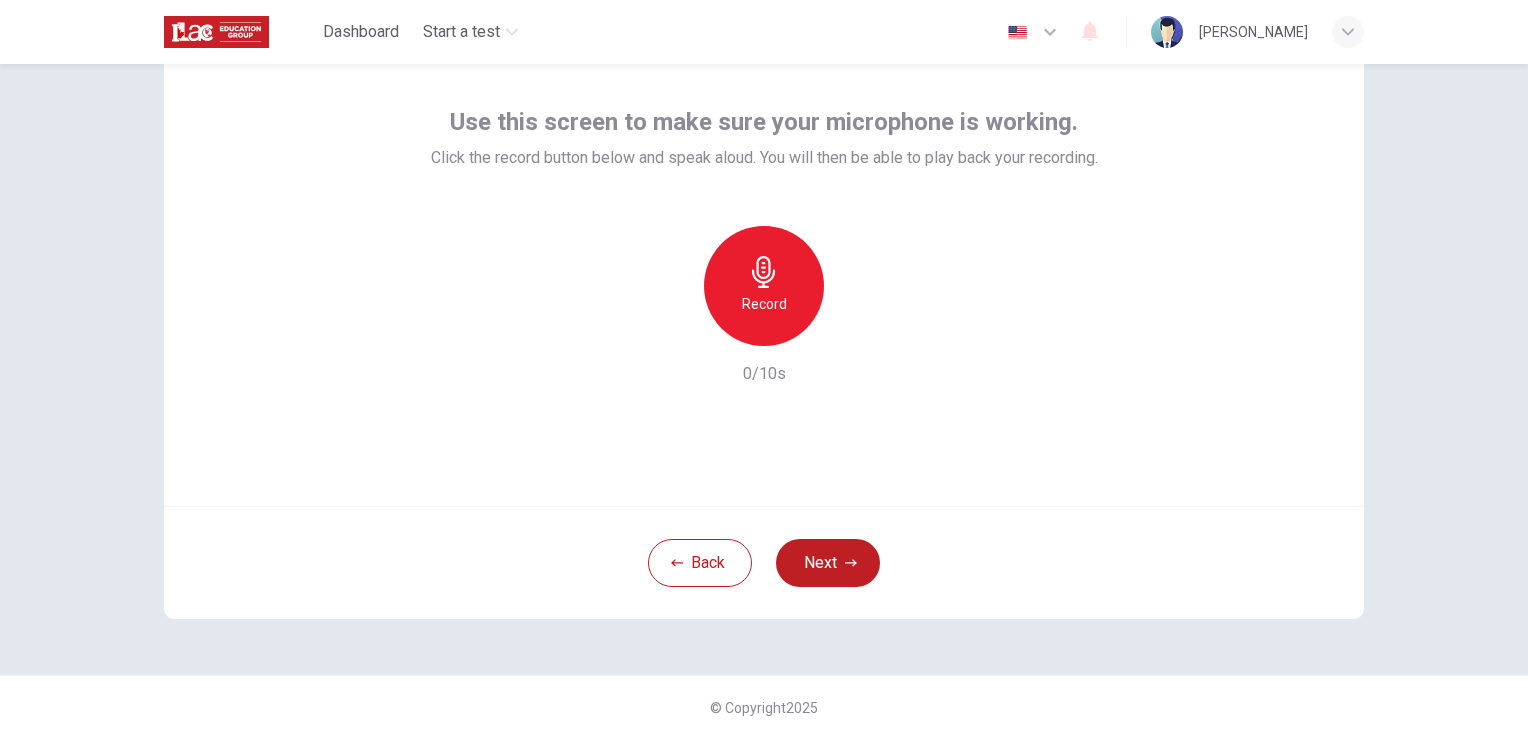 click on "Record" at bounding box center (764, 304) 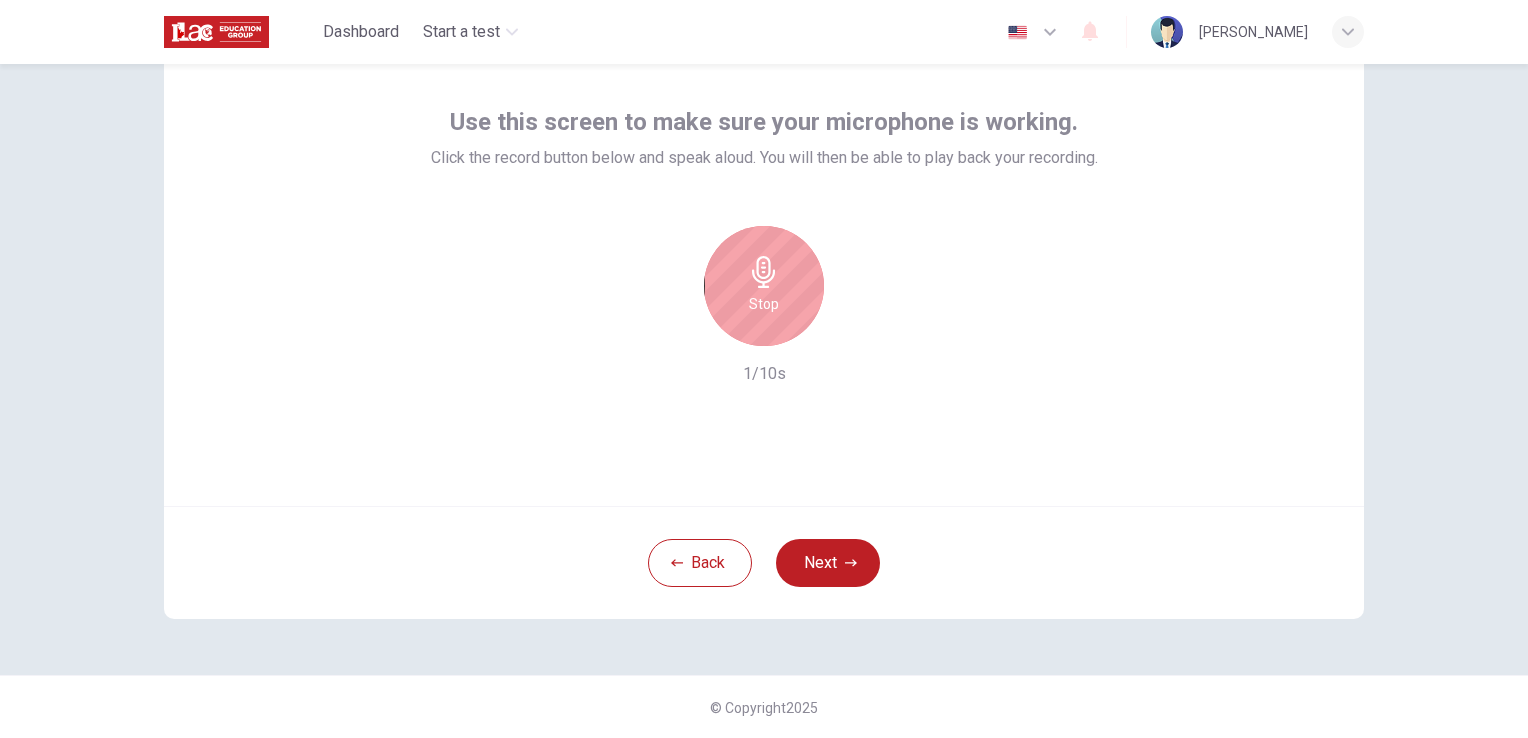 click on "Stop" at bounding box center [764, 286] 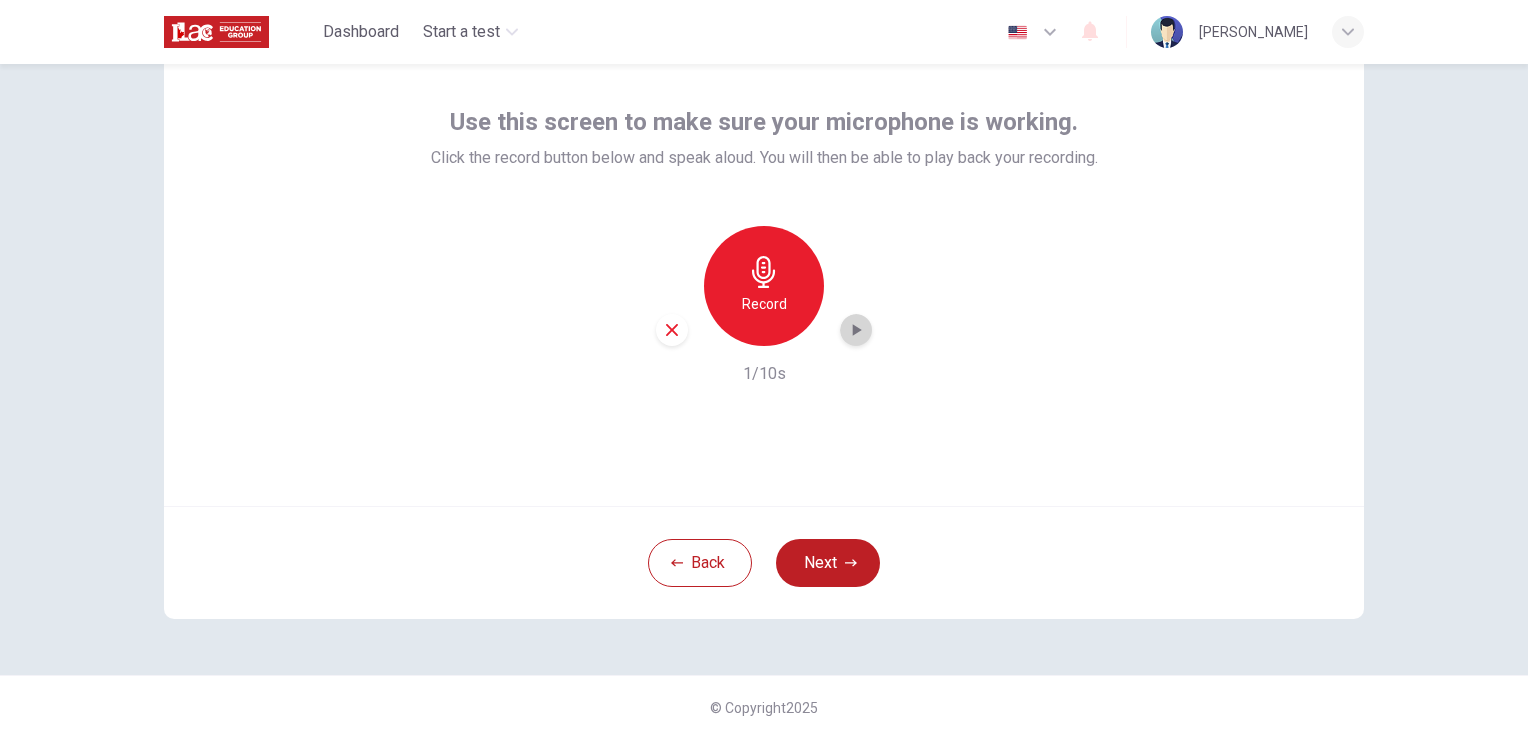 click 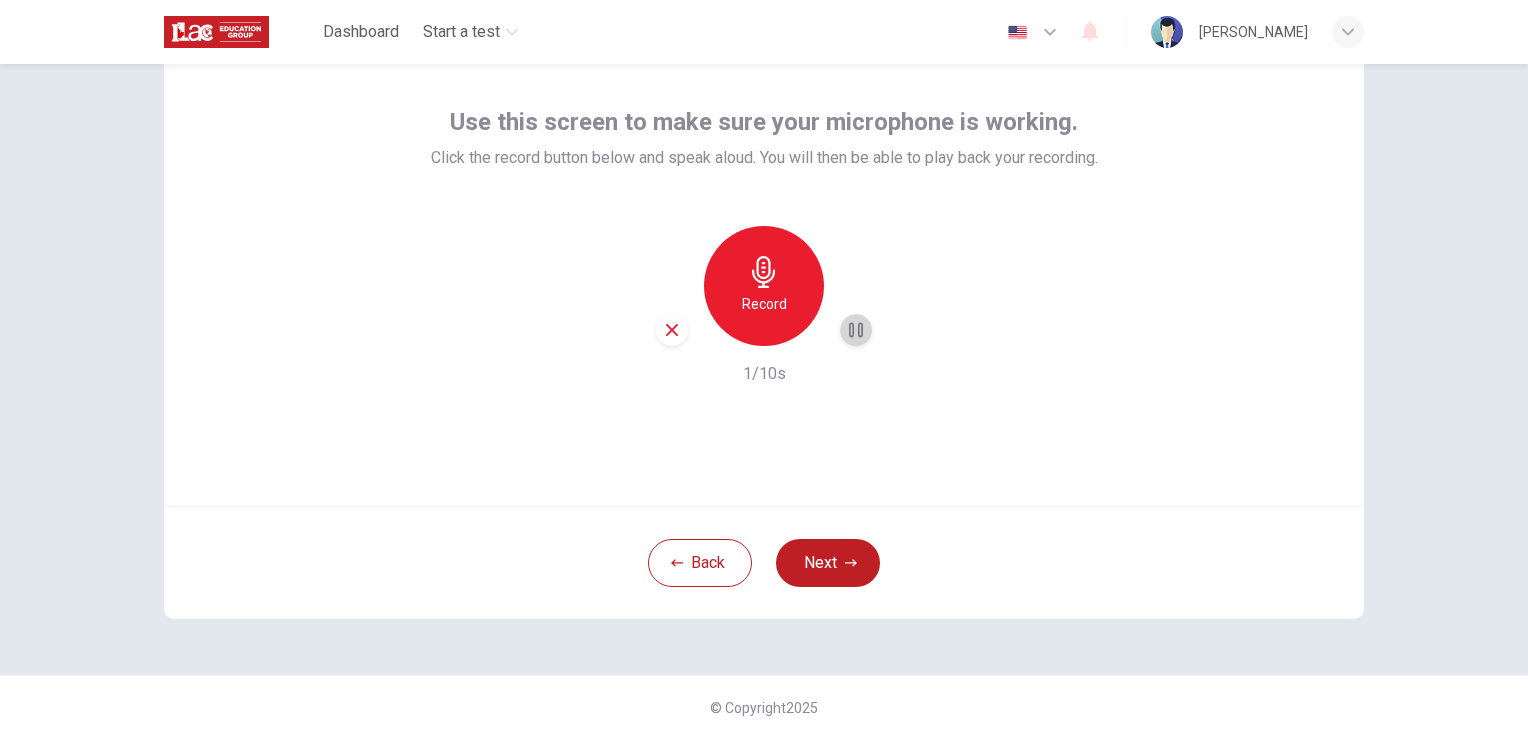 click 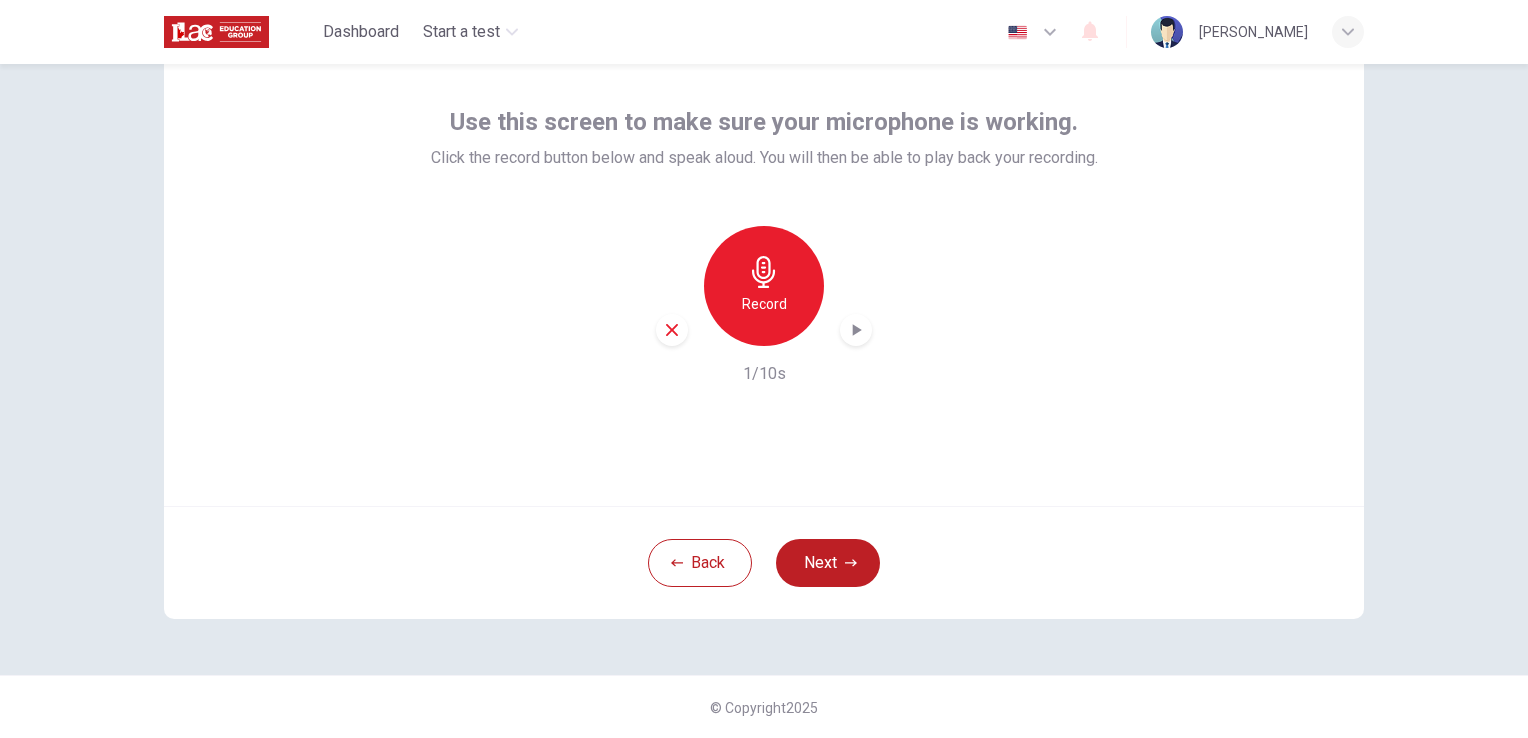 click 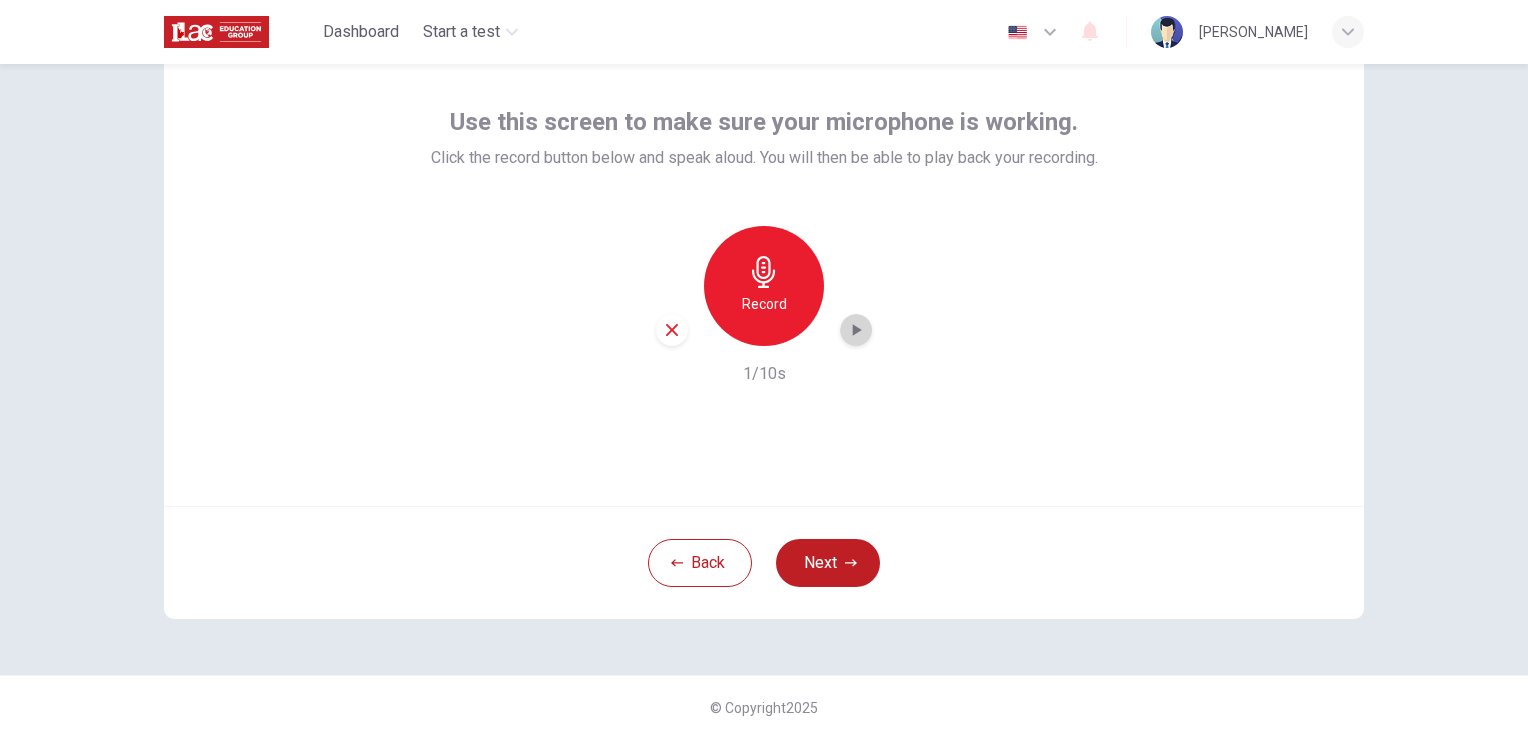 click 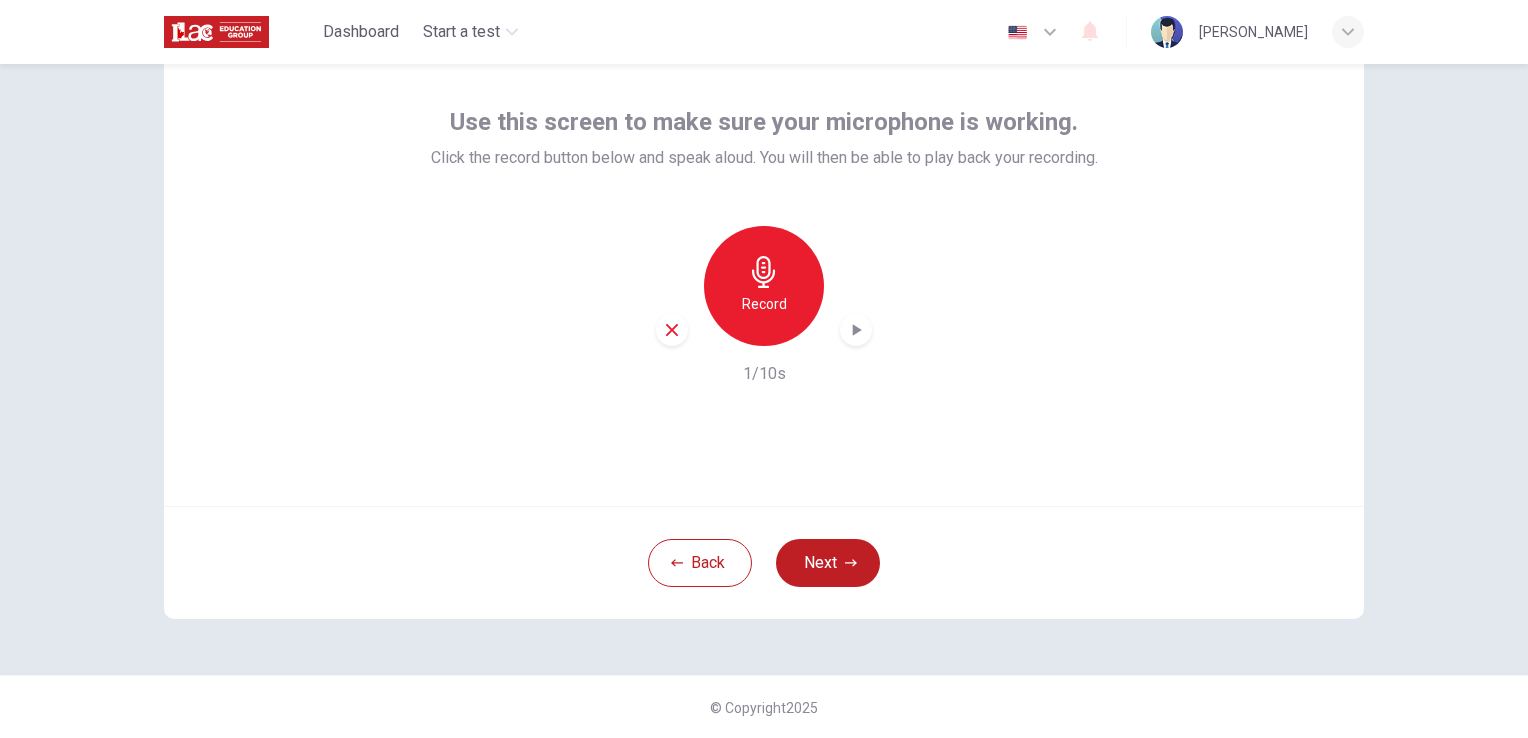 click at bounding box center (856, 330) 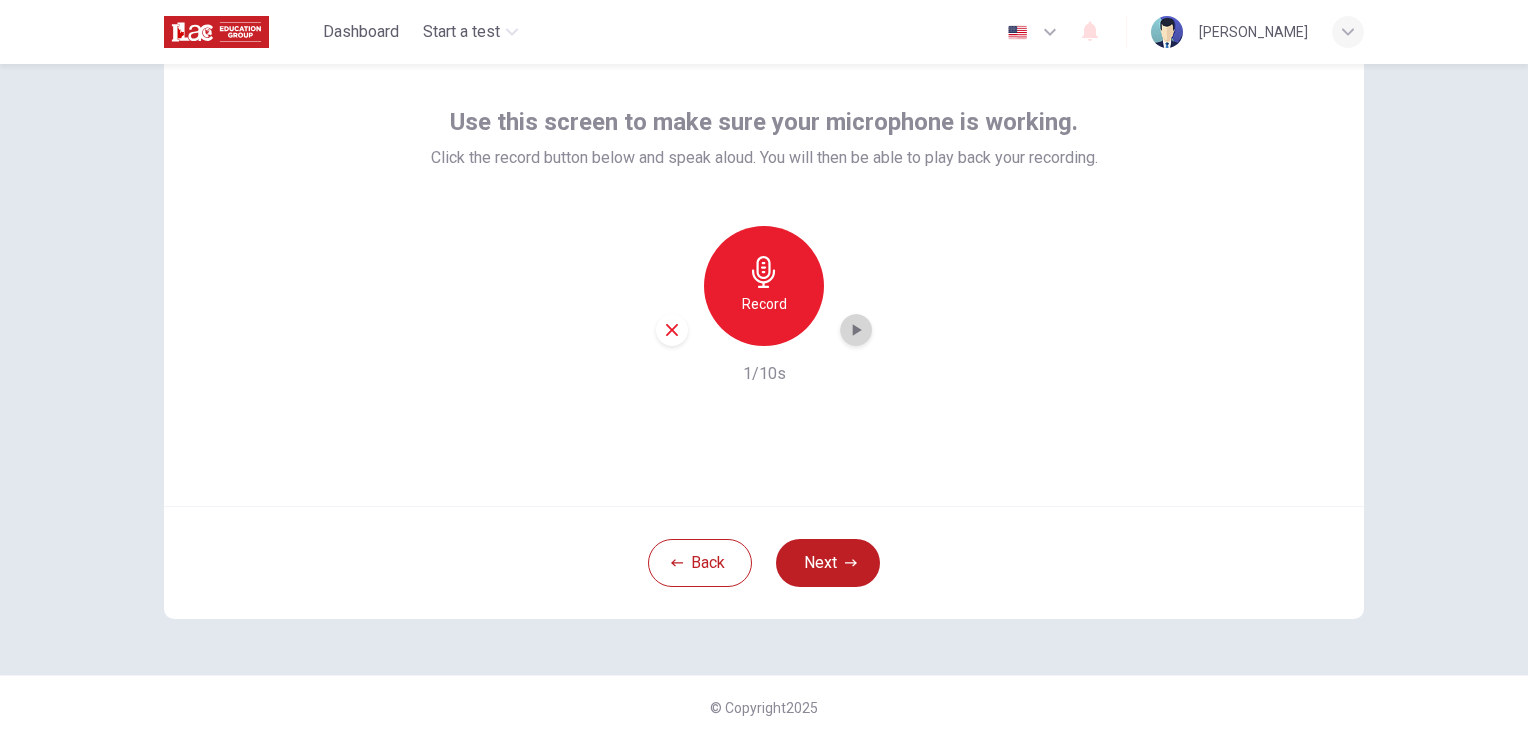 click 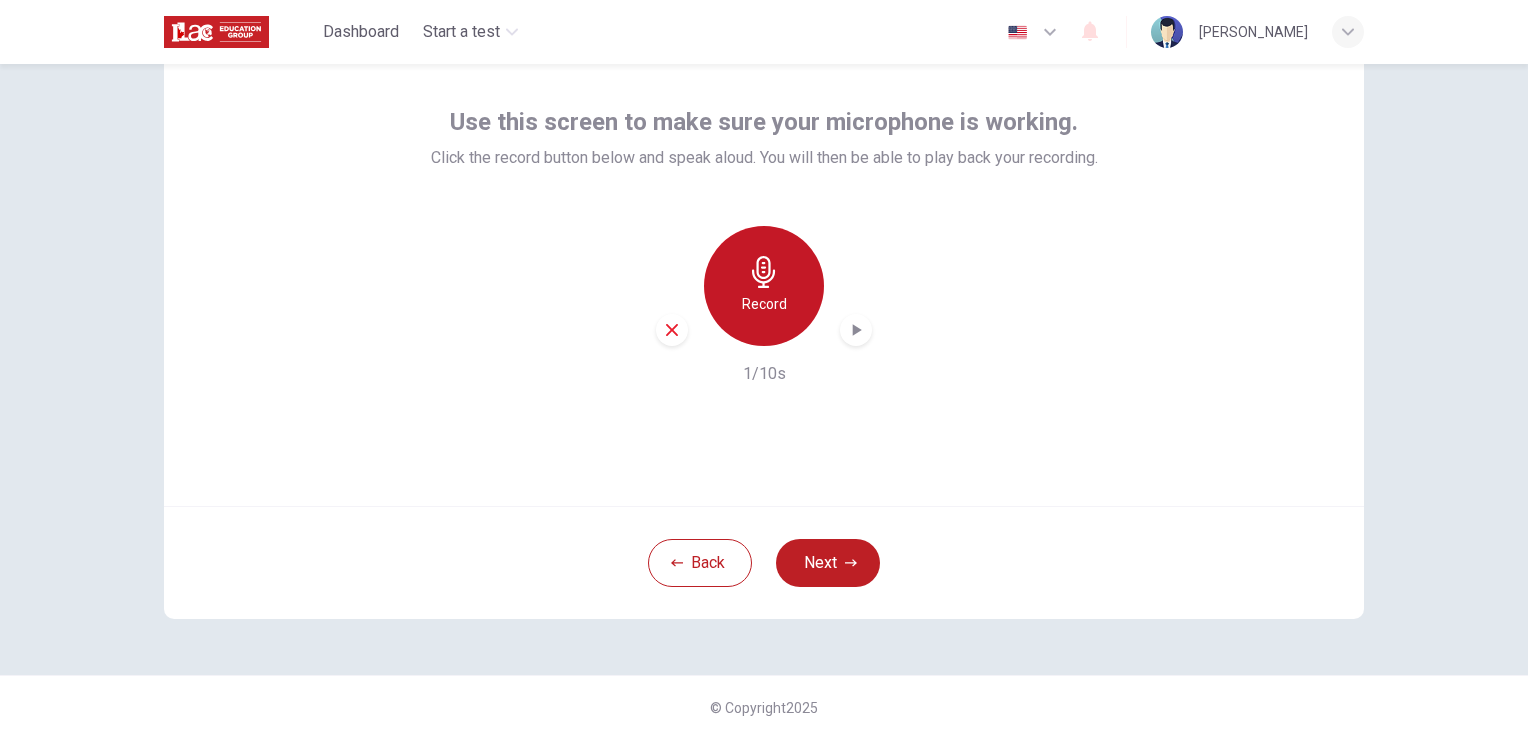click on "Record" at bounding box center [764, 304] 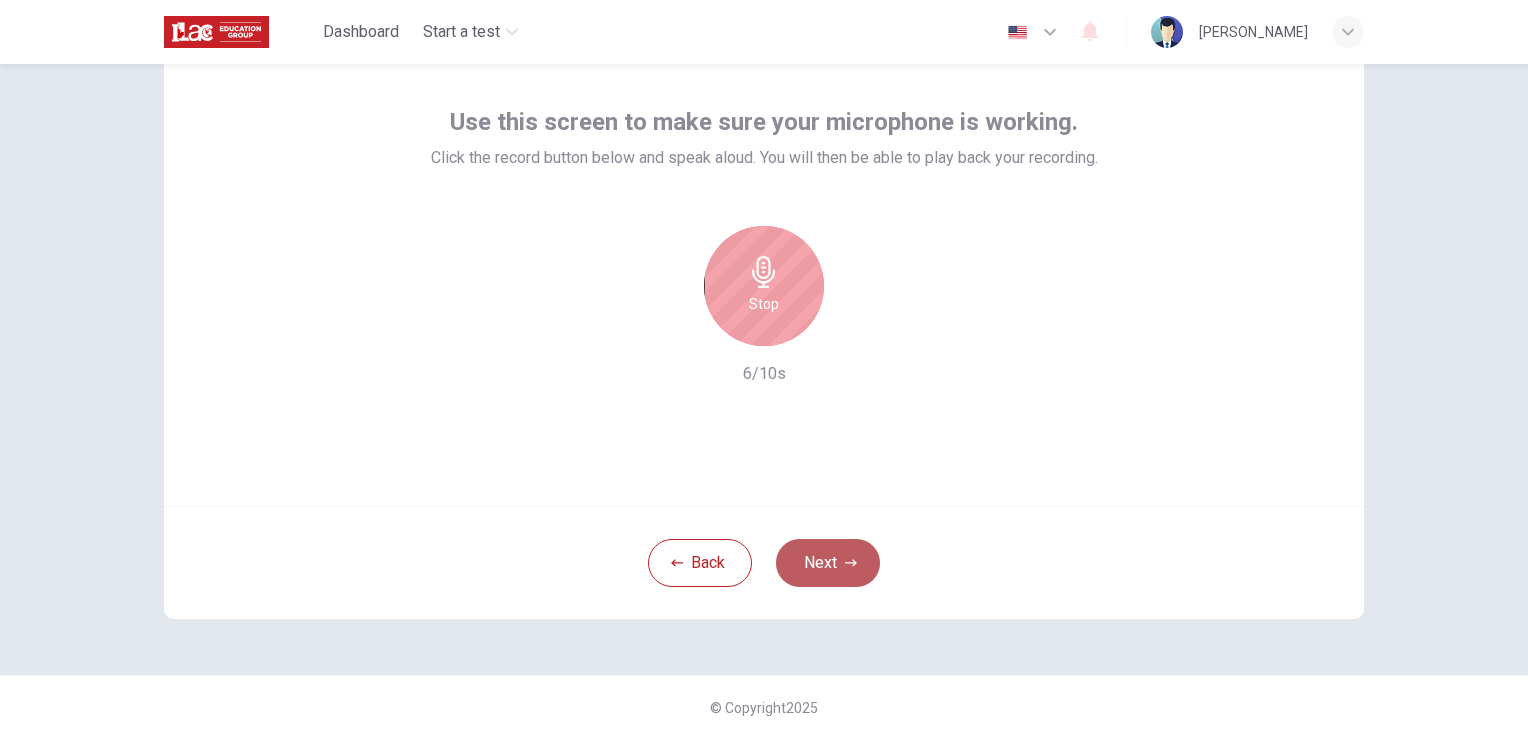 click on "Next" at bounding box center [828, 563] 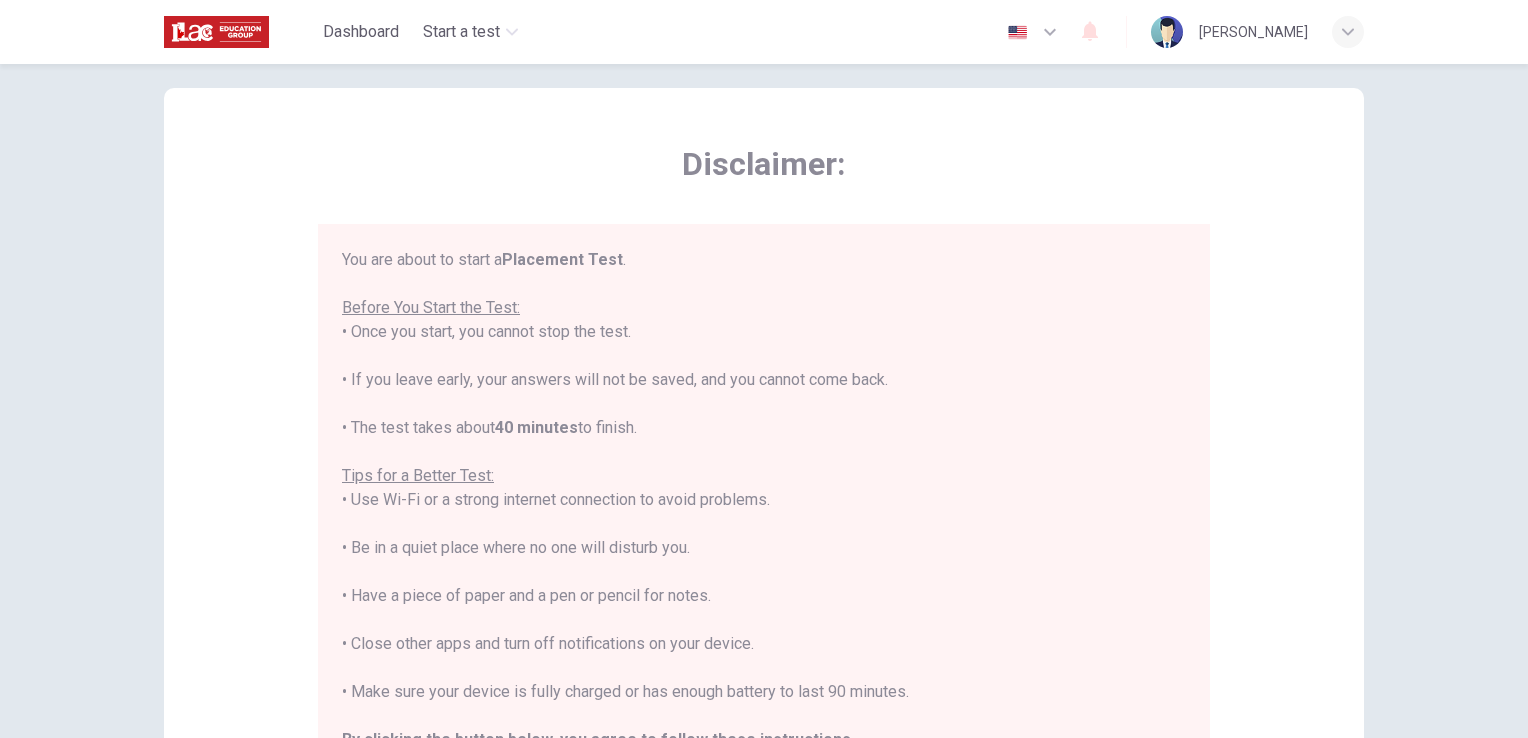 scroll, scrollTop: 0, scrollLeft: 0, axis: both 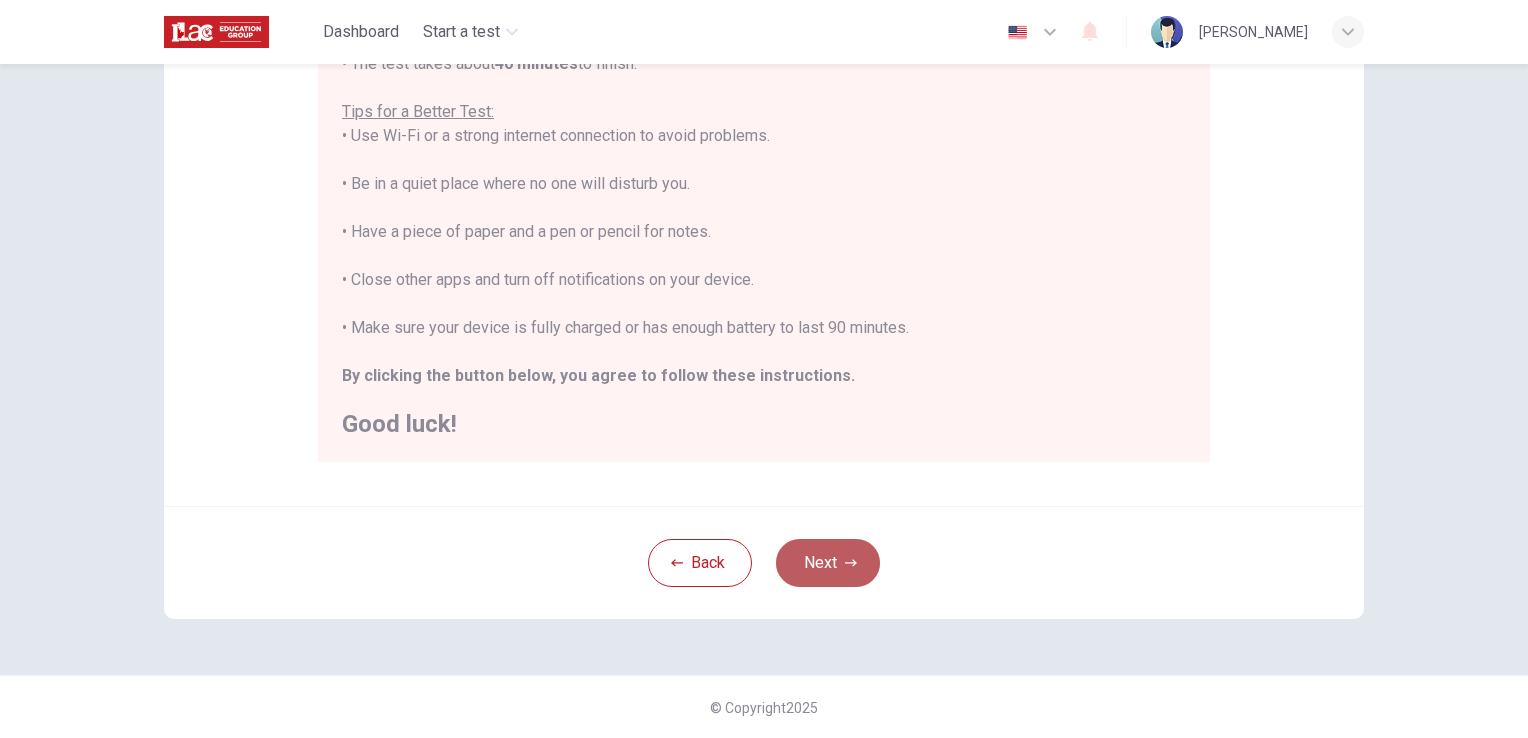 click on "Next" at bounding box center [828, 563] 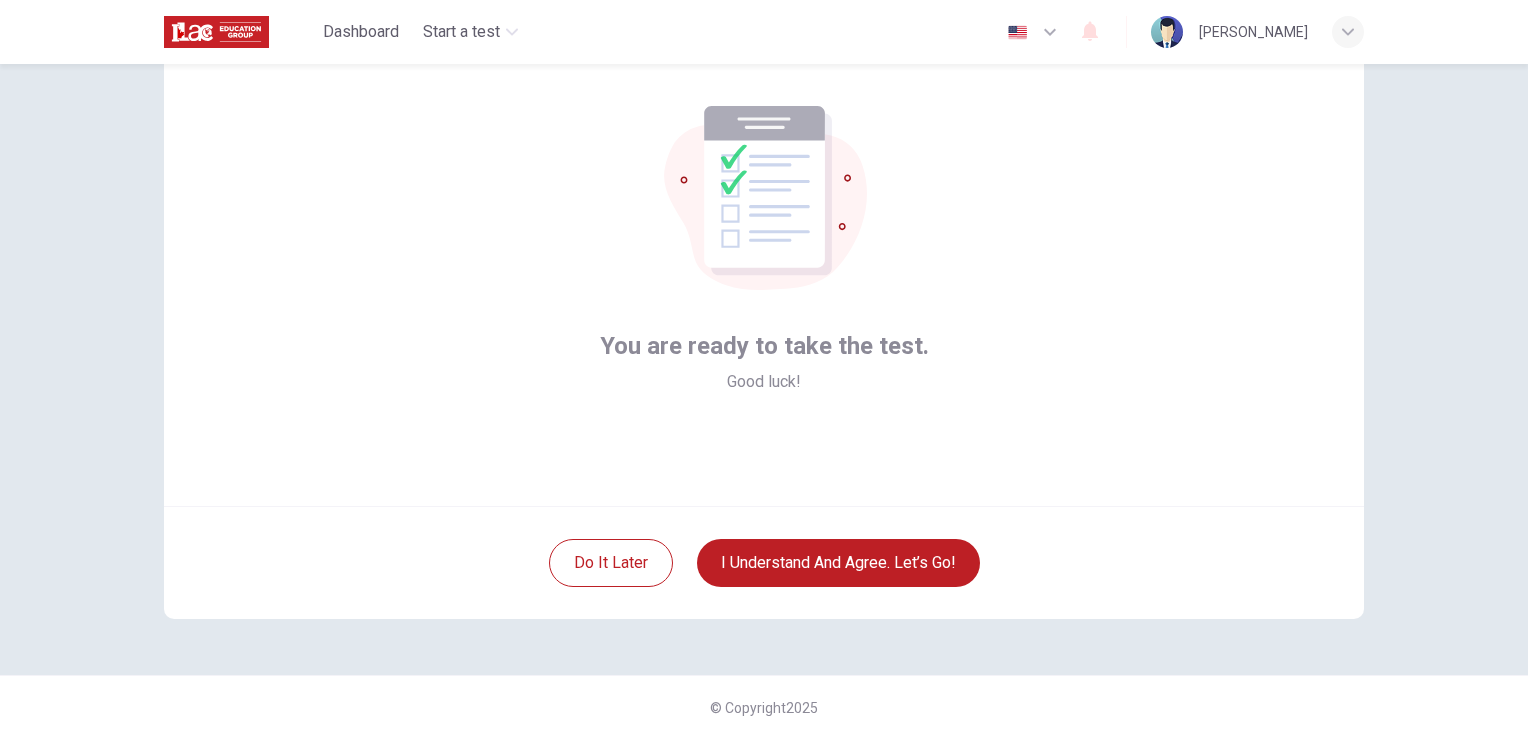 drag, startPoint x: 842, startPoint y: 553, endPoint x: 796, endPoint y: 537, distance: 48.703182 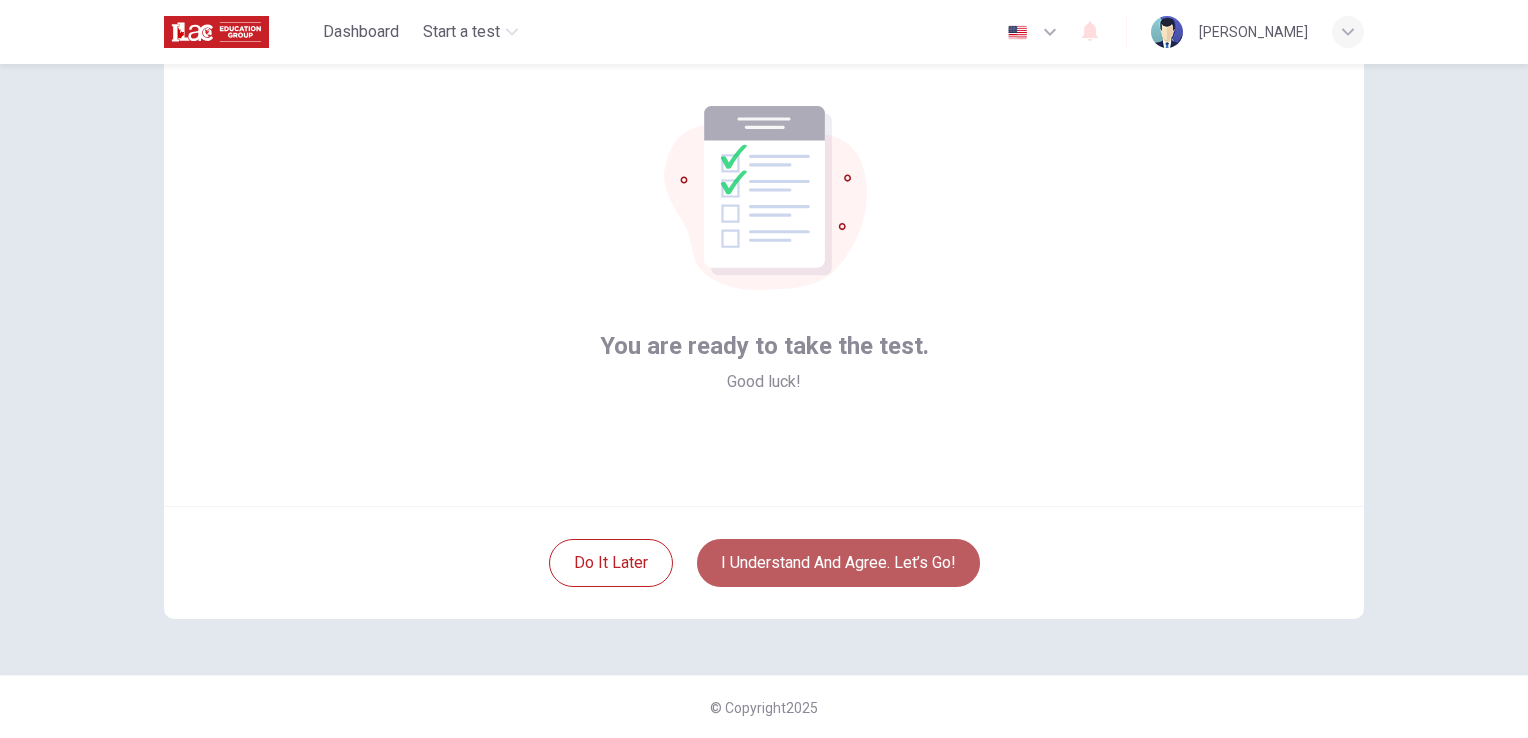 click on "I understand and agree. Let’s go!" at bounding box center (838, 563) 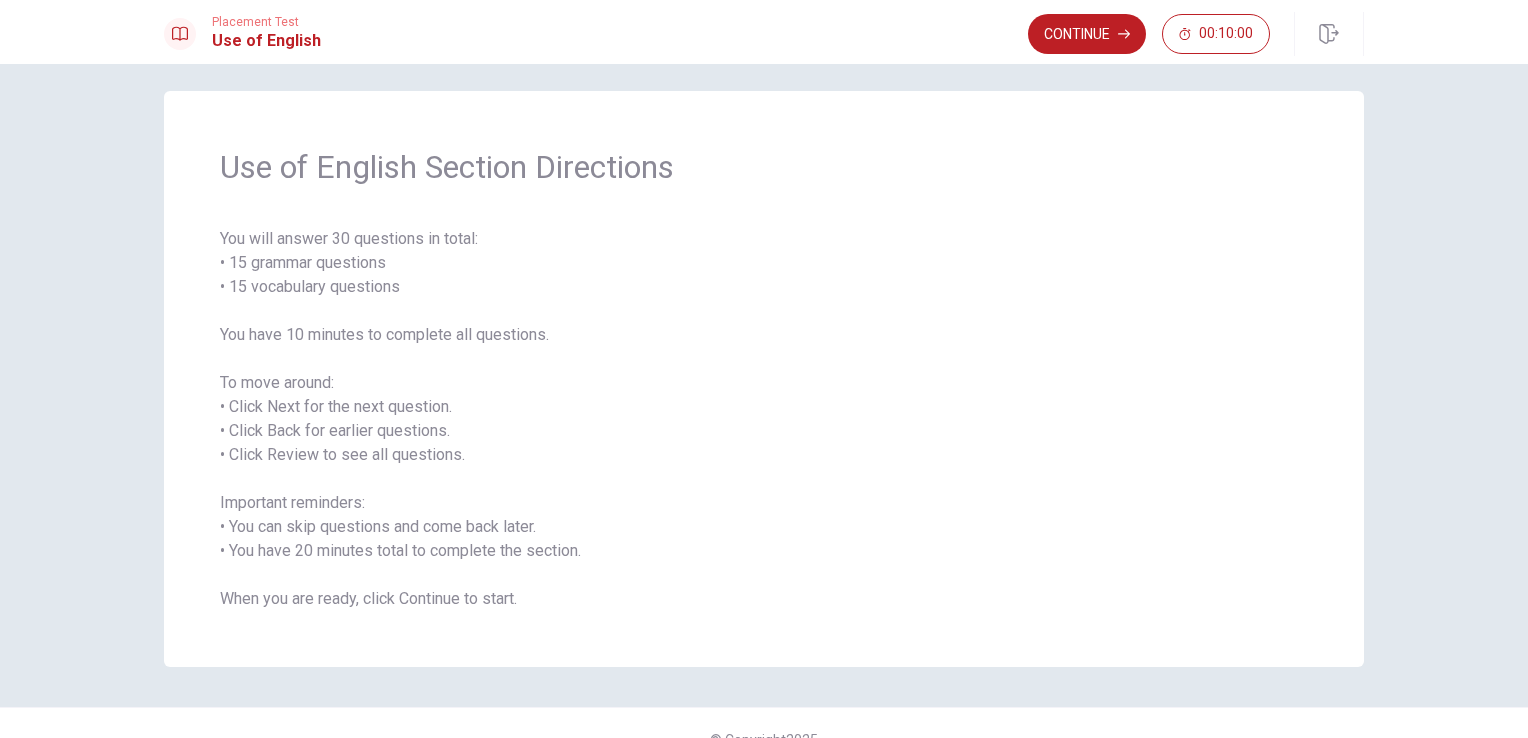 scroll, scrollTop: 0, scrollLeft: 0, axis: both 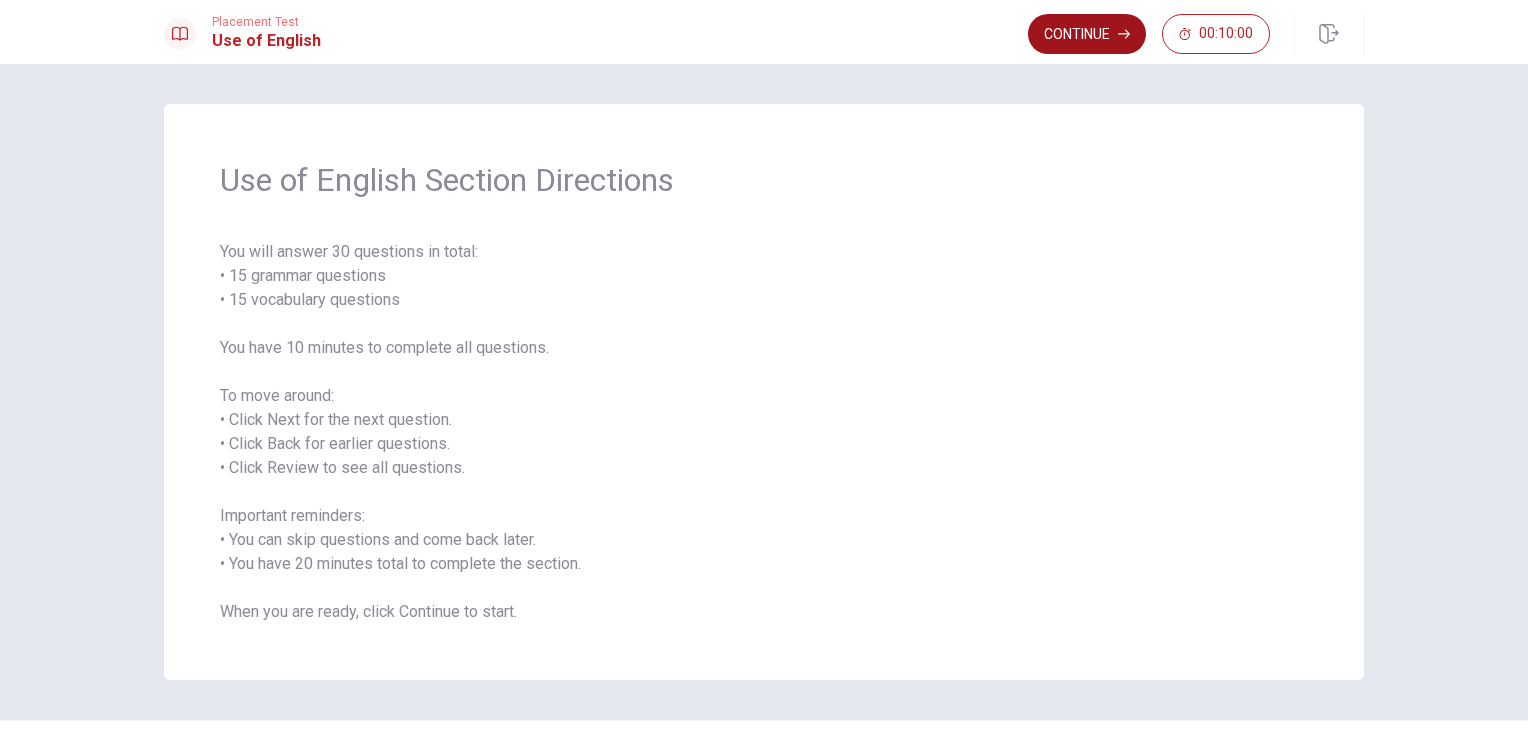 click on "Continue" at bounding box center (1087, 34) 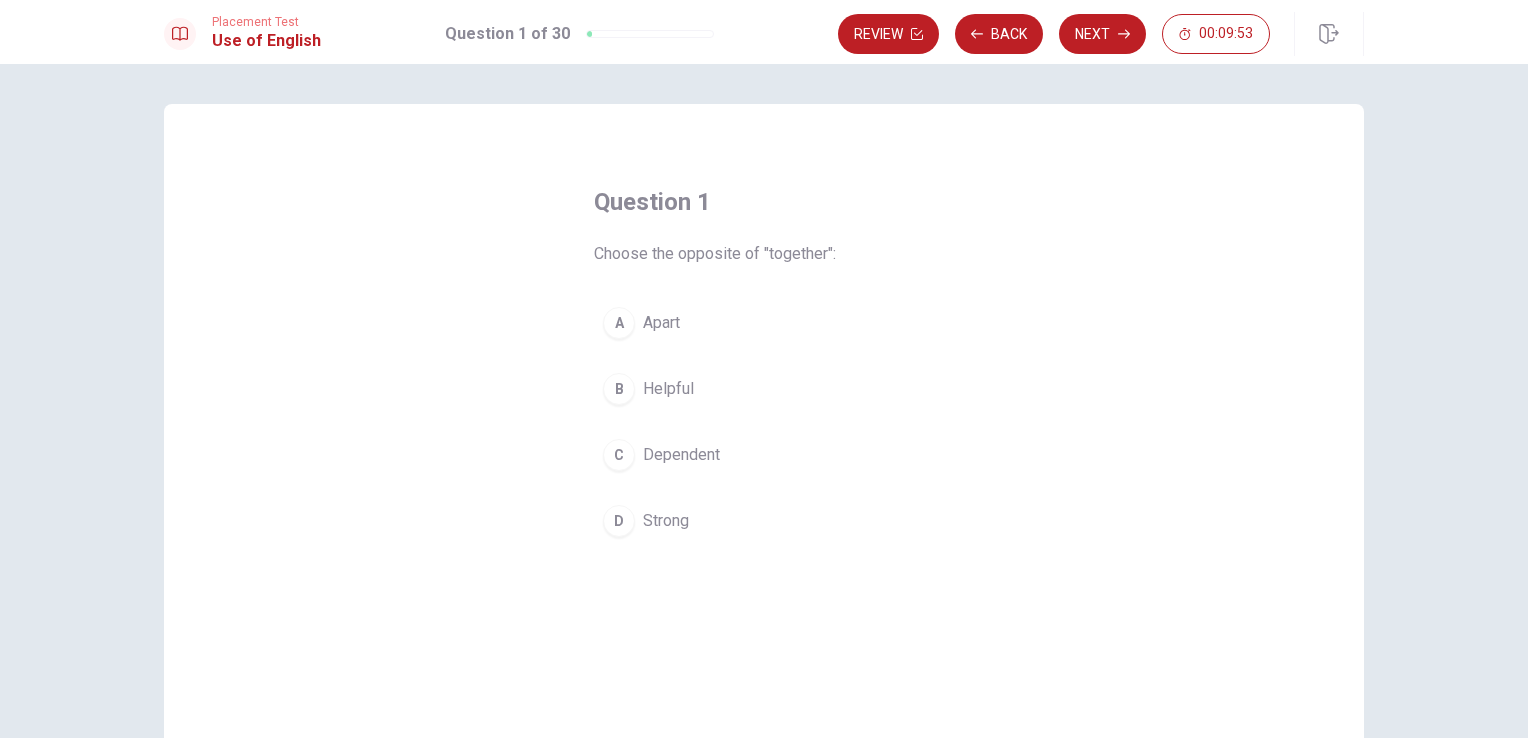 click on "A Apart" at bounding box center (764, 323) 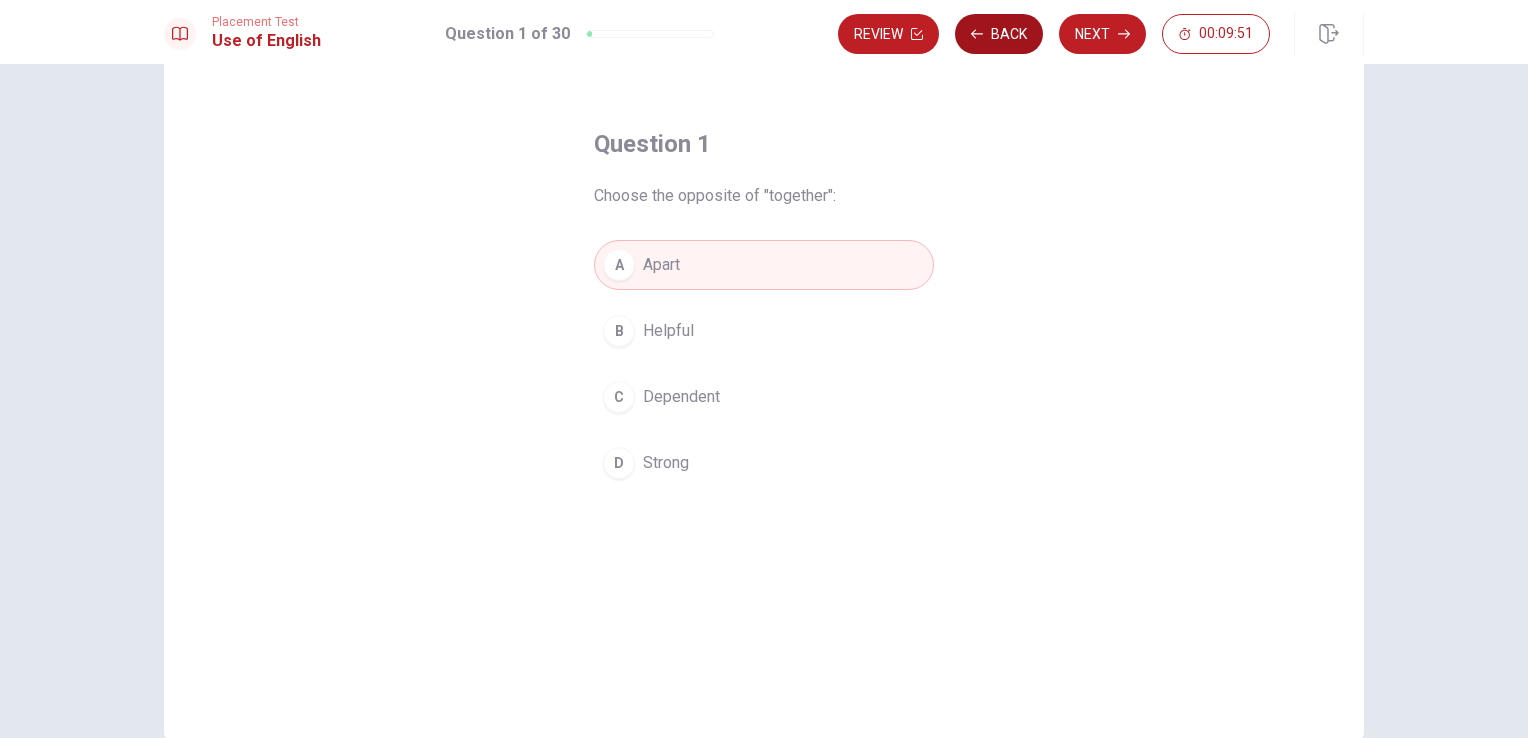 scroll, scrollTop: 0, scrollLeft: 0, axis: both 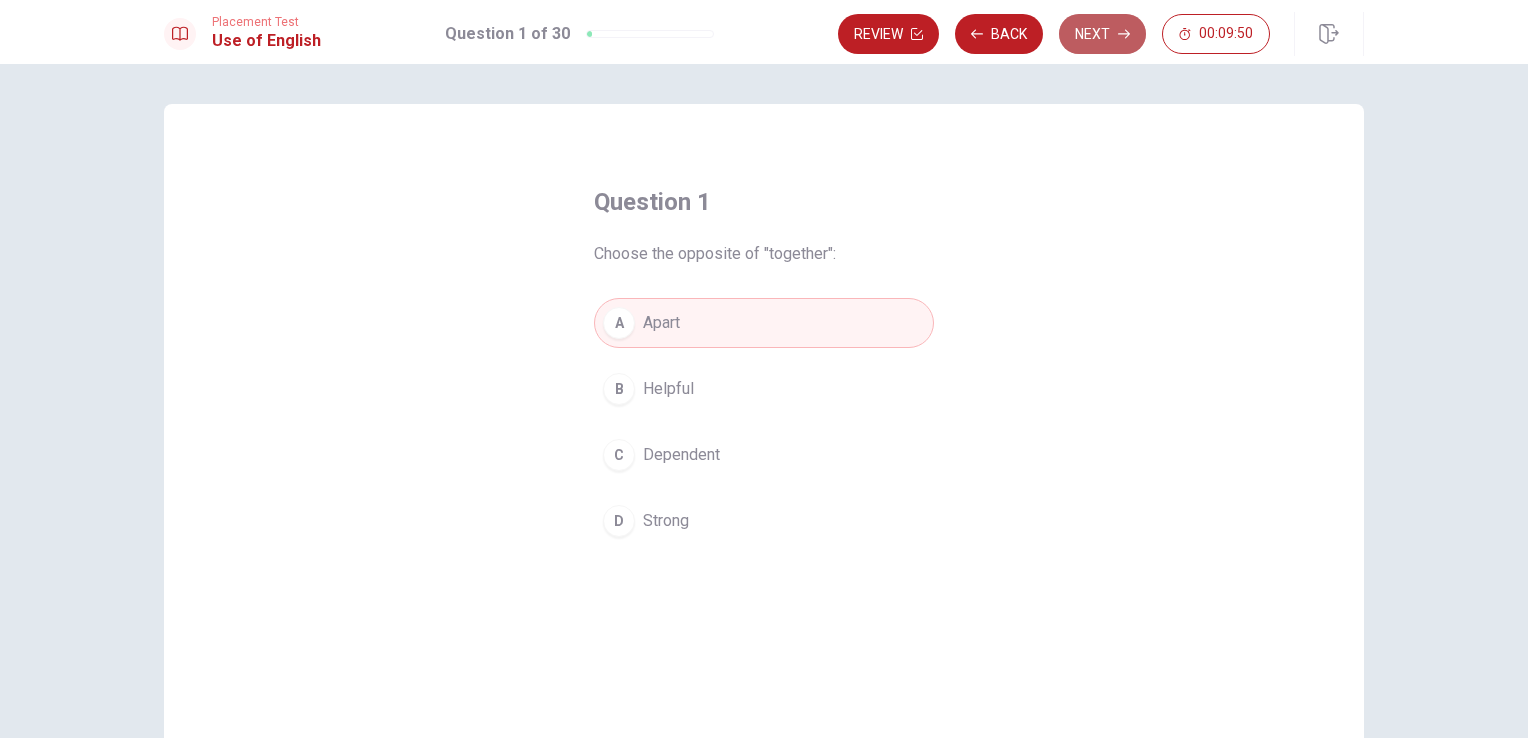 click on "Next" at bounding box center (1102, 34) 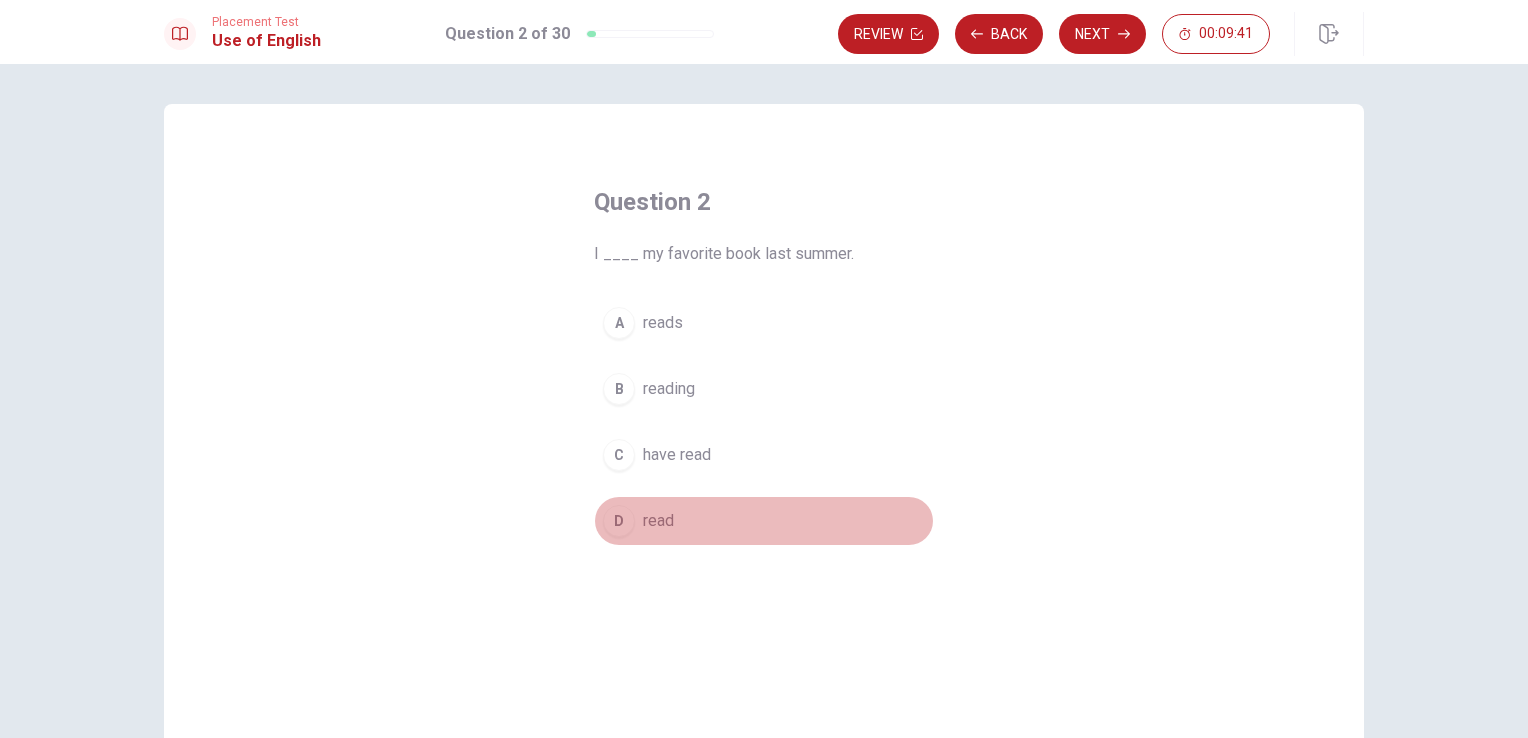 click on "read" at bounding box center [658, 521] 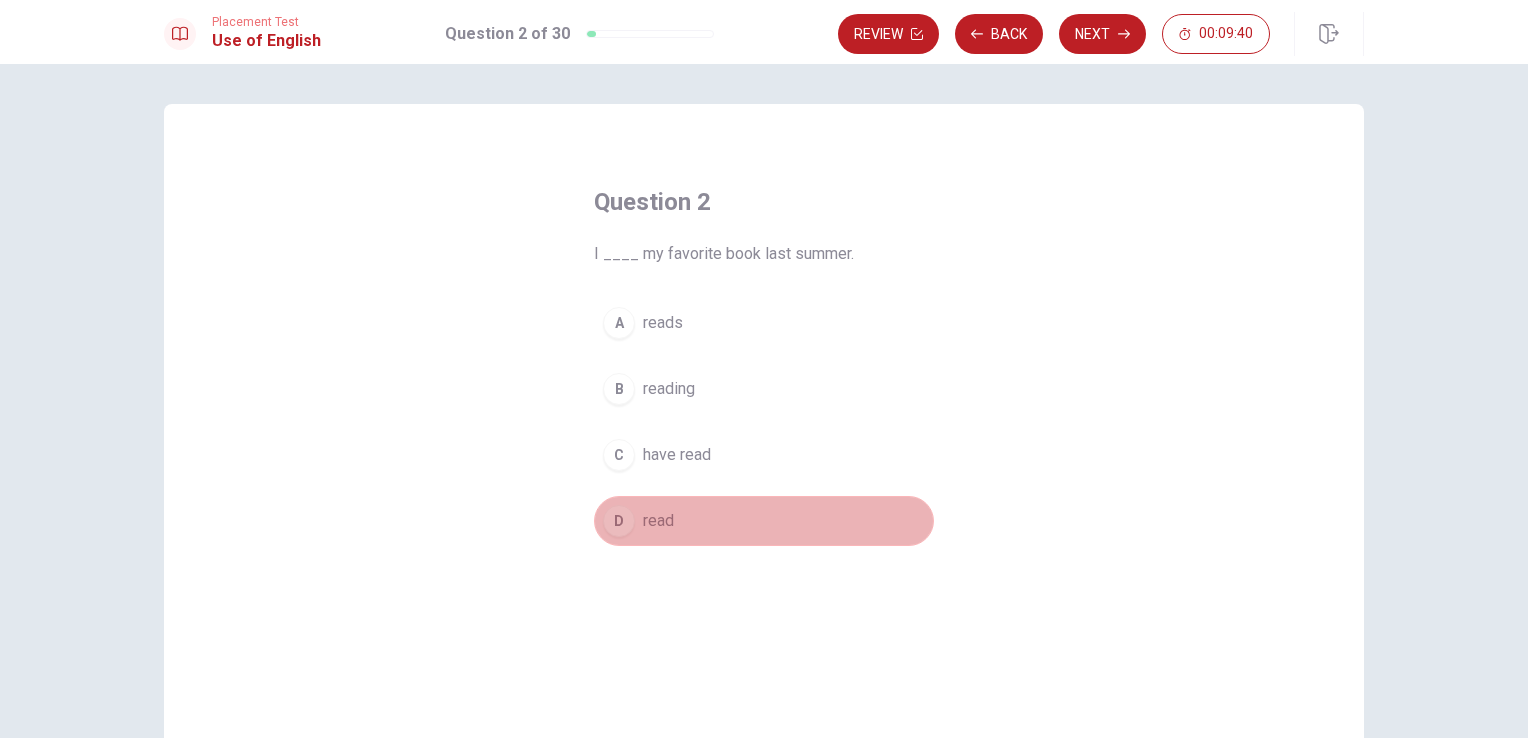 click on "D read" at bounding box center (764, 521) 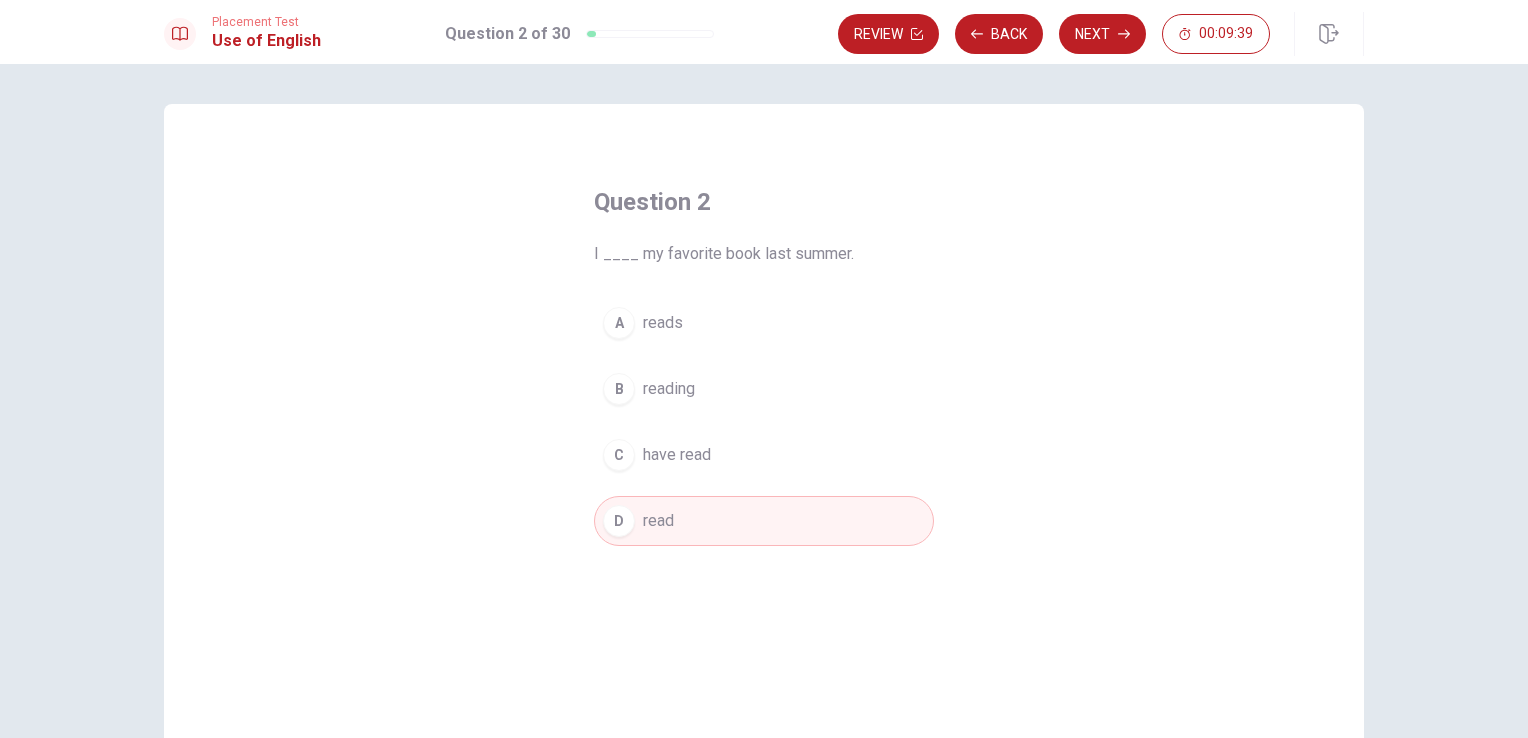 click on "have read" at bounding box center [677, 455] 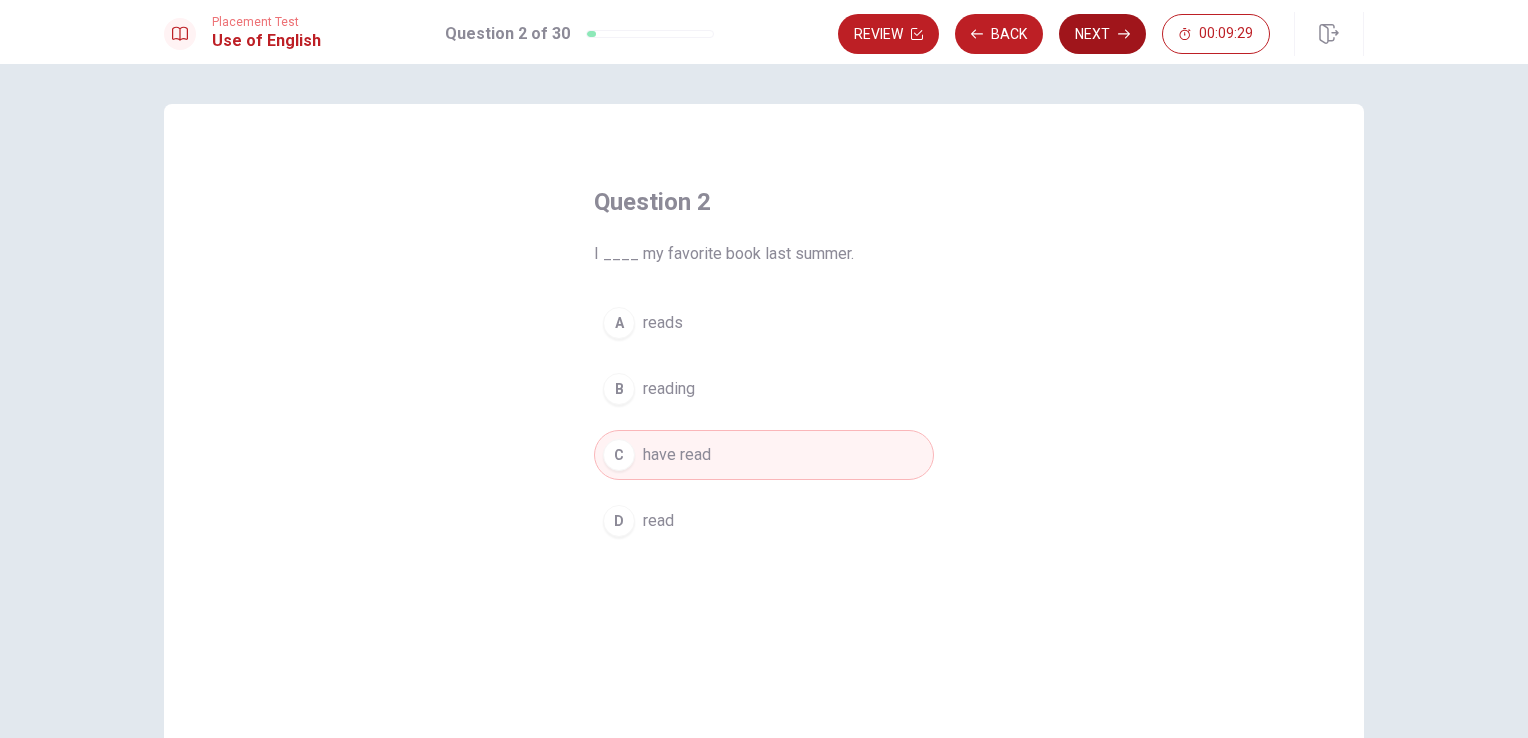 click on "Next" at bounding box center (1102, 34) 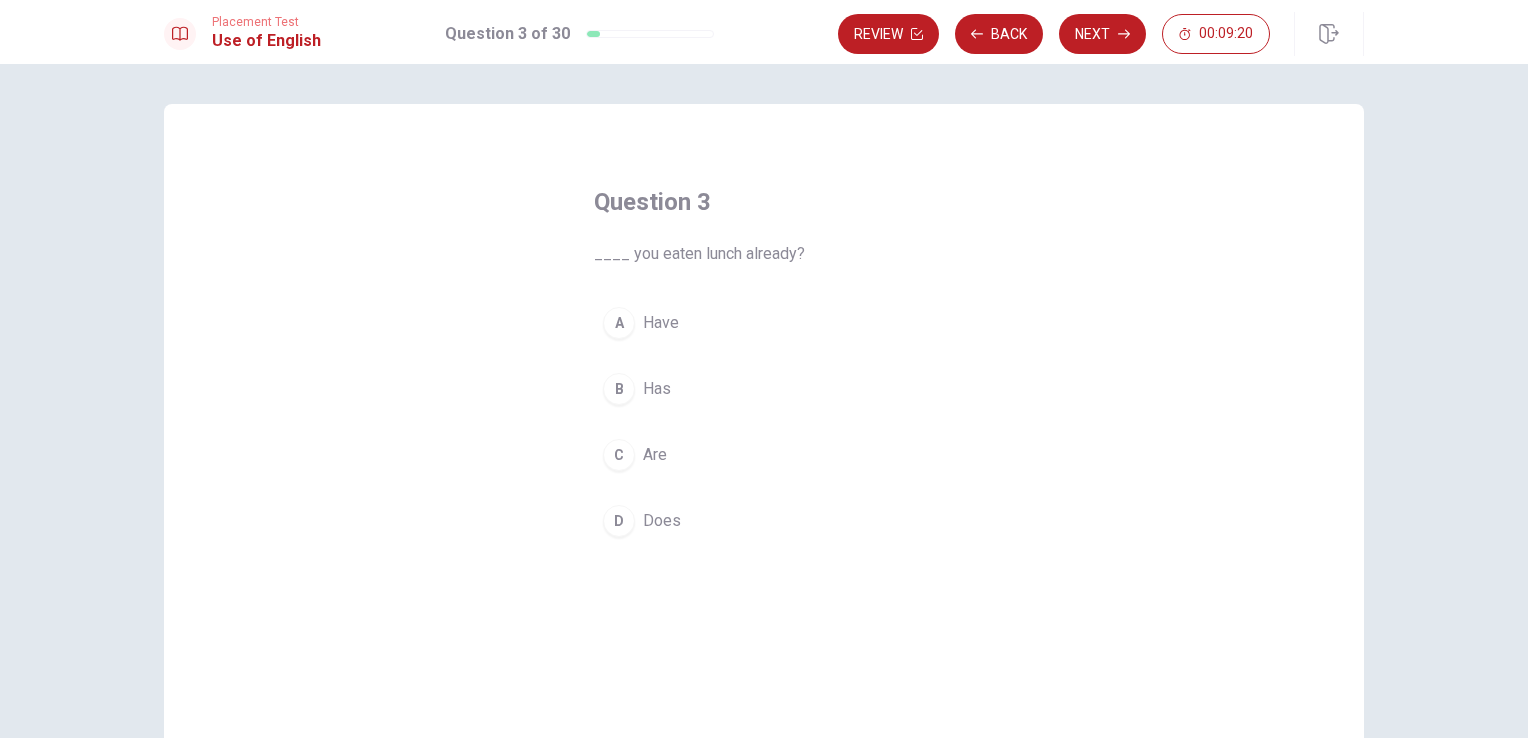 click on "A Have" at bounding box center [764, 323] 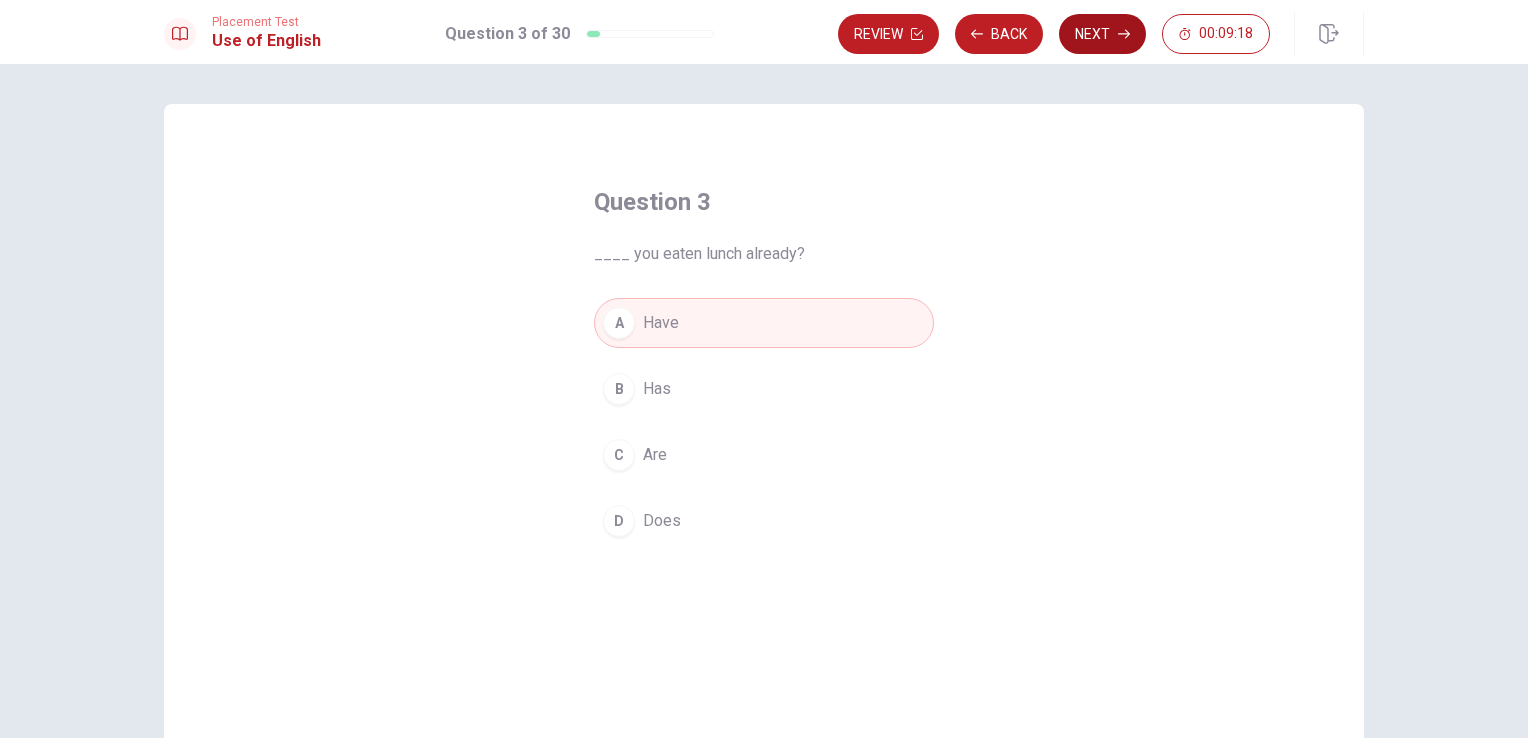 click on "Next" at bounding box center (1102, 34) 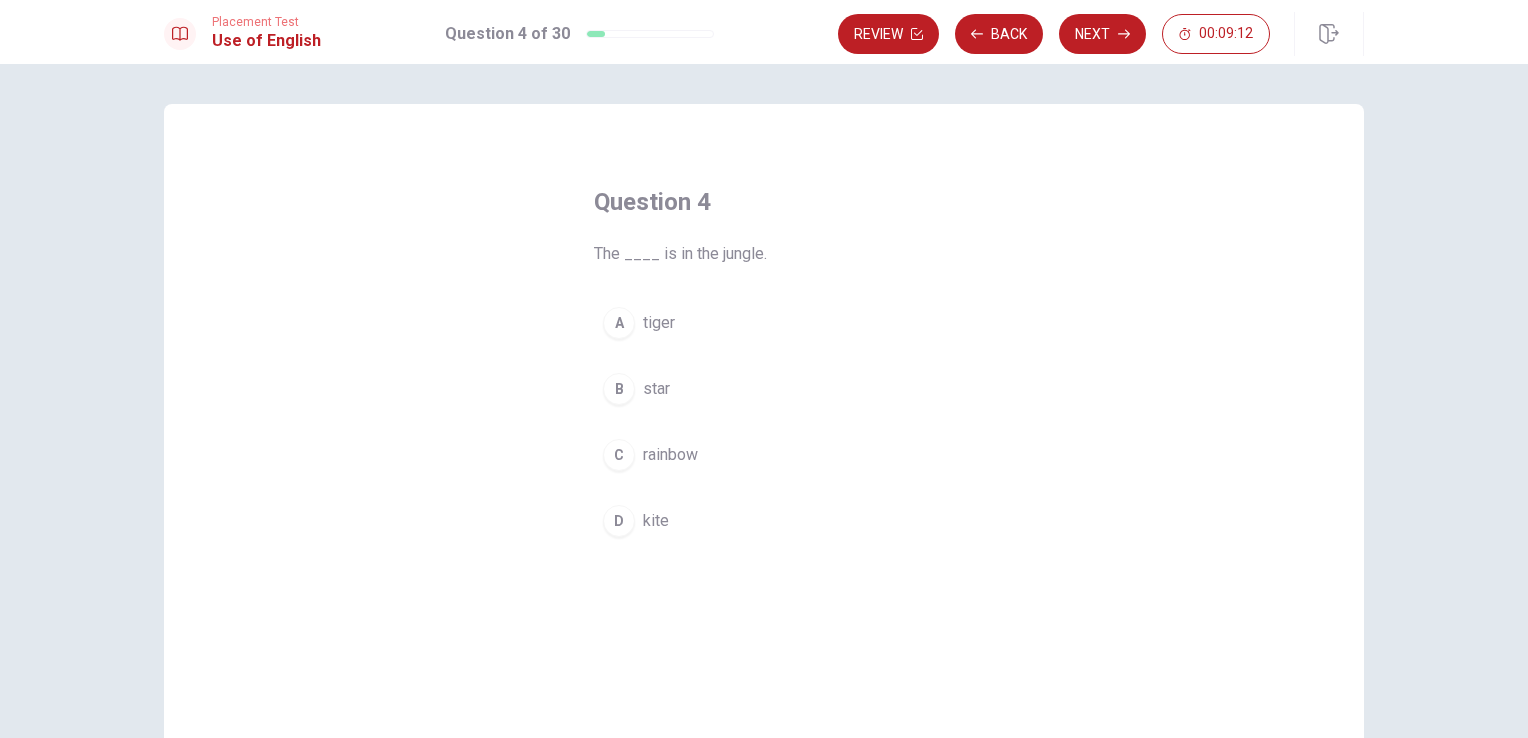 click on "tiger" at bounding box center [659, 323] 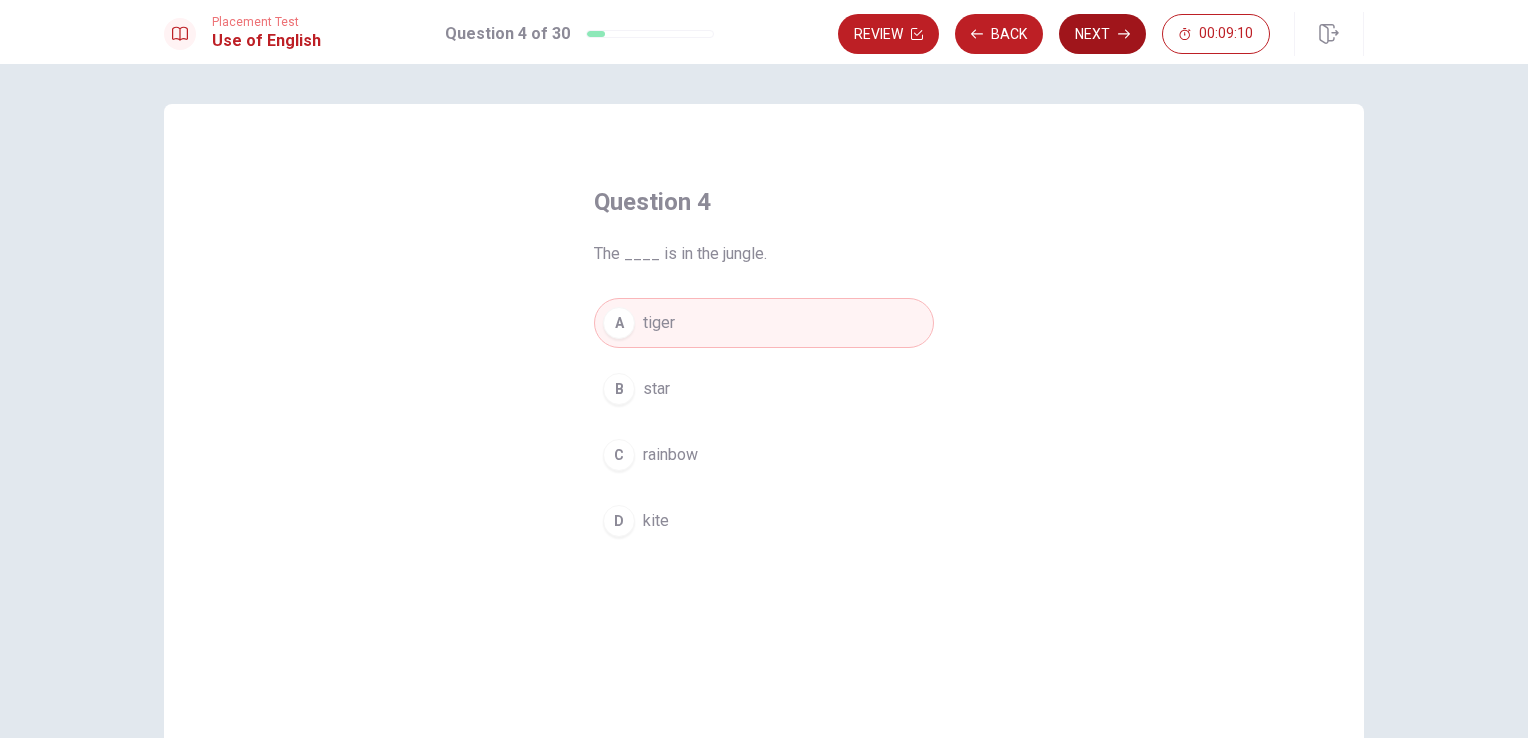 click on "Next" at bounding box center [1102, 34] 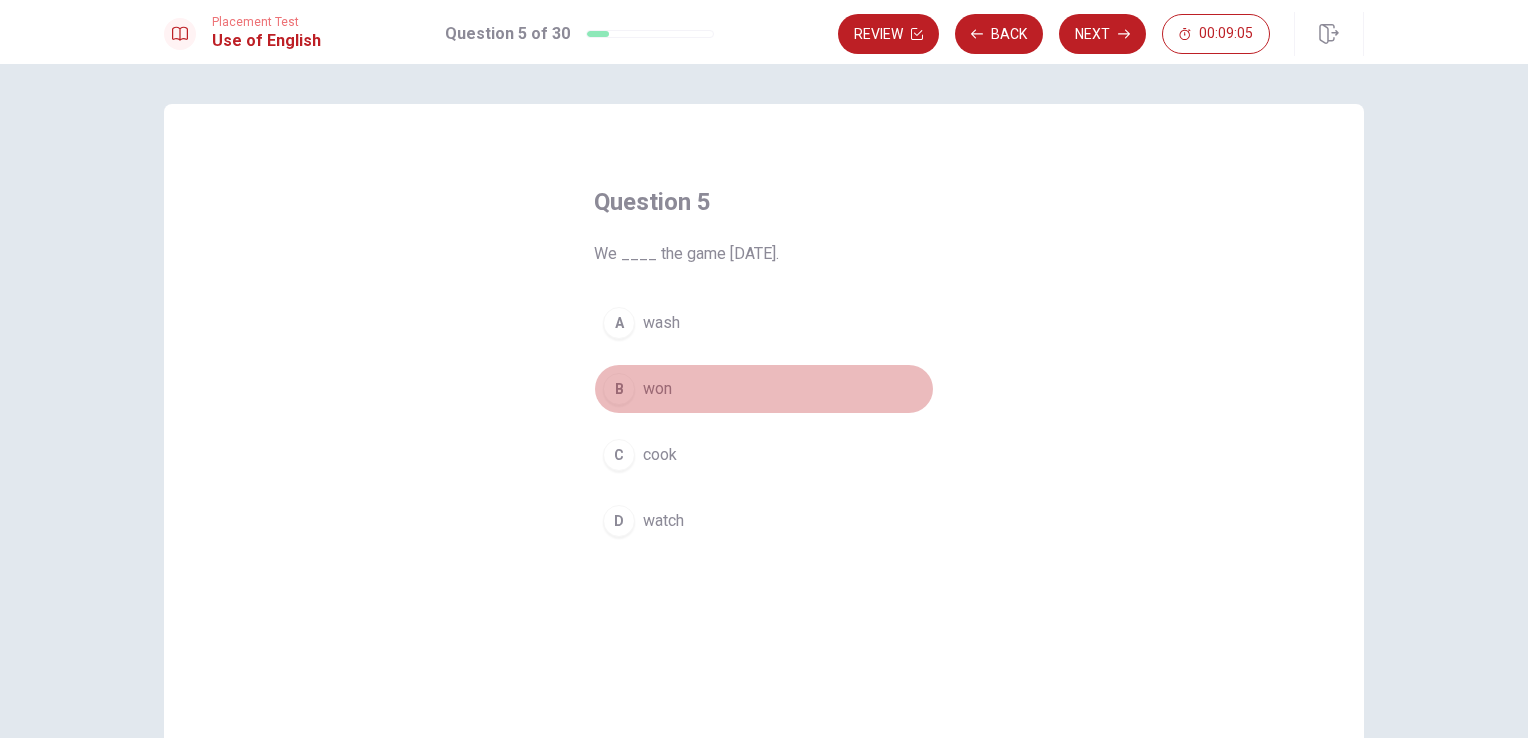 click on "won" at bounding box center [657, 389] 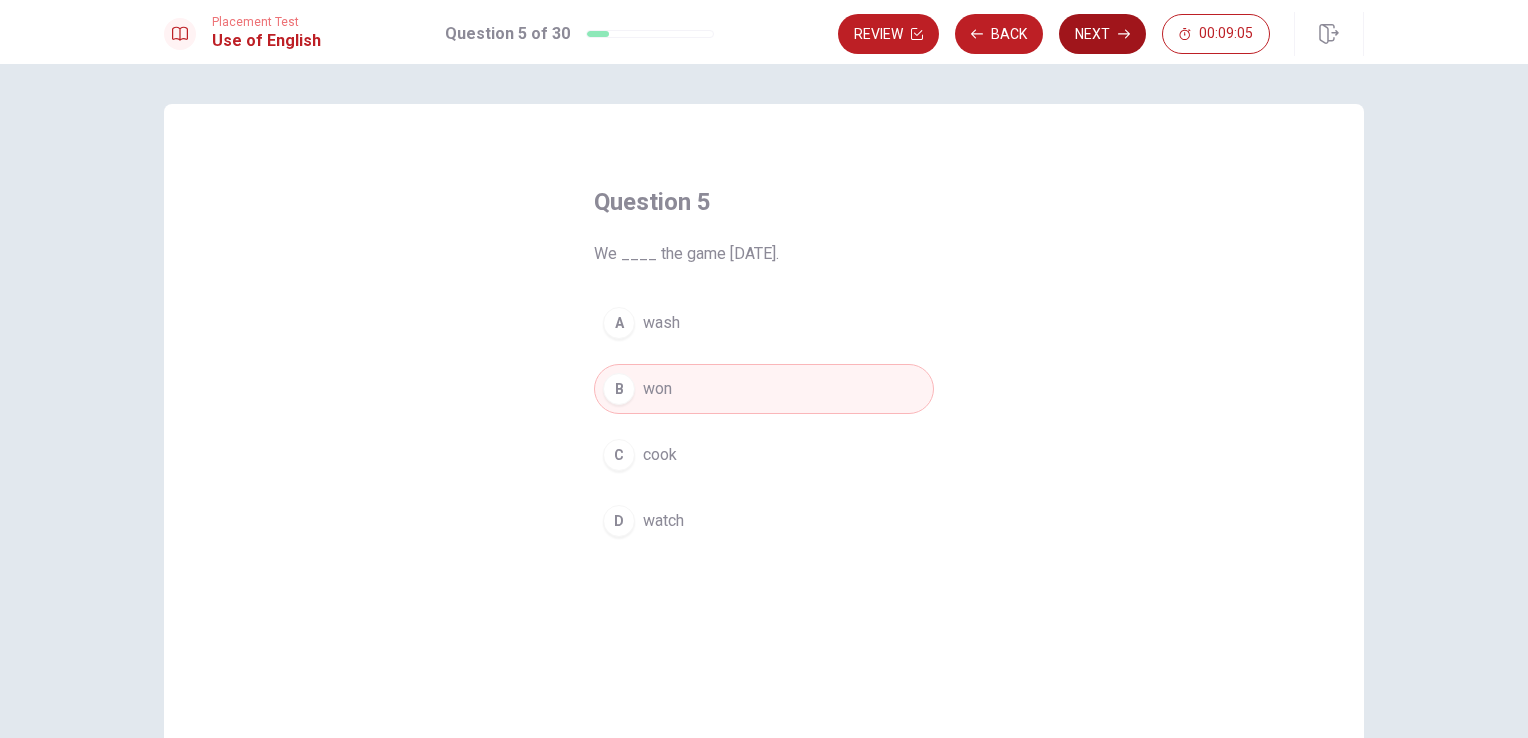 click 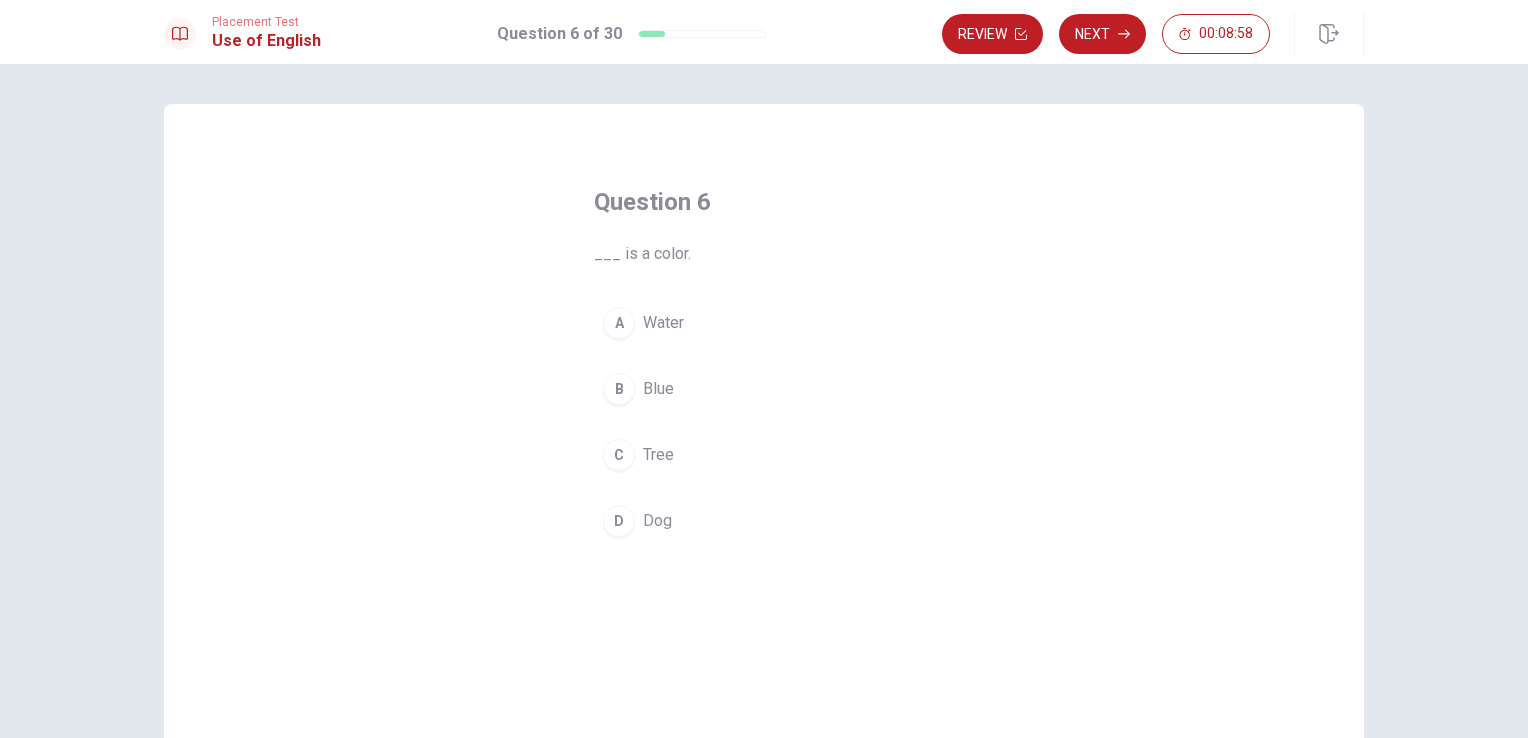 click on "Blue" at bounding box center [658, 389] 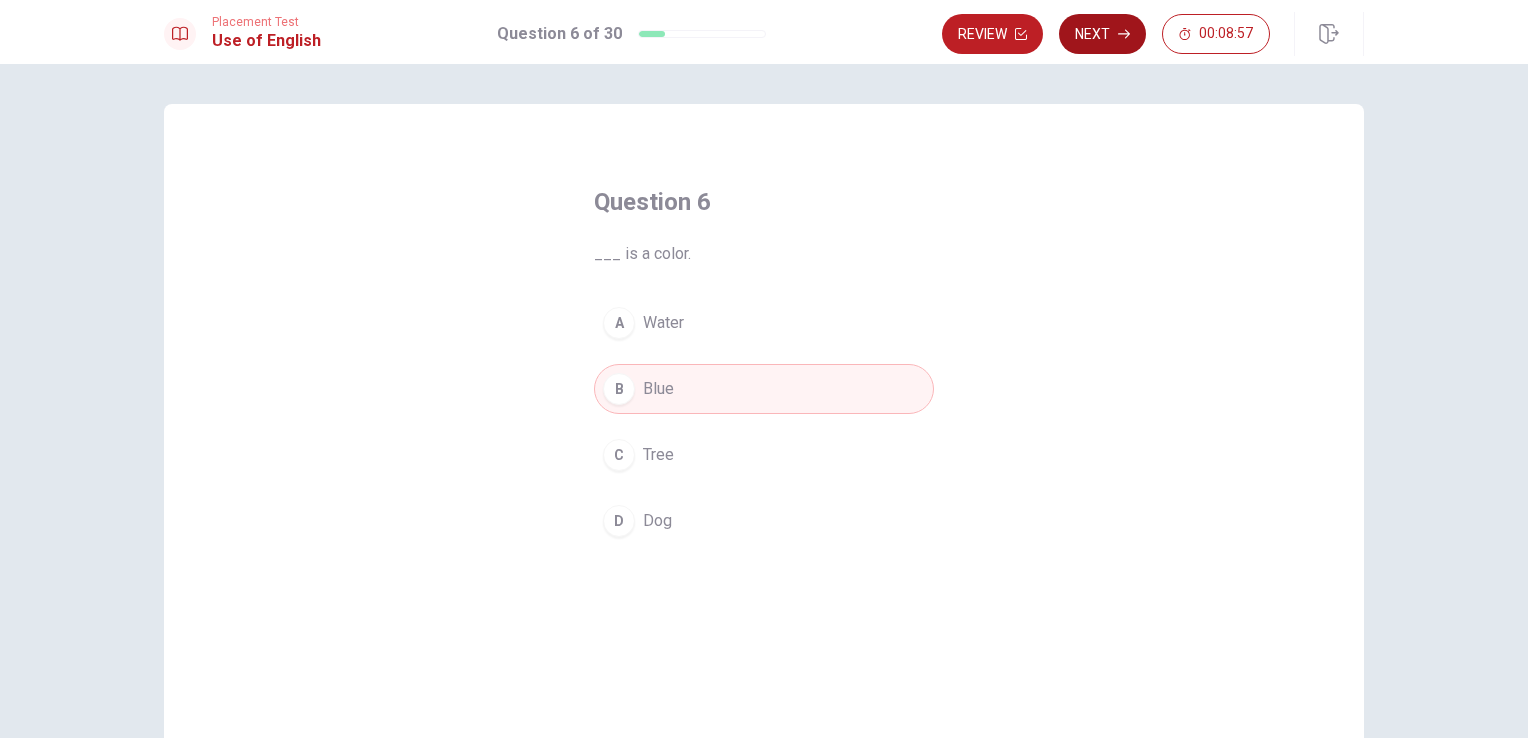 click on "Next" at bounding box center (1102, 34) 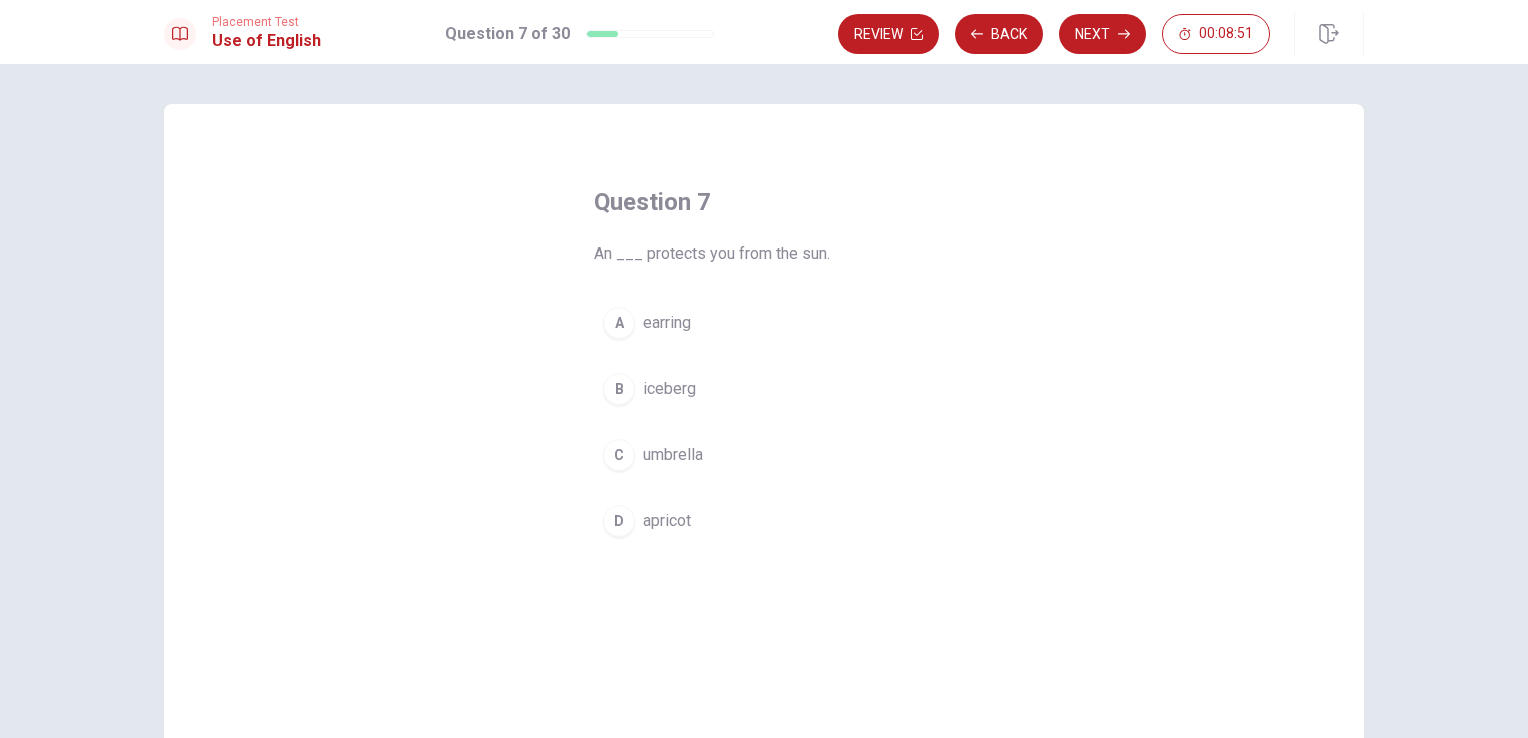 click on "C" at bounding box center (619, 455) 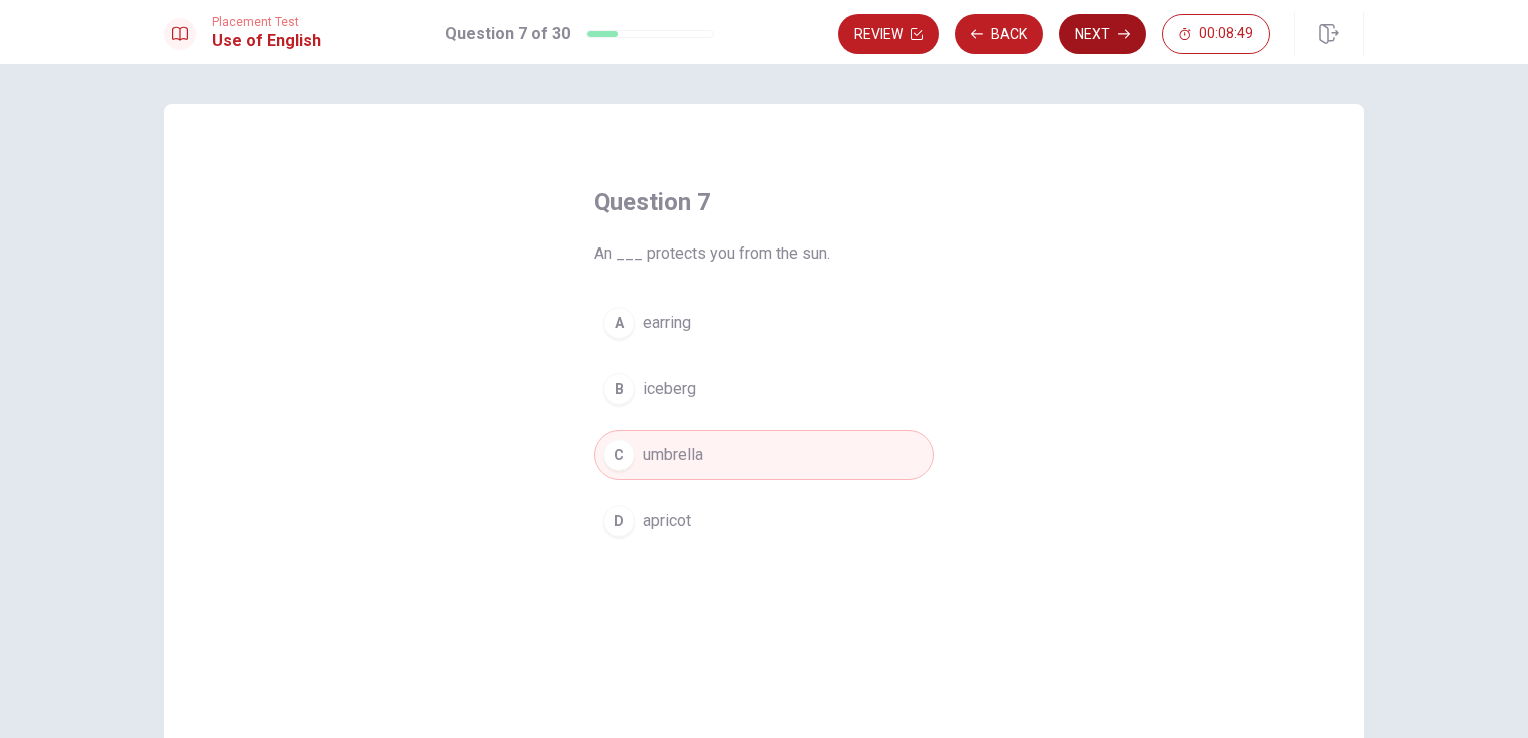 click on "Next" at bounding box center [1102, 34] 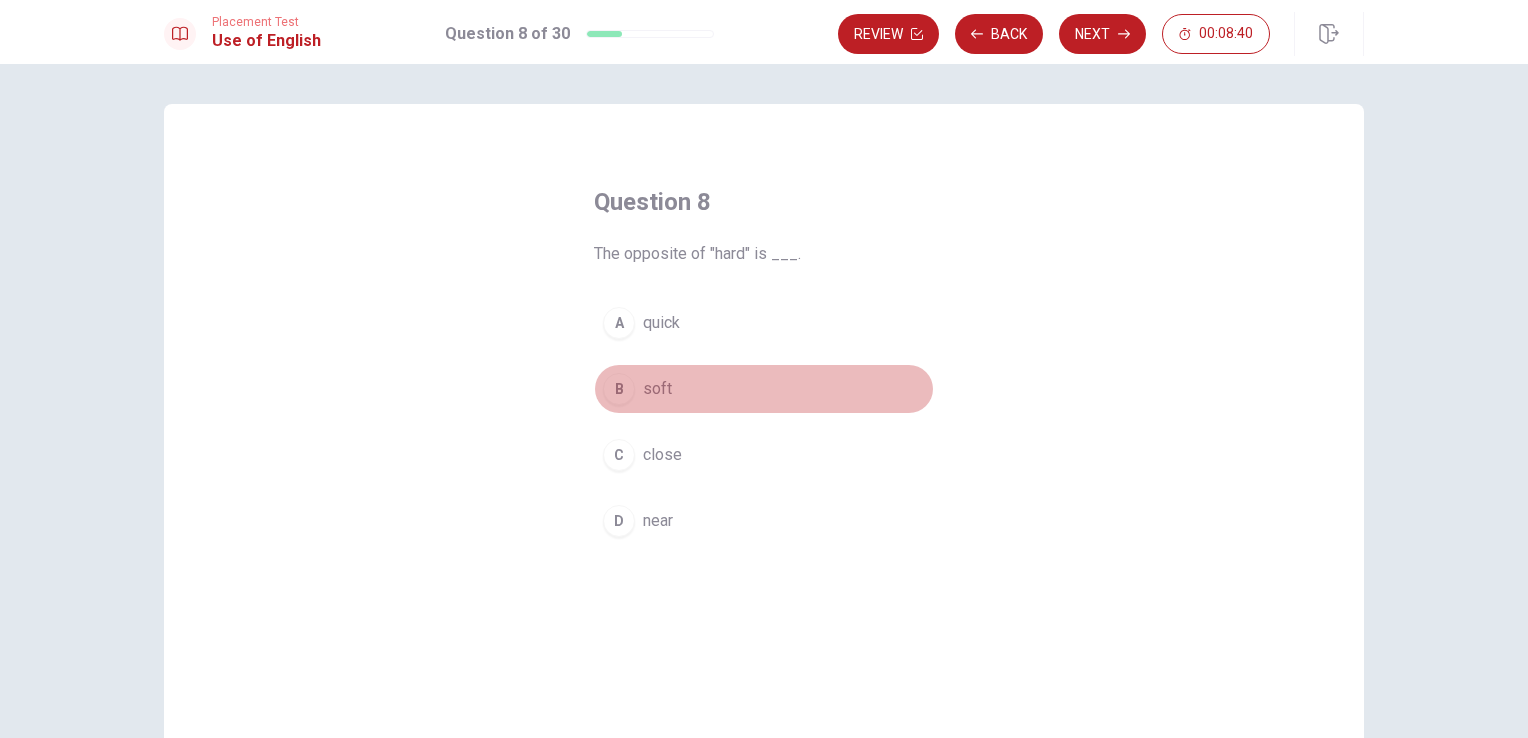 click on "B soft" at bounding box center (764, 389) 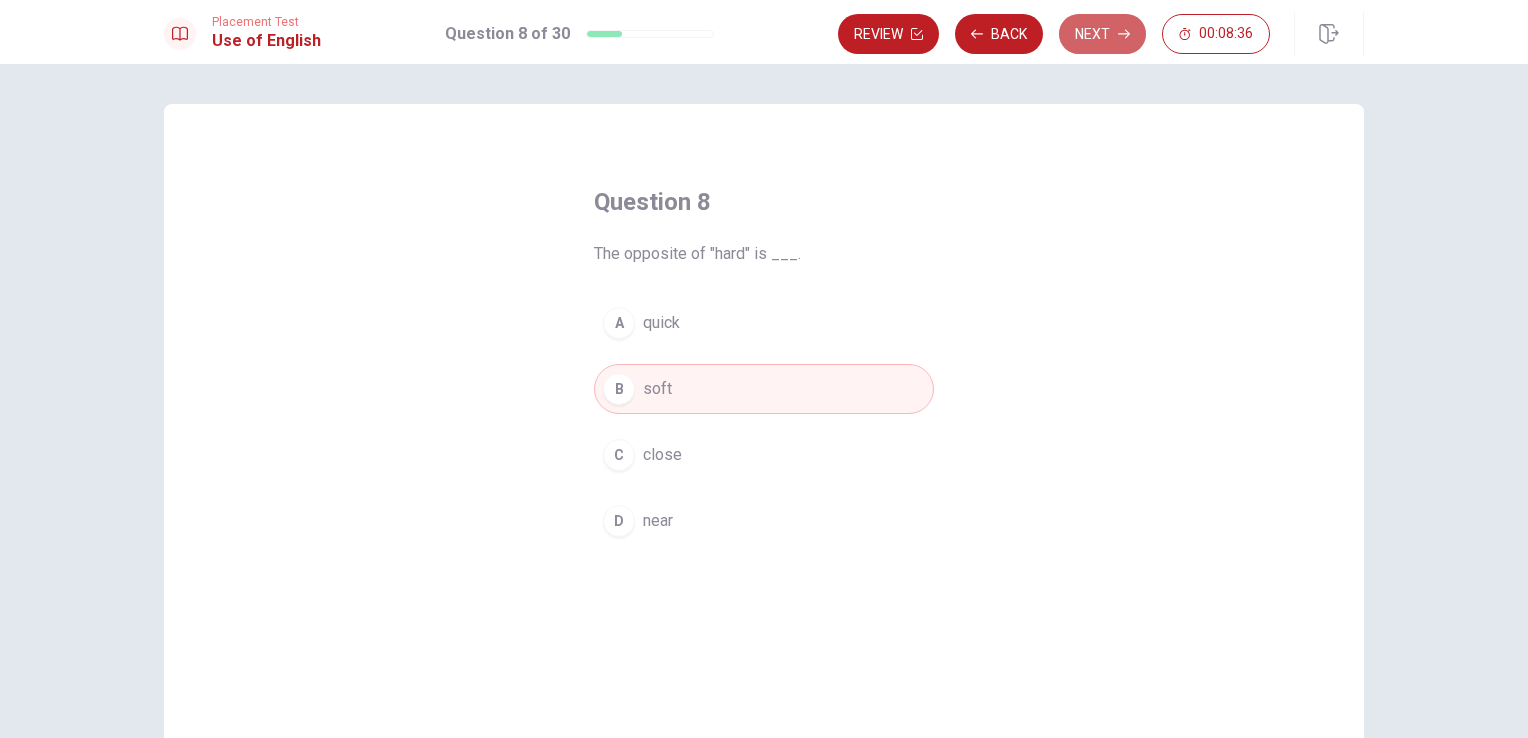 click on "Next" at bounding box center [1102, 34] 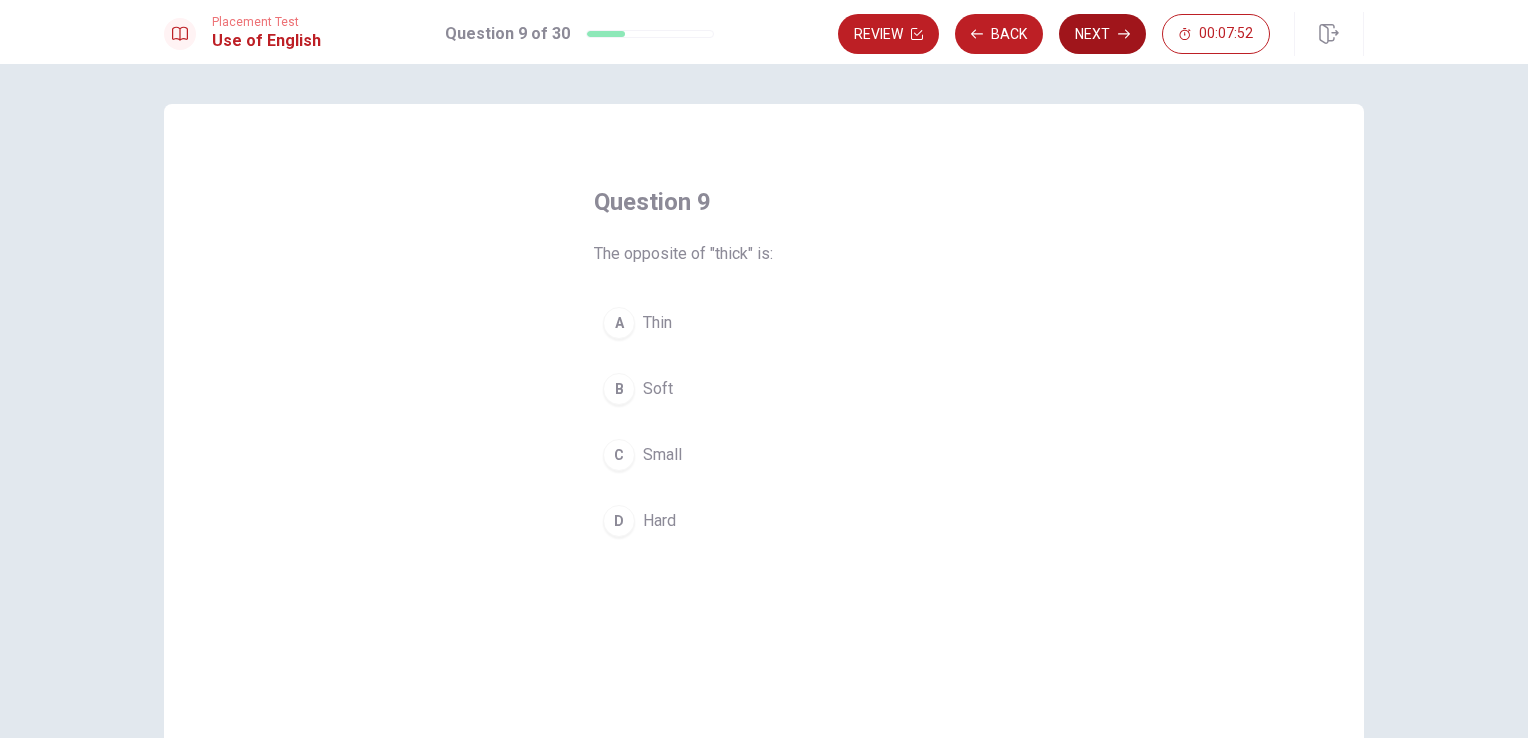 click 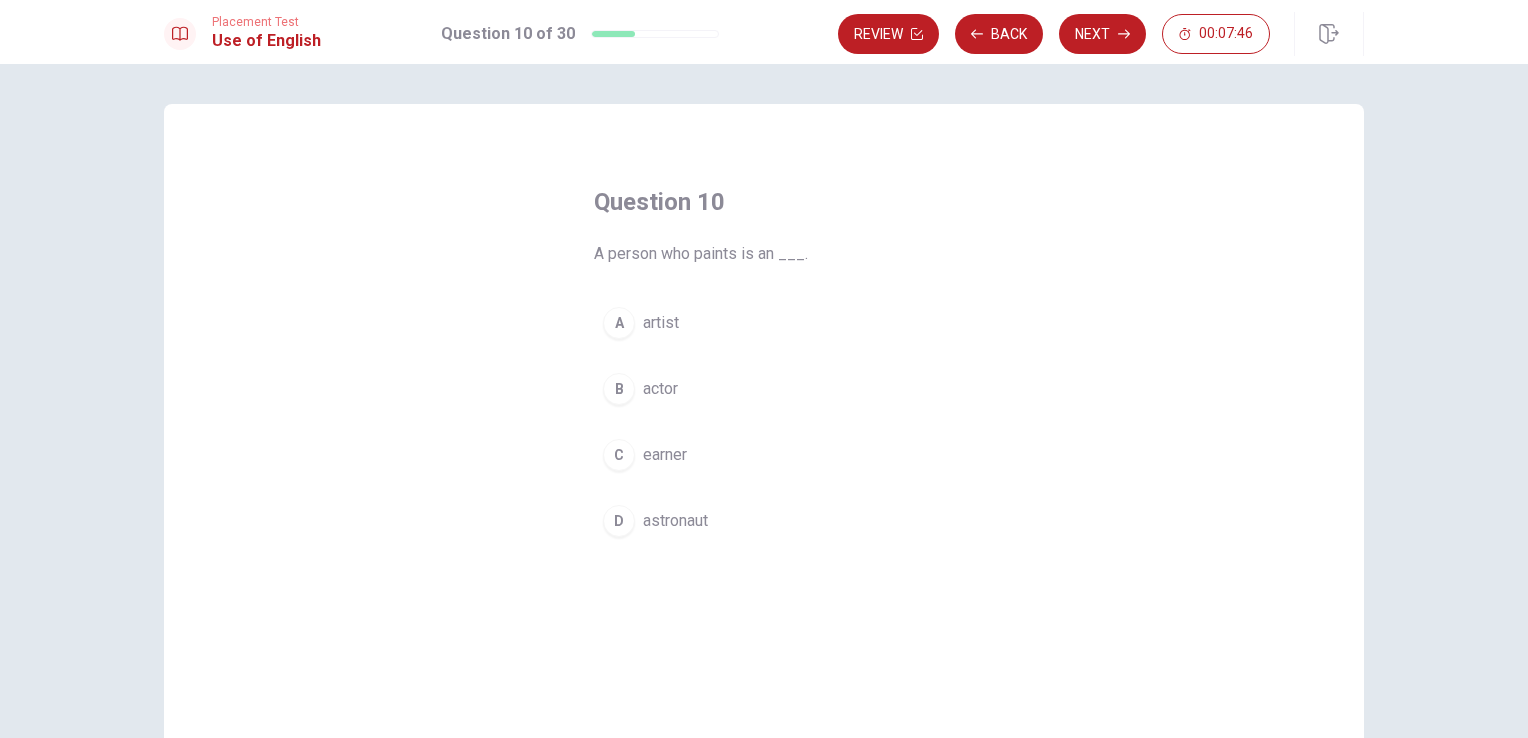 click on "artist" at bounding box center [661, 323] 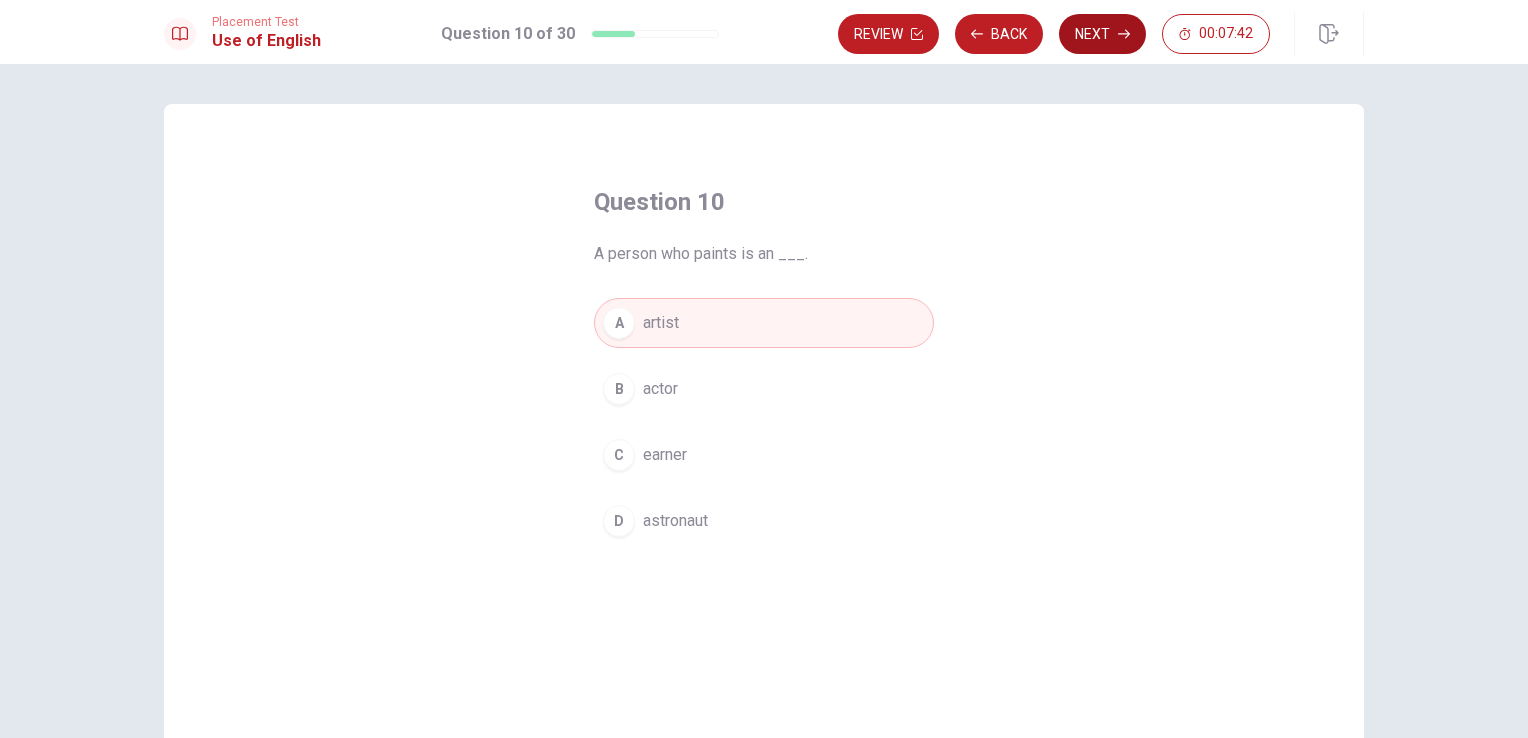 click on "Next" at bounding box center (1102, 34) 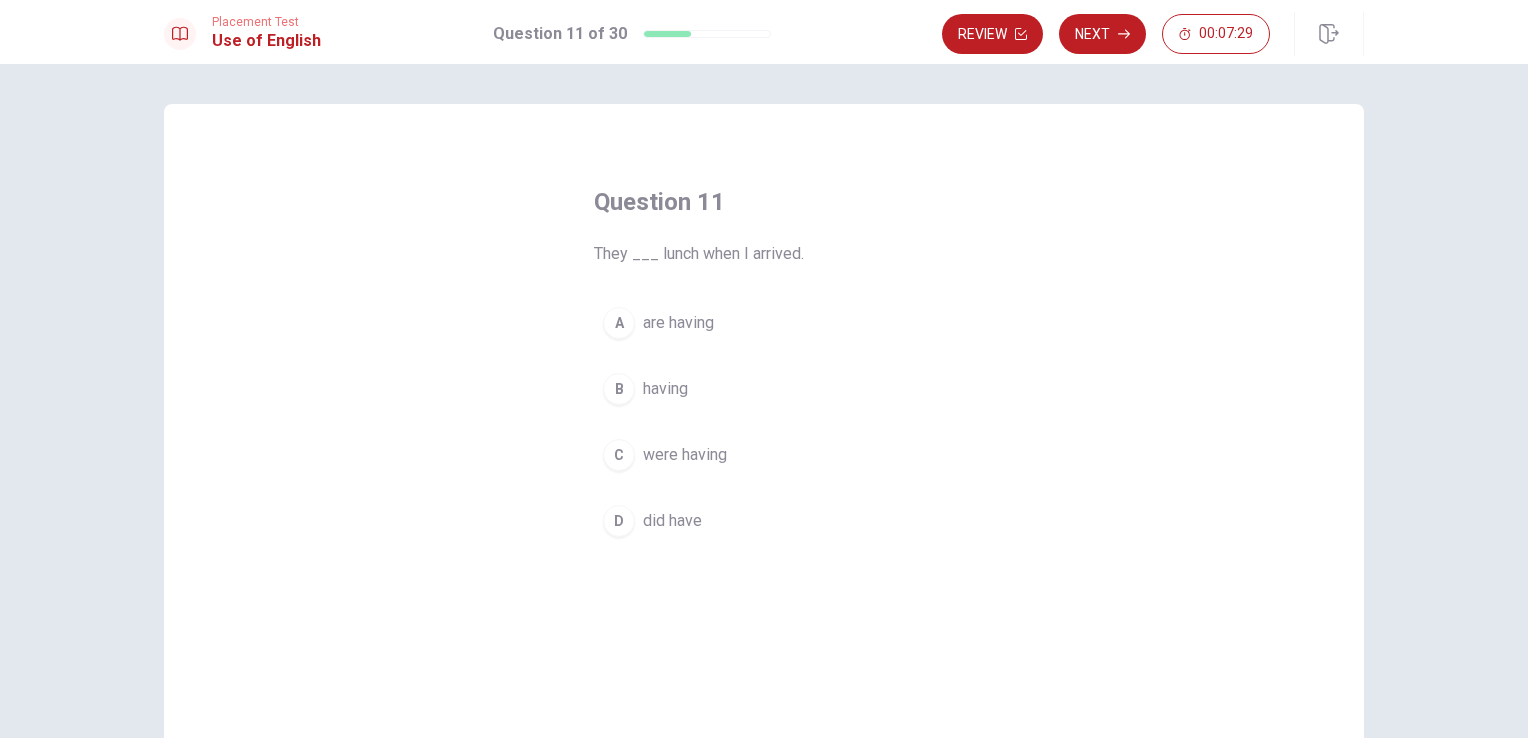 click on "are having" at bounding box center [678, 323] 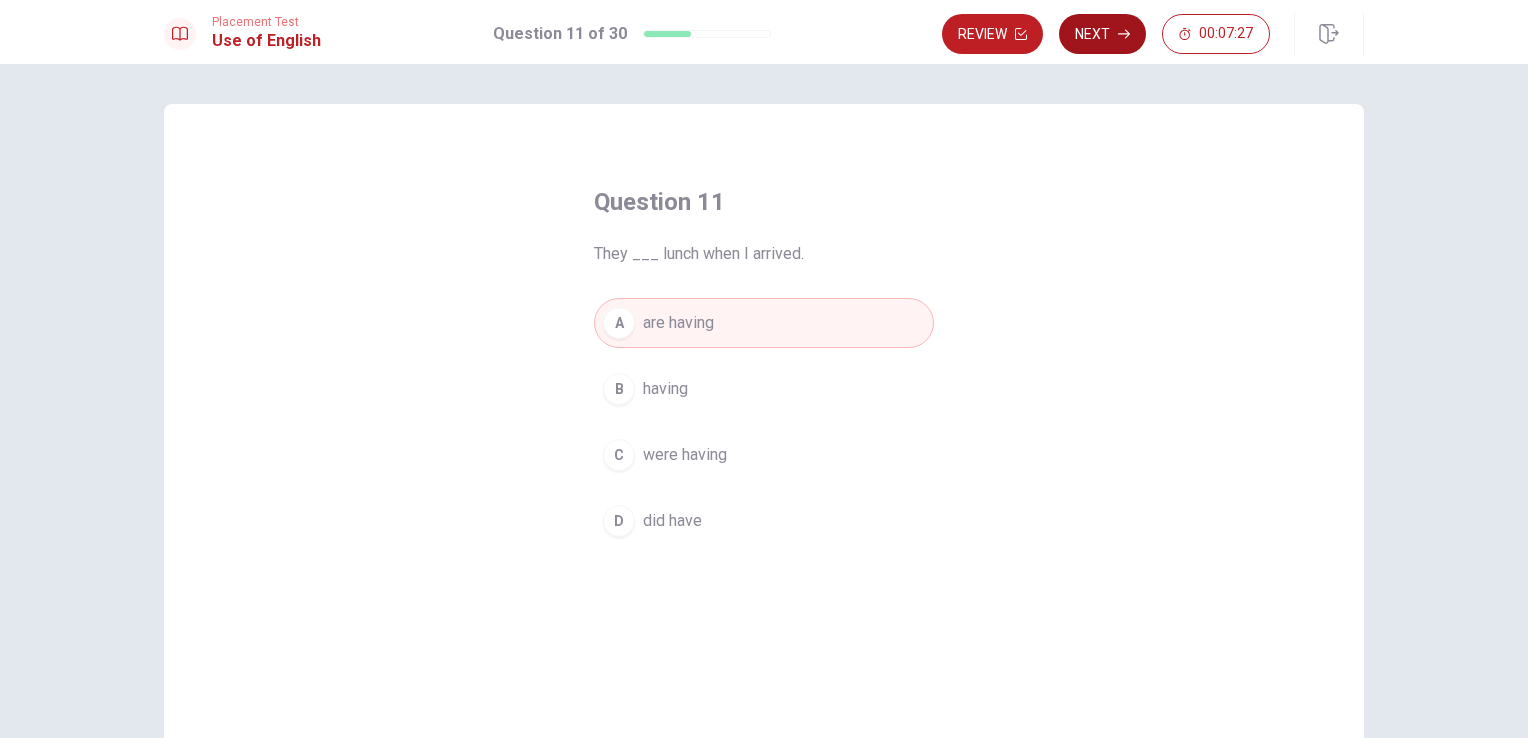 click on "Next" at bounding box center [1102, 34] 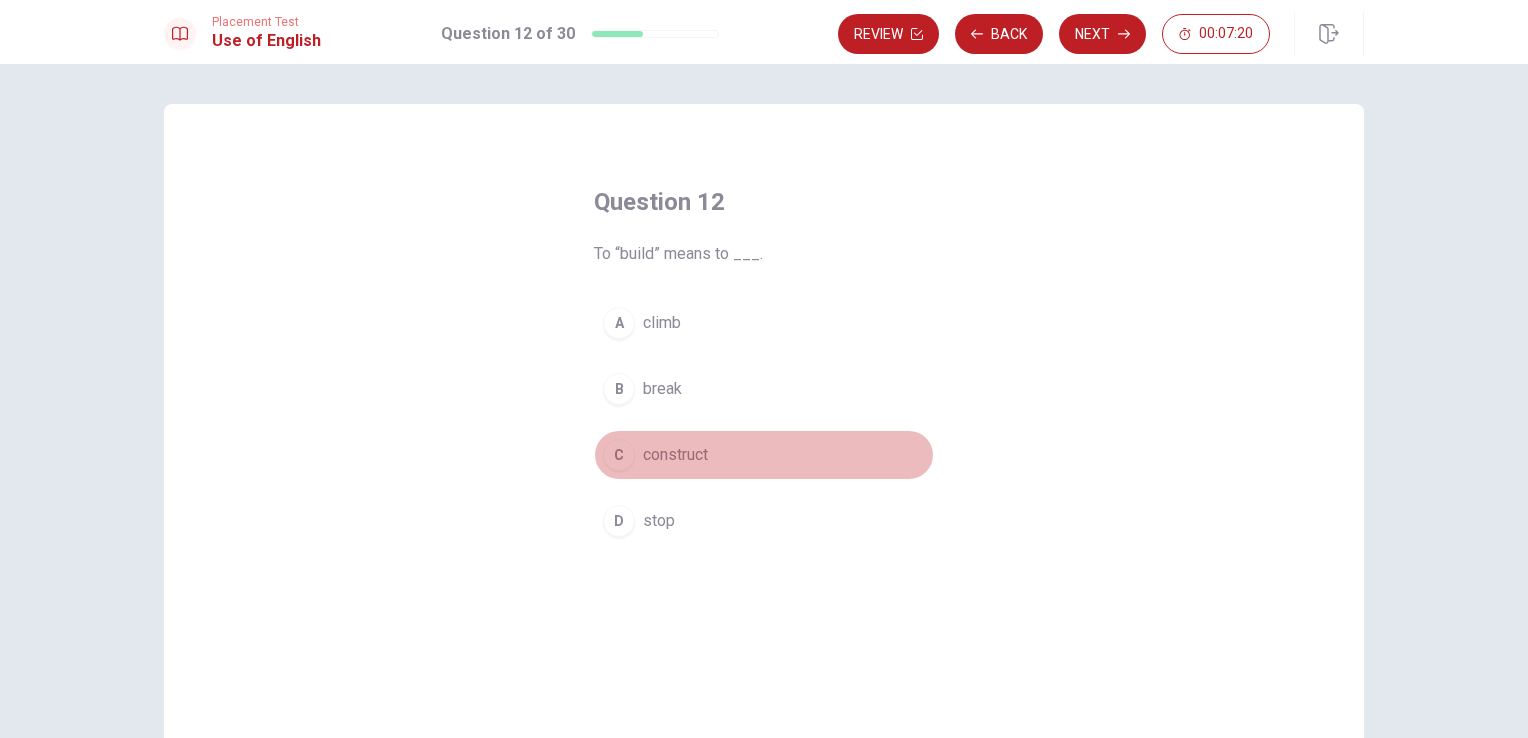 click on "construct" at bounding box center (675, 455) 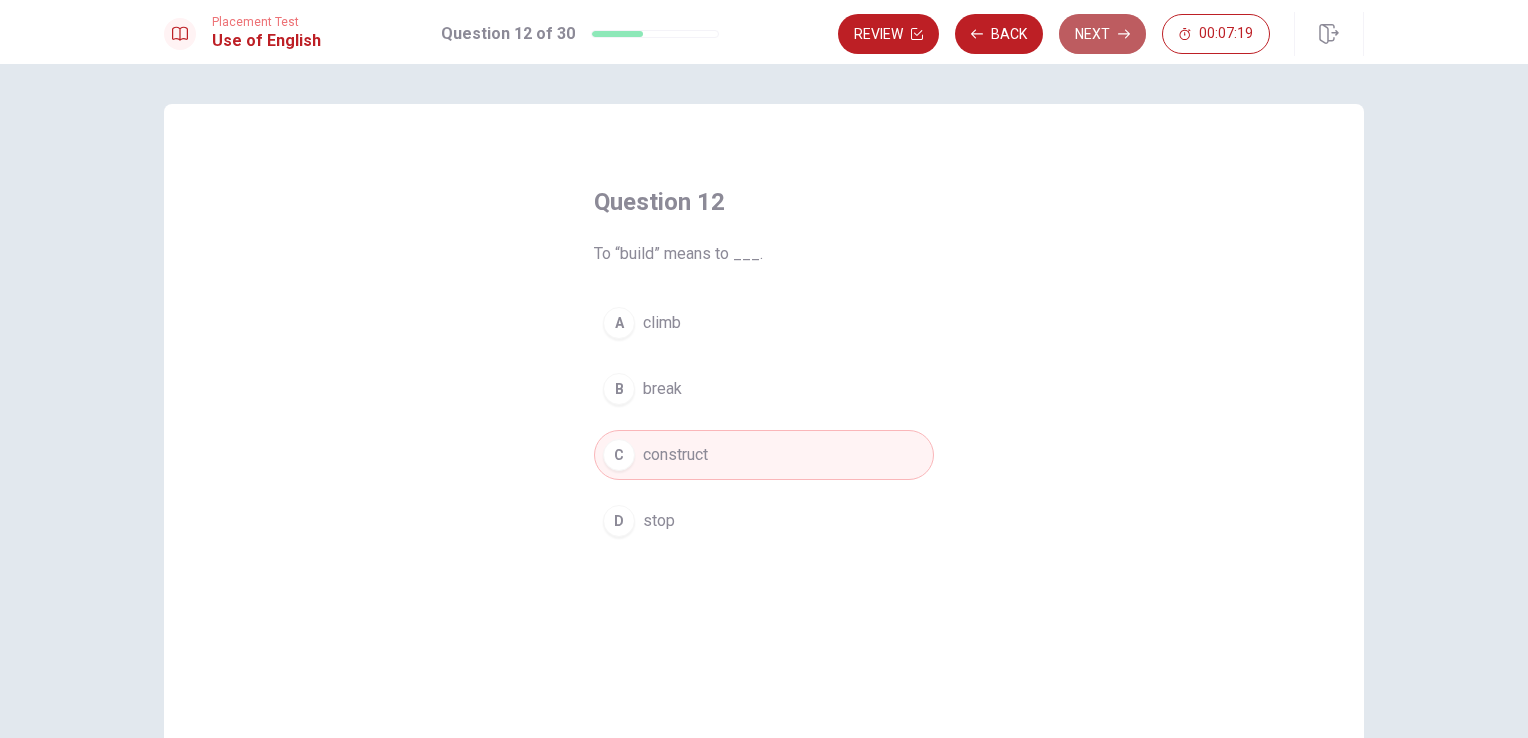 click on "Next" at bounding box center [1102, 34] 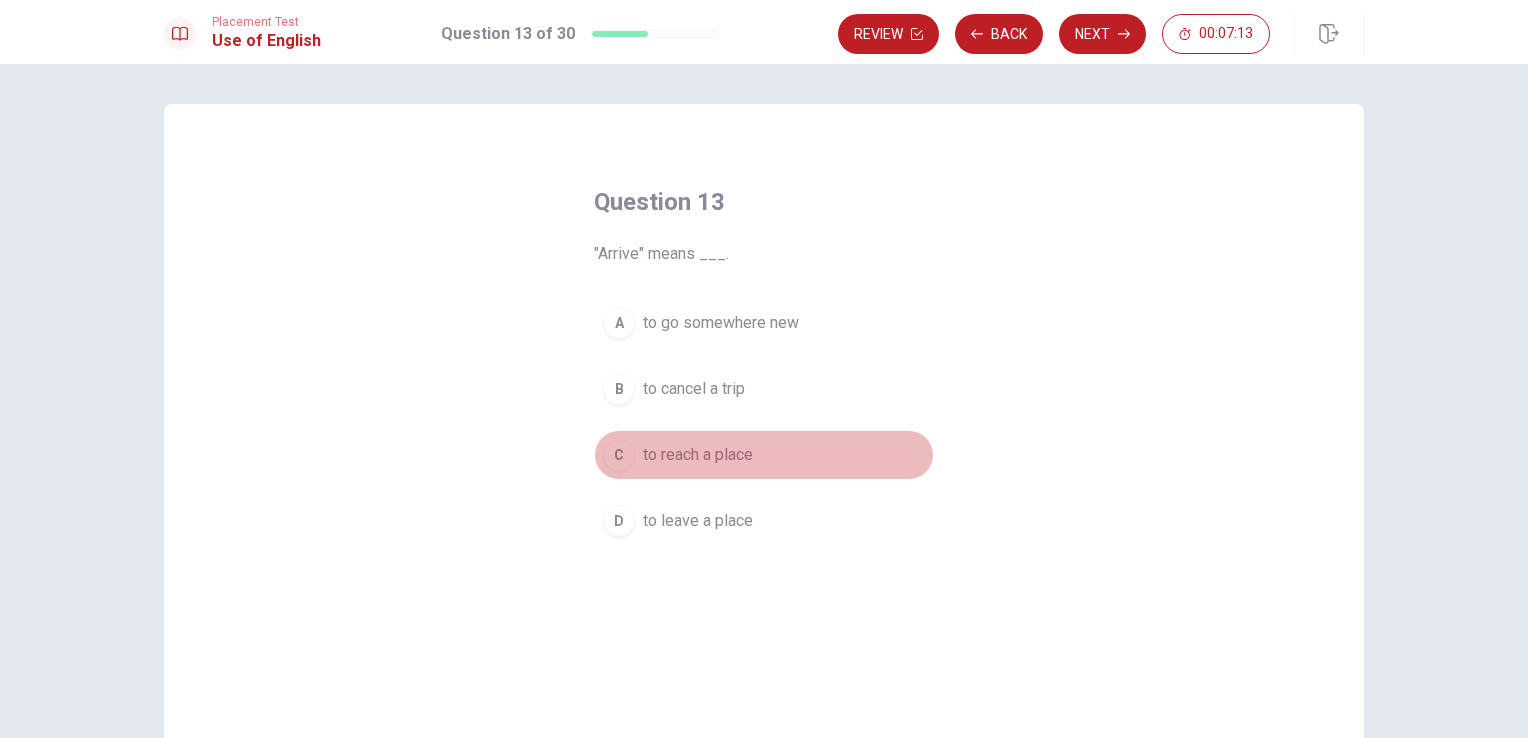 click on "to reach a place" at bounding box center (698, 455) 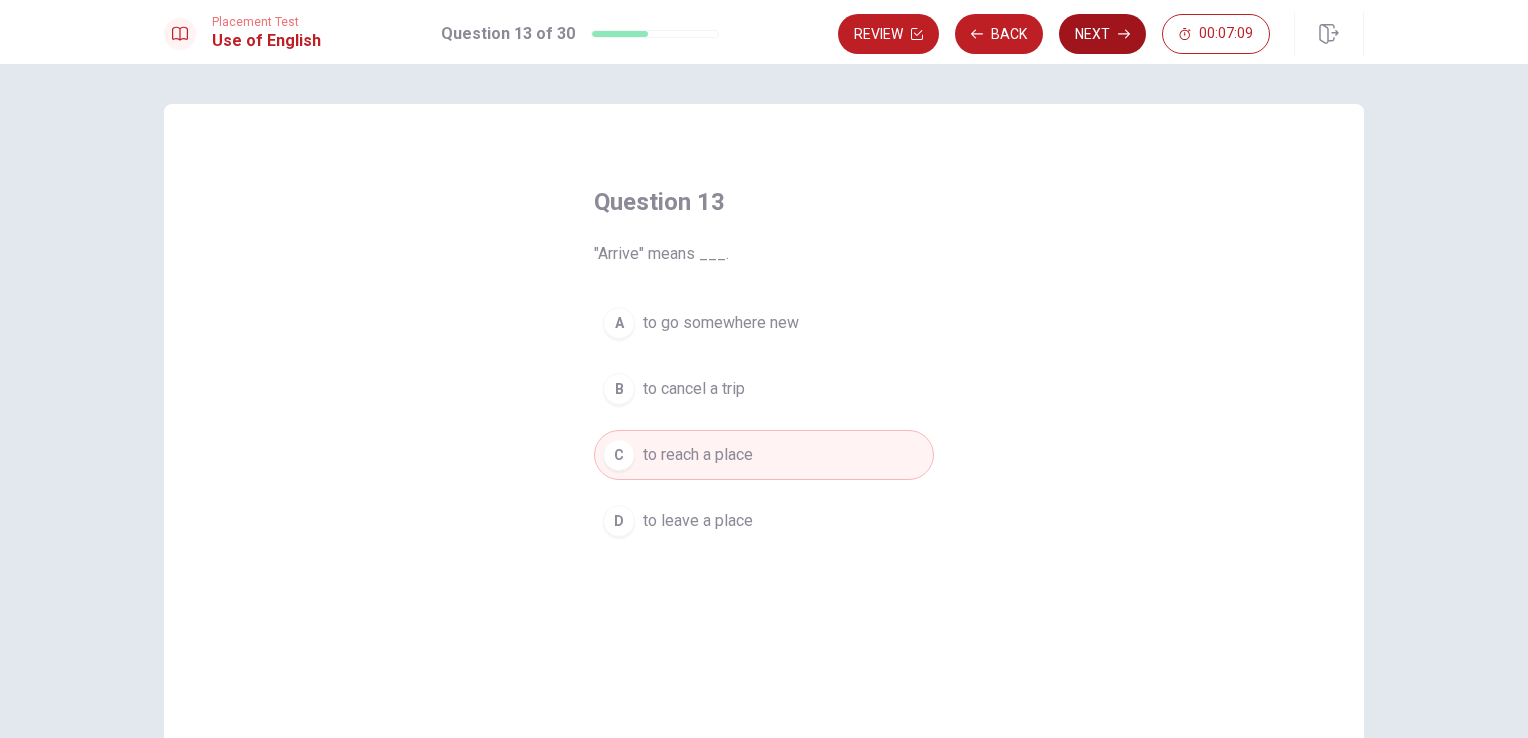click on "Next" at bounding box center [1102, 34] 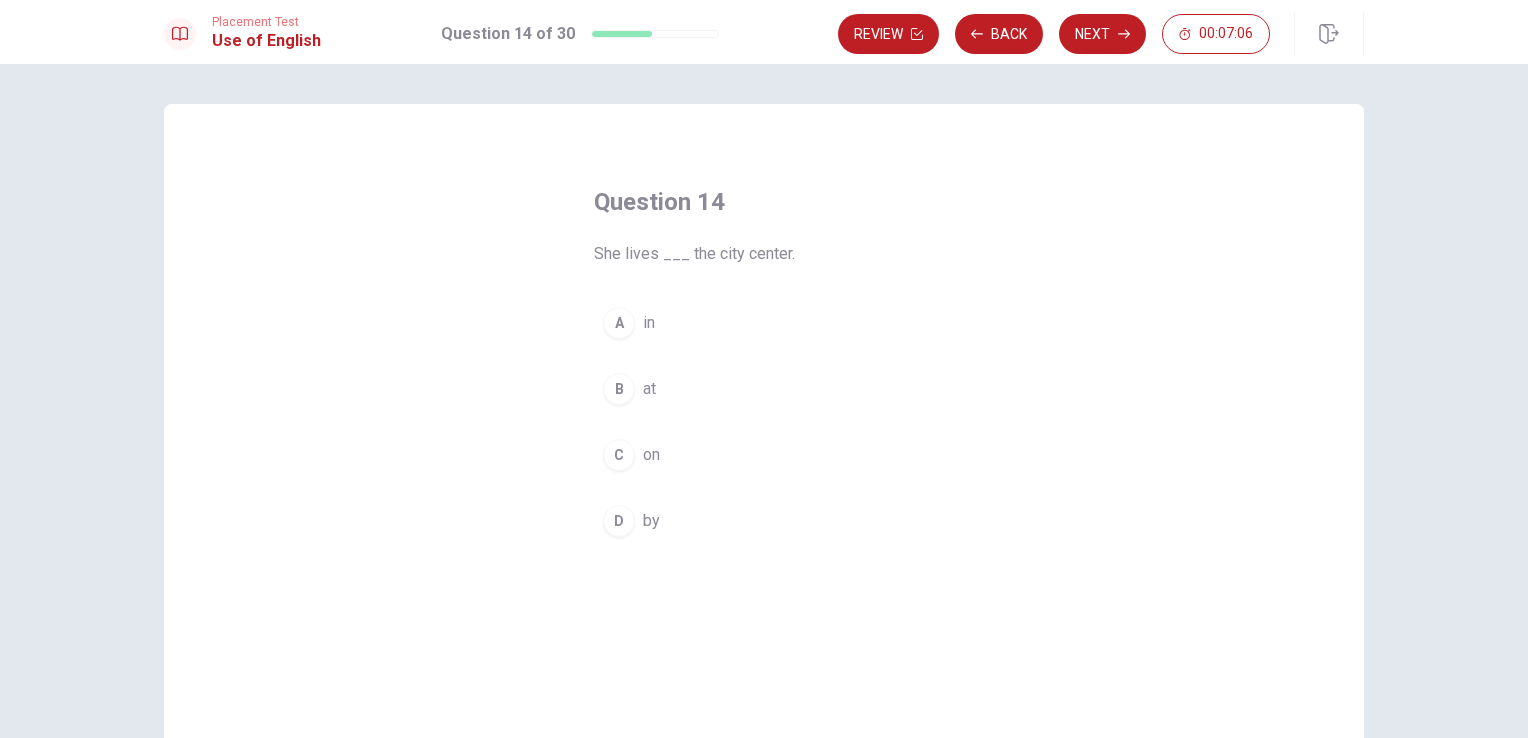 click on "A in" at bounding box center [764, 323] 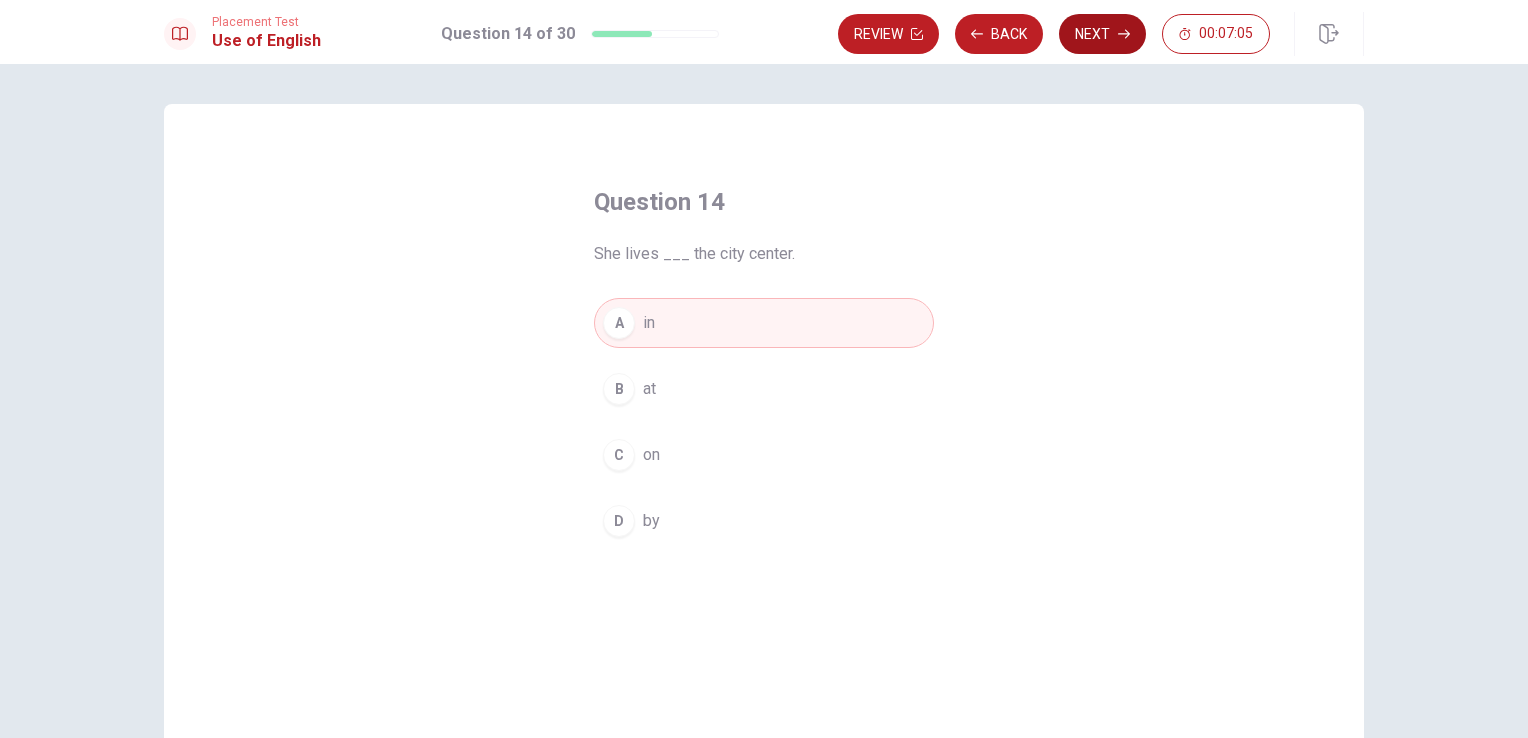 click on "Next" at bounding box center [1102, 34] 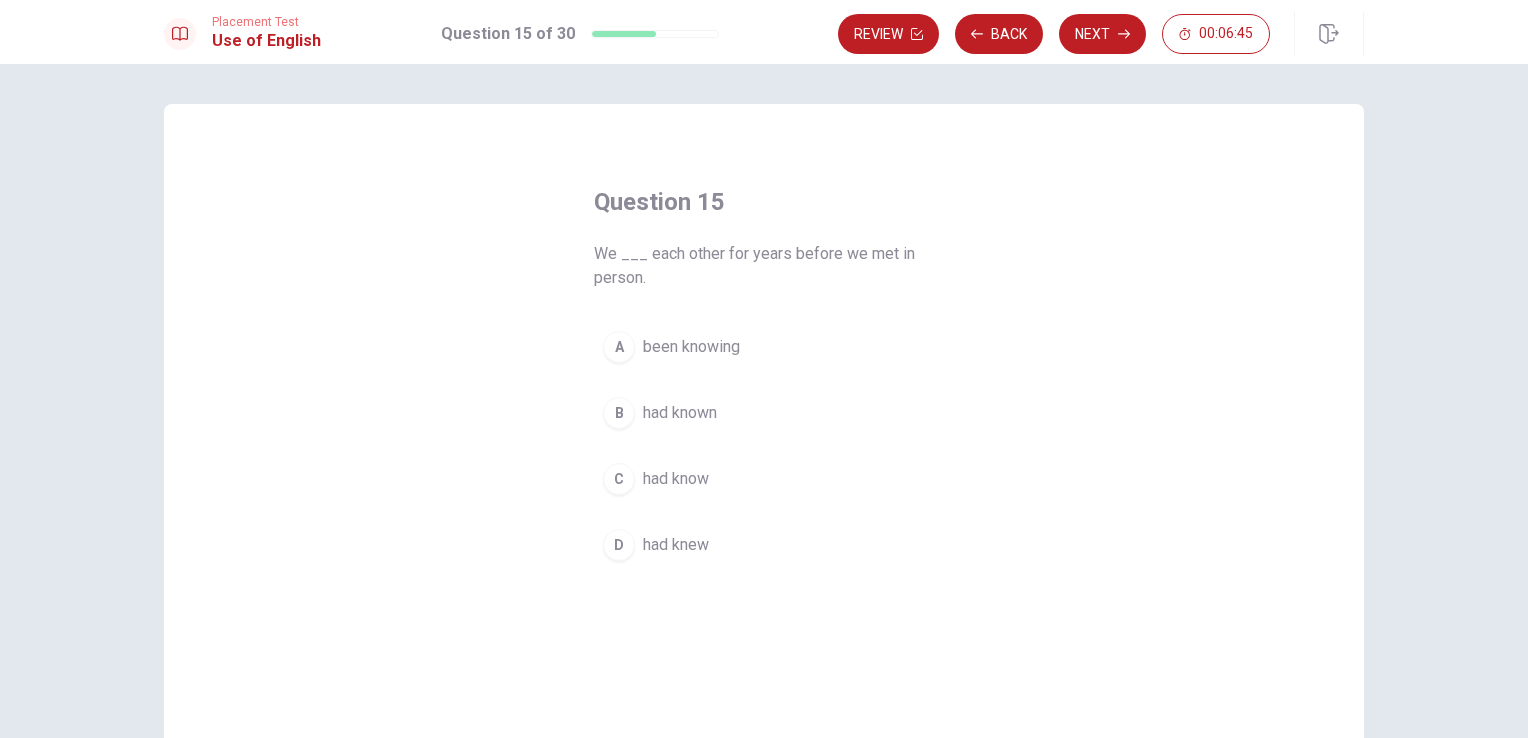 click on "A  been knowing B had known C had know D had knew" at bounding box center (764, 446) 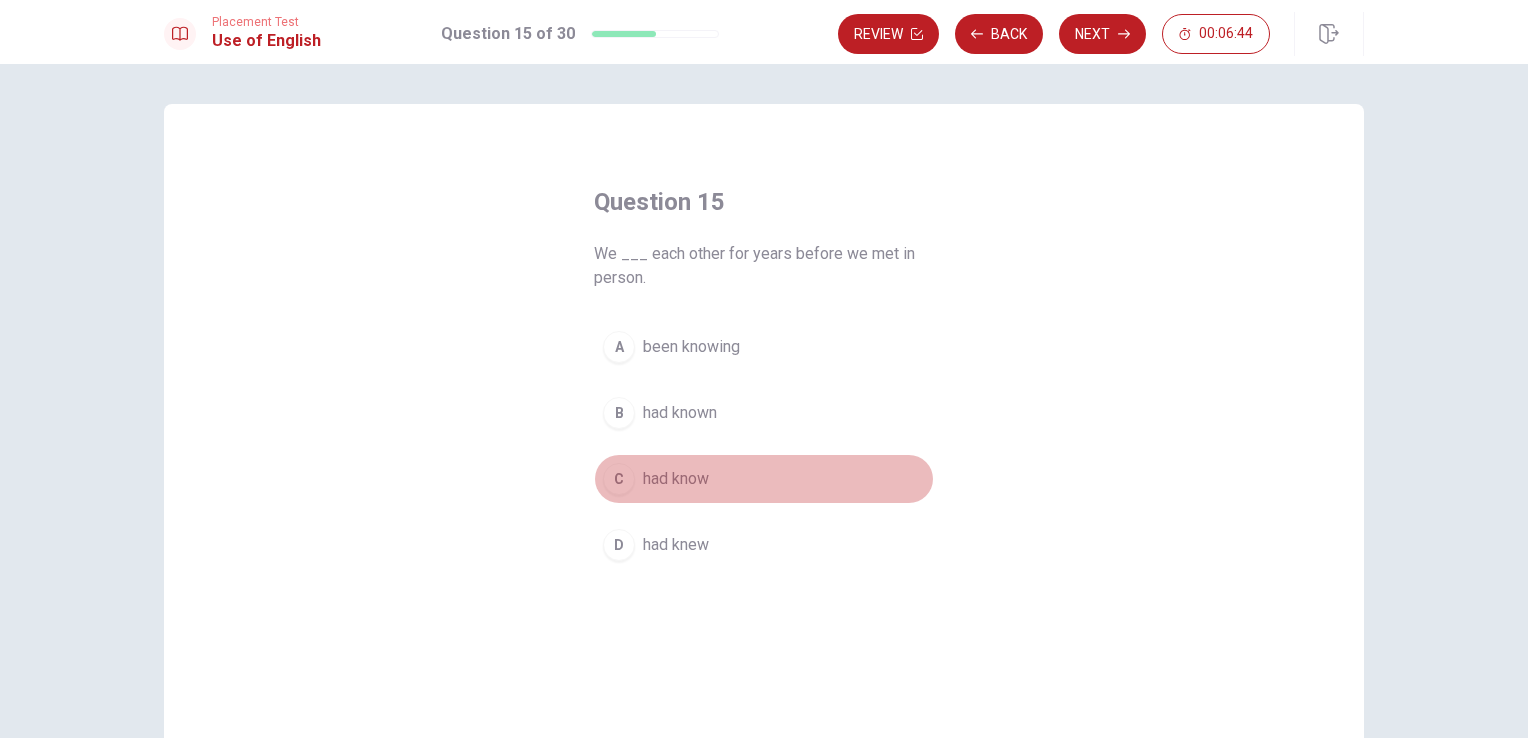 click on "had know" at bounding box center [676, 479] 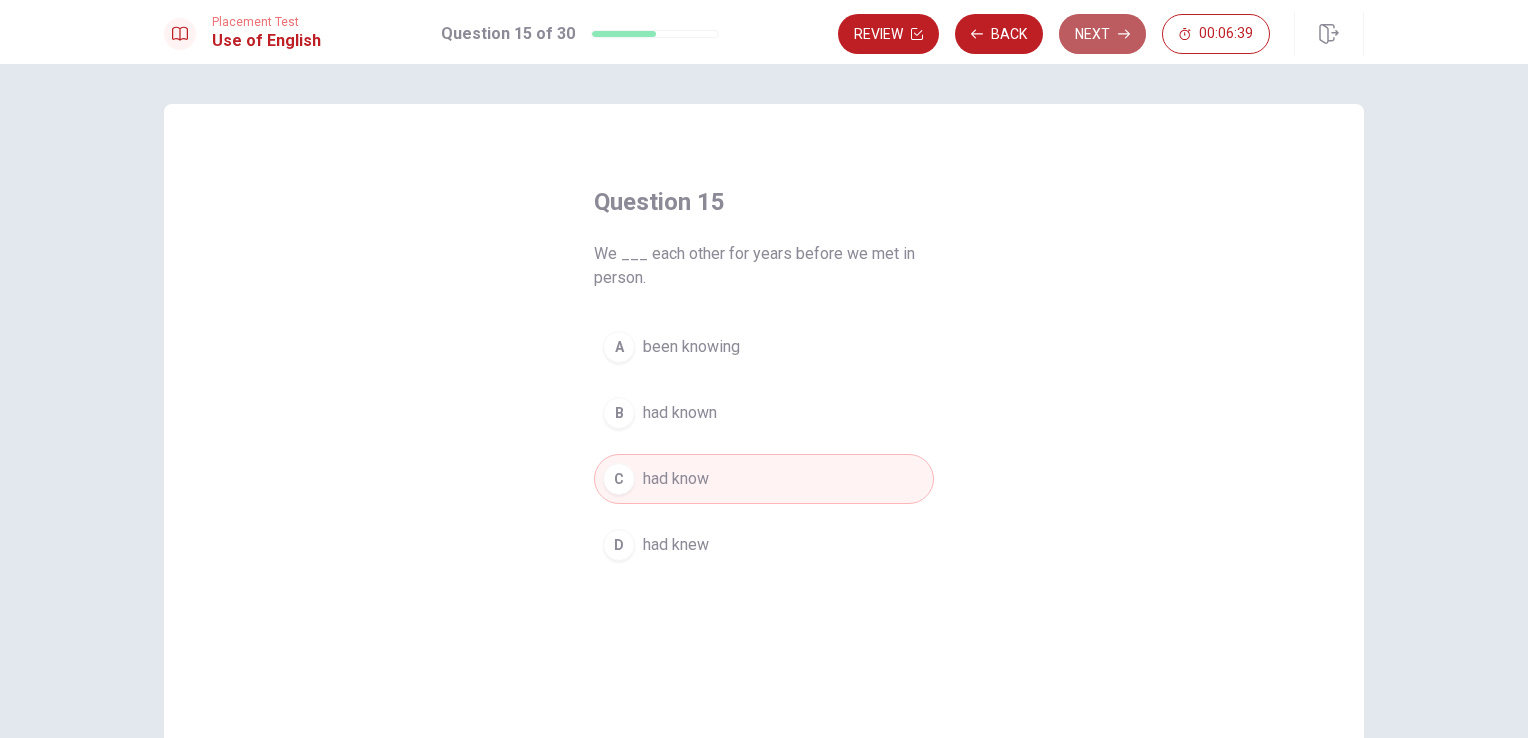 click 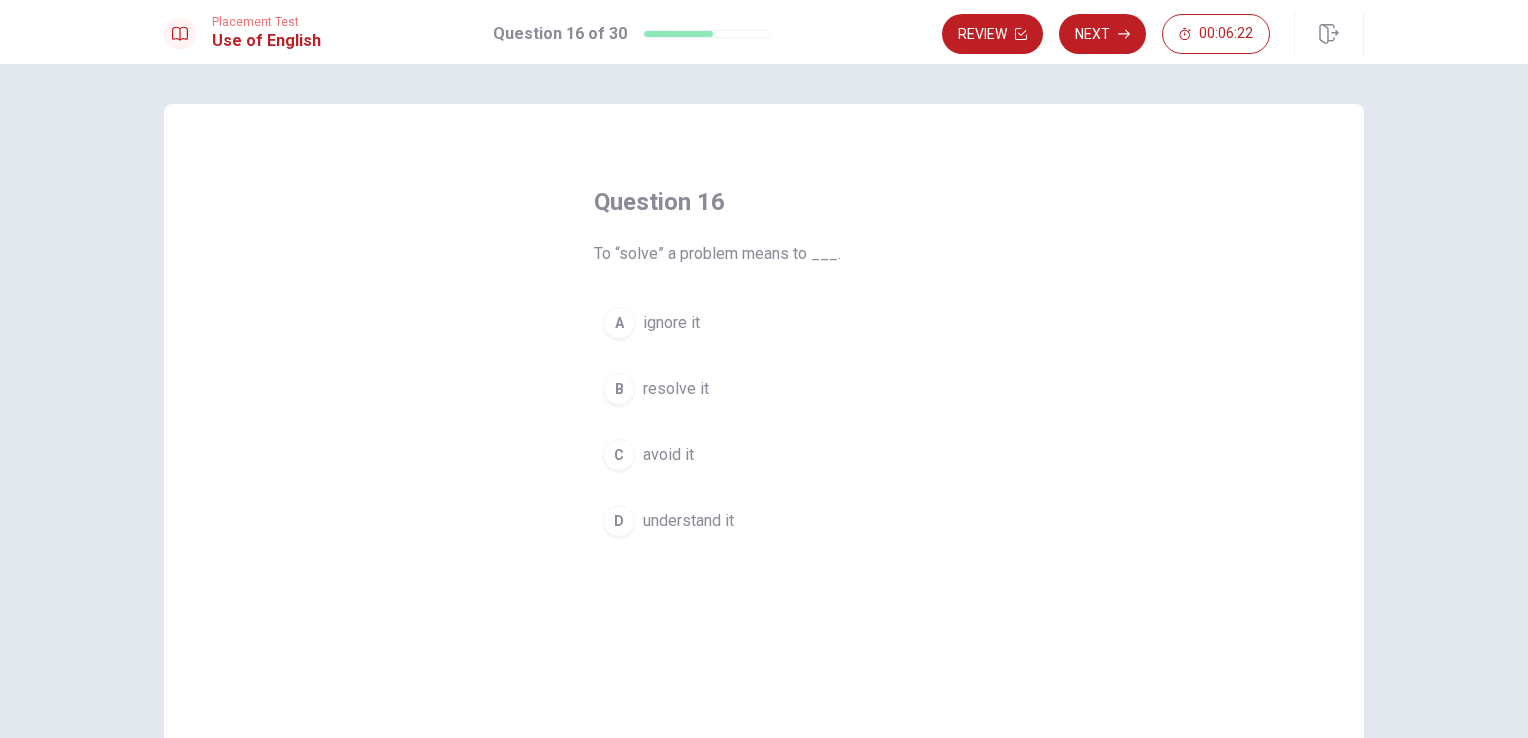 click on "resolve it" at bounding box center [676, 389] 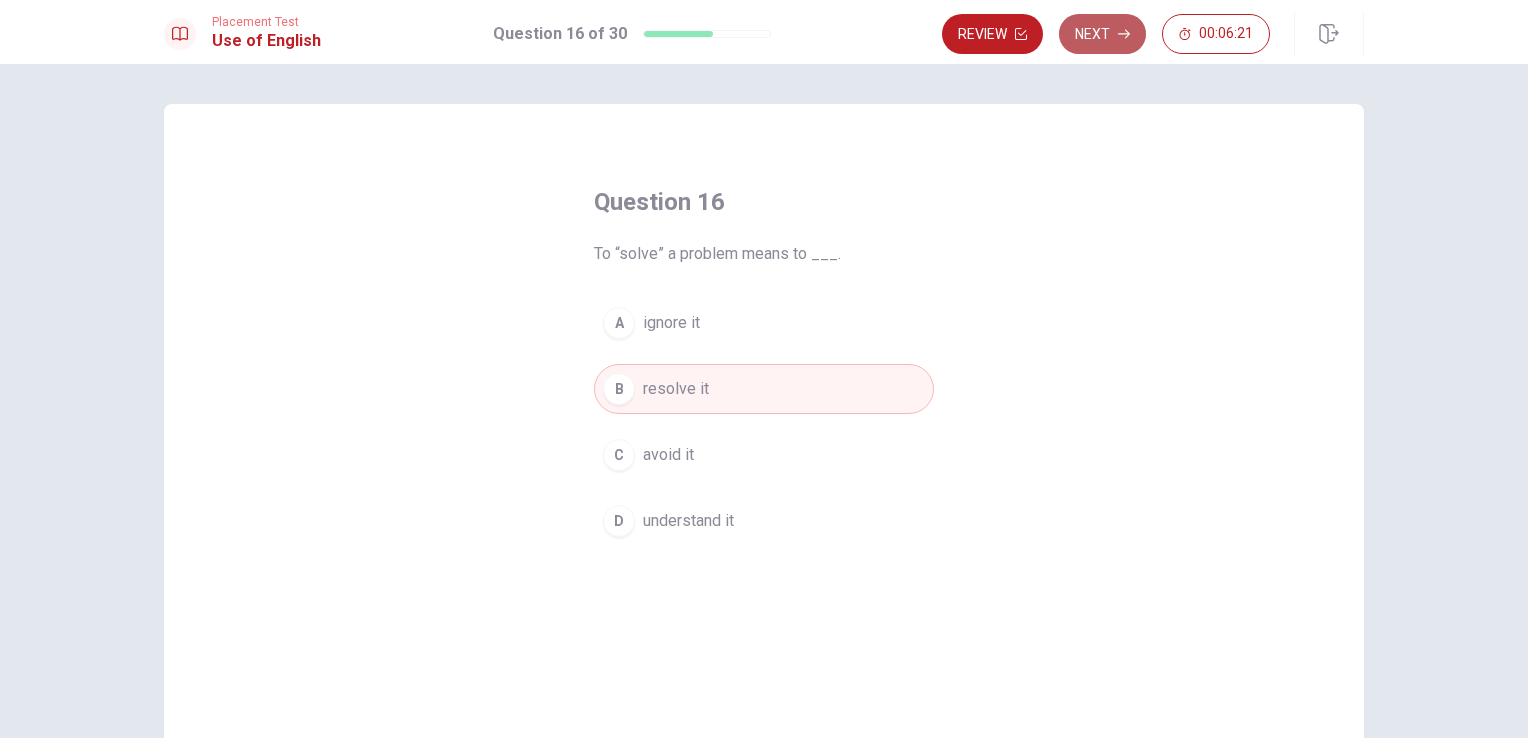 click on "Next" at bounding box center [1102, 34] 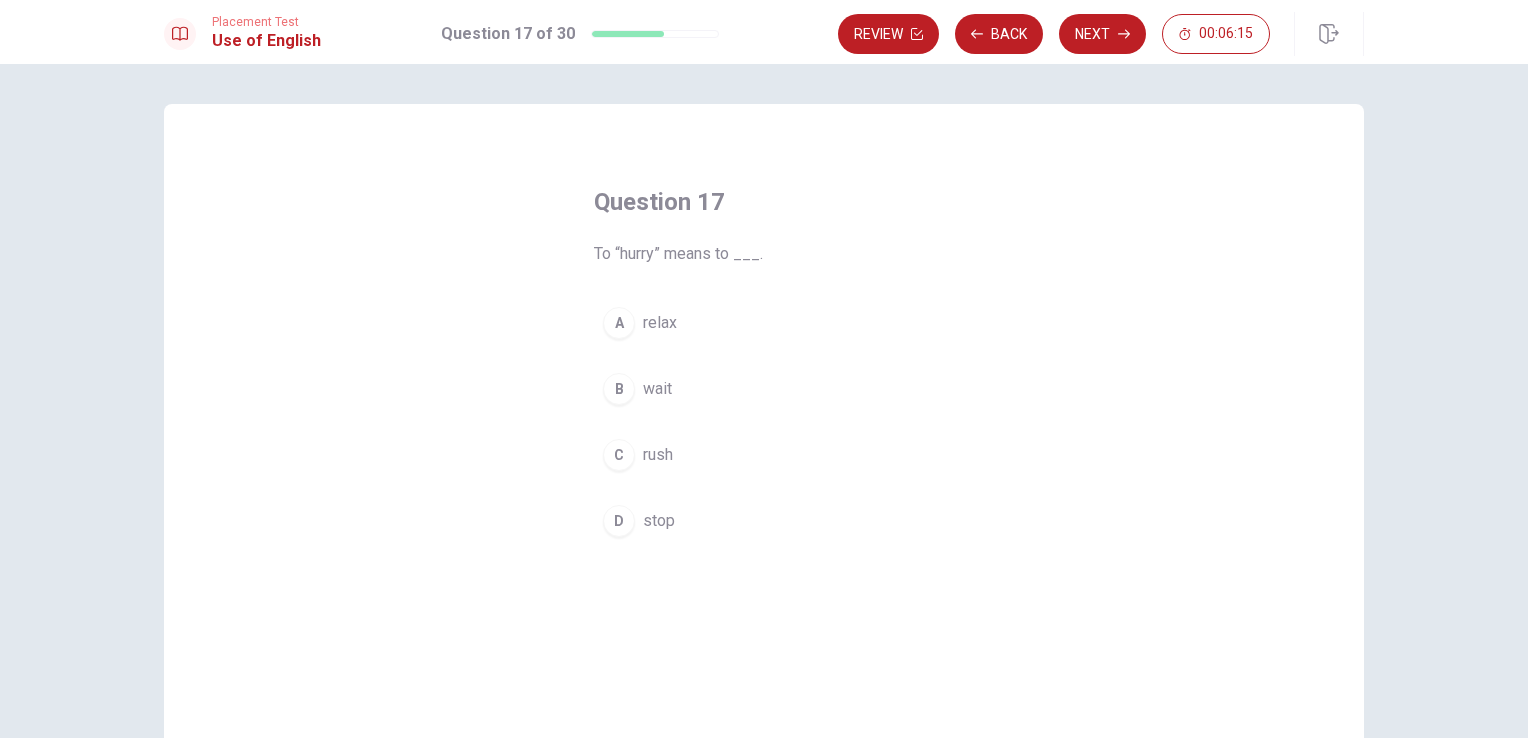 click on "C rush" at bounding box center [764, 455] 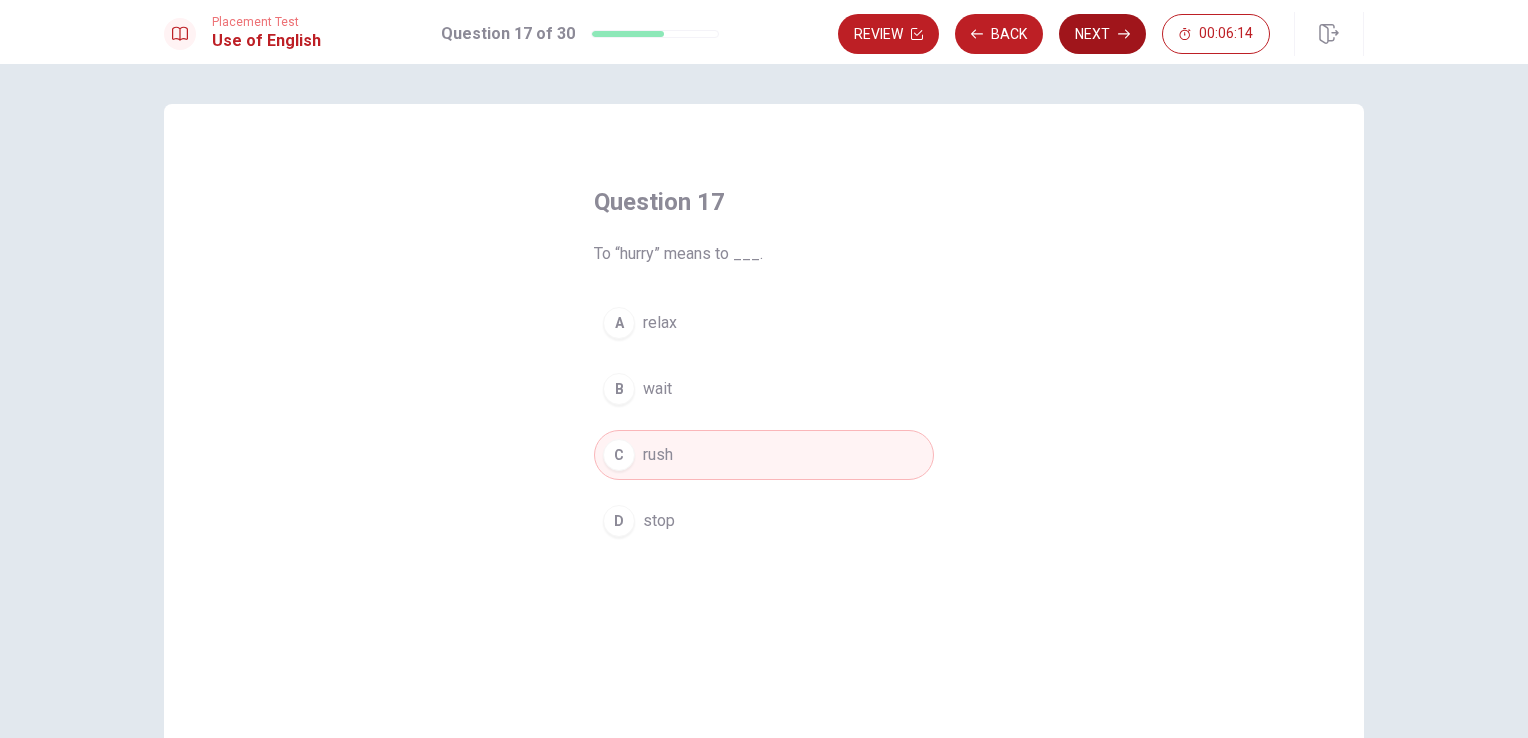 click on "Next" at bounding box center [1102, 34] 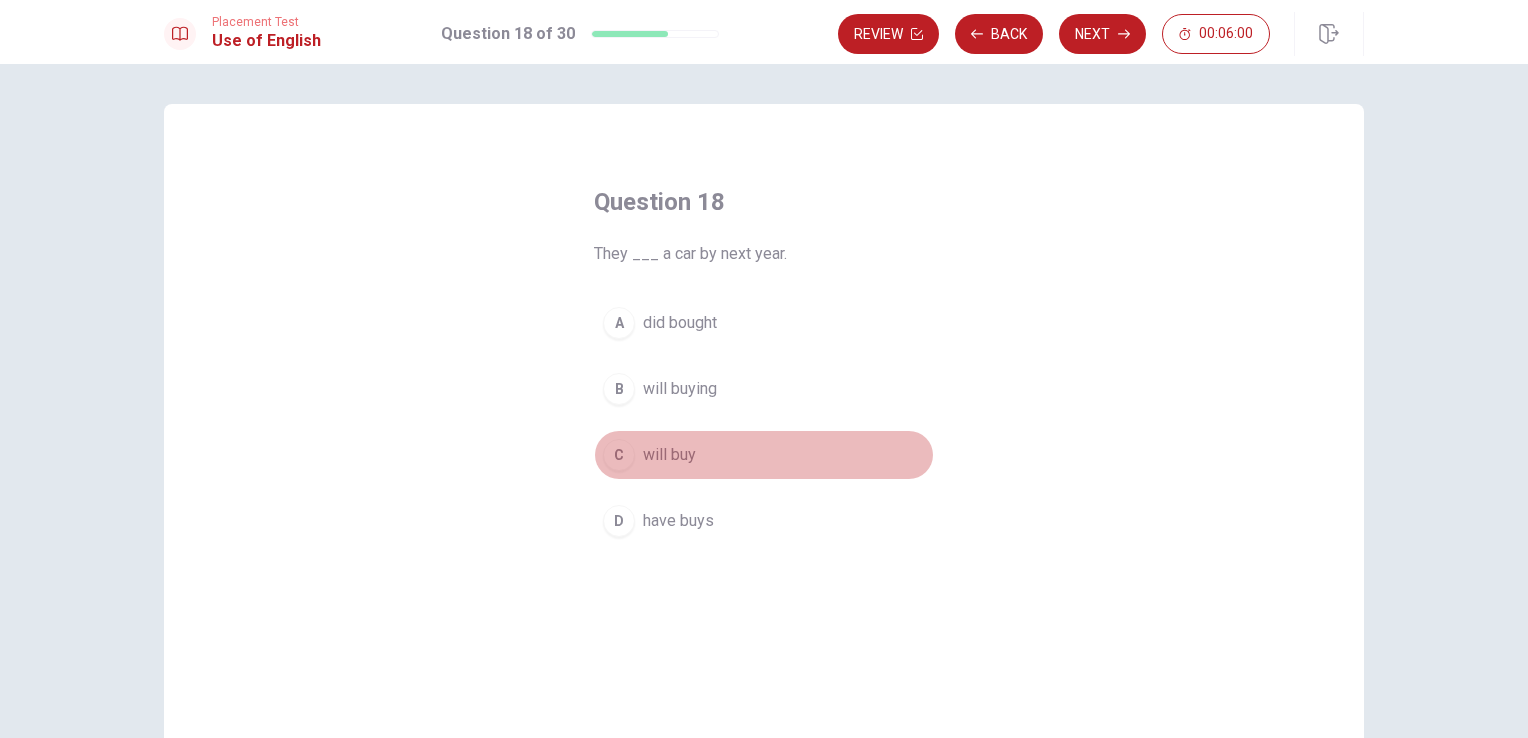 click on "C will buy" at bounding box center (764, 455) 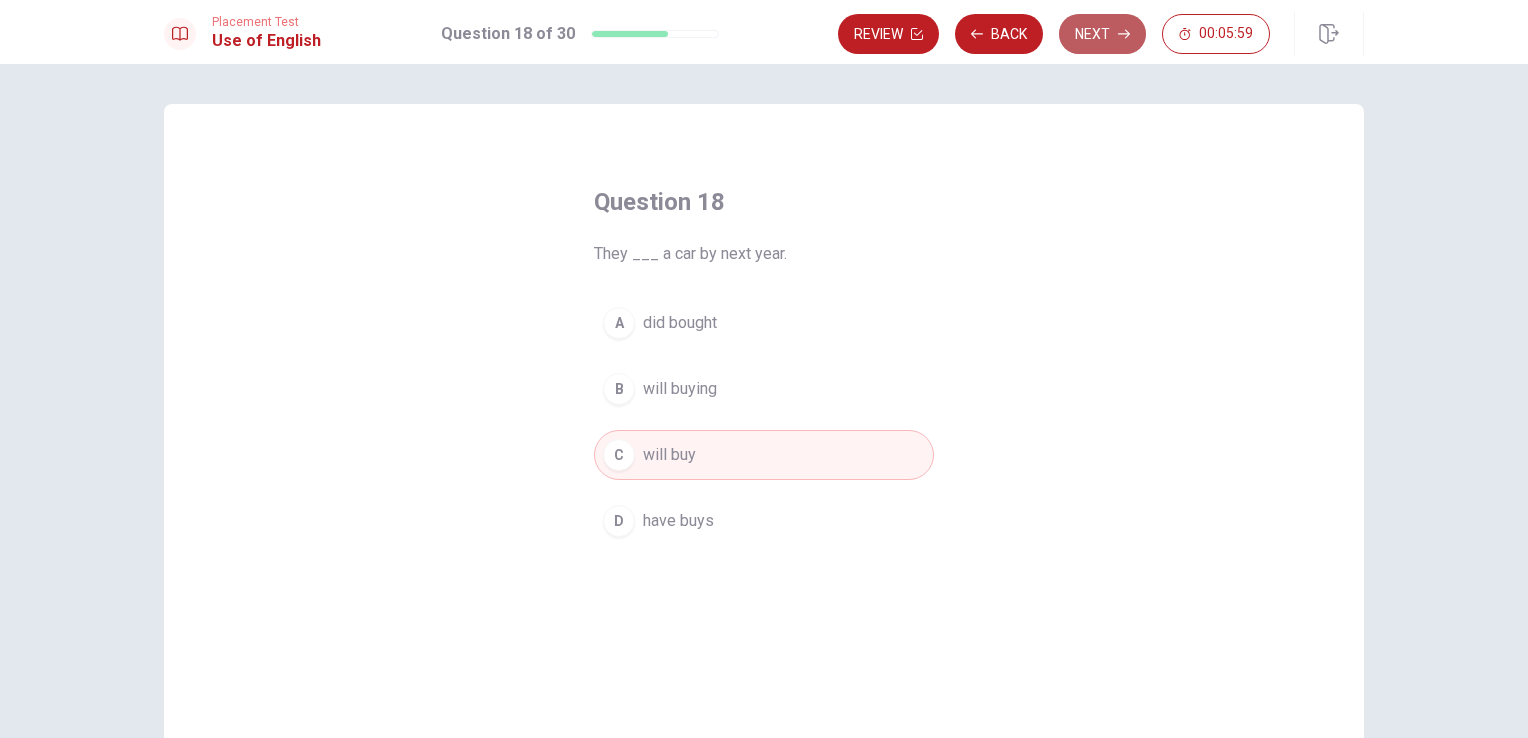 click on "Next" at bounding box center [1102, 34] 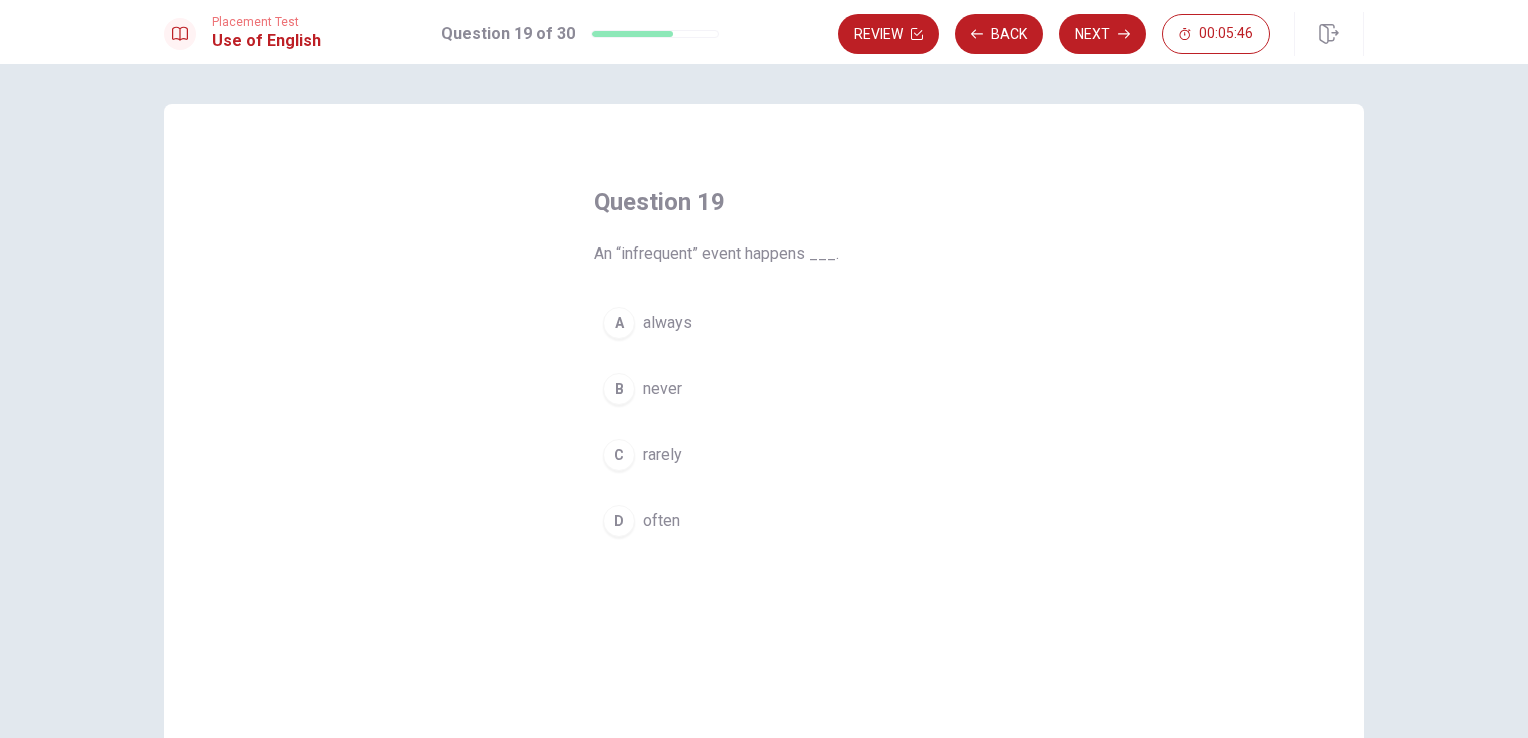 click on "rarely" at bounding box center [662, 455] 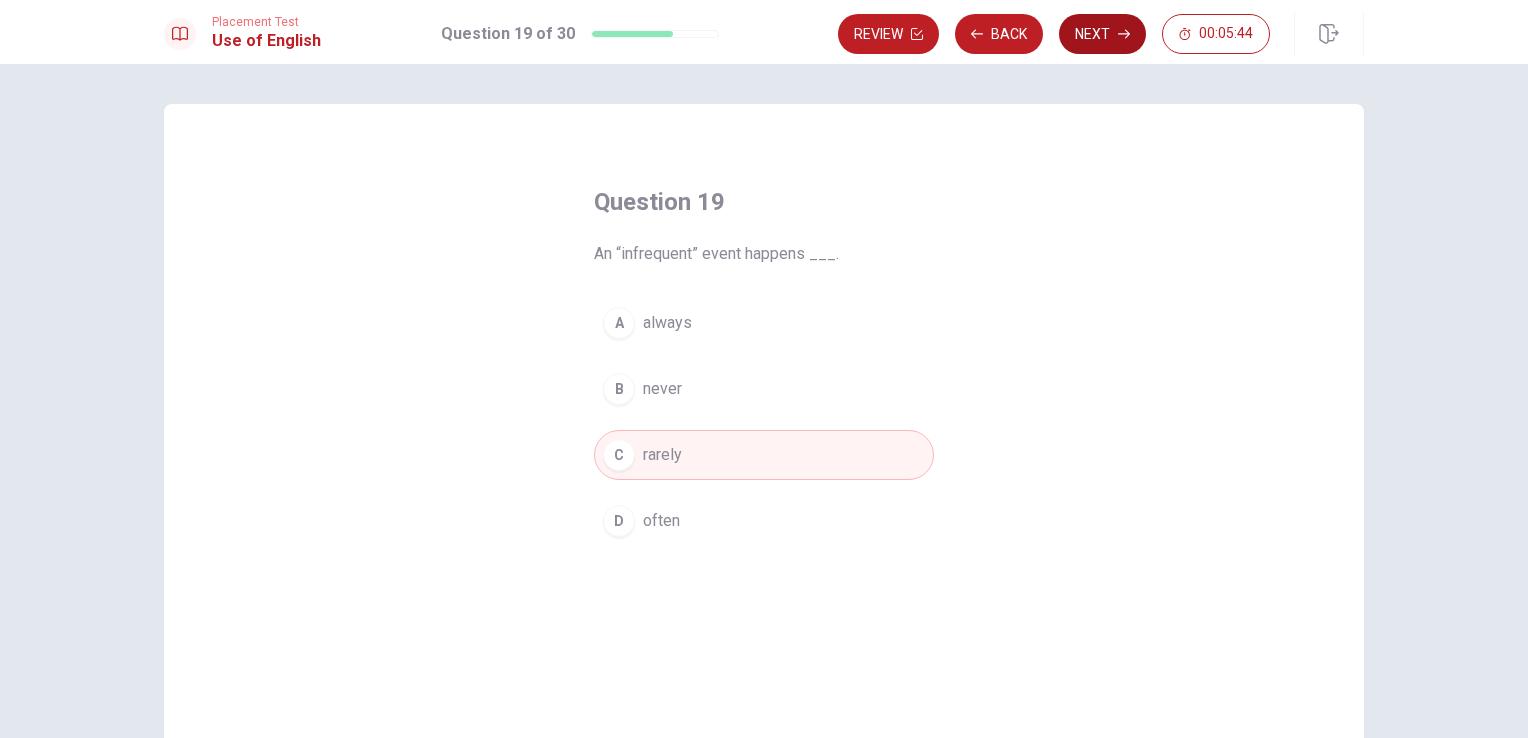 click on "Next" at bounding box center (1102, 34) 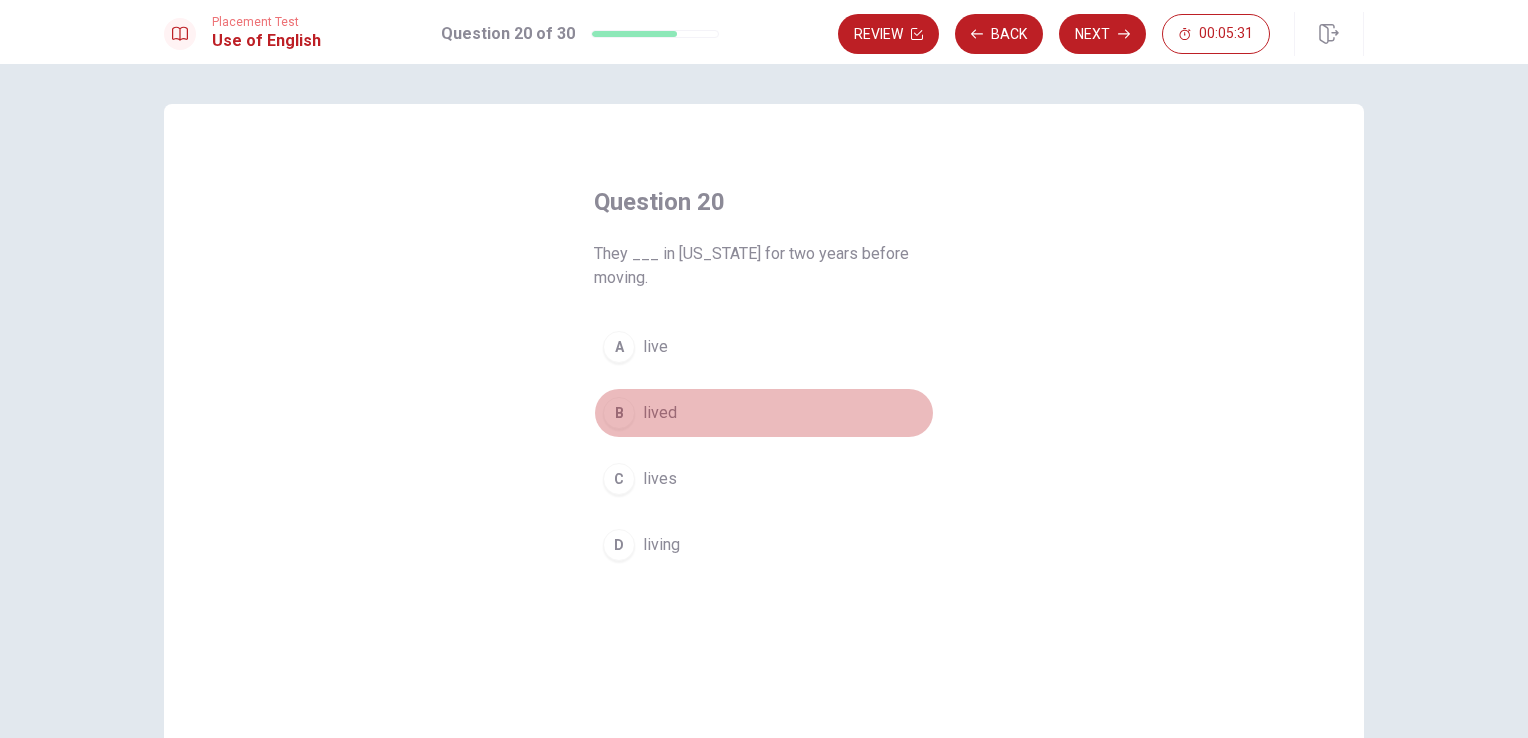 click on "lived" at bounding box center (660, 413) 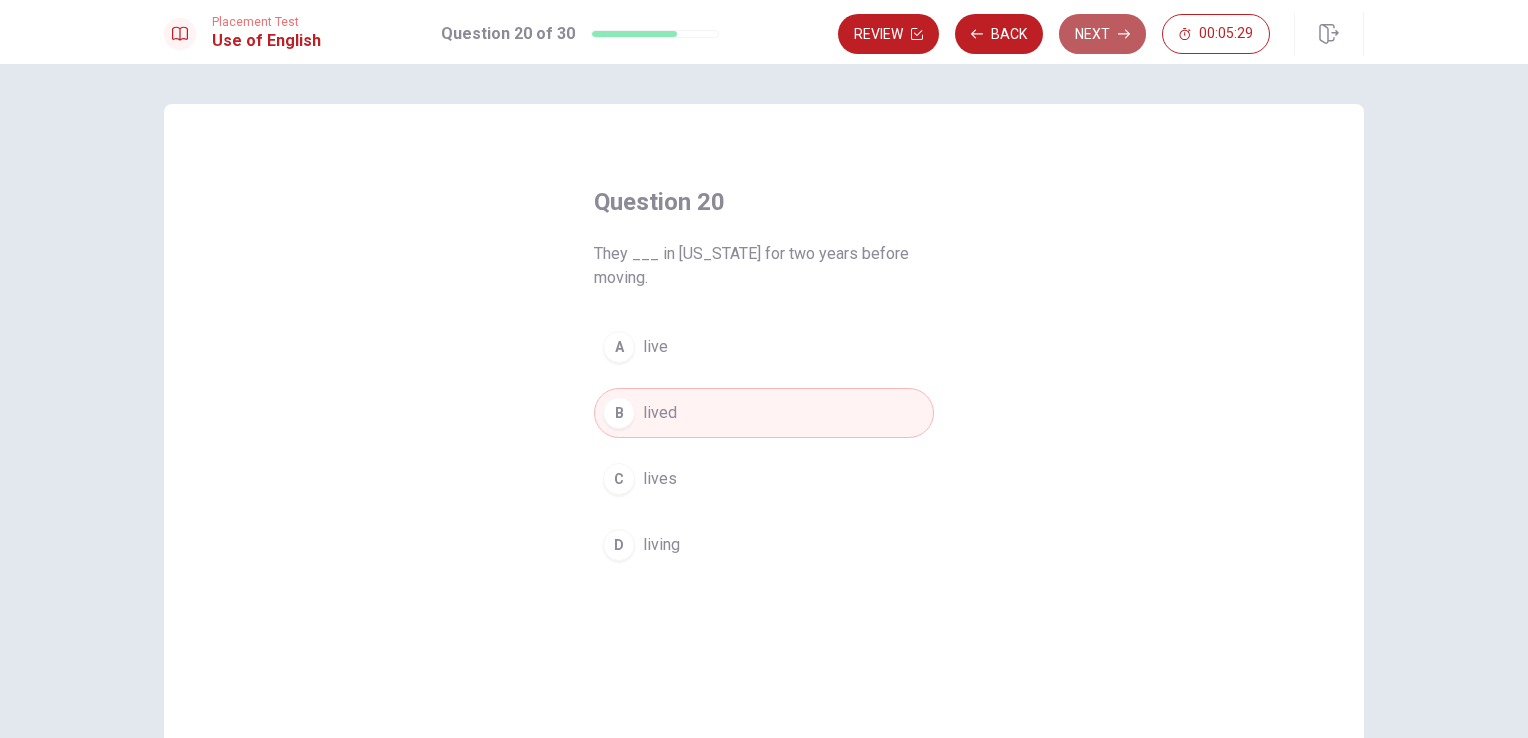 click on "Next" at bounding box center [1102, 34] 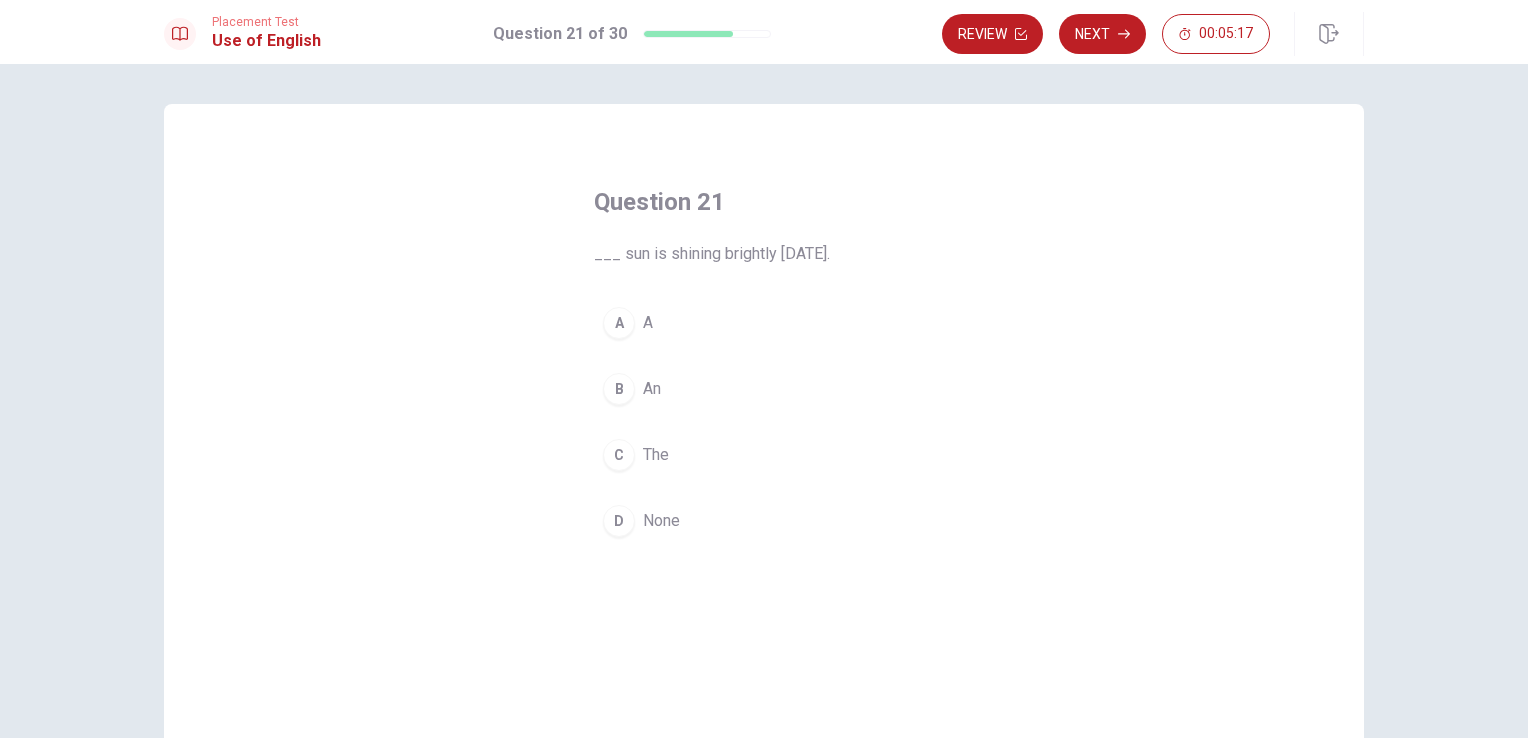 click on "The" at bounding box center (656, 455) 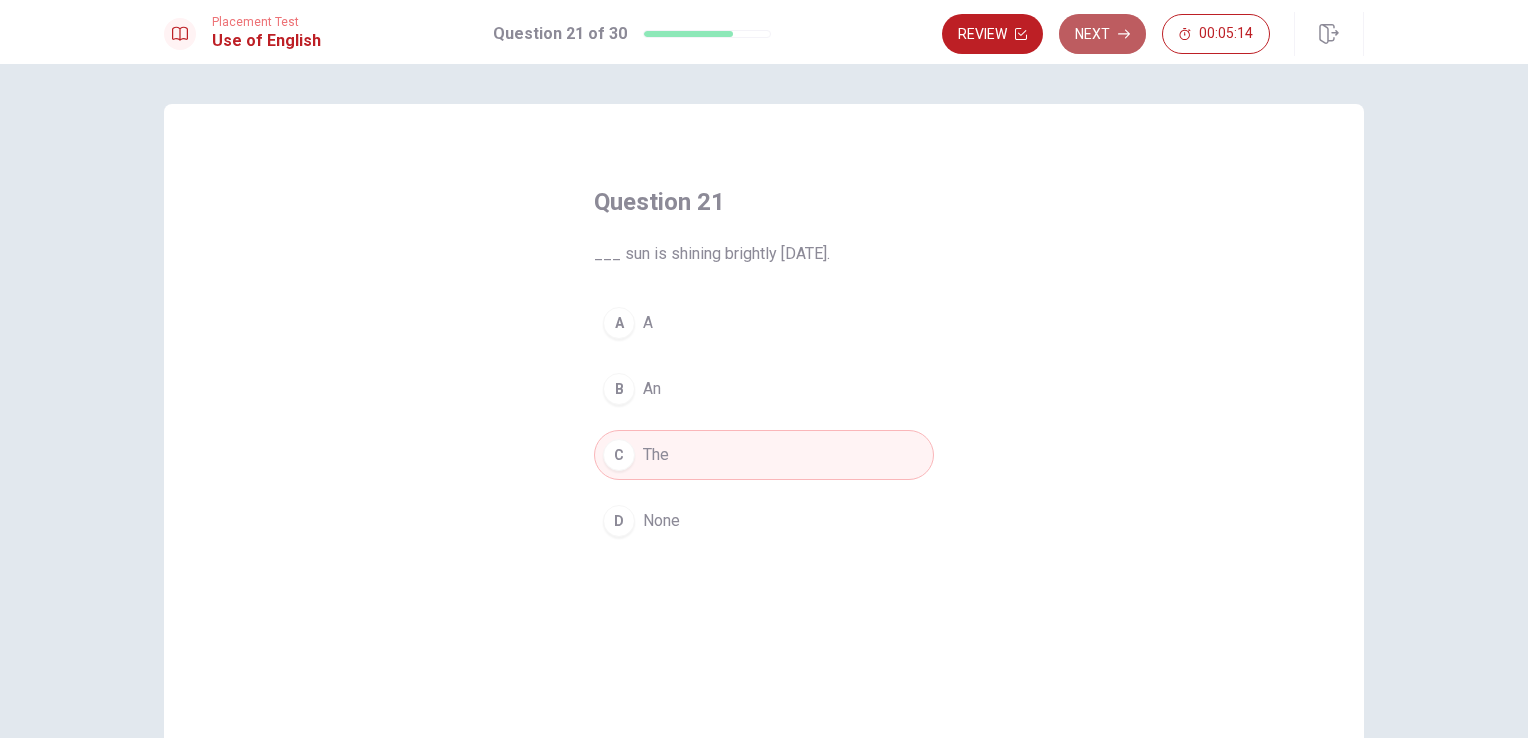 click on "Next" at bounding box center [1102, 34] 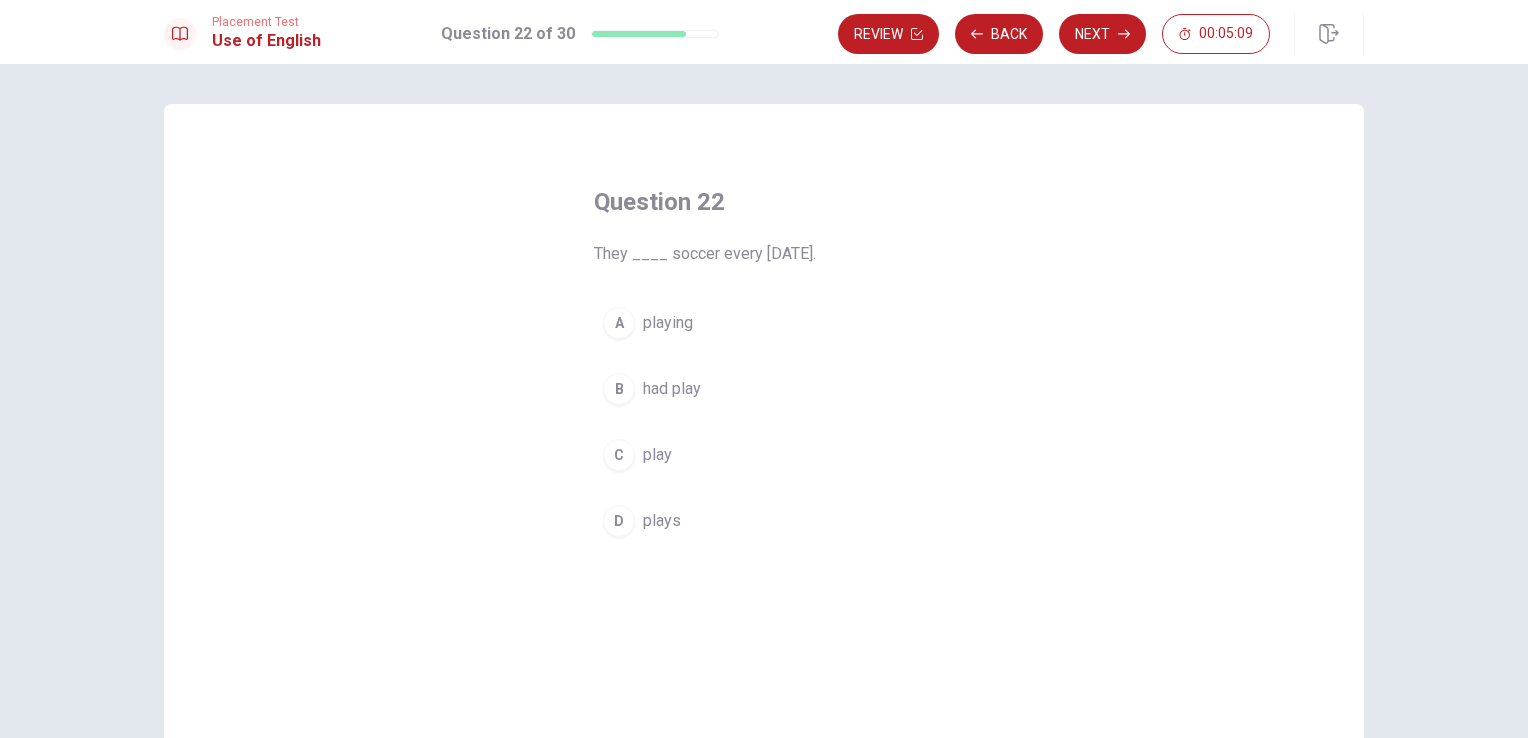 click on "A playing" at bounding box center (764, 323) 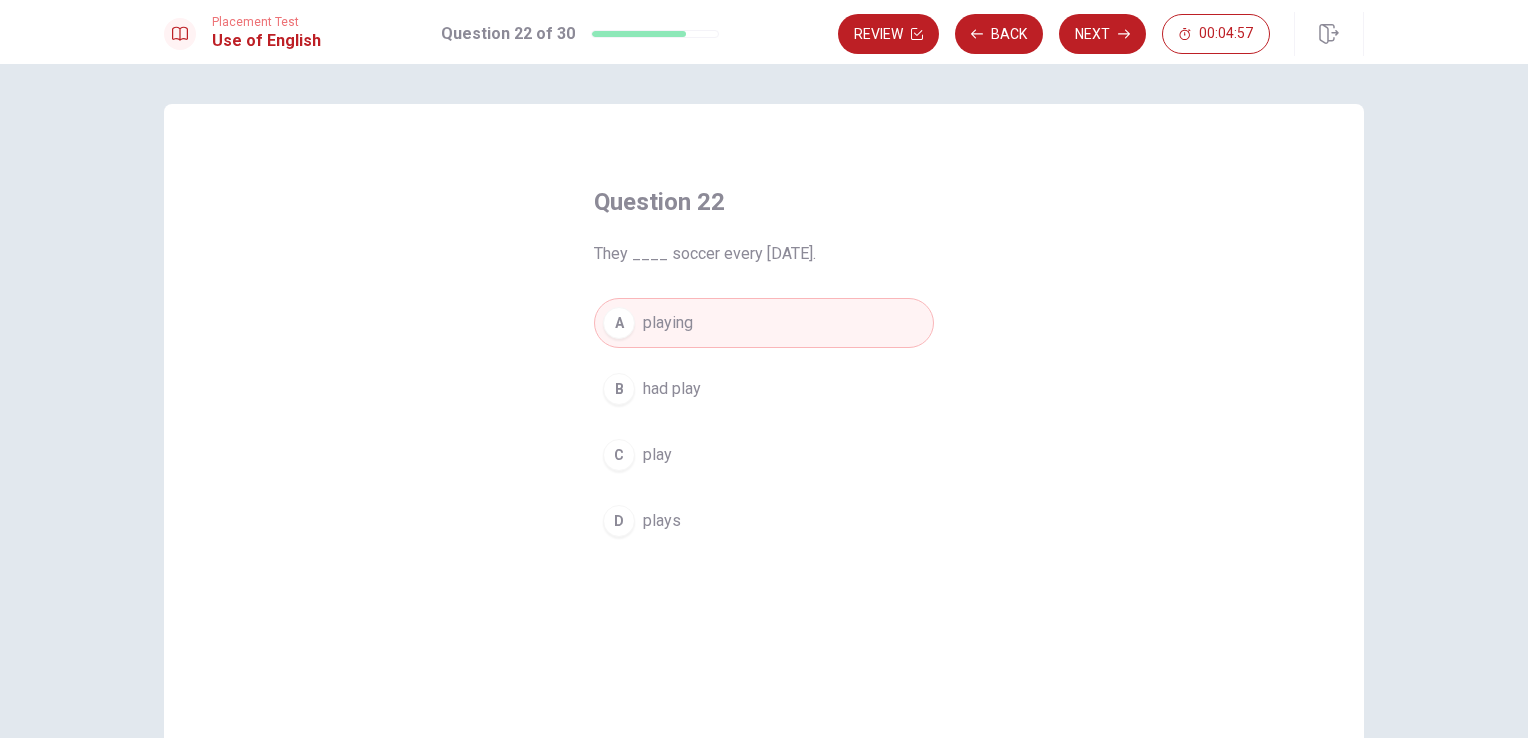 click on "plays" at bounding box center [662, 521] 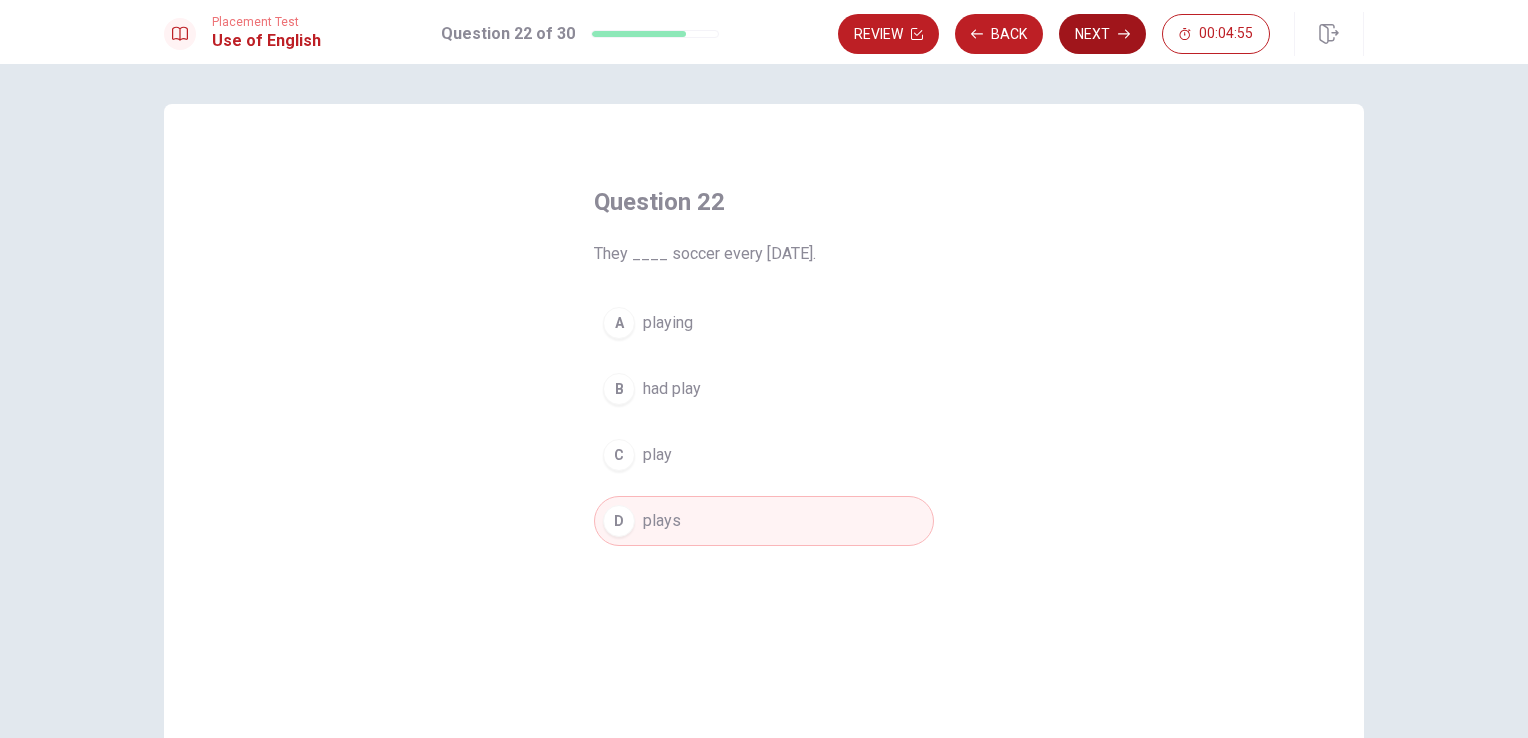 click on "Next" at bounding box center (1102, 34) 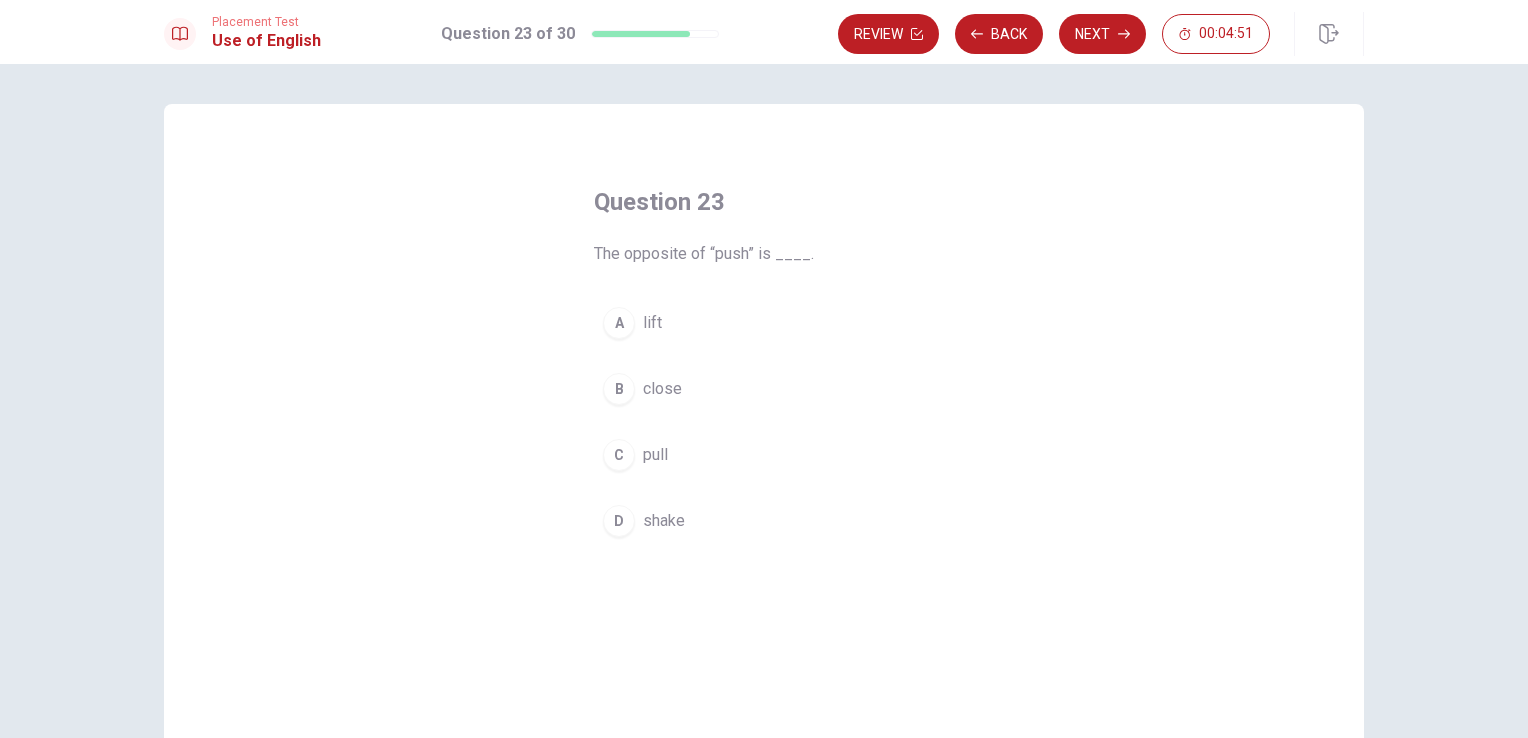 click on "pull" at bounding box center [655, 455] 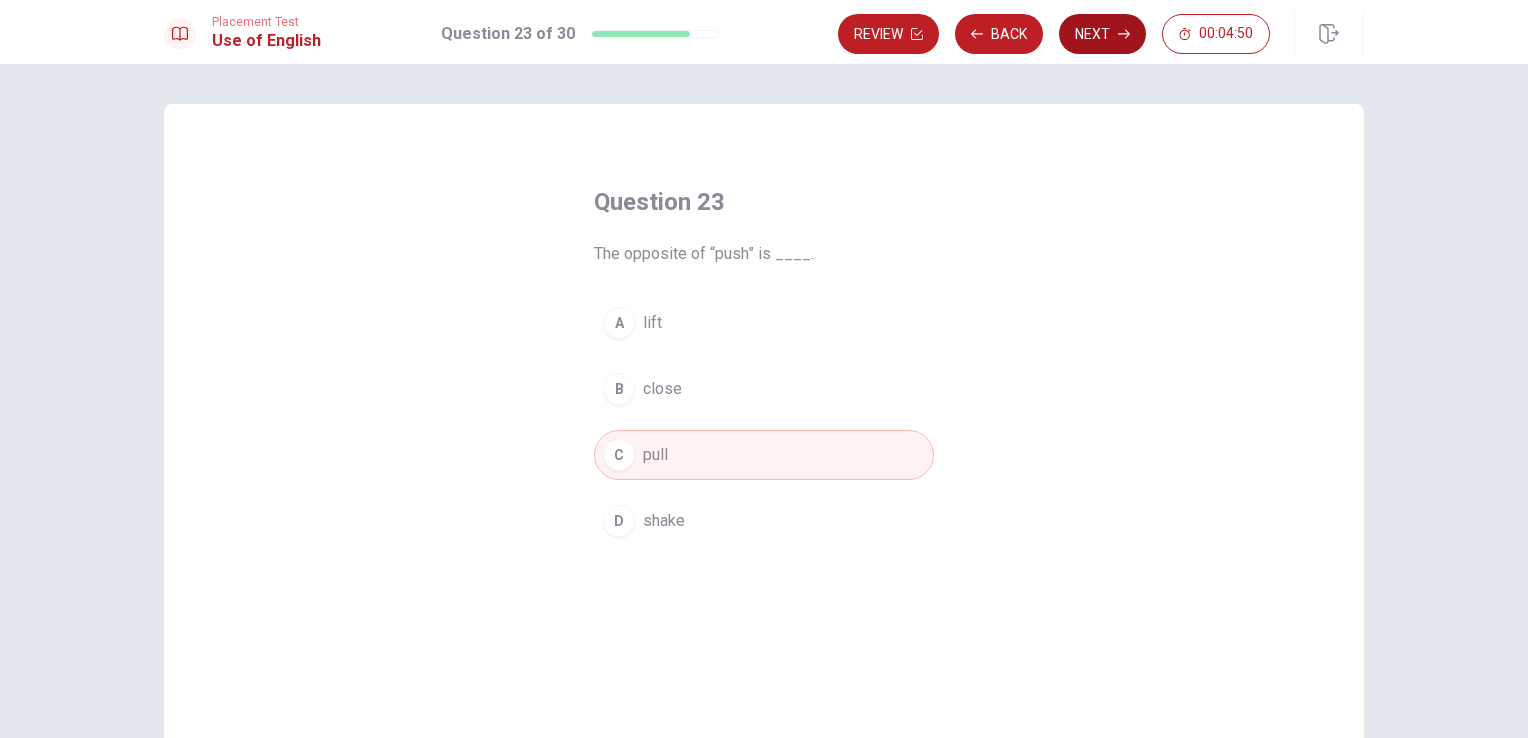 click on "Next" at bounding box center [1102, 34] 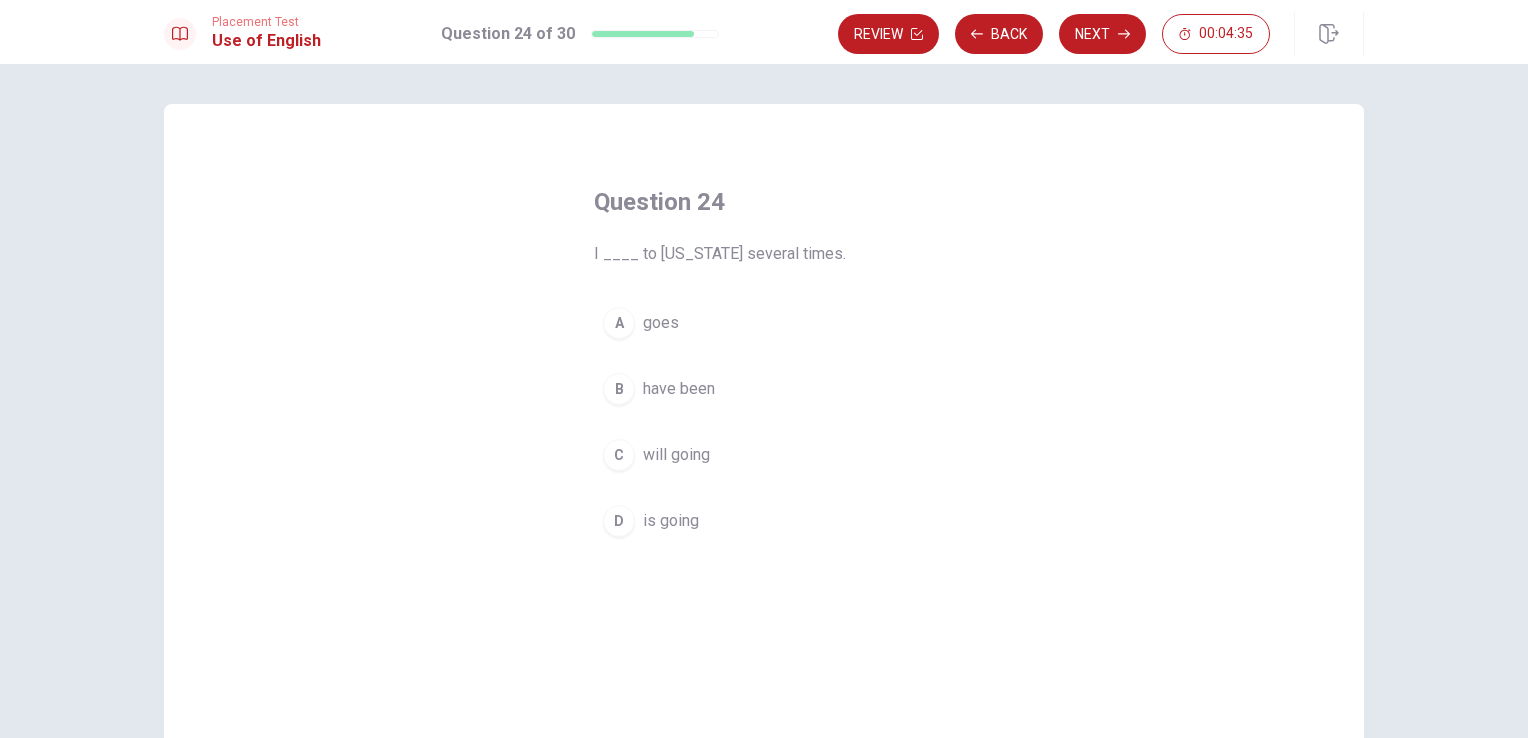 click on "B have been" at bounding box center [764, 389] 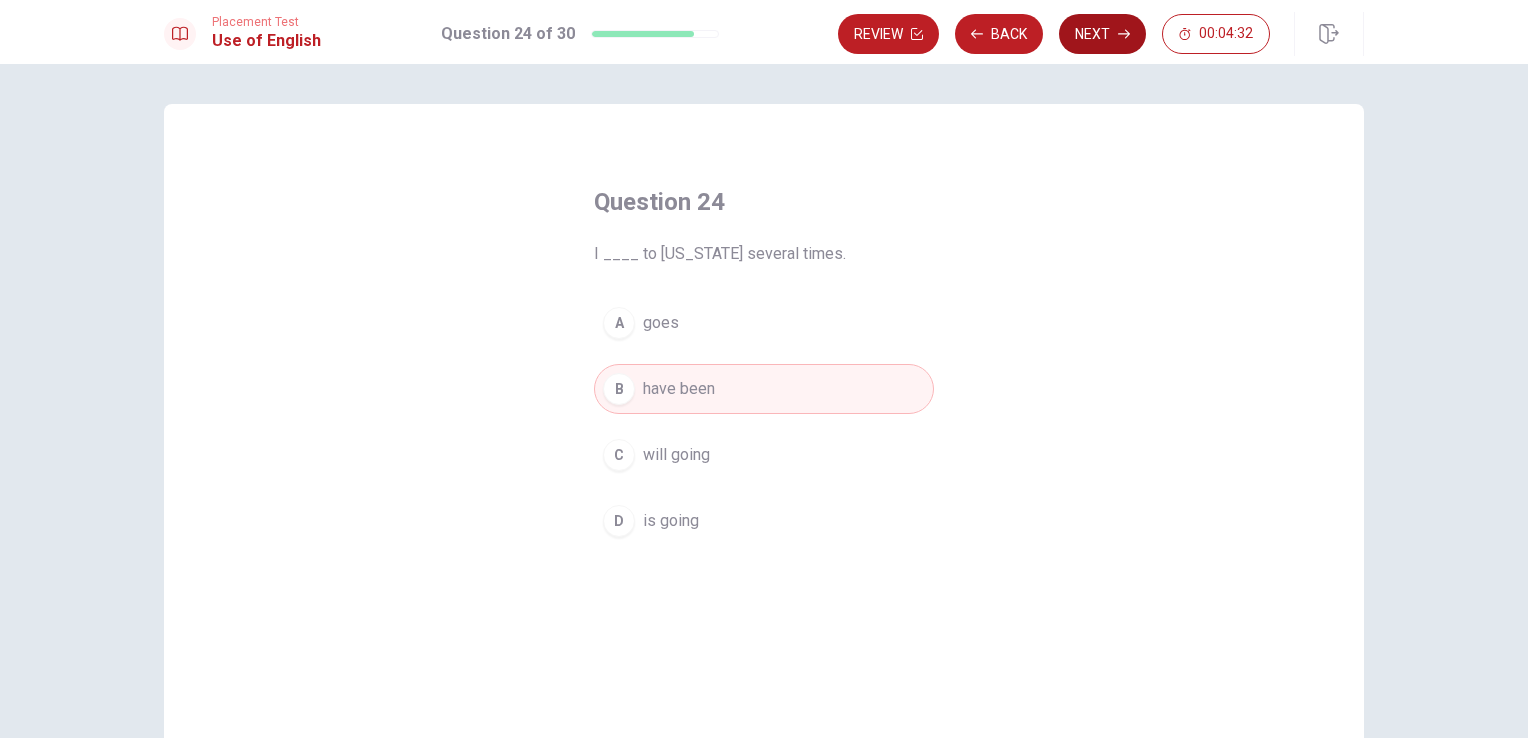 click on "Next" at bounding box center (1102, 34) 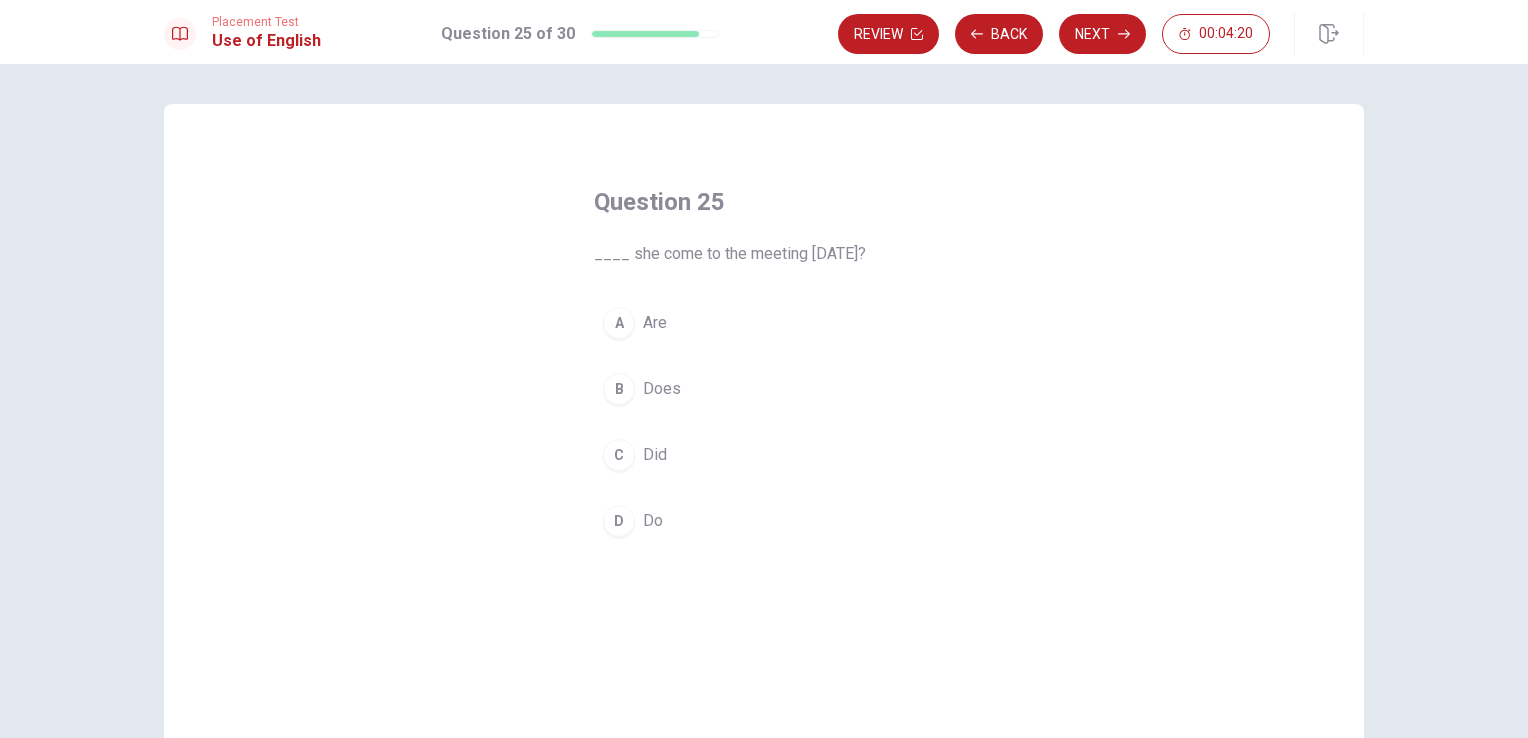 click on "C Did" at bounding box center (764, 455) 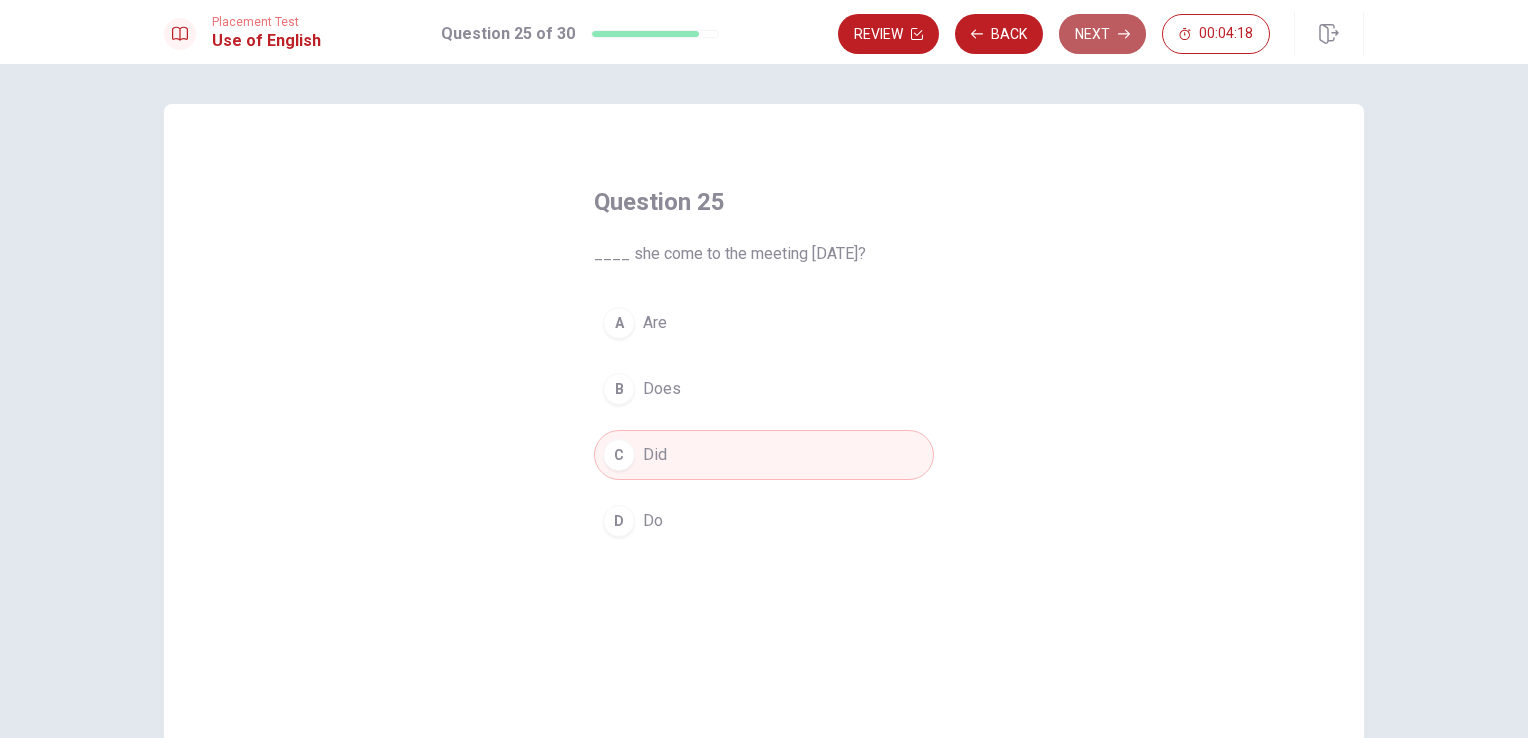 click on "Next" at bounding box center [1102, 34] 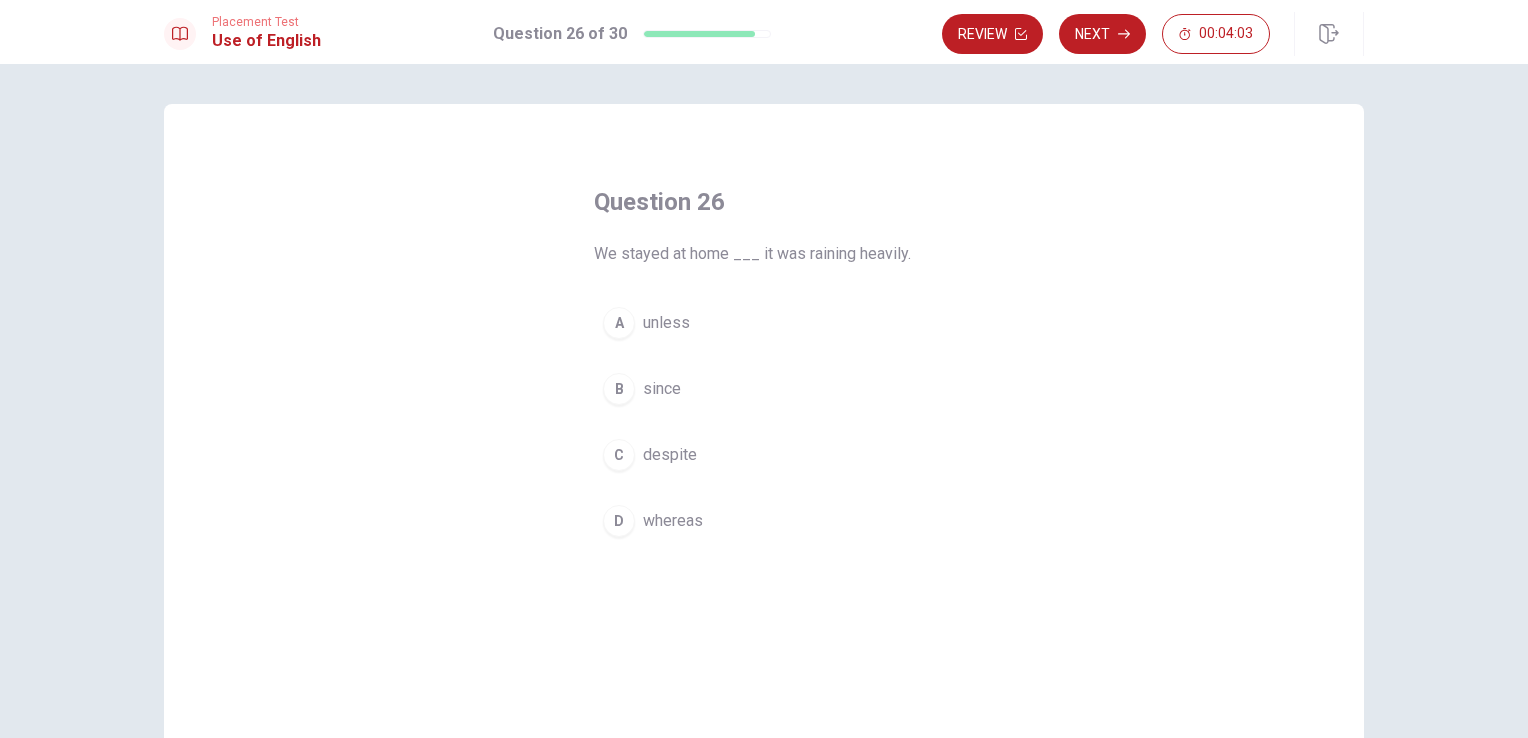 click on "unless" at bounding box center [666, 323] 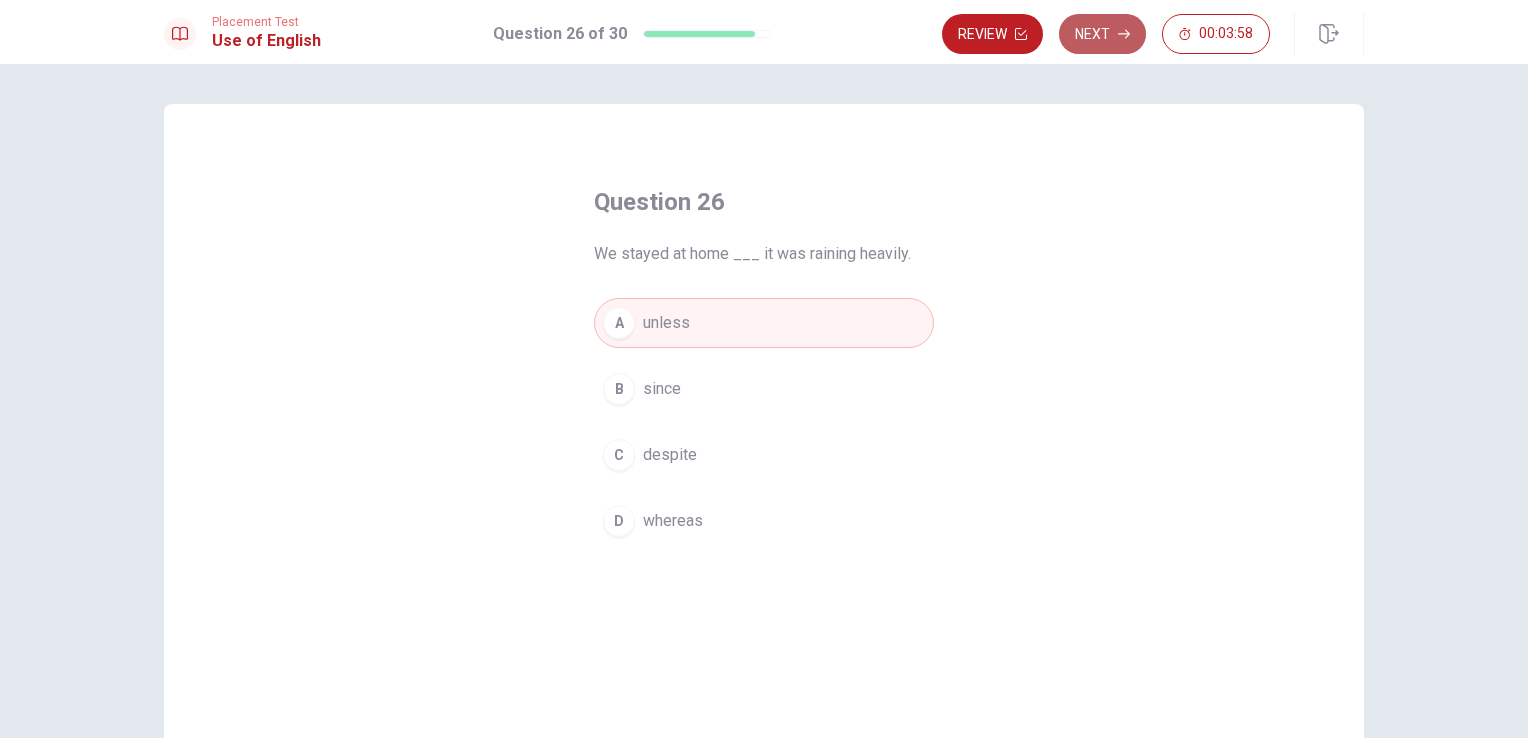 click on "Next" at bounding box center [1102, 34] 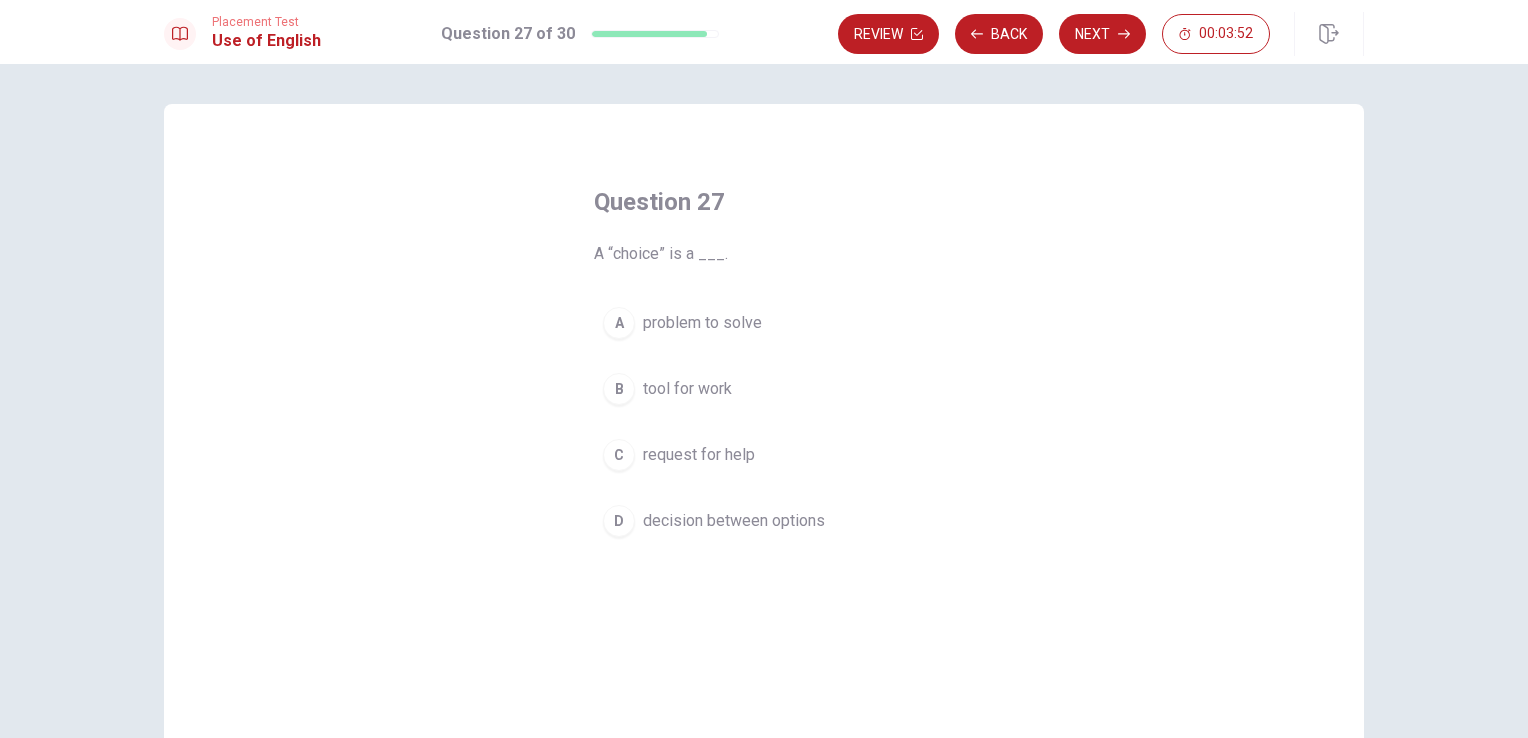 click on "decision between options" at bounding box center [734, 521] 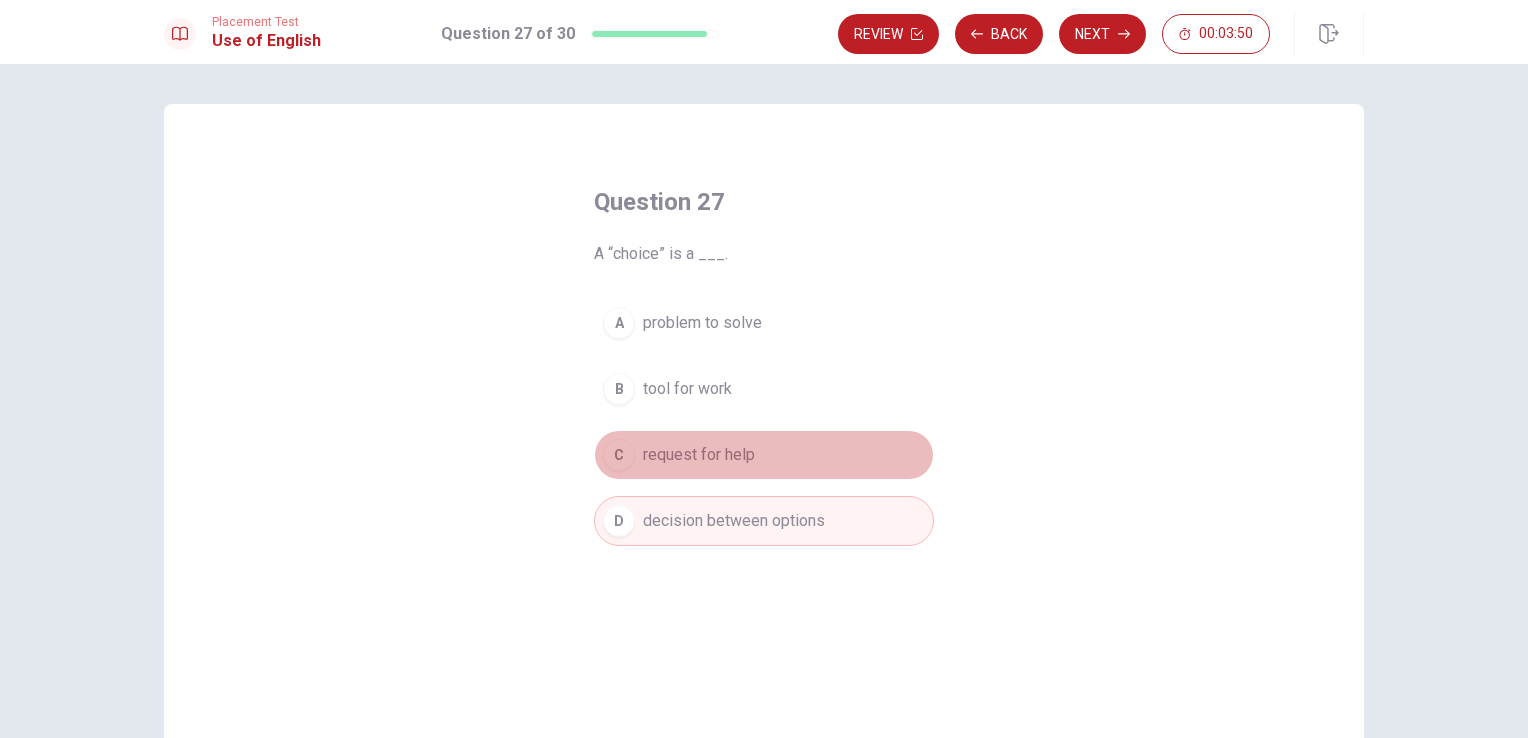 click on "request for help" at bounding box center (699, 455) 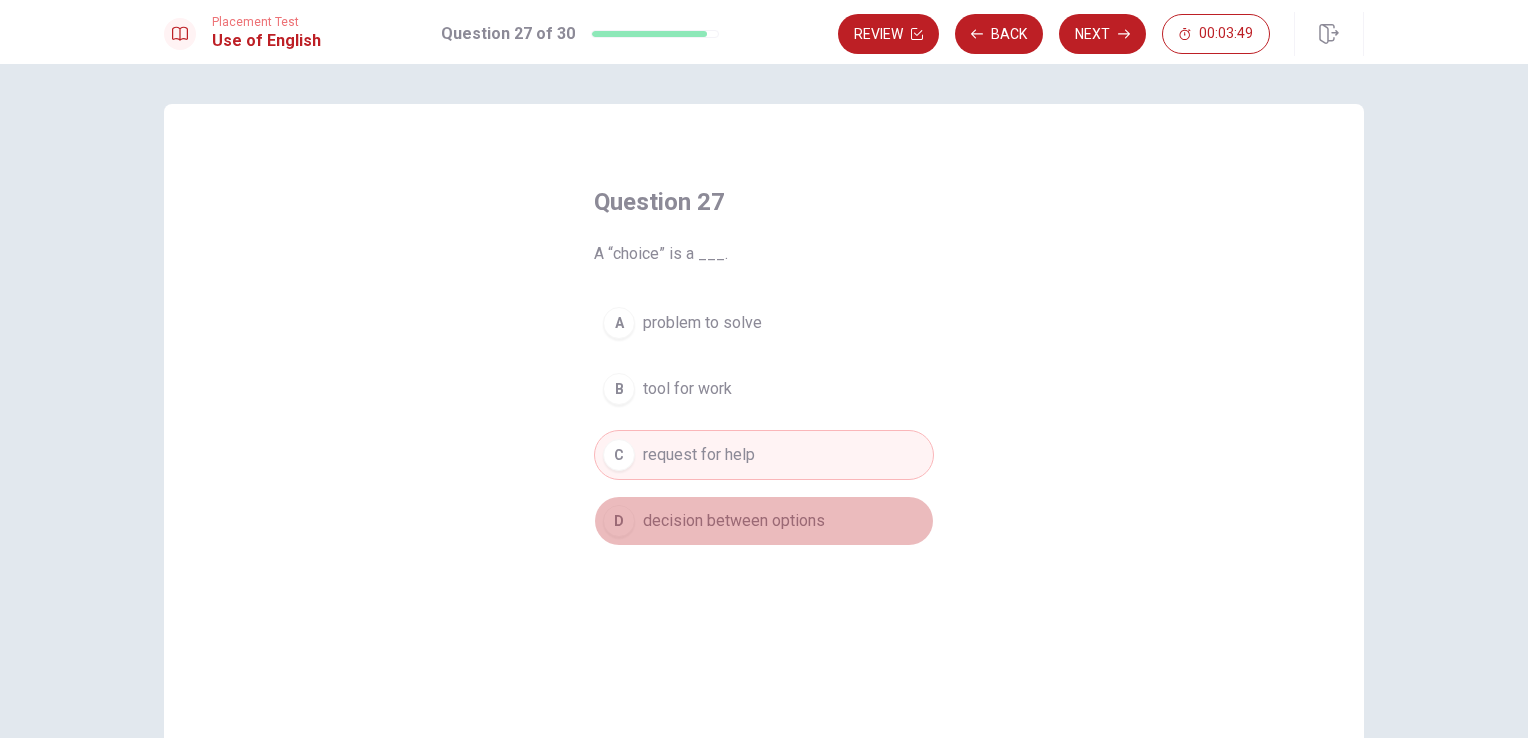 click on "decision between options" at bounding box center [734, 521] 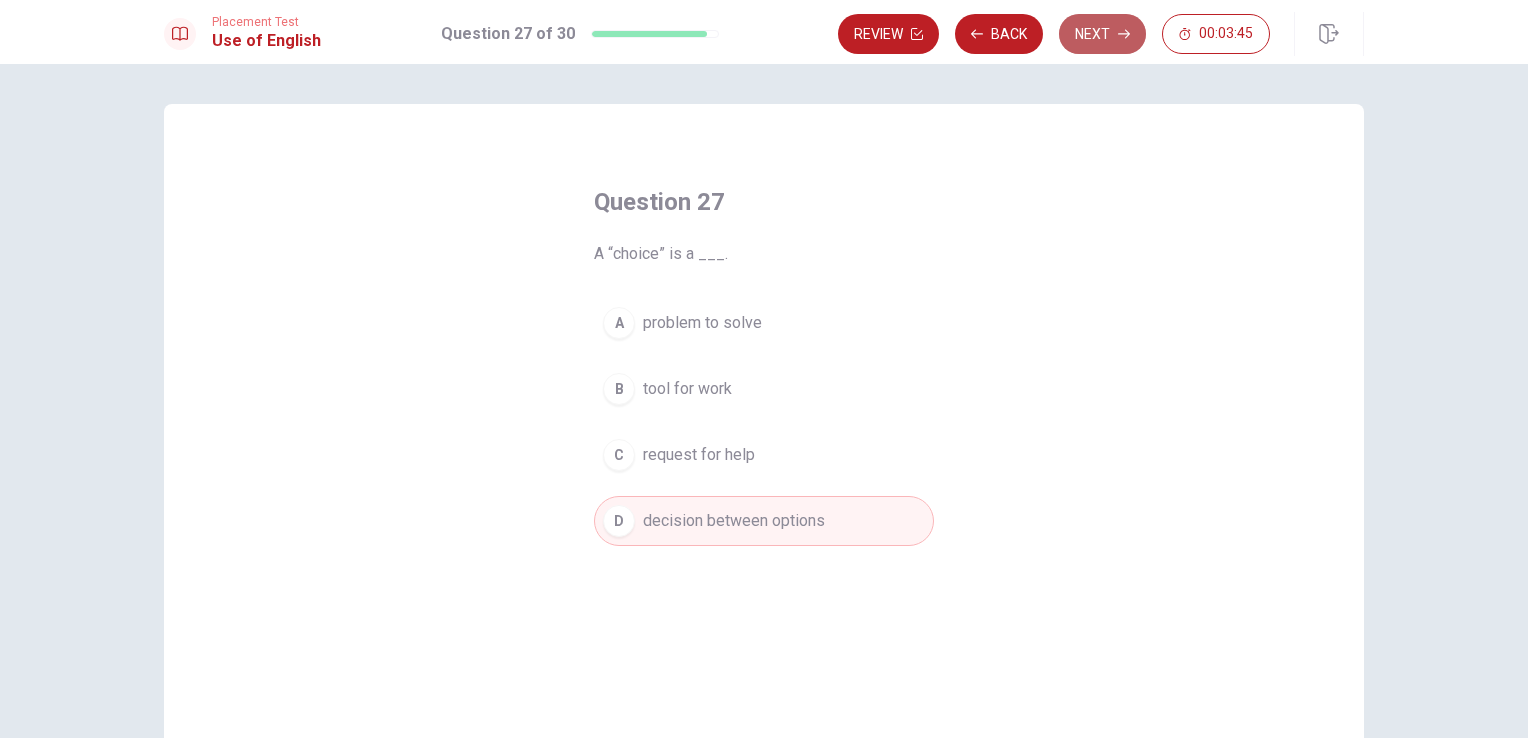 click on "Next" at bounding box center [1102, 34] 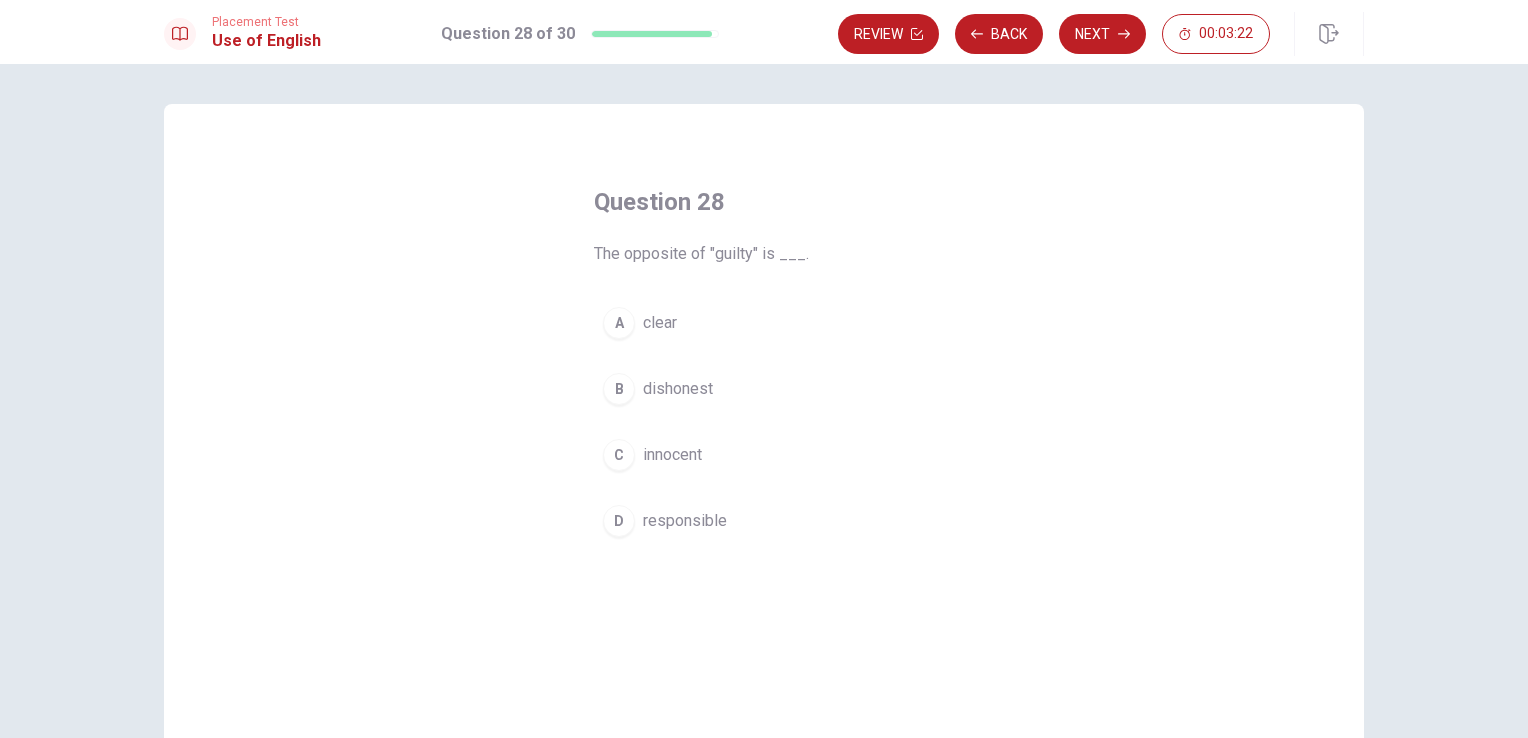 click on "innocent" at bounding box center (672, 455) 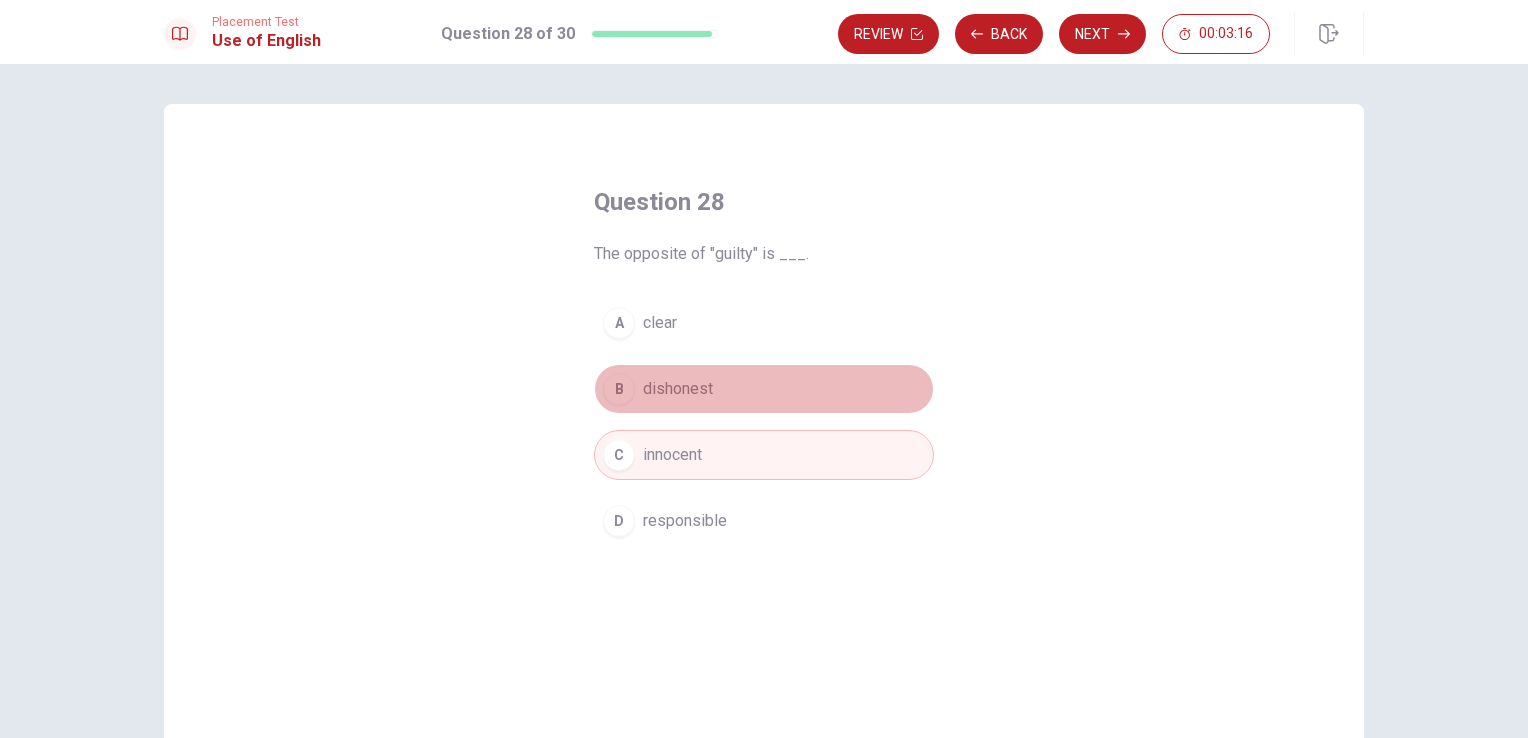 click on "dishonest" at bounding box center (678, 389) 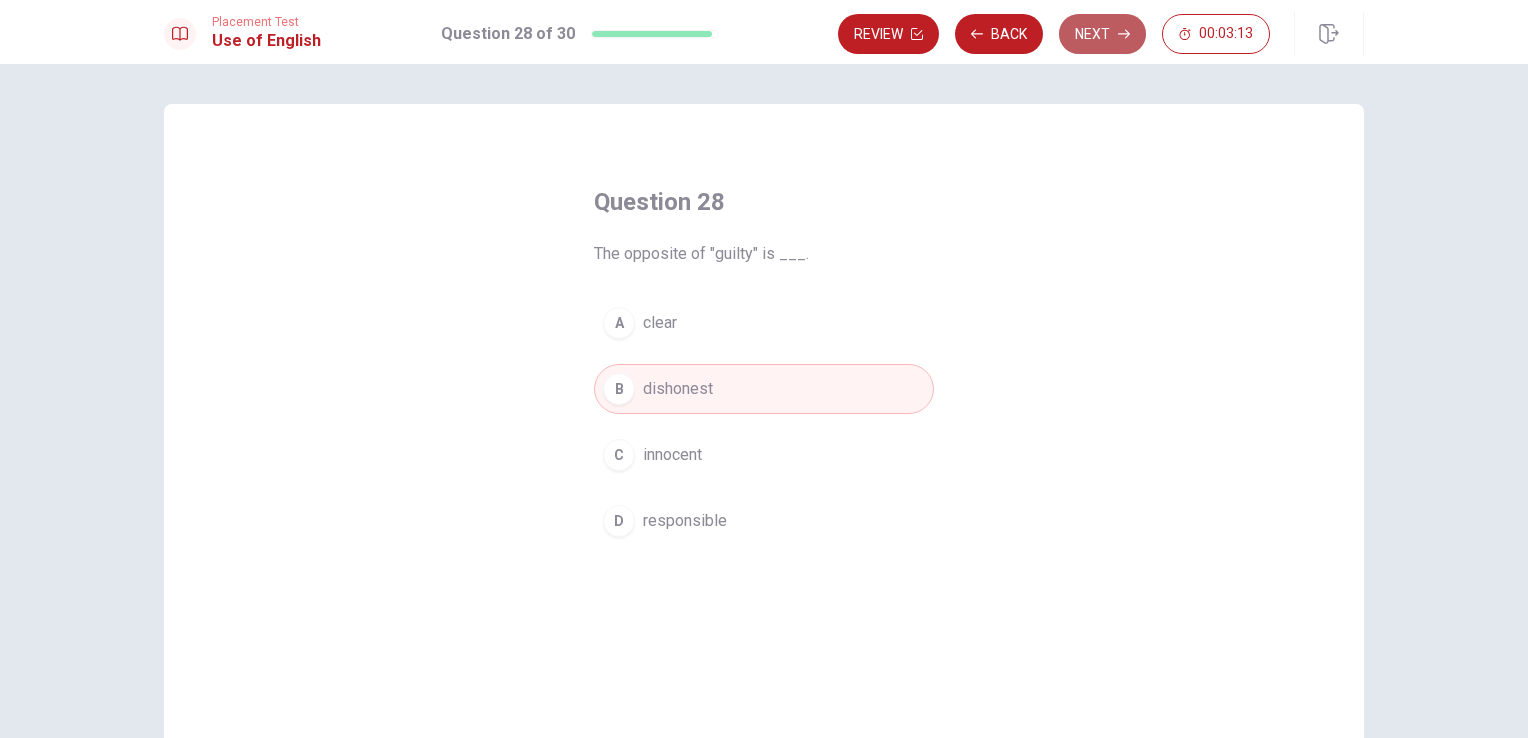 click on "Next" at bounding box center (1102, 34) 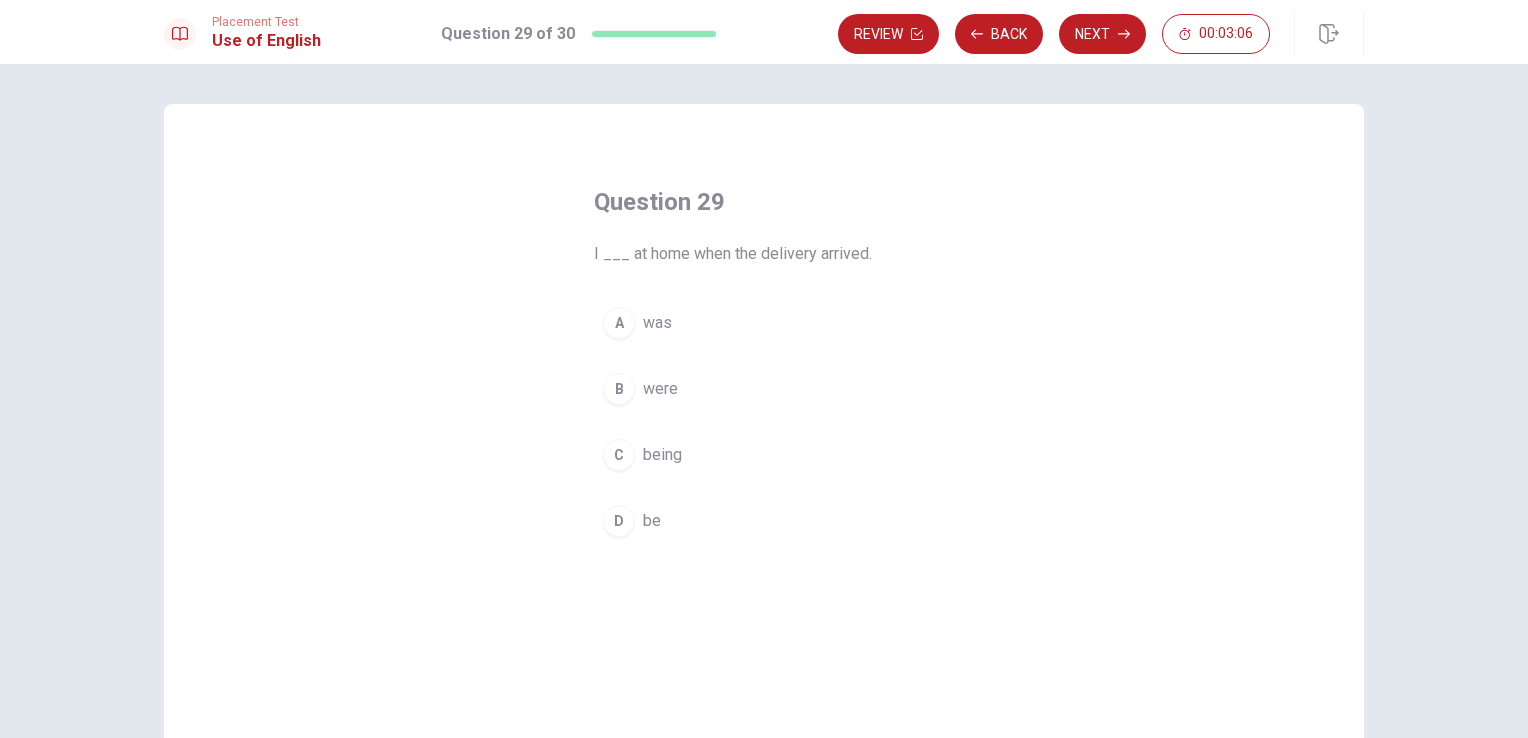 click on "A was" at bounding box center [764, 323] 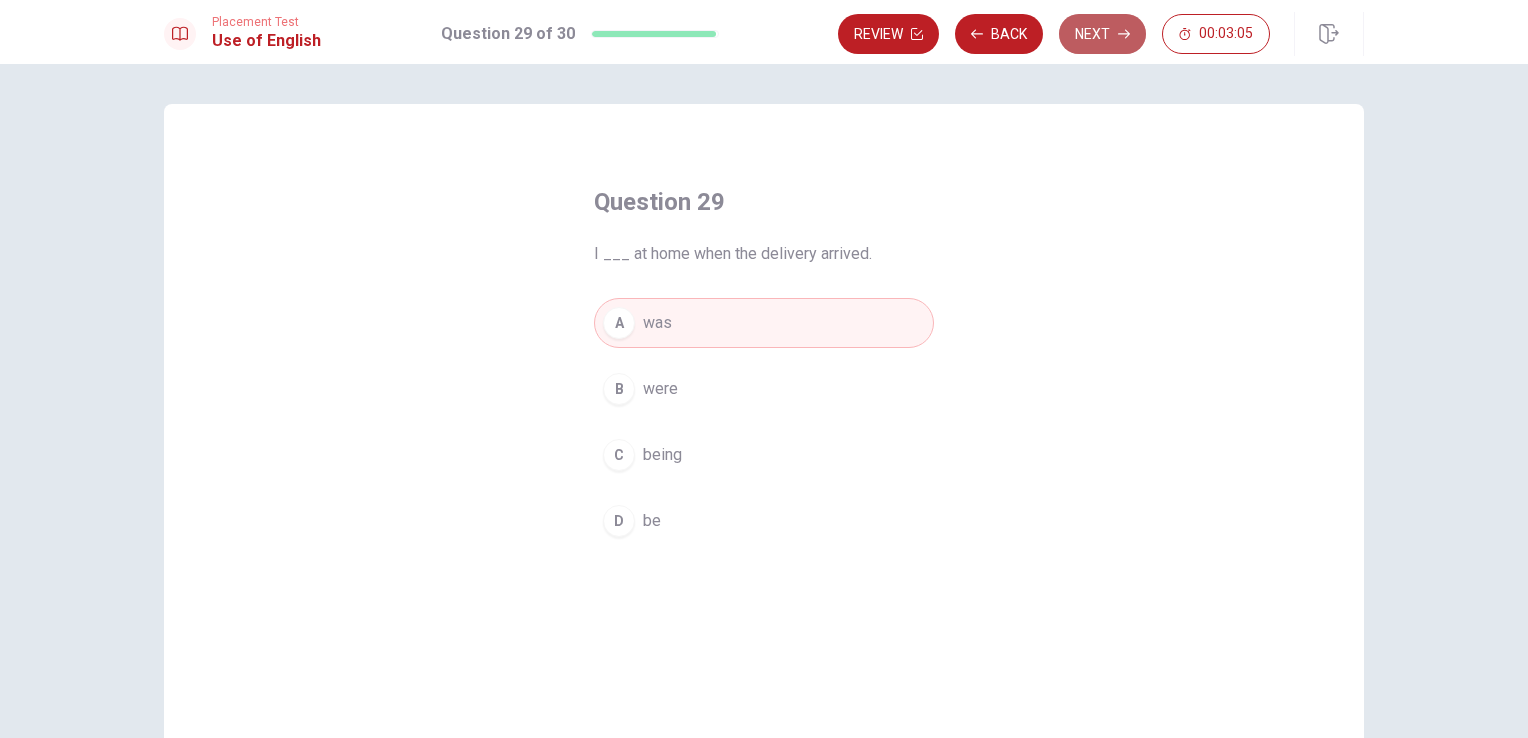 click on "Next" at bounding box center [1102, 34] 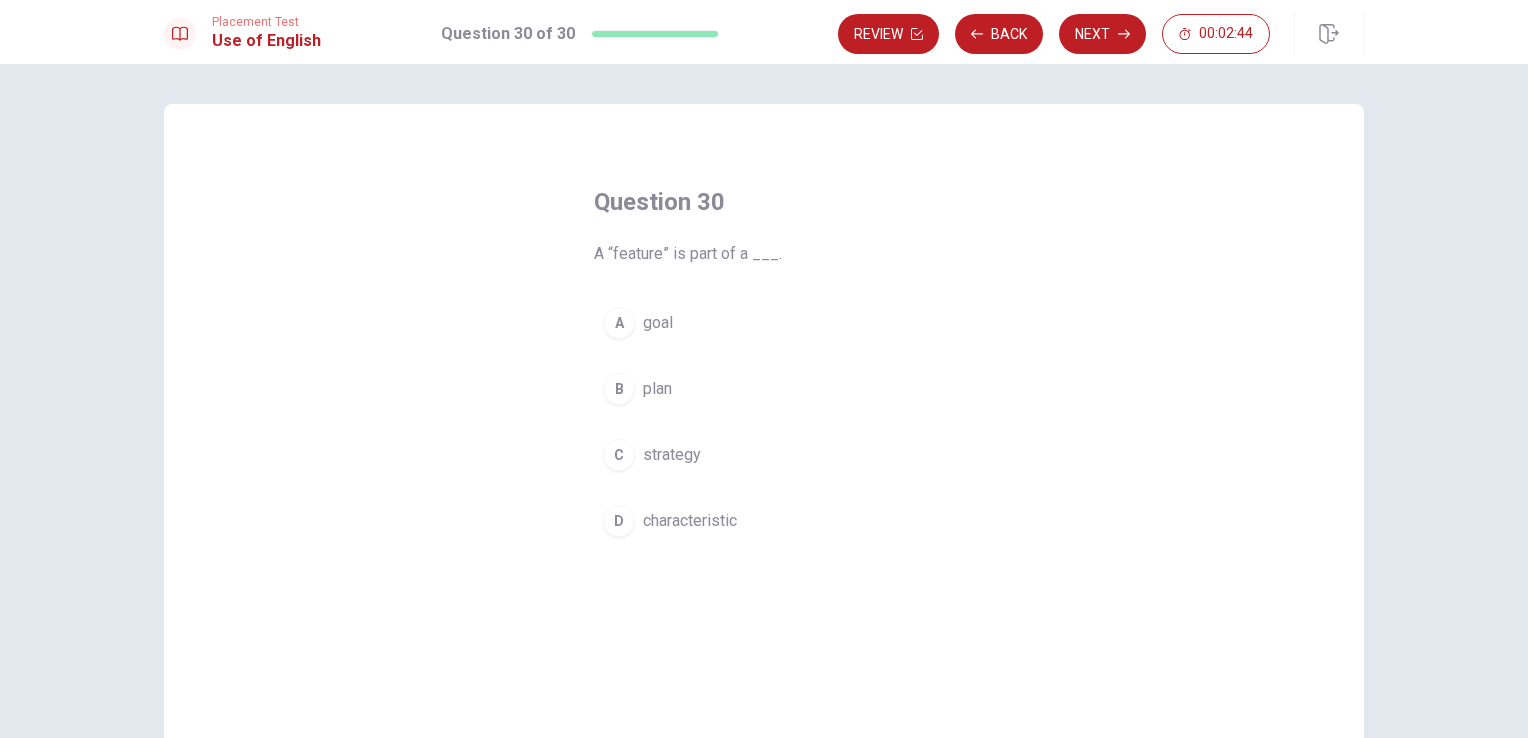 click on "B plan" at bounding box center (764, 389) 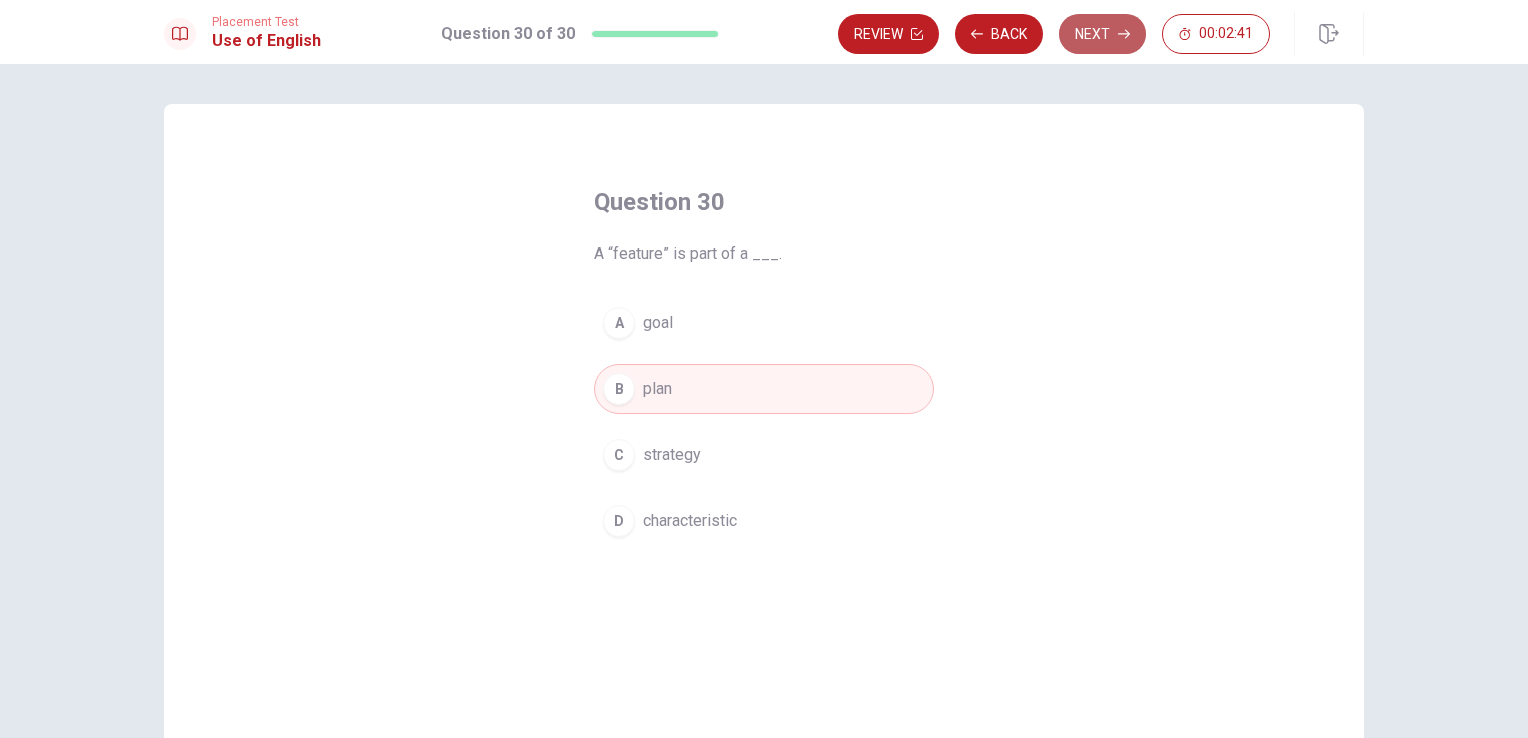 click on "Next" at bounding box center (1102, 34) 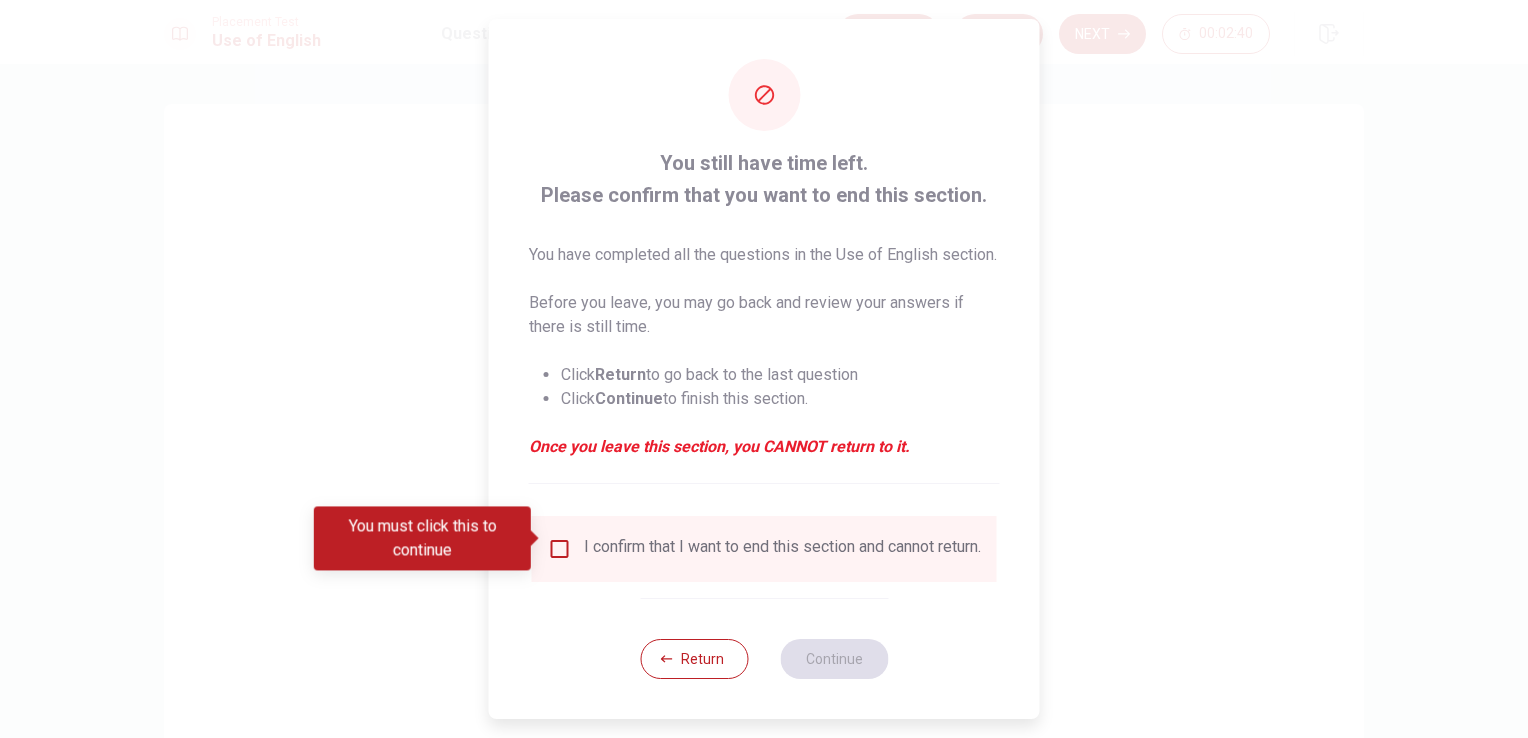 scroll, scrollTop: 31, scrollLeft: 0, axis: vertical 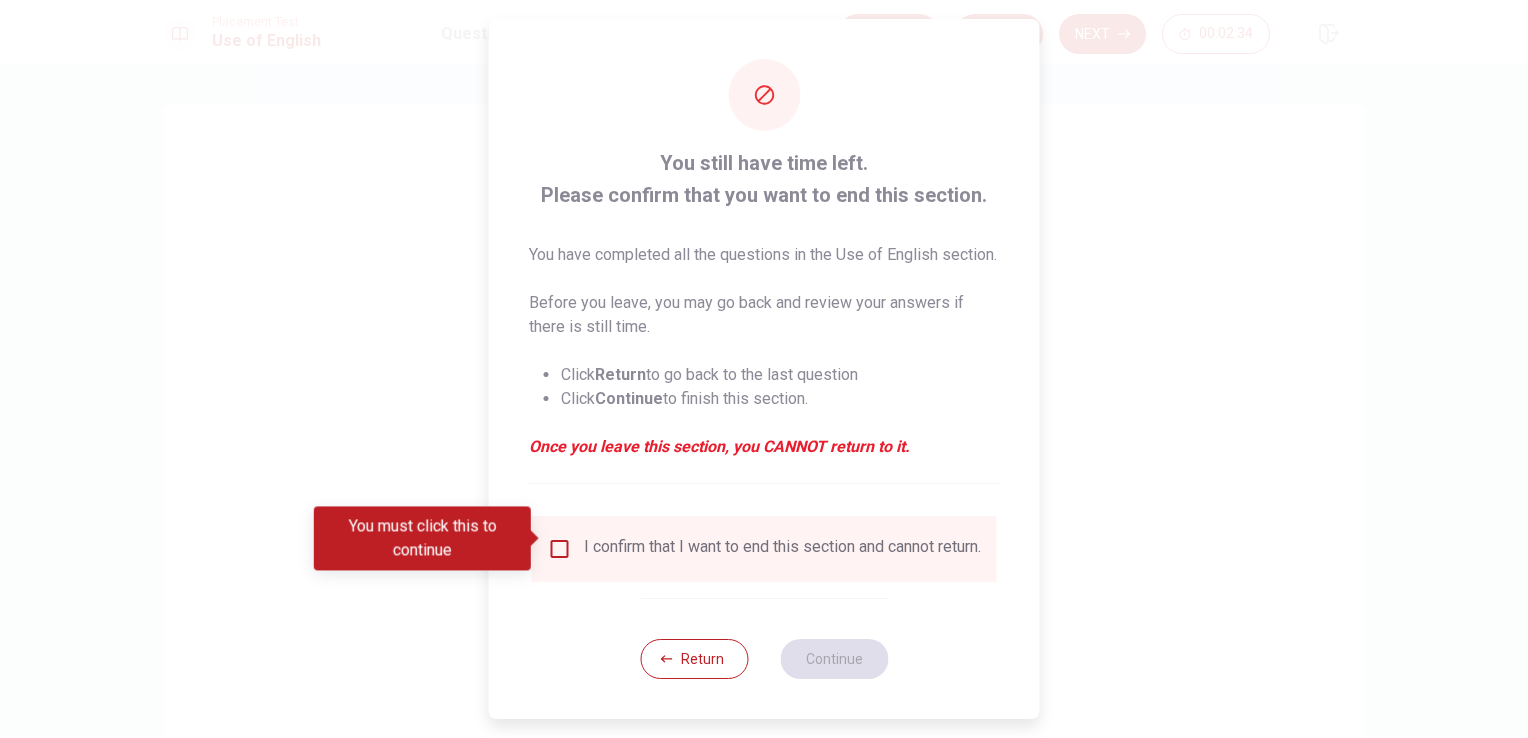 click at bounding box center [560, 549] 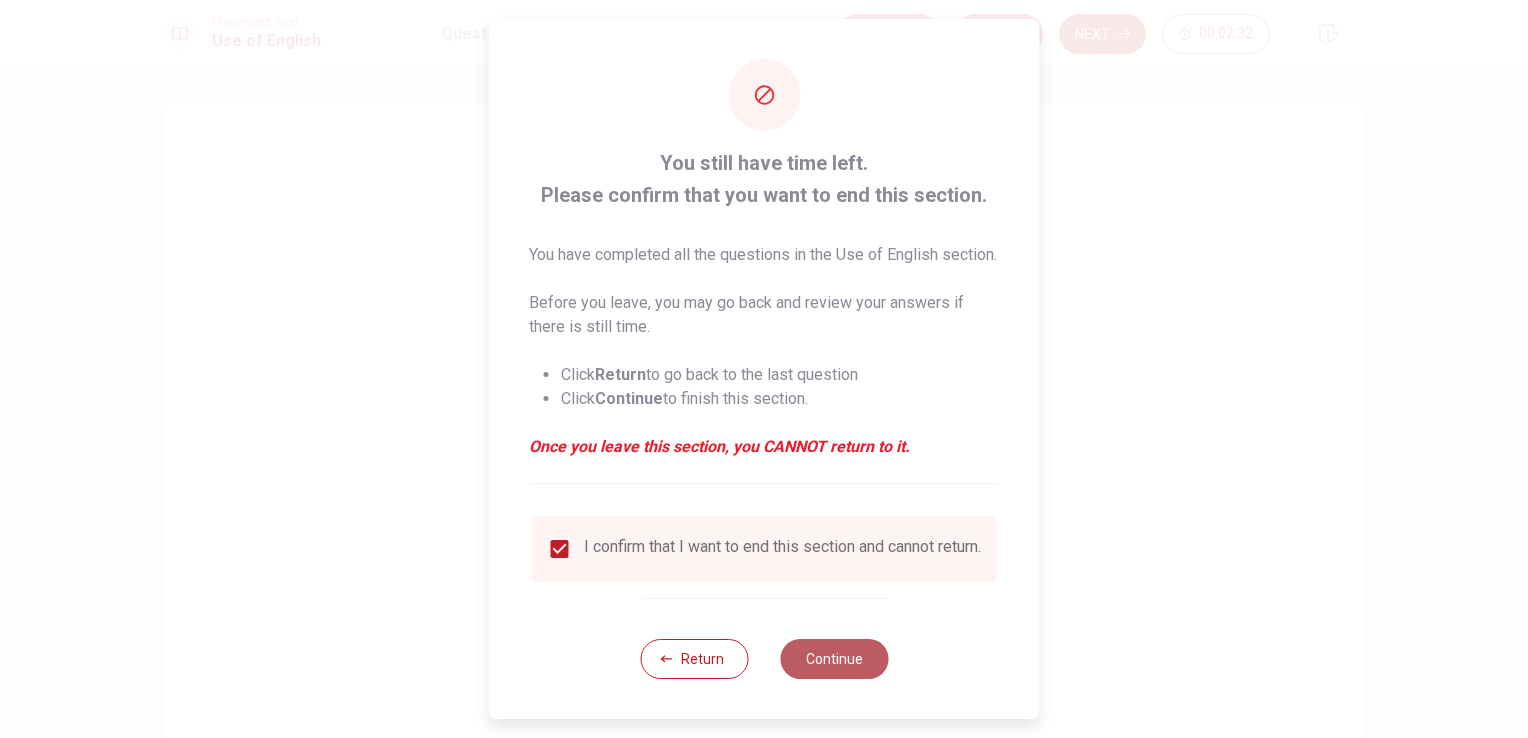 click on "Continue" at bounding box center [834, 659] 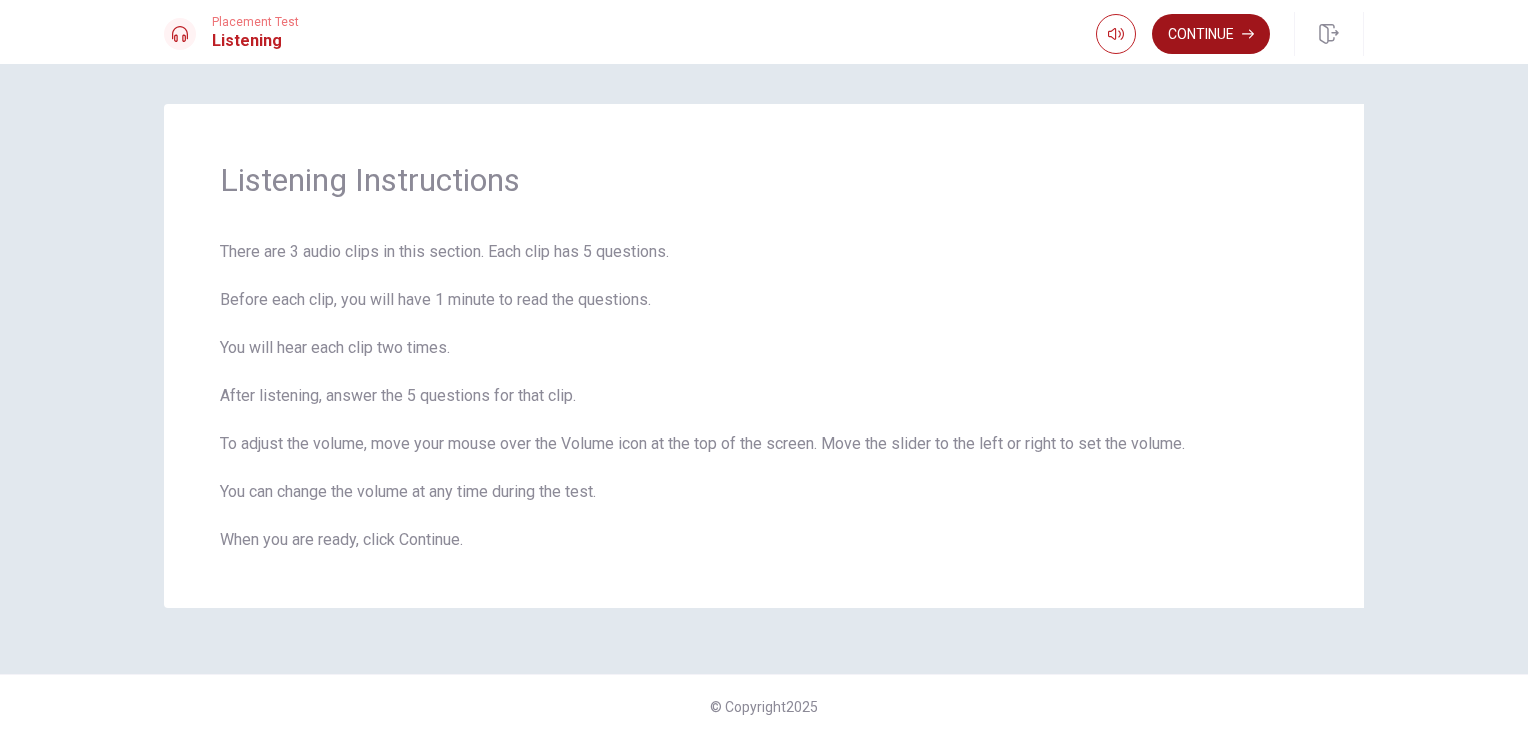 click on "Continue" at bounding box center (1211, 34) 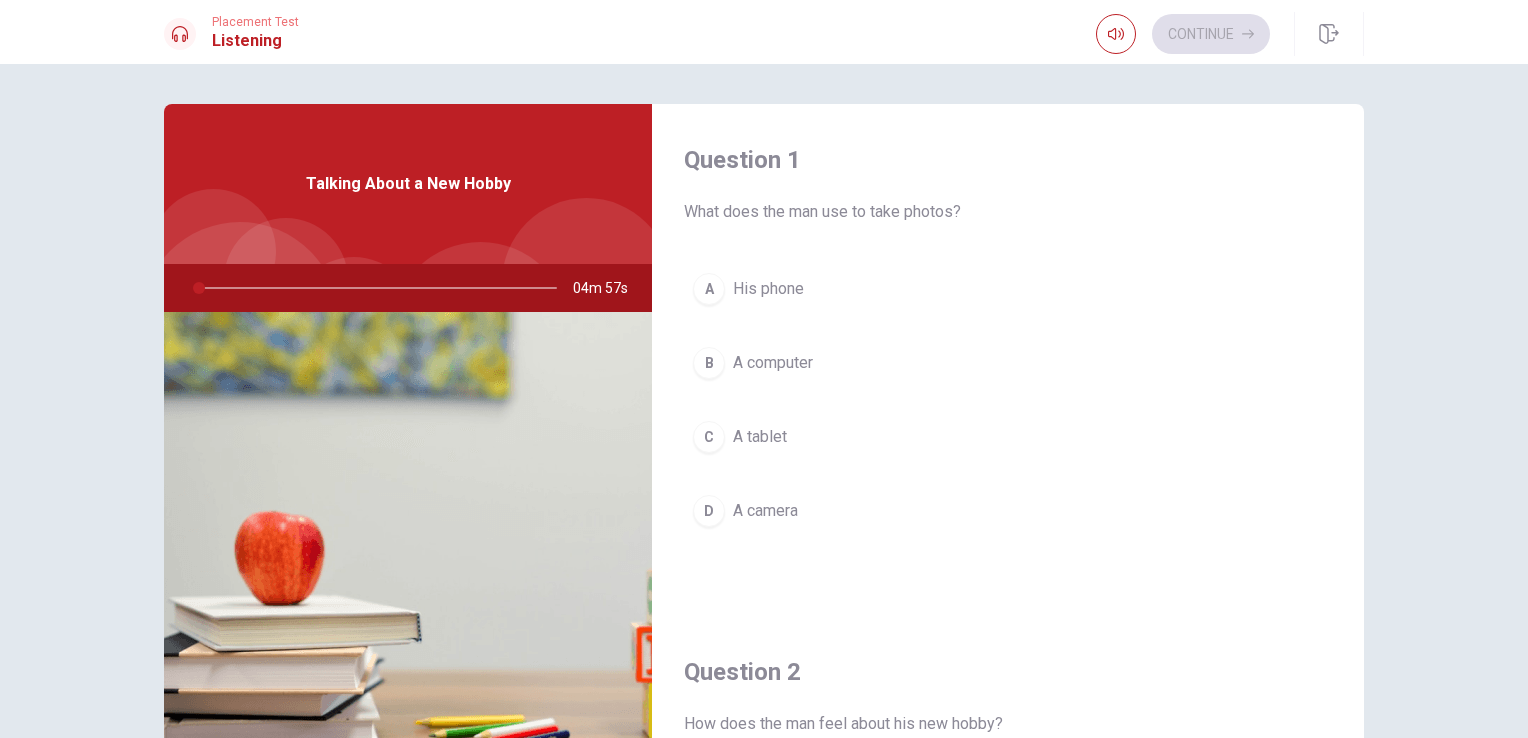 drag, startPoint x: 561, startPoint y: 284, endPoint x: 656, endPoint y: 282, distance: 95.02105 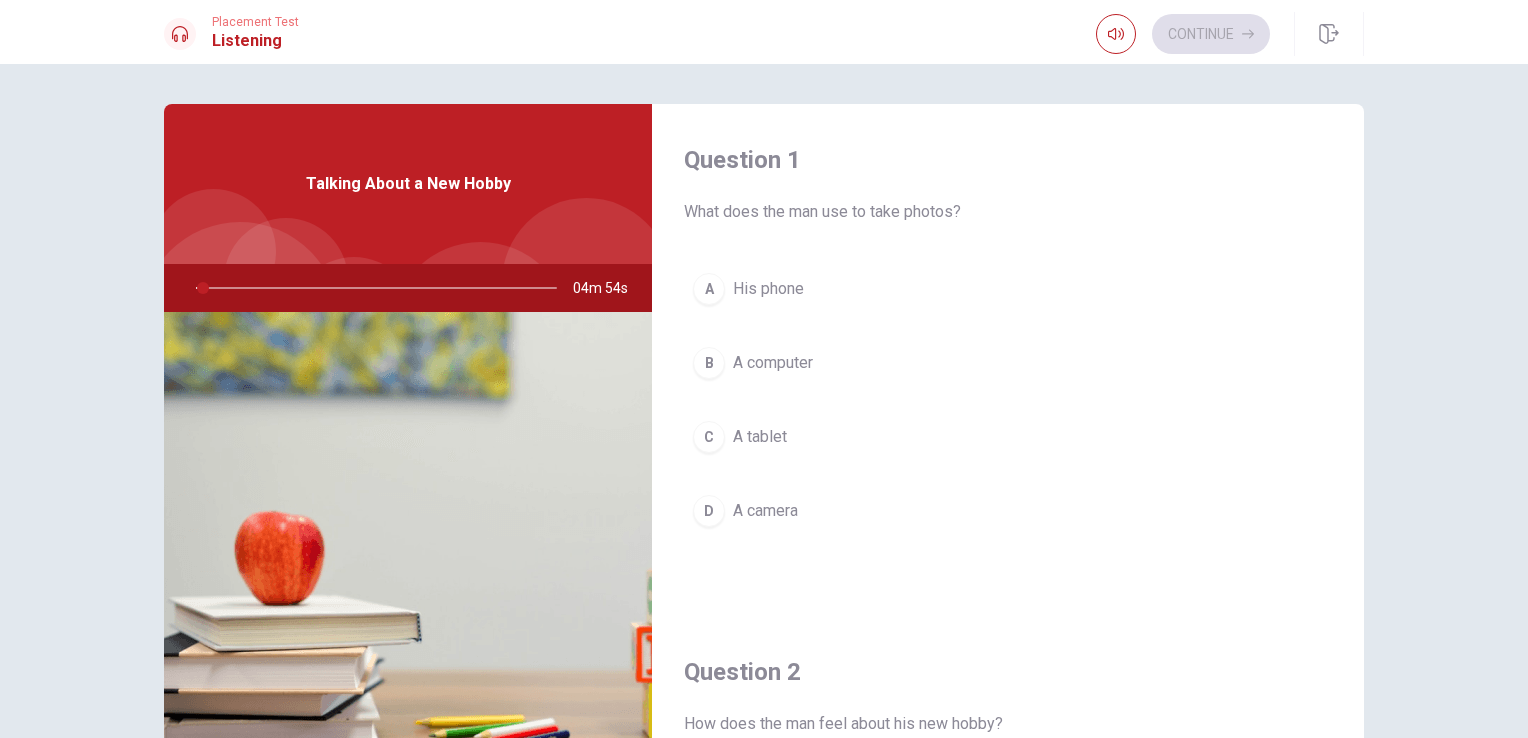drag, startPoint x: 566, startPoint y: 283, endPoint x: 624, endPoint y: 286, distance: 58.077534 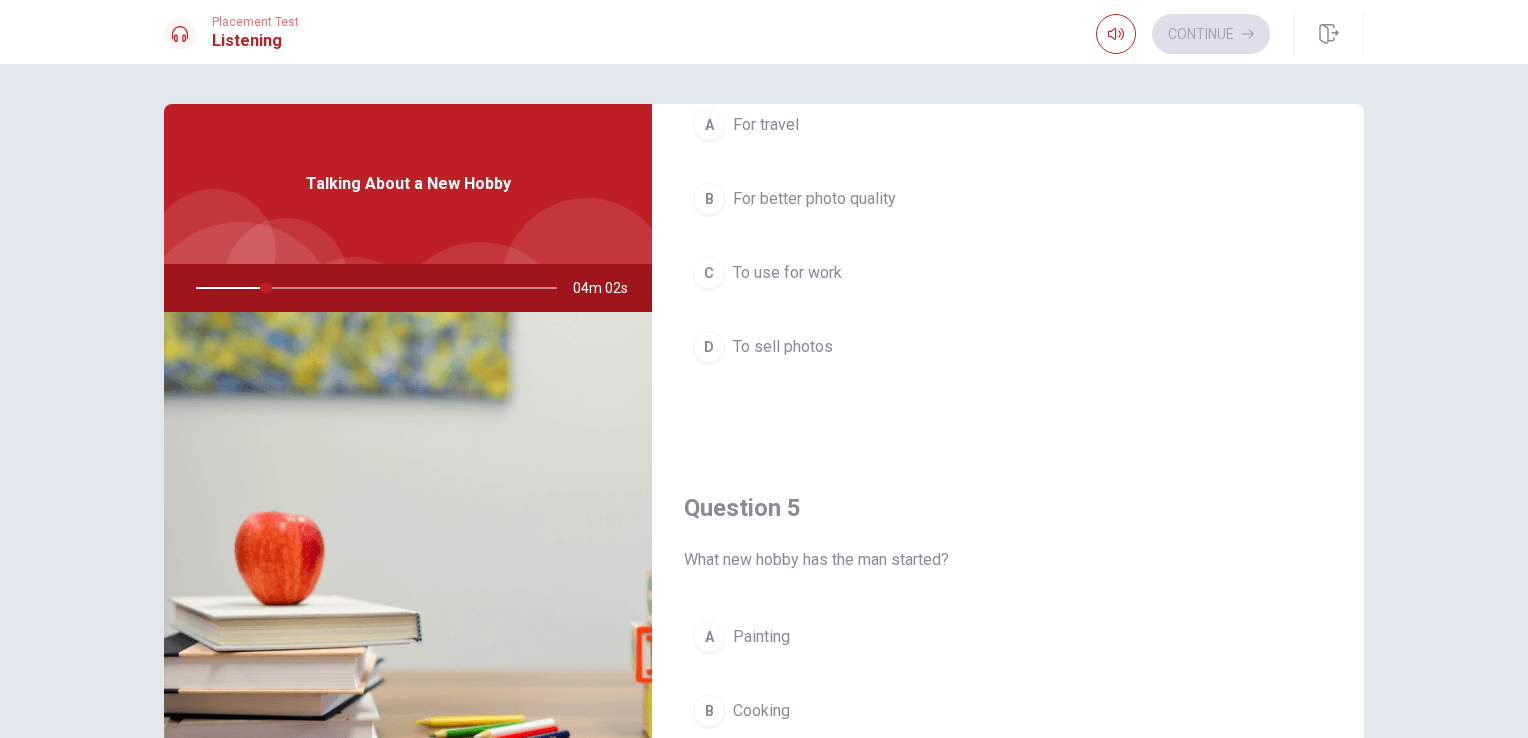 scroll, scrollTop: 1856, scrollLeft: 0, axis: vertical 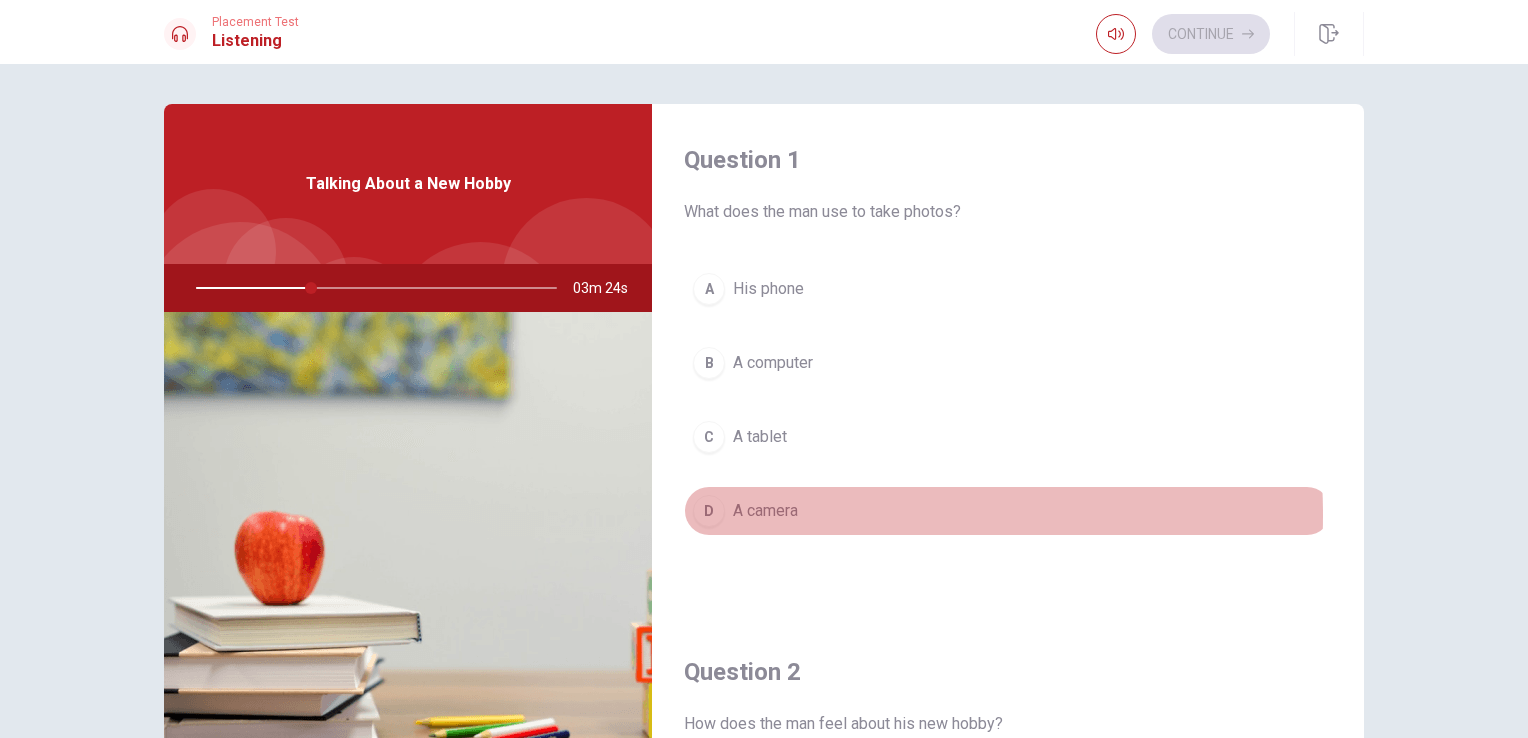 click on "A camera" at bounding box center [765, 511] 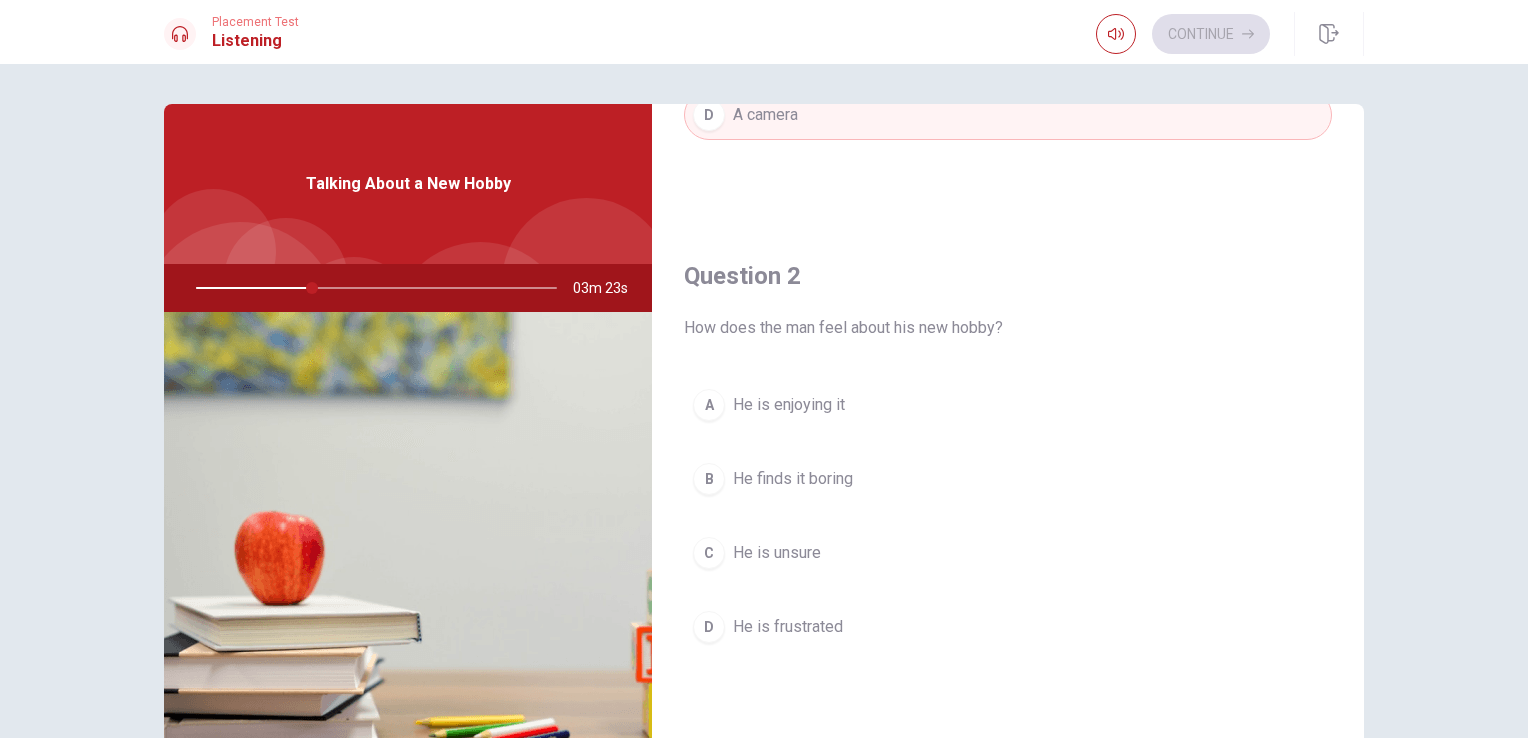 scroll, scrollTop: 500, scrollLeft: 0, axis: vertical 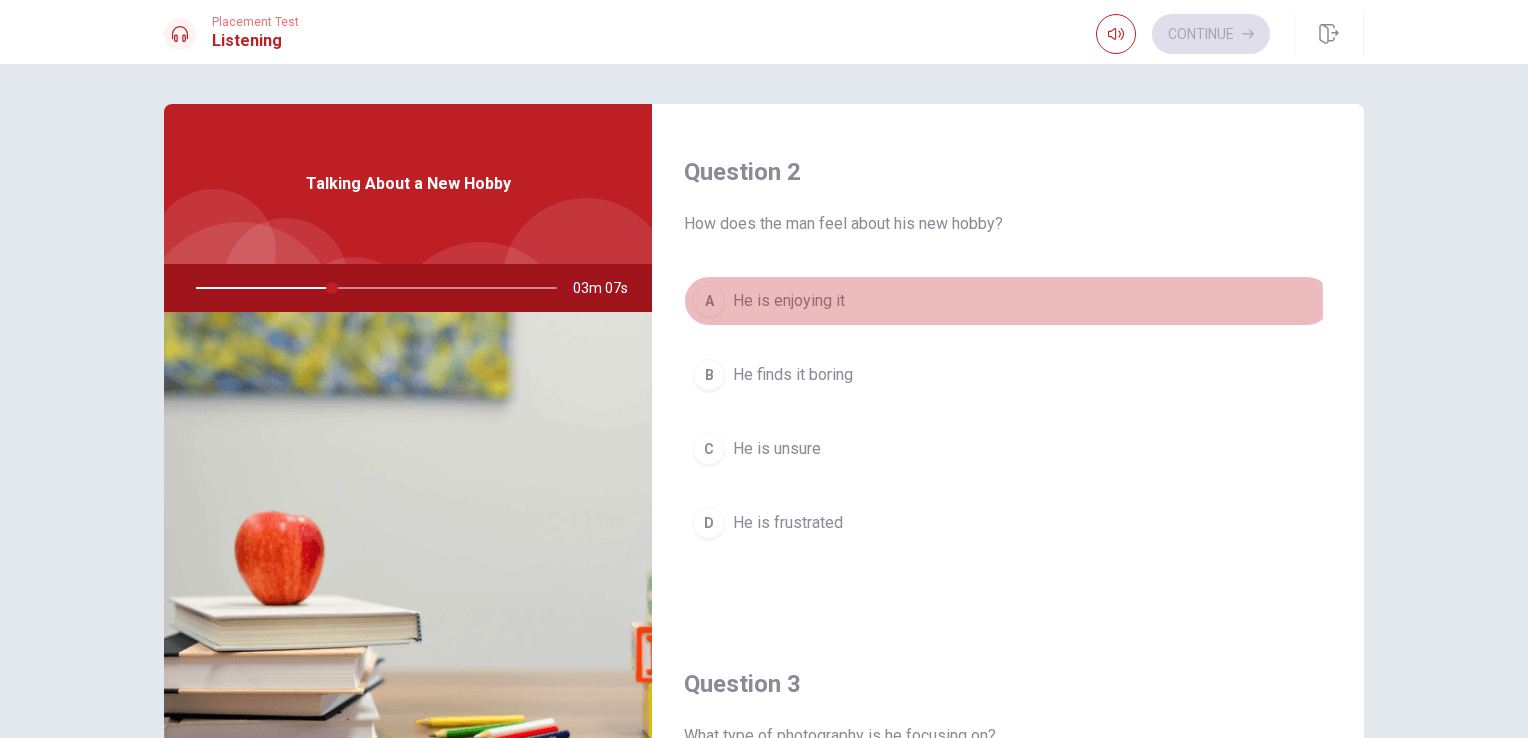 click on "He is enjoying it" at bounding box center [789, 301] 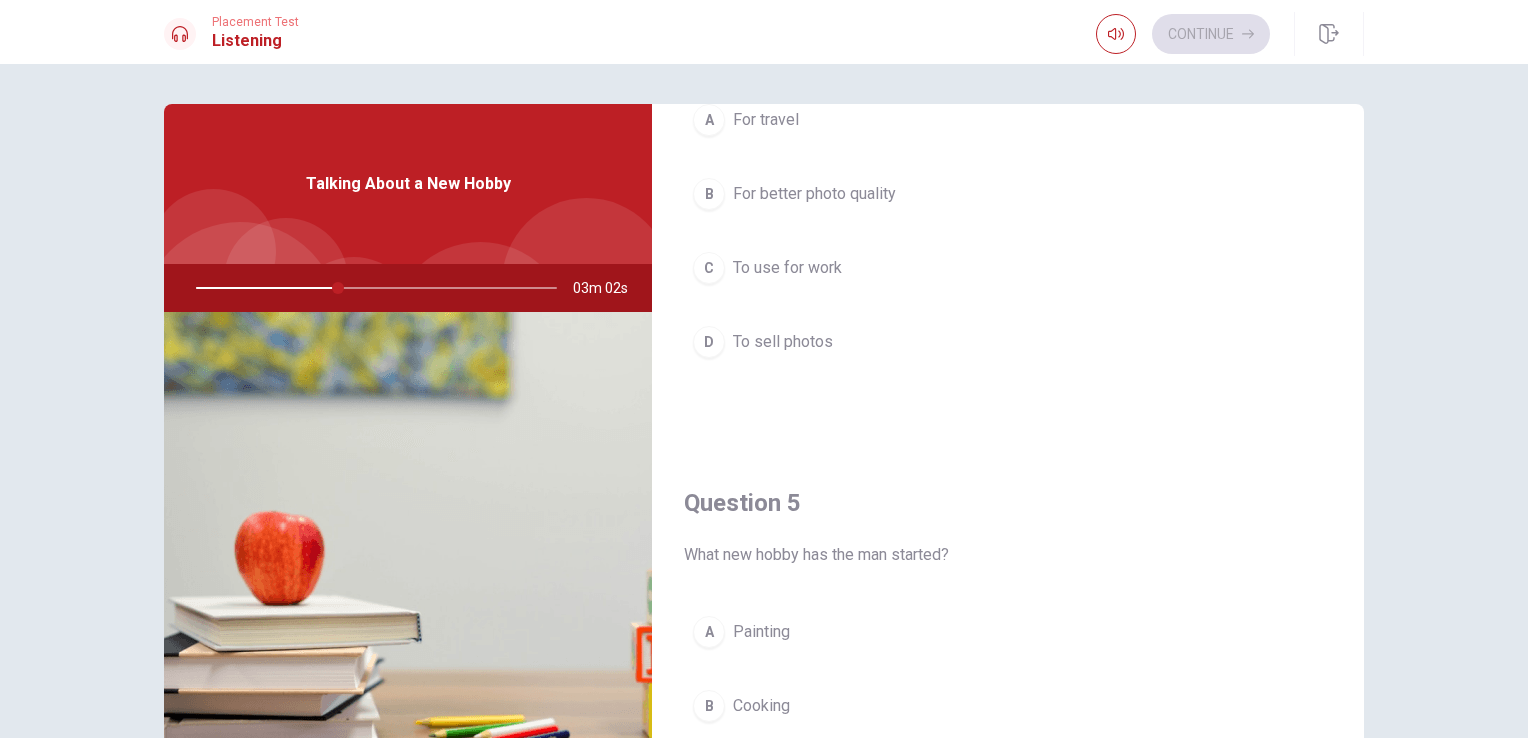 scroll, scrollTop: 1856, scrollLeft: 0, axis: vertical 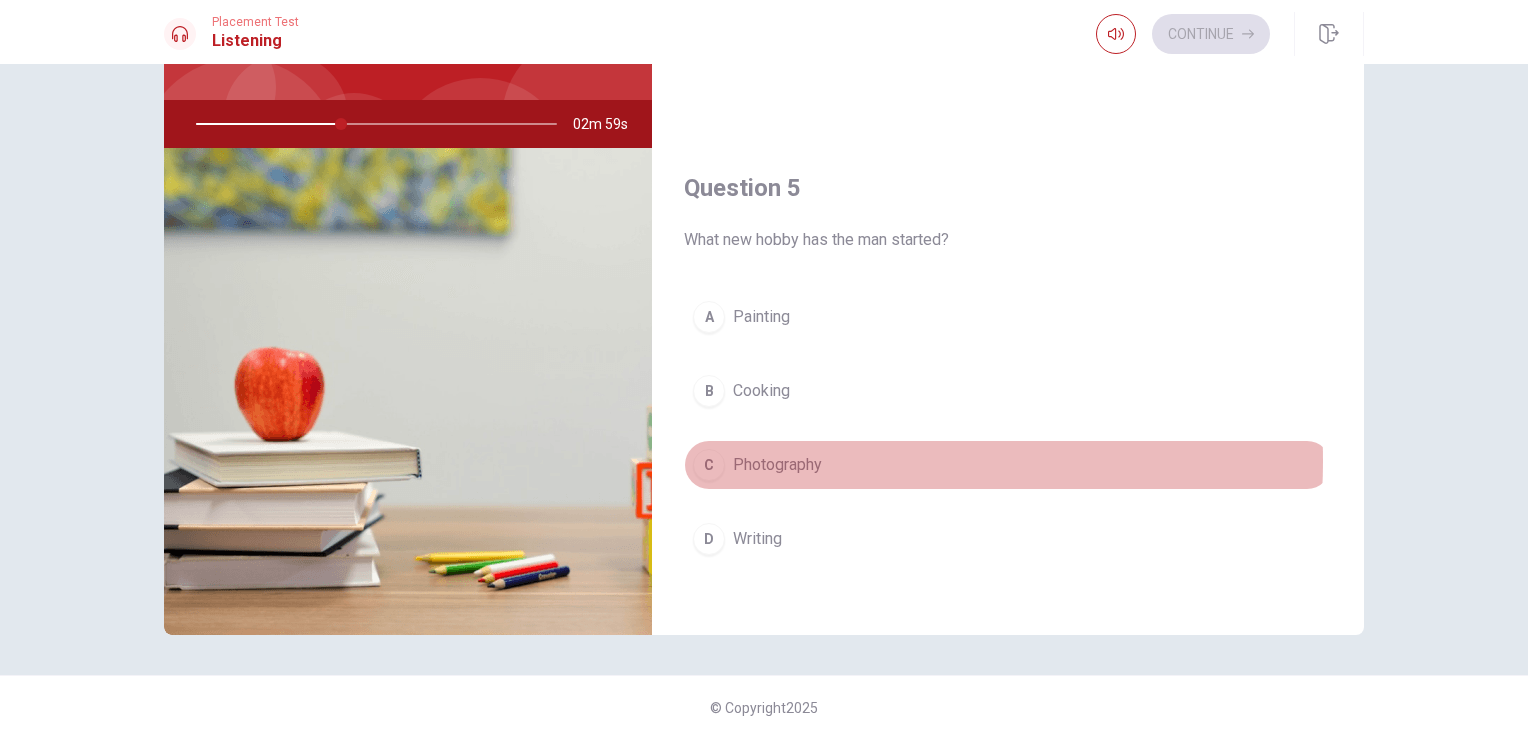 click on "Photography" at bounding box center (777, 465) 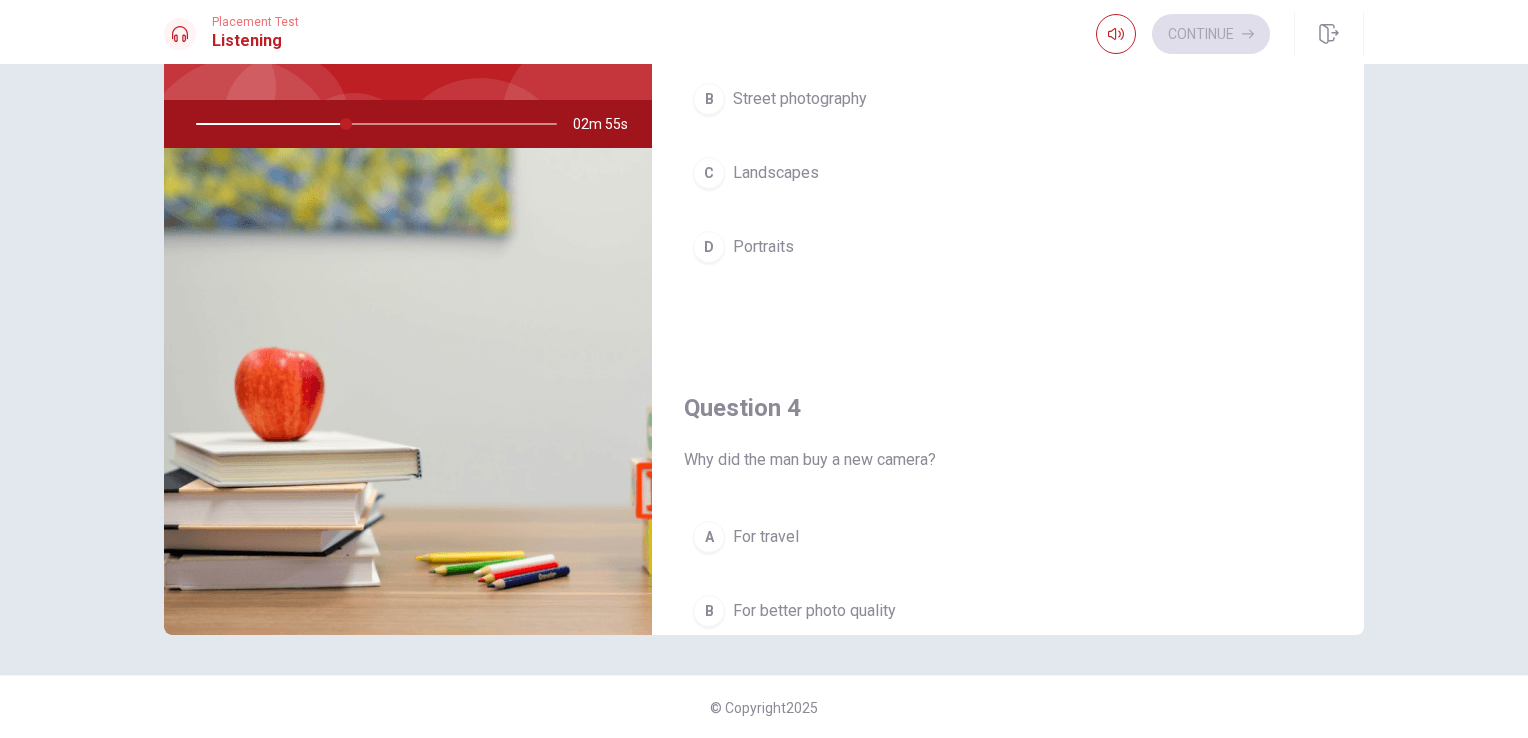 scroll, scrollTop: 856, scrollLeft: 0, axis: vertical 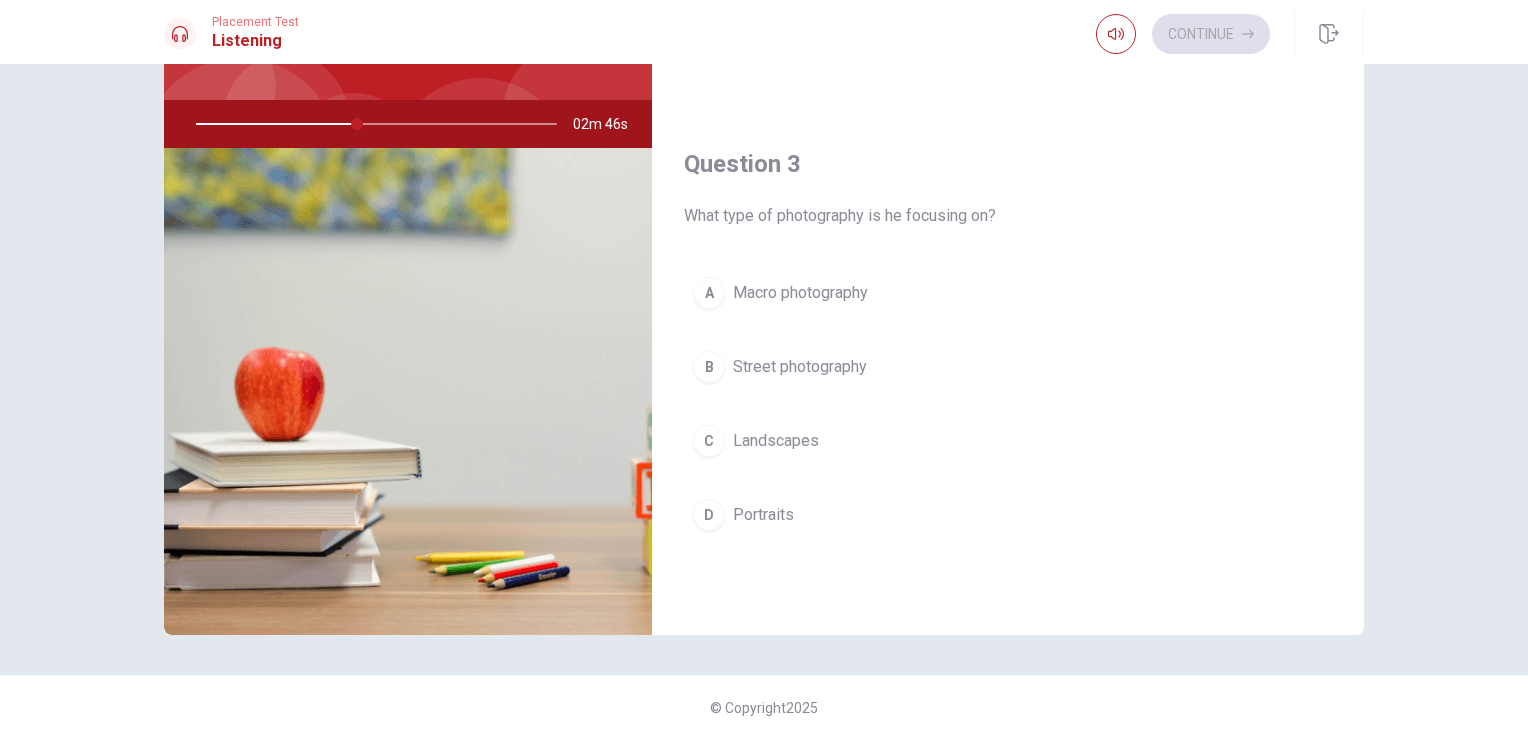 click on "Landscapes" at bounding box center (776, 441) 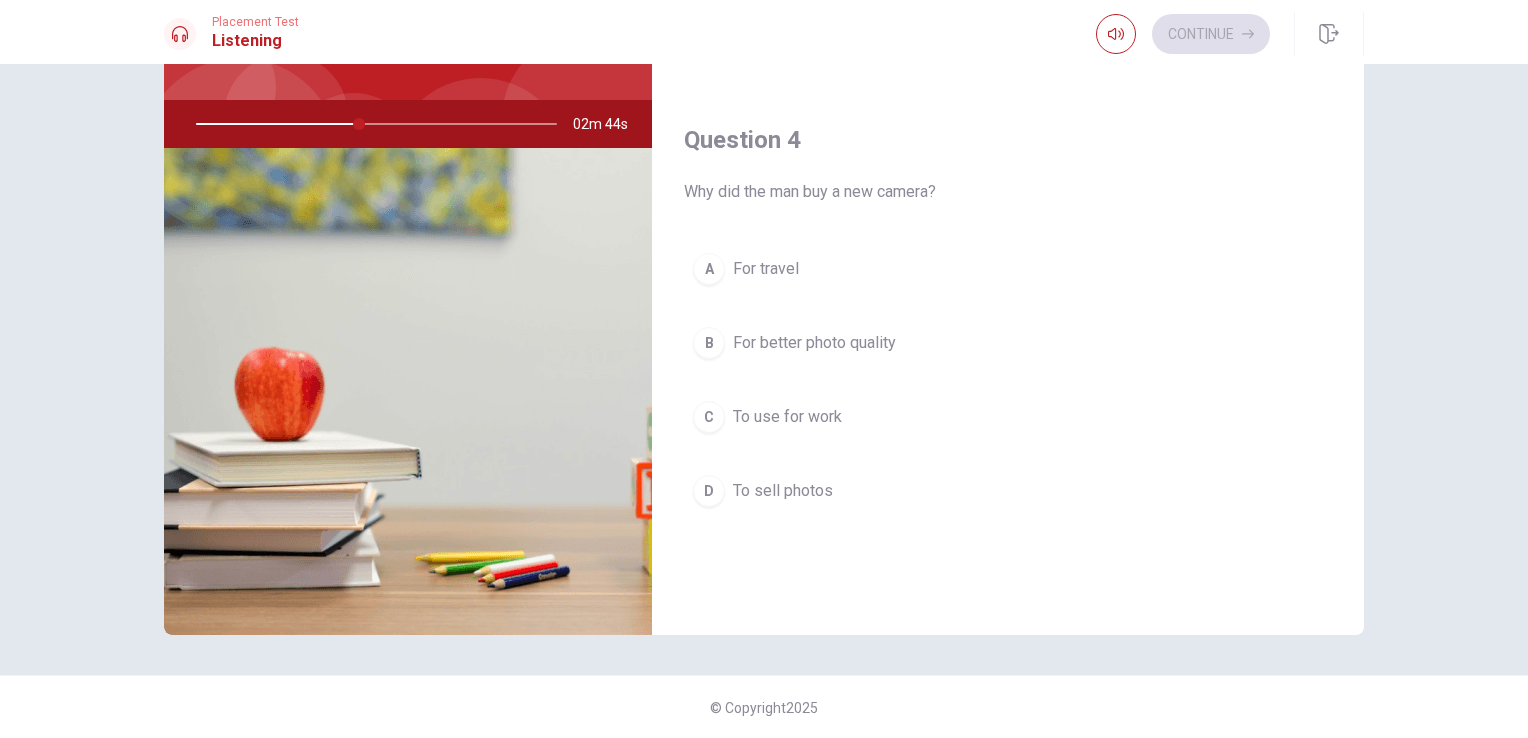 scroll, scrollTop: 1356, scrollLeft: 0, axis: vertical 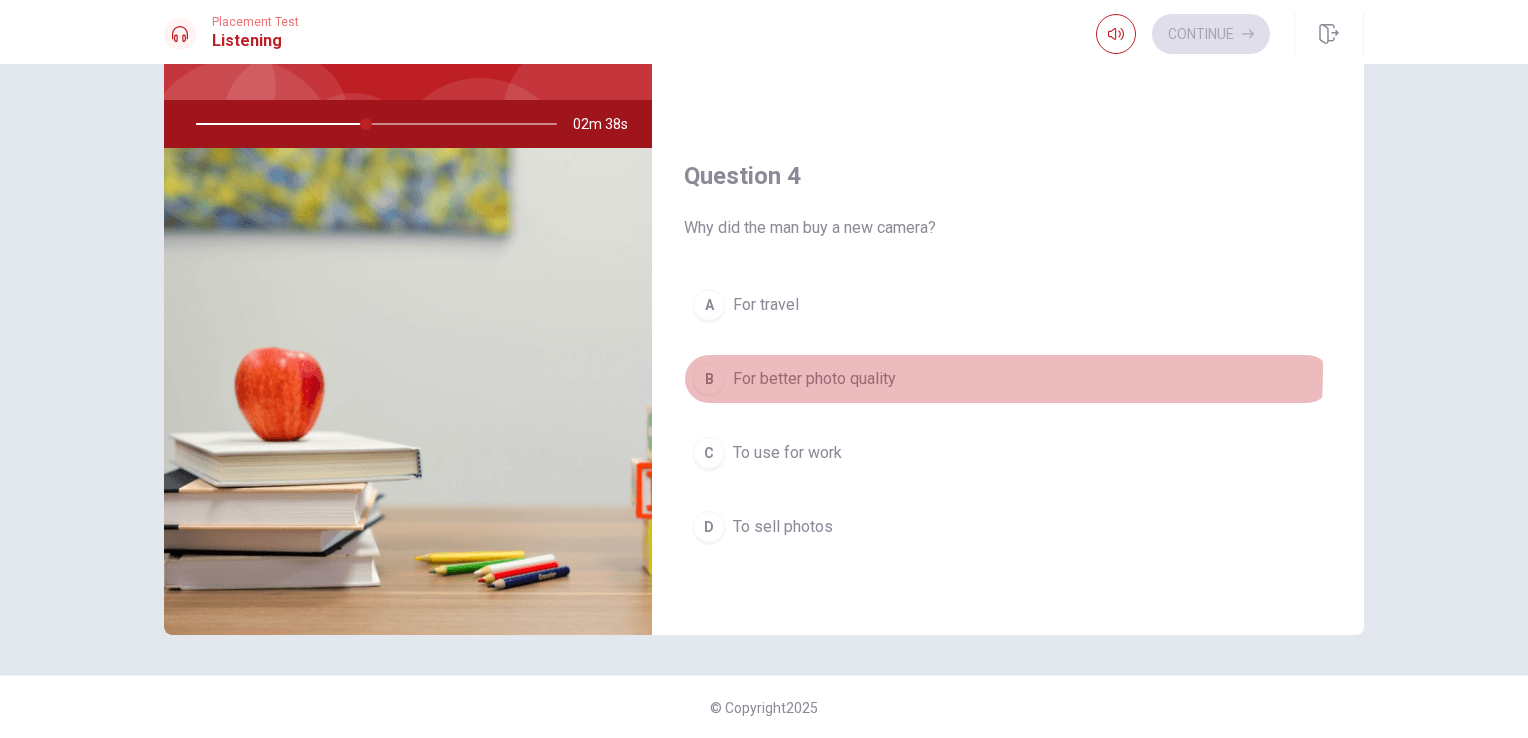click on "For better photo quality" at bounding box center (814, 379) 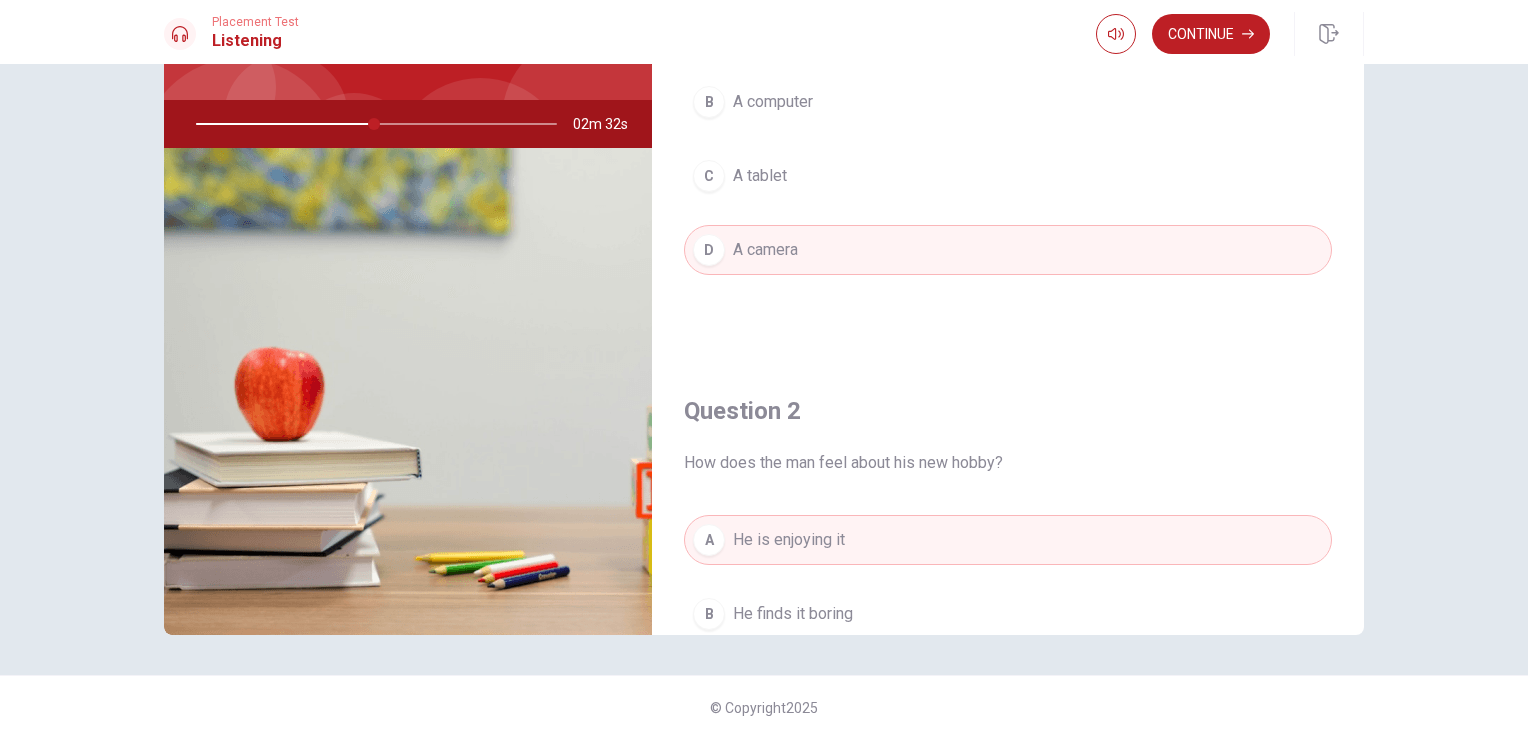scroll, scrollTop: 0, scrollLeft: 0, axis: both 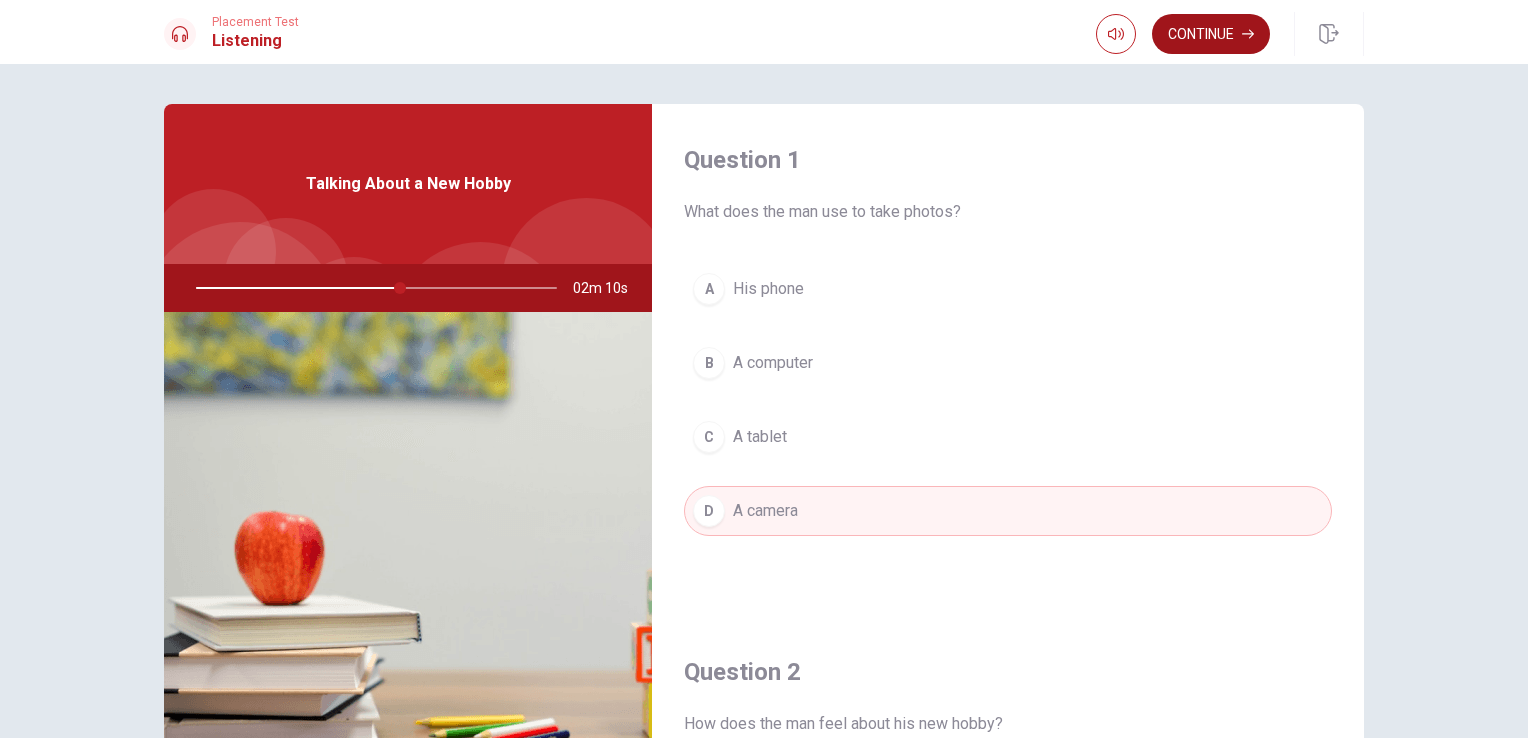 click on "Continue" at bounding box center (1211, 34) 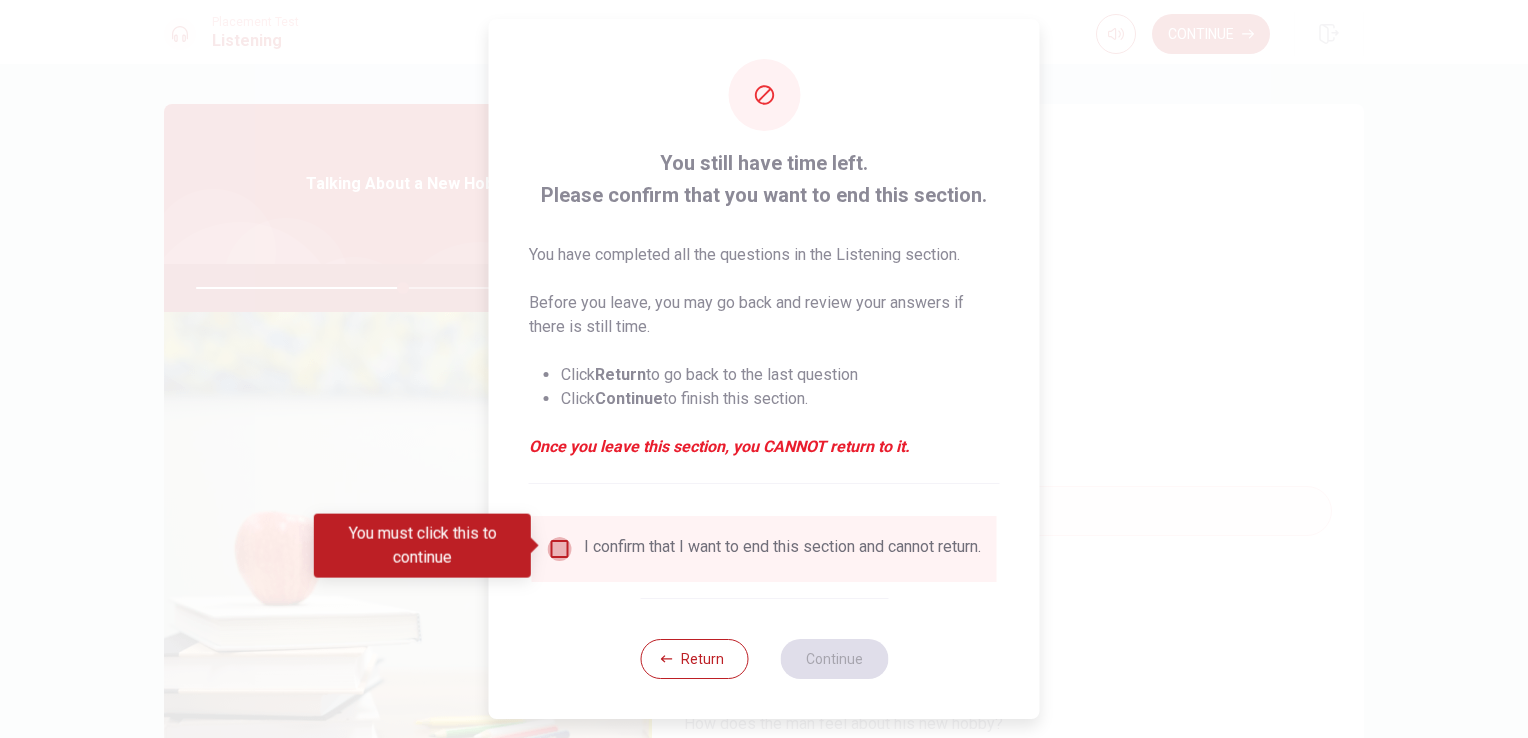 click at bounding box center (560, 549) 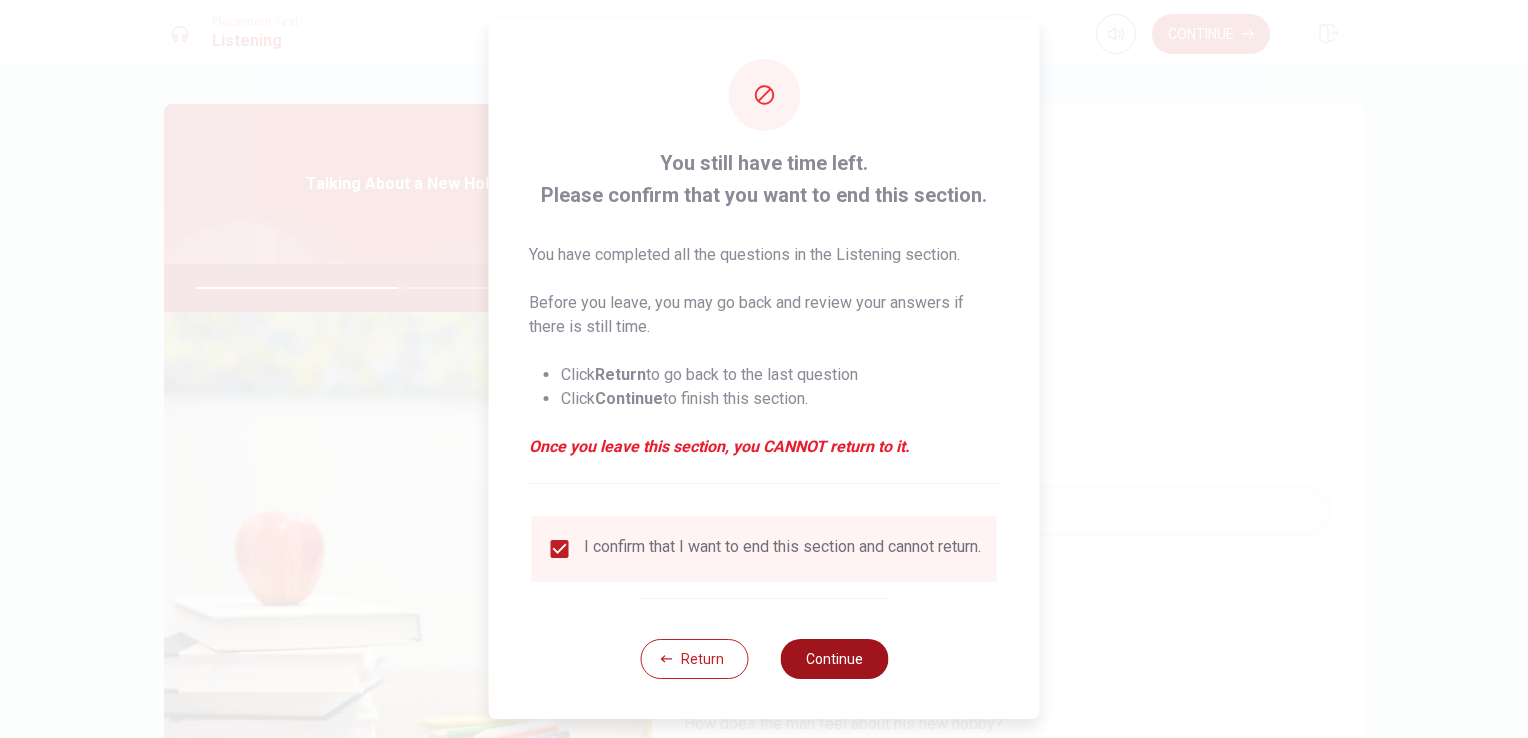 click on "Continue" at bounding box center [834, 659] 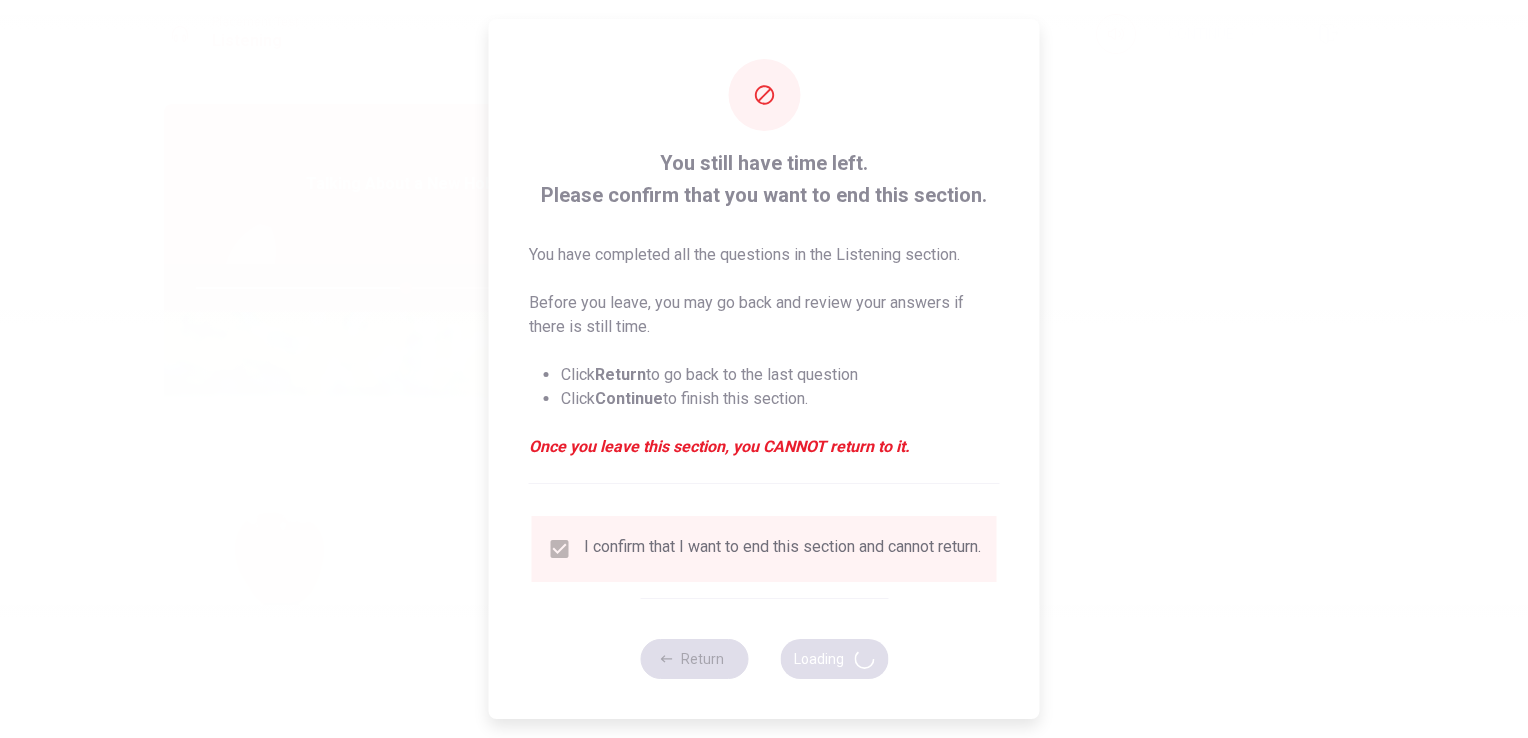 type on "59" 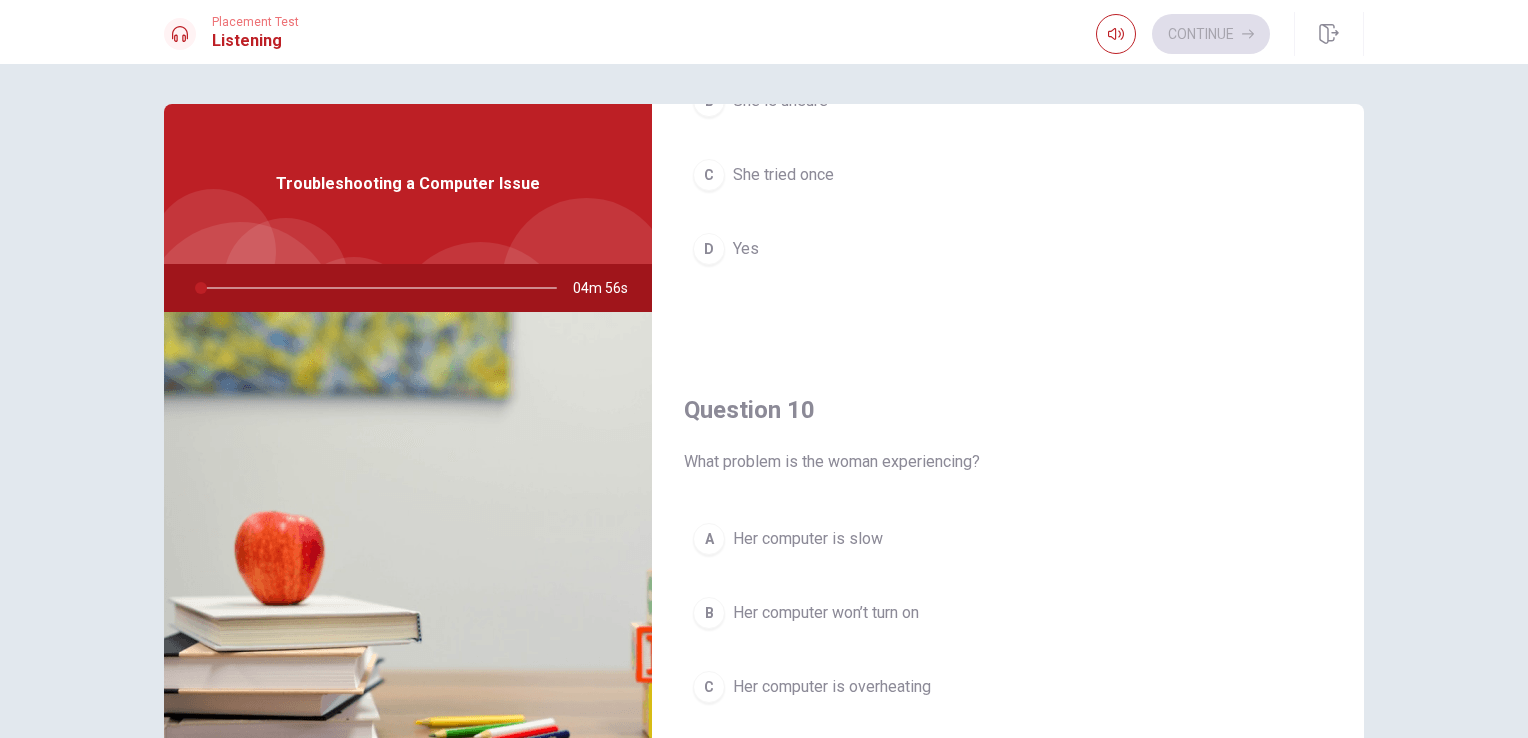 scroll, scrollTop: 1856, scrollLeft: 0, axis: vertical 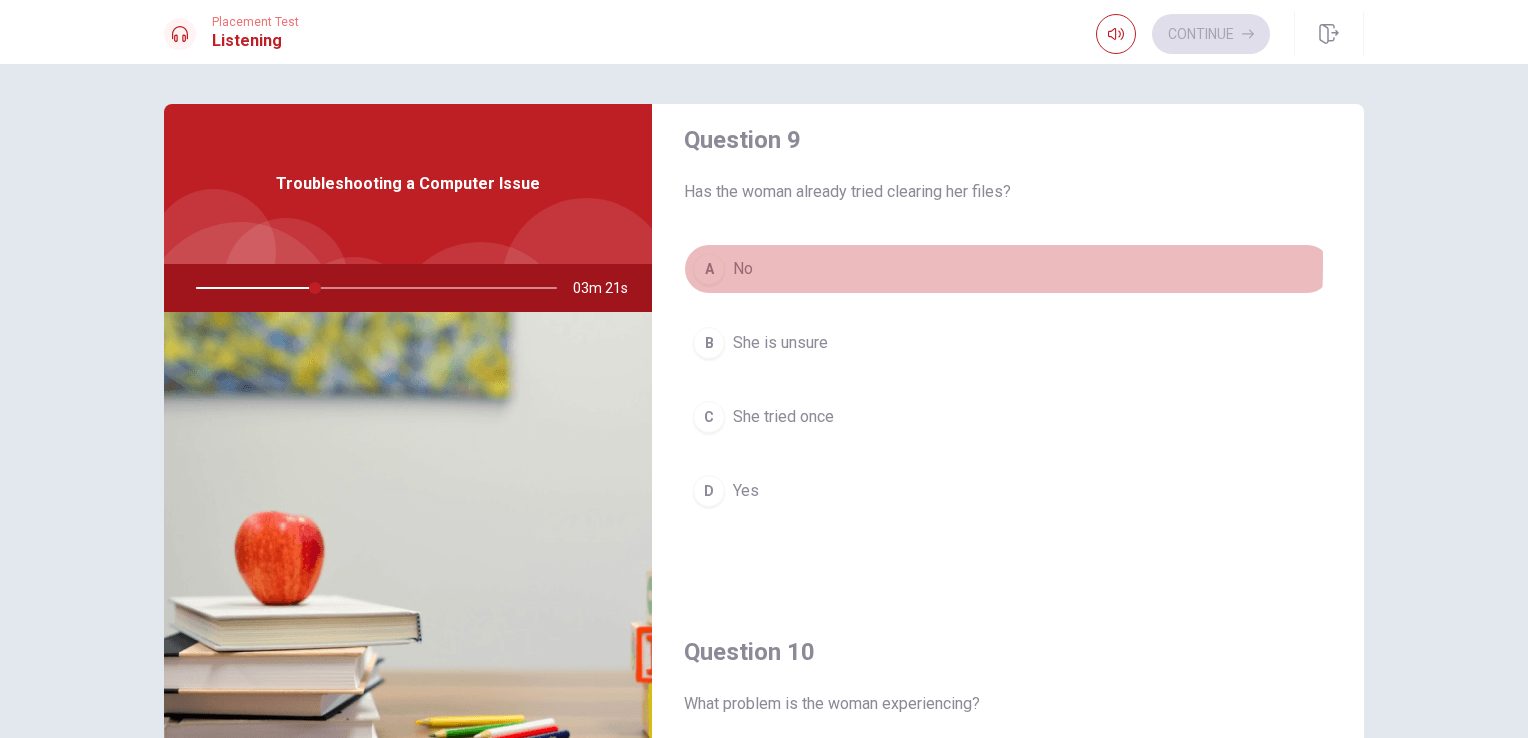 drag, startPoint x: 732, startPoint y: 258, endPoint x: 726, endPoint y: 267, distance: 10.816654 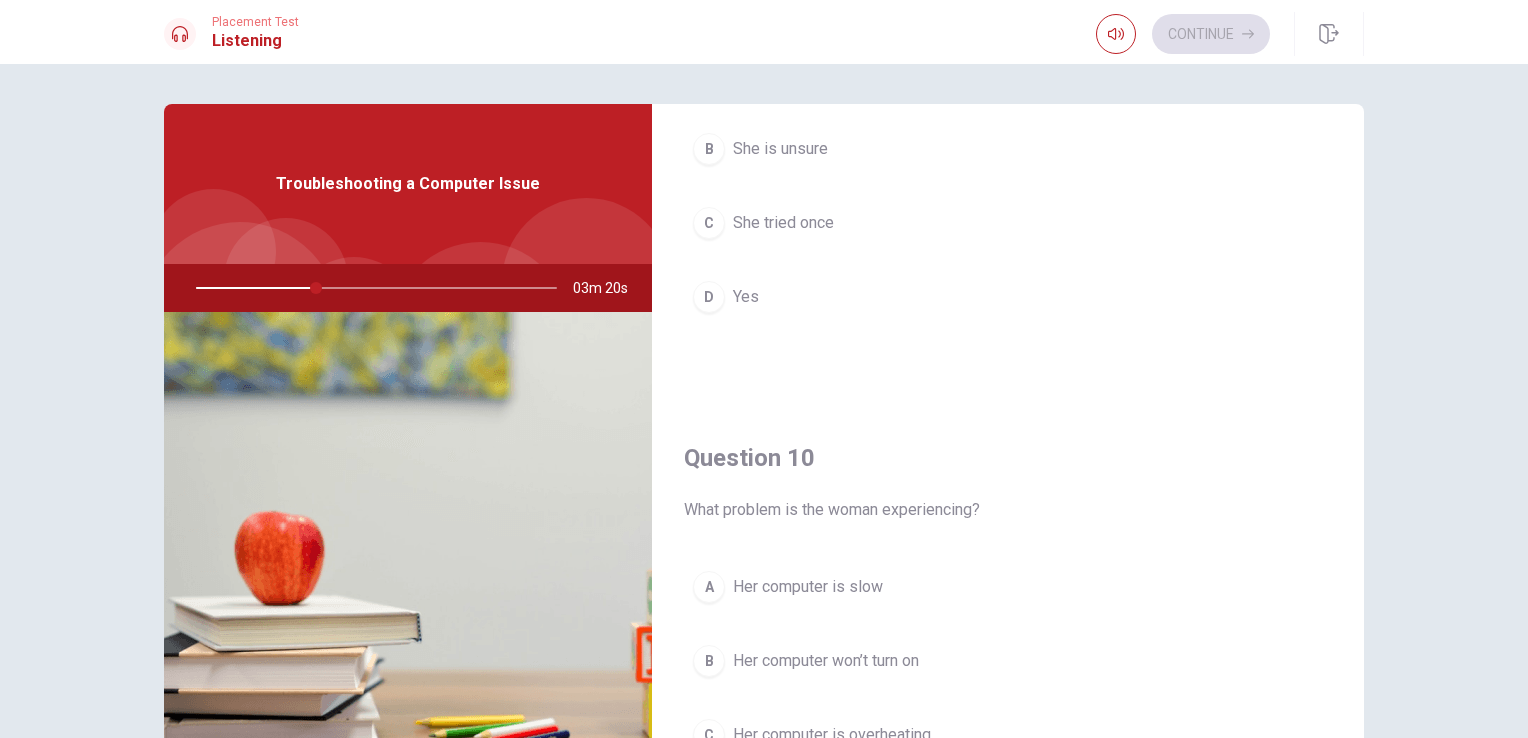 scroll, scrollTop: 1856, scrollLeft: 0, axis: vertical 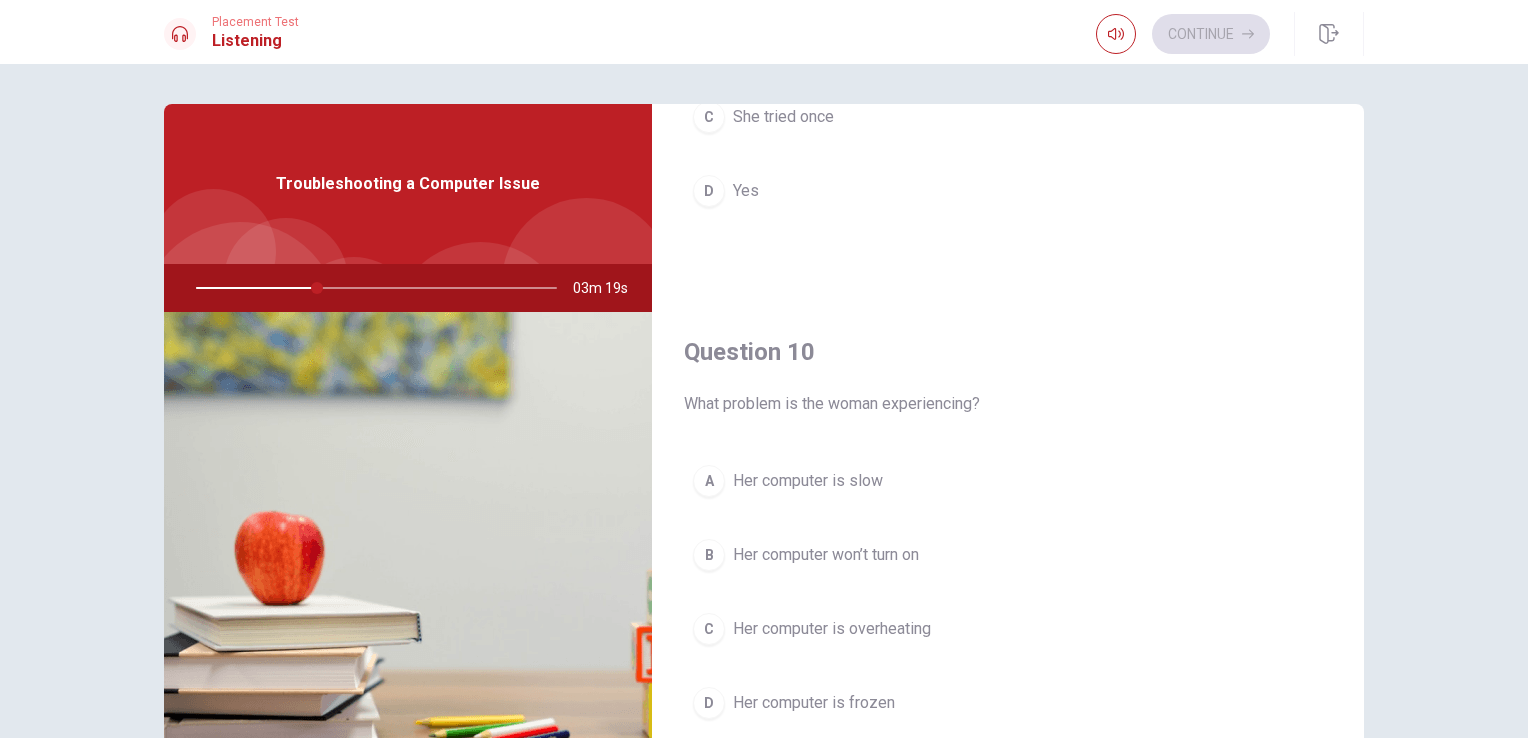 click on "A Her computer is slow" at bounding box center [1008, 481] 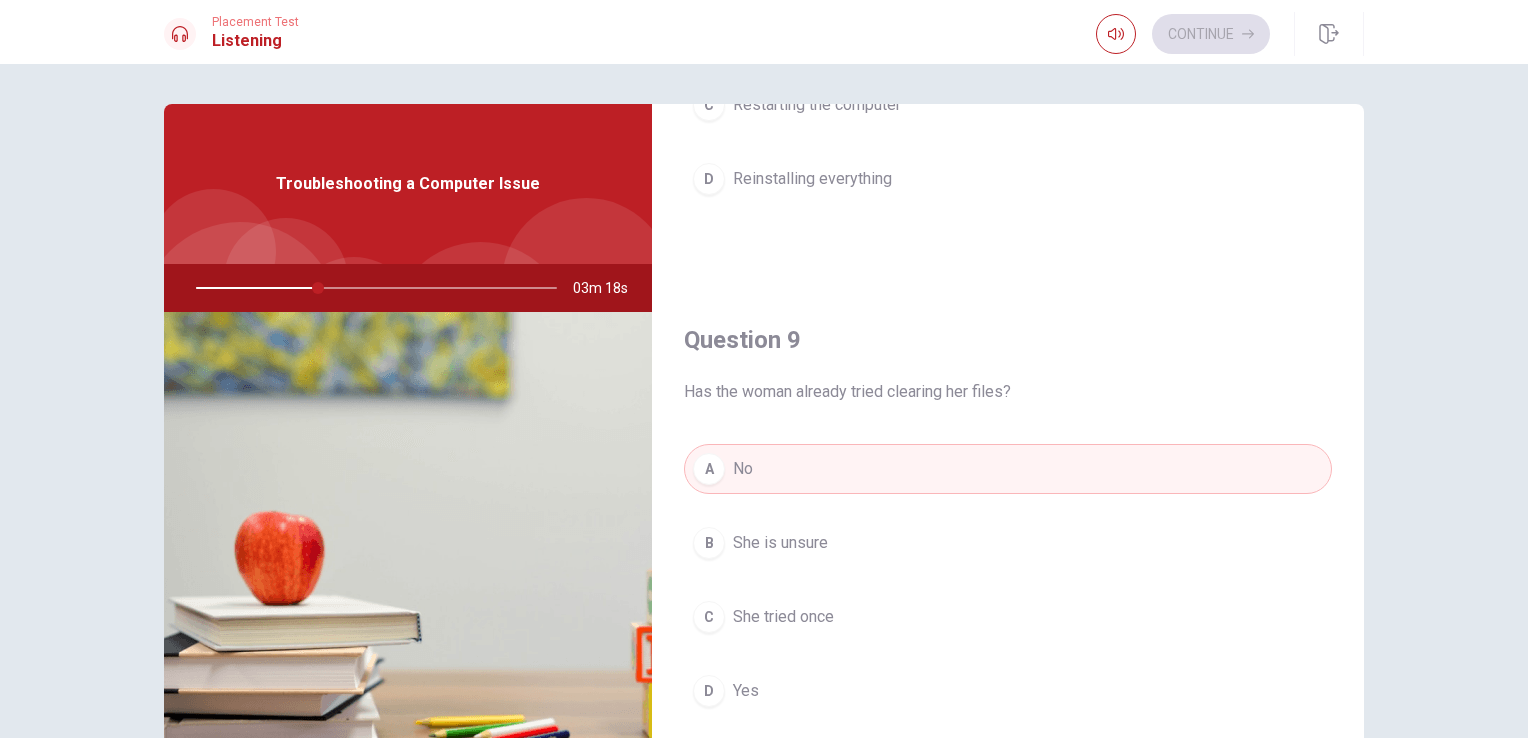 scroll, scrollTop: 856, scrollLeft: 0, axis: vertical 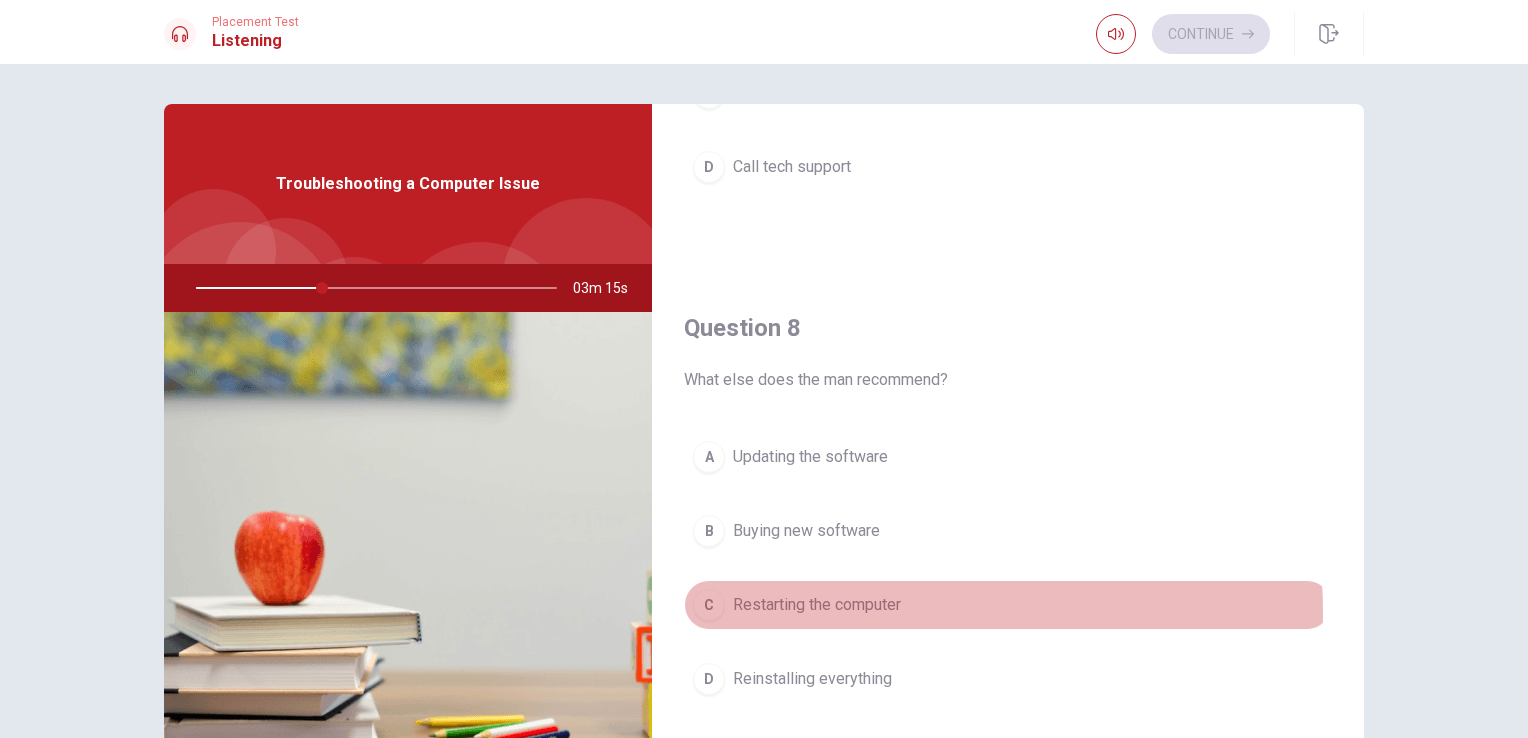 click on "C Restarting the computer" at bounding box center (1008, 605) 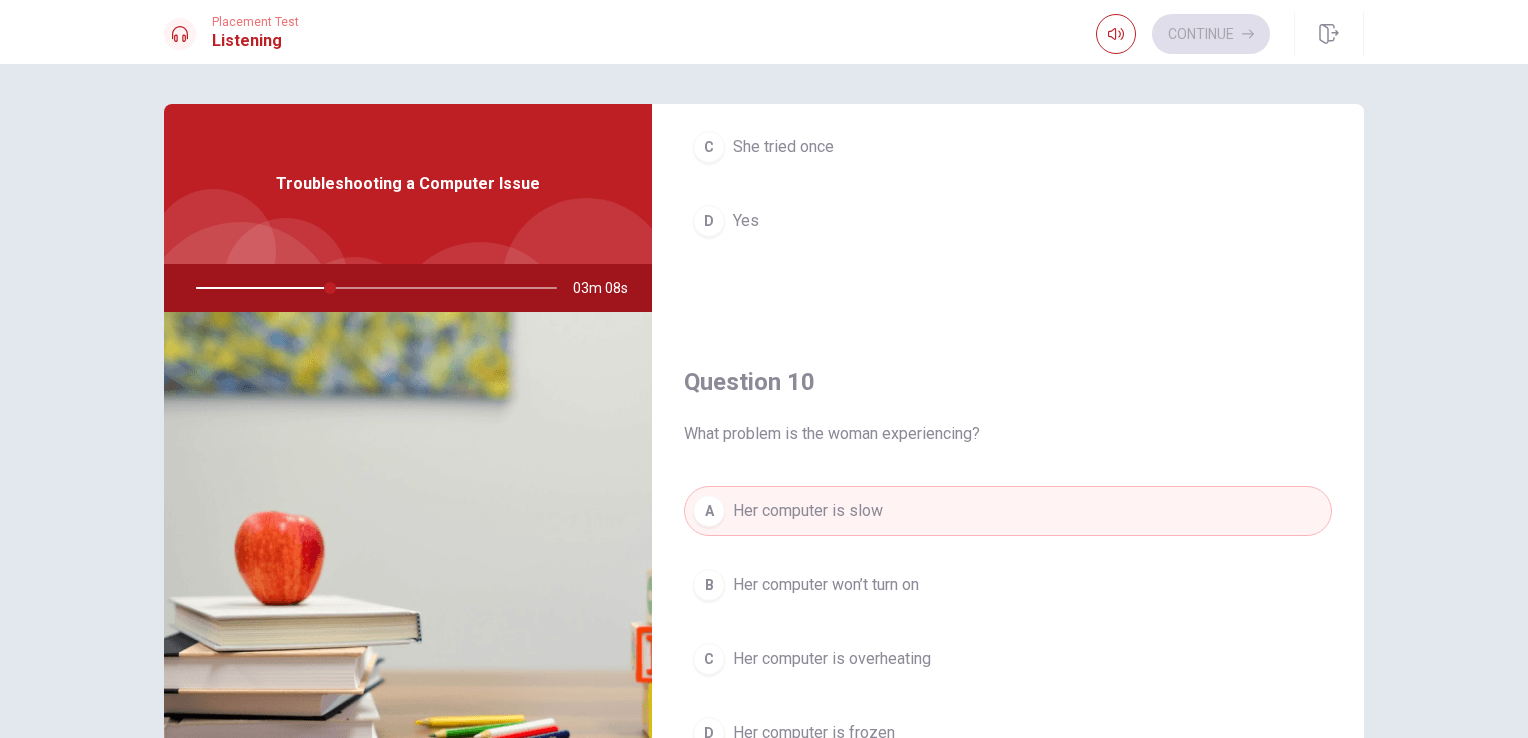 scroll, scrollTop: 1856, scrollLeft: 0, axis: vertical 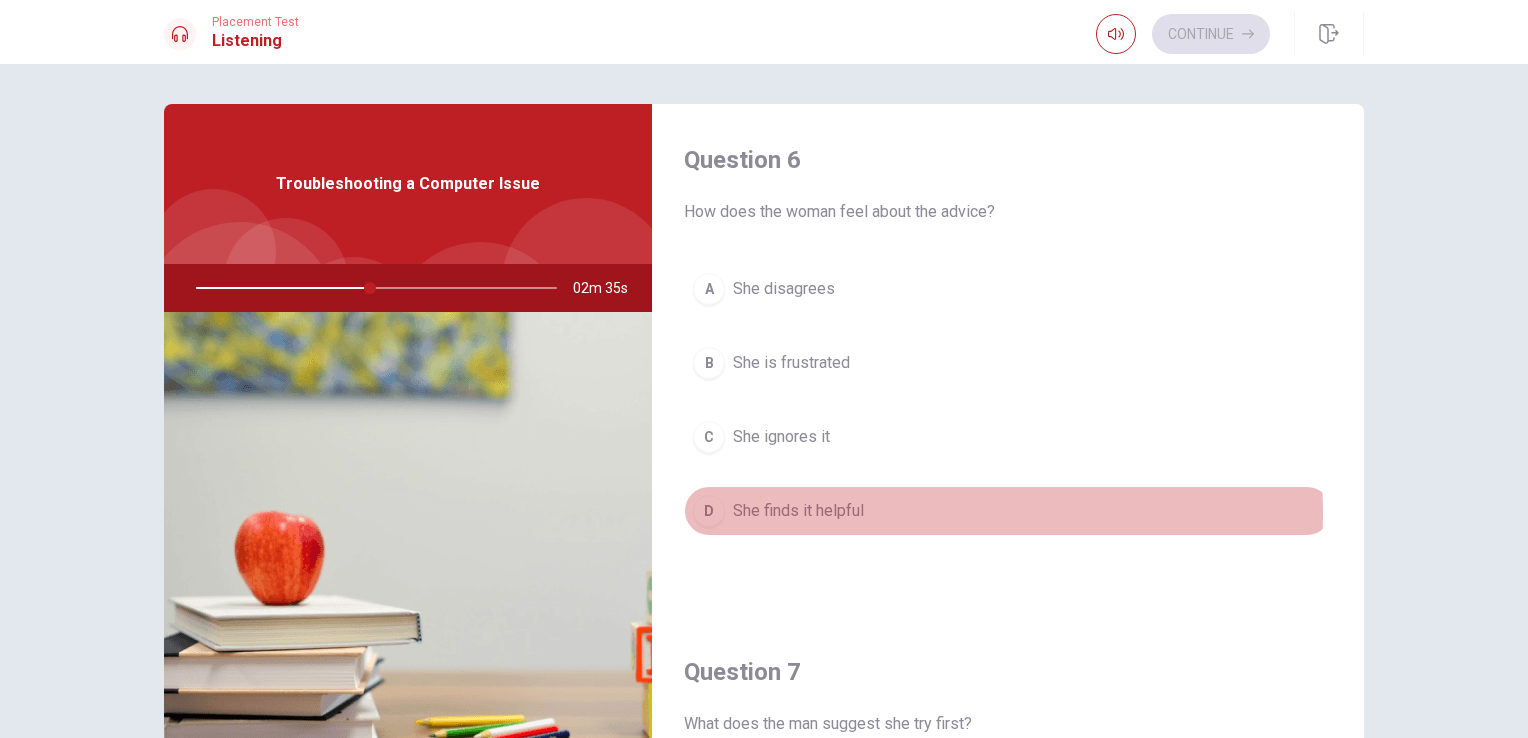 click on "She finds it helpful" at bounding box center [798, 511] 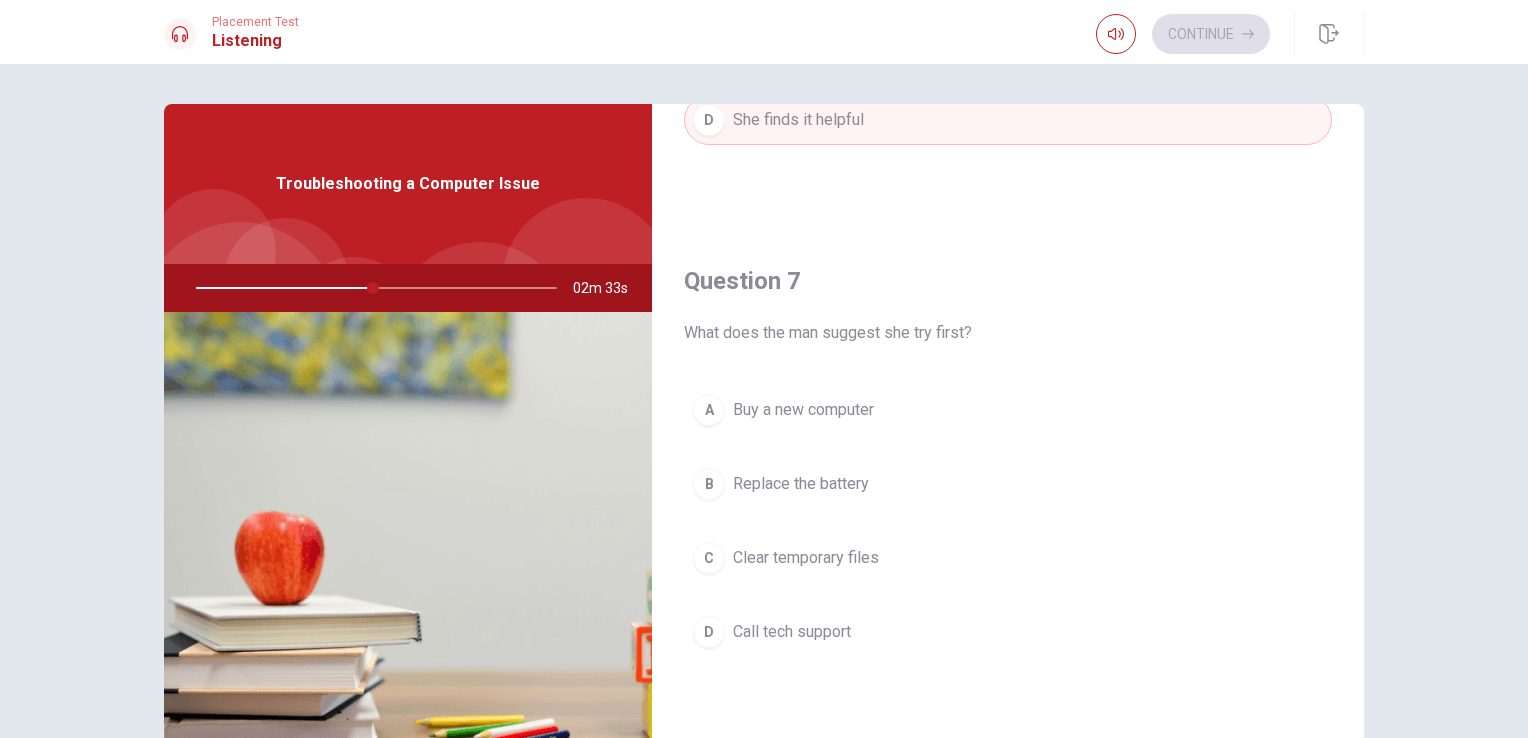 scroll, scrollTop: 500, scrollLeft: 0, axis: vertical 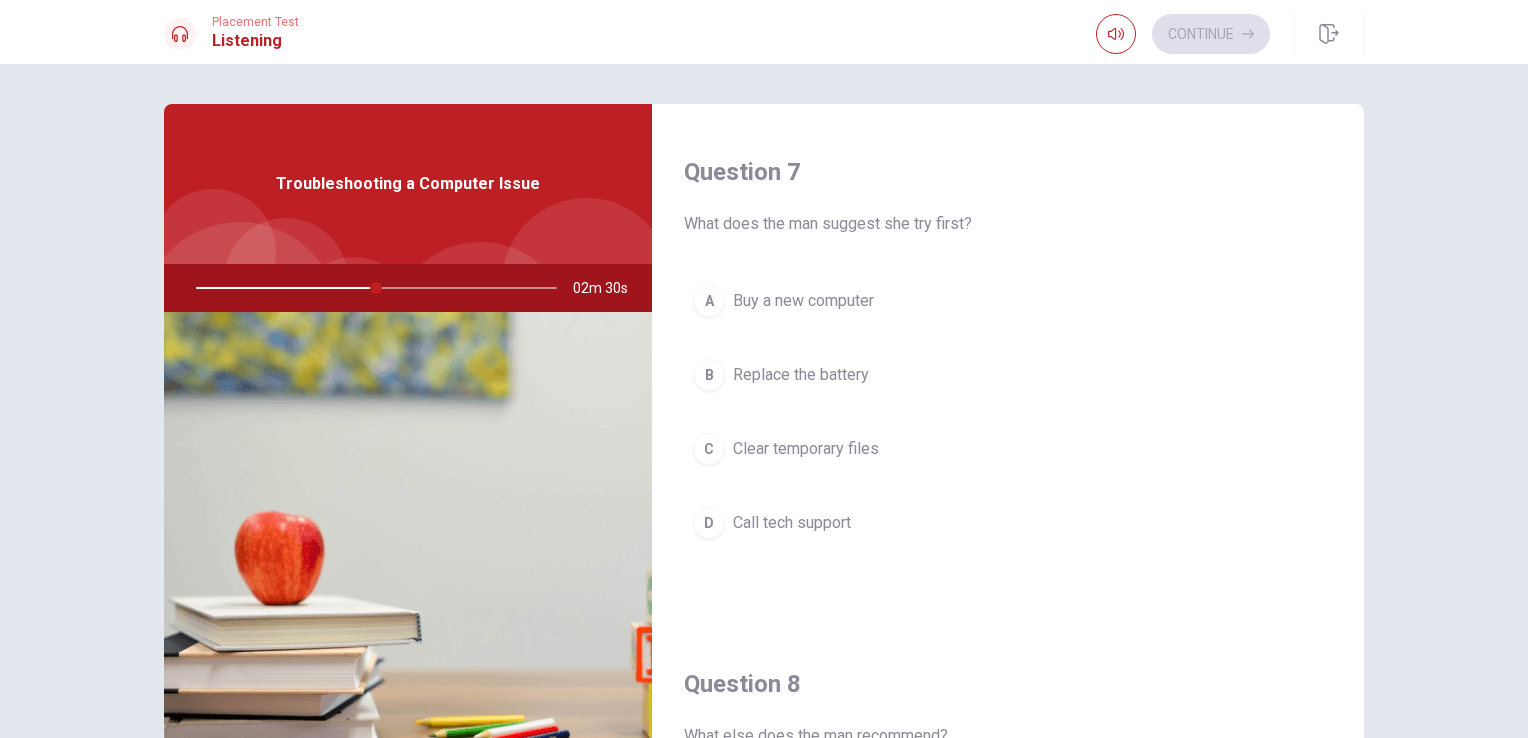 click on "Clear temporary files" at bounding box center (806, 449) 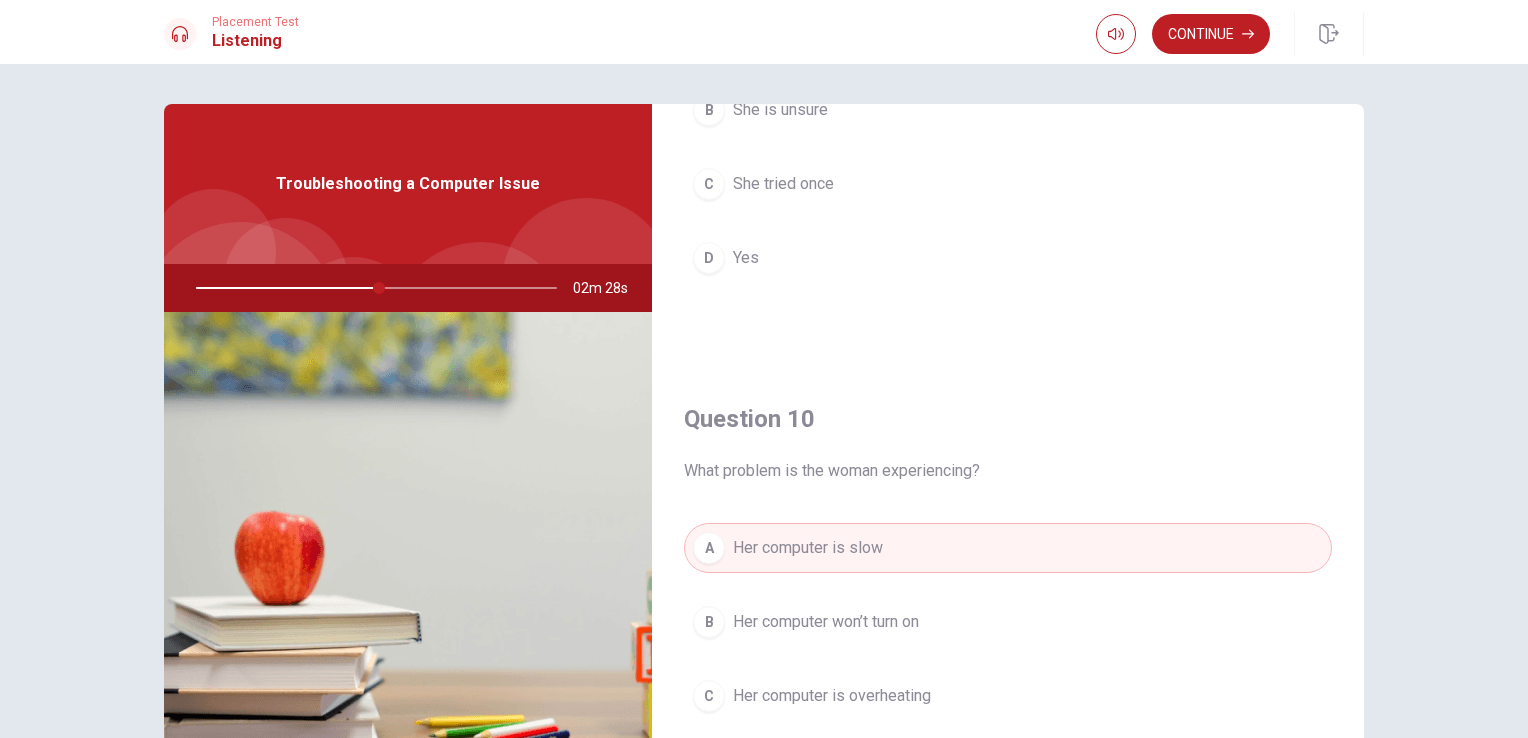 scroll, scrollTop: 1856, scrollLeft: 0, axis: vertical 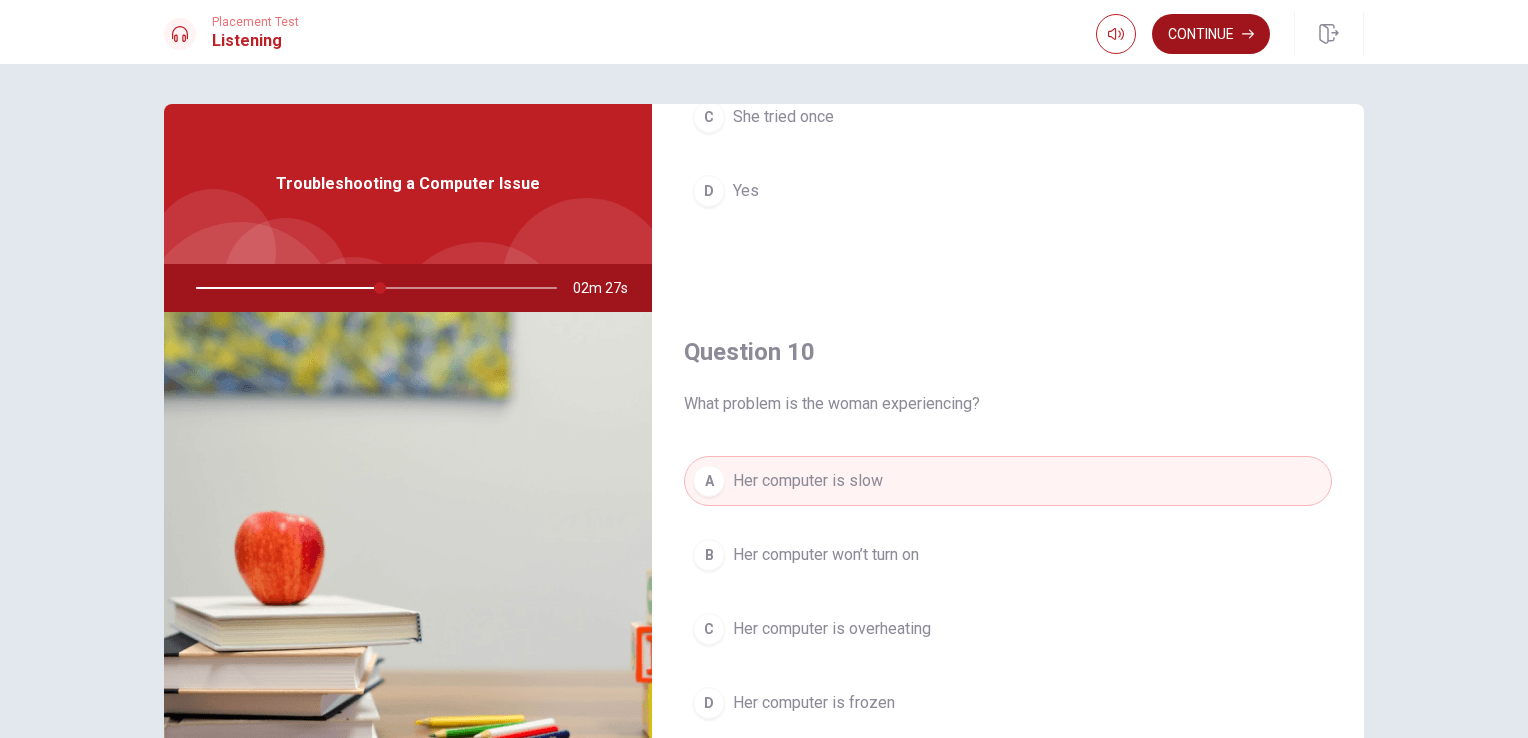 click on "Continue" at bounding box center (1211, 34) 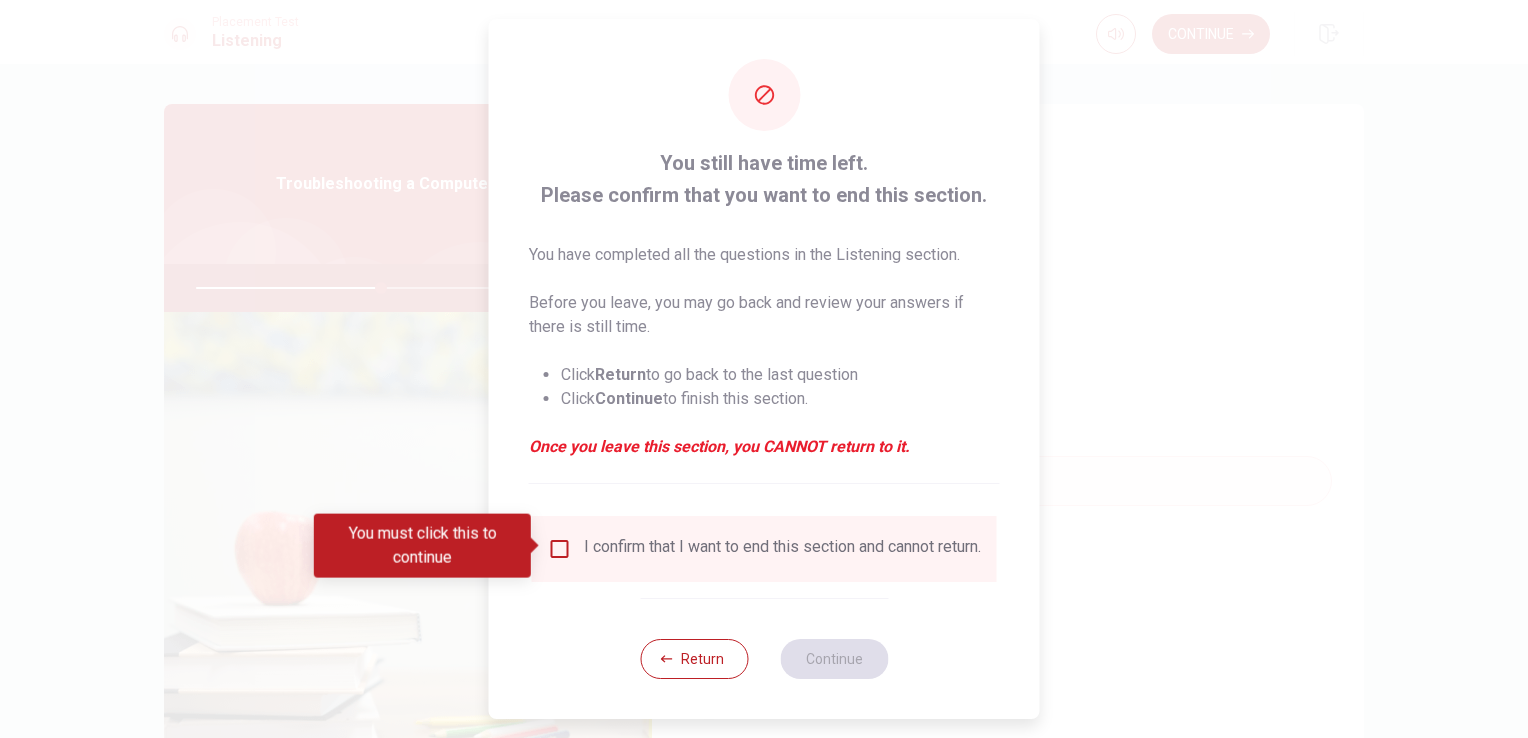 click at bounding box center [560, 549] 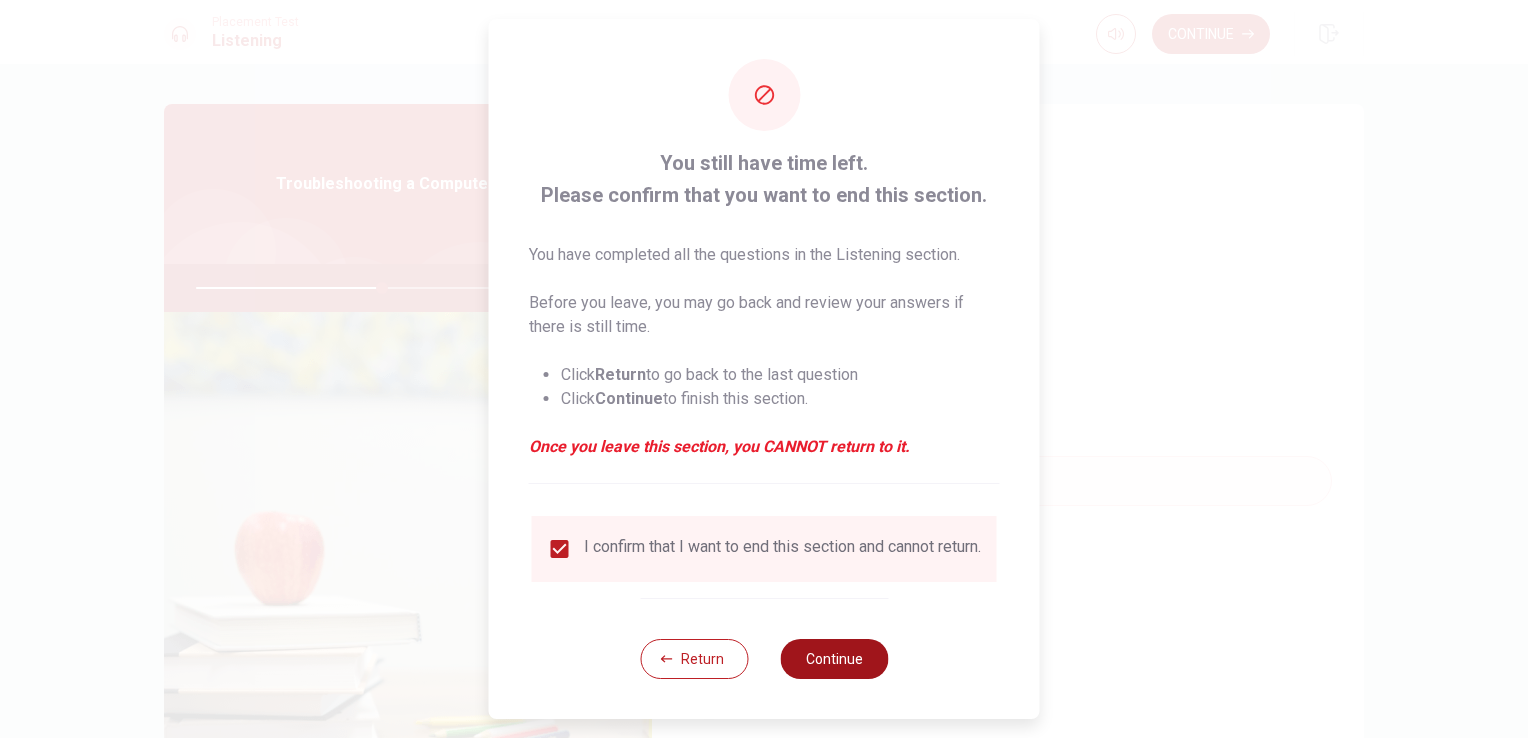 click on "Continue" at bounding box center [834, 659] 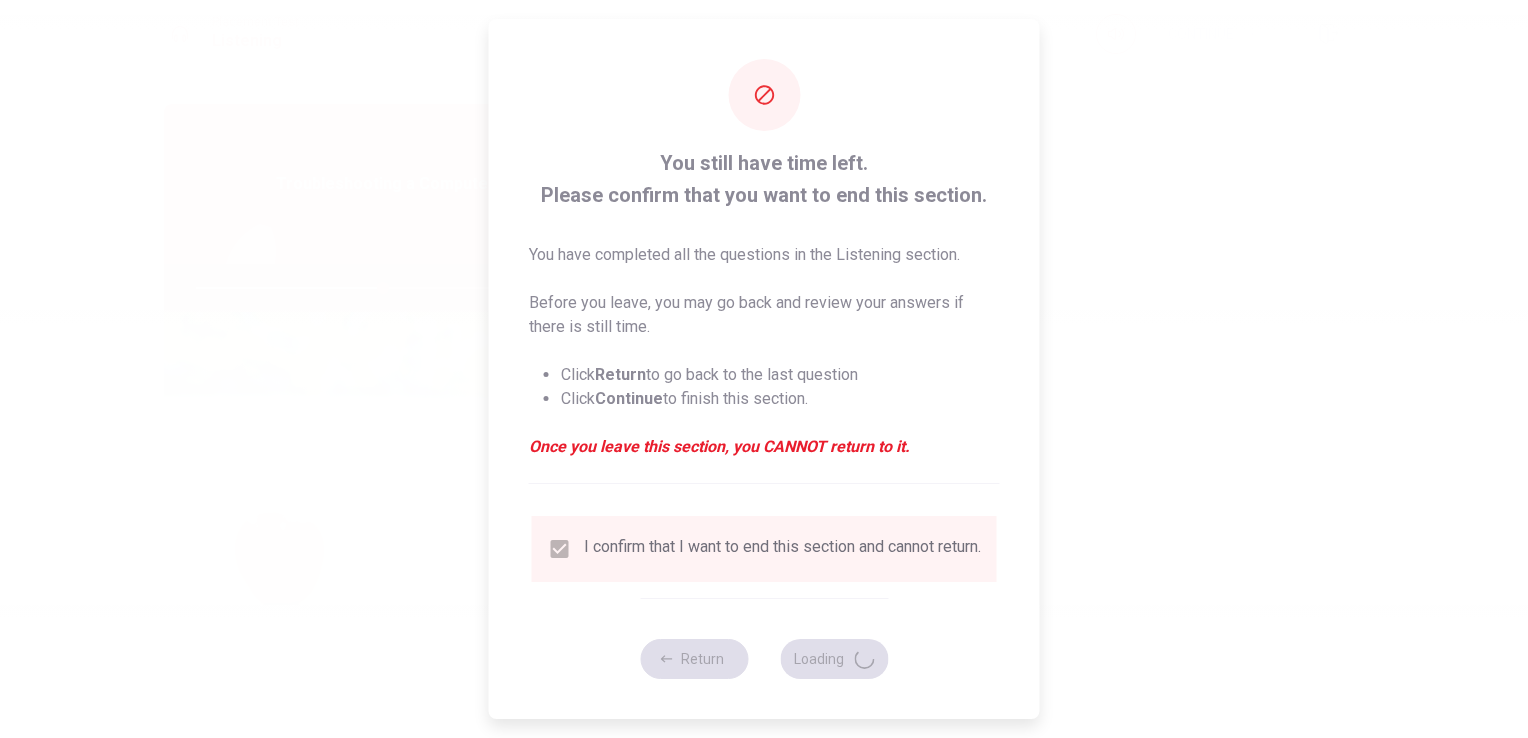 type on "52" 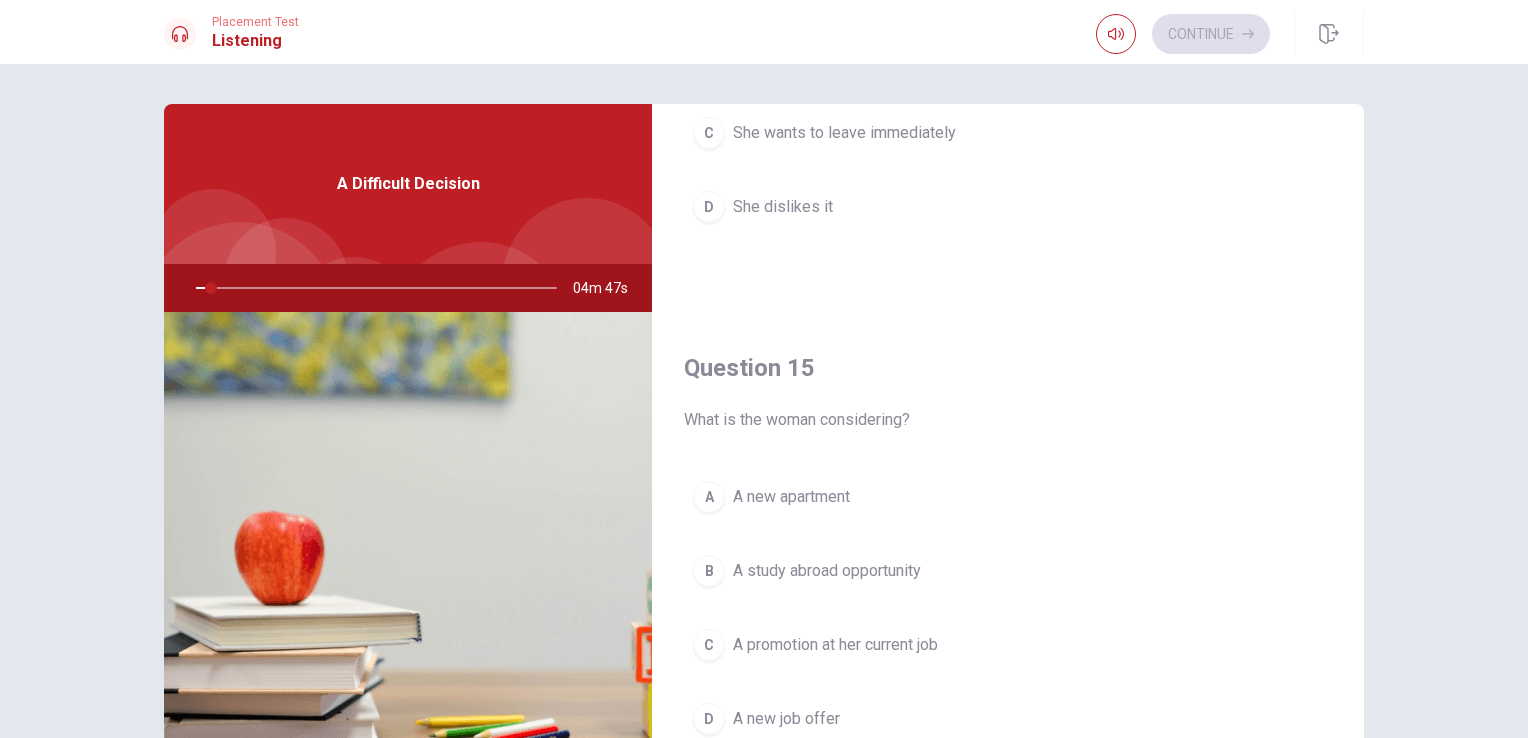 scroll, scrollTop: 1856, scrollLeft: 0, axis: vertical 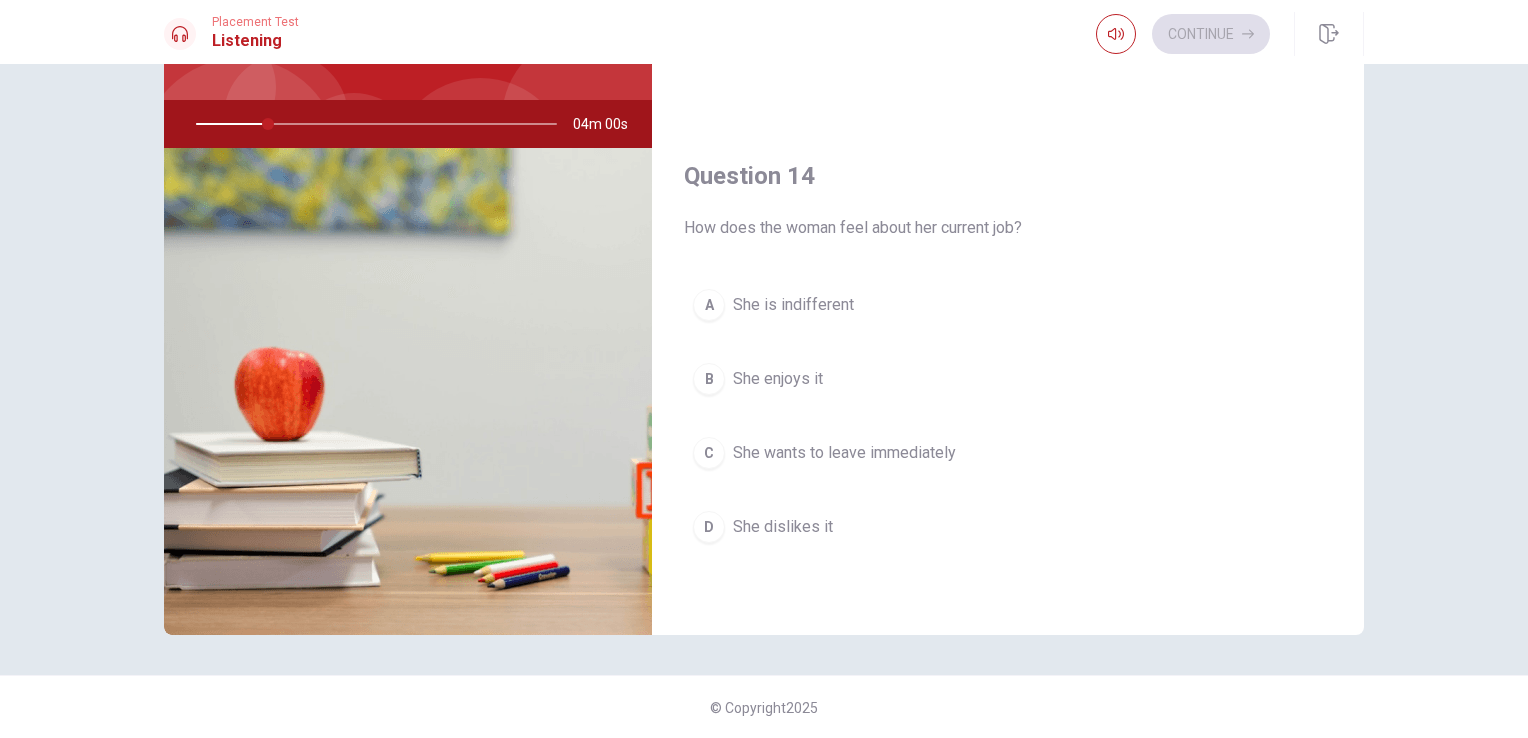 drag, startPoint x: 788, startPoint y: 221, endPoint x: 731, endPoint y: 287, distance: 87.20665 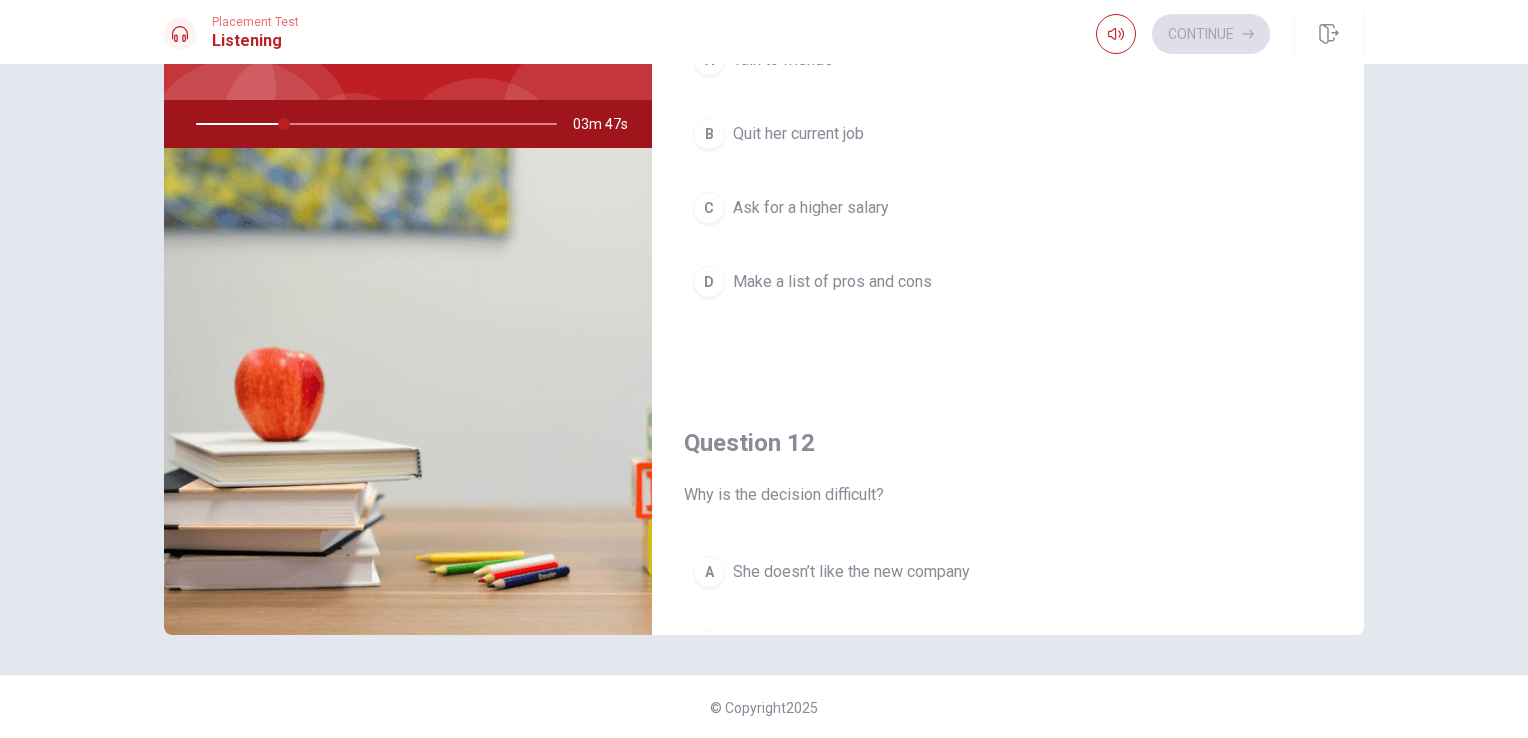 scroll, scrollTop: 0, scrollLeft: 0, axis: both 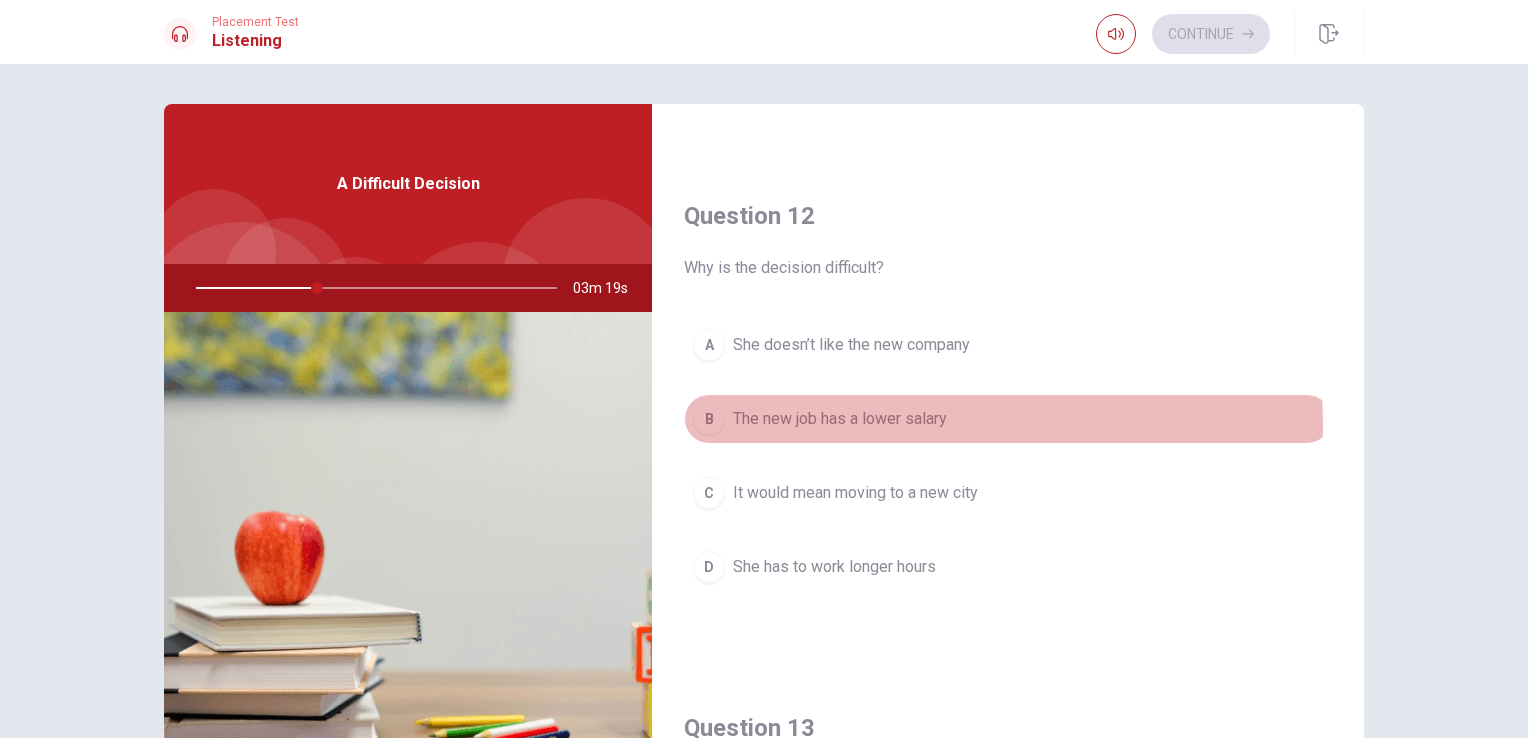 click on "The new job has a lower salary" at bounding box center [840, 419] 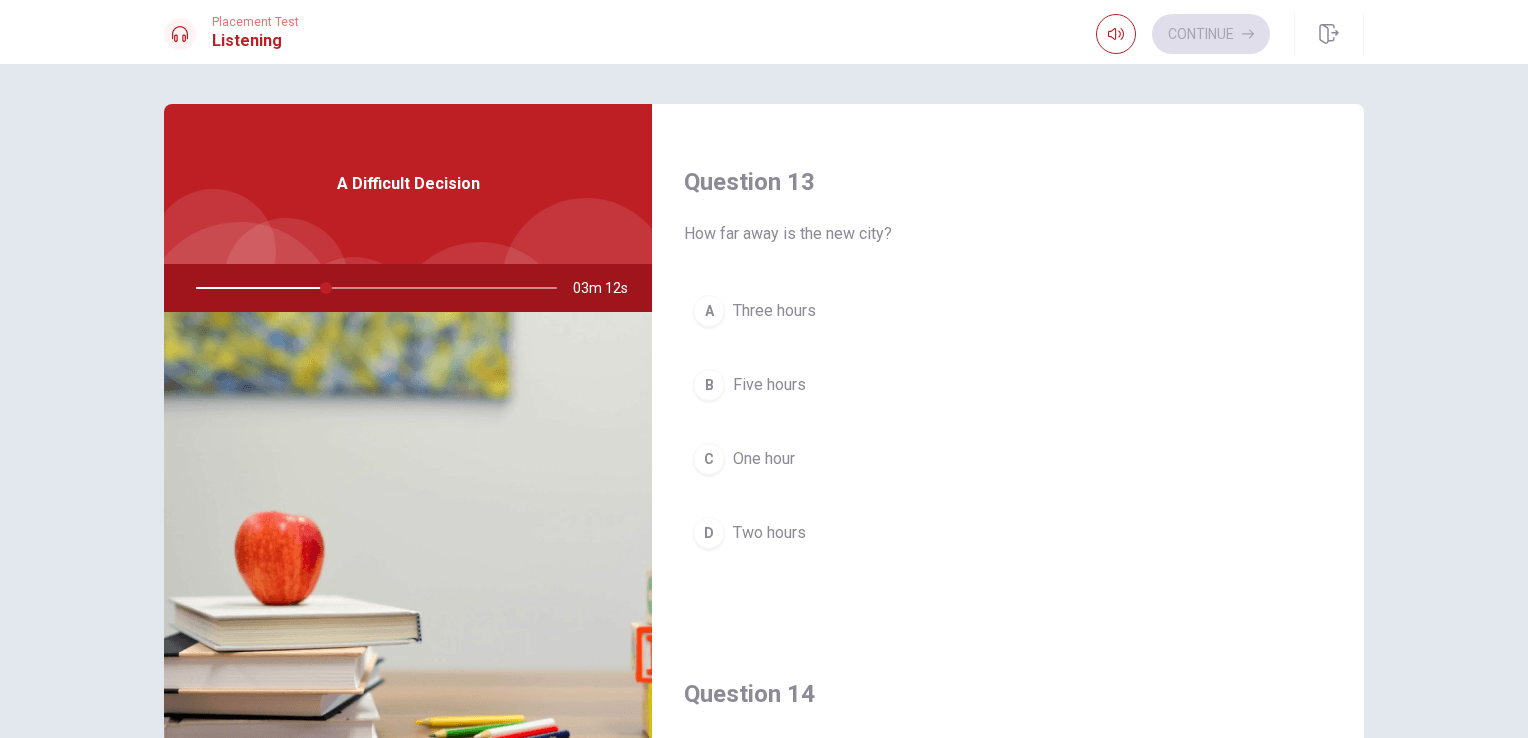 scroll, scrollTop: 956, scrollLeft: 0, axis: vertical 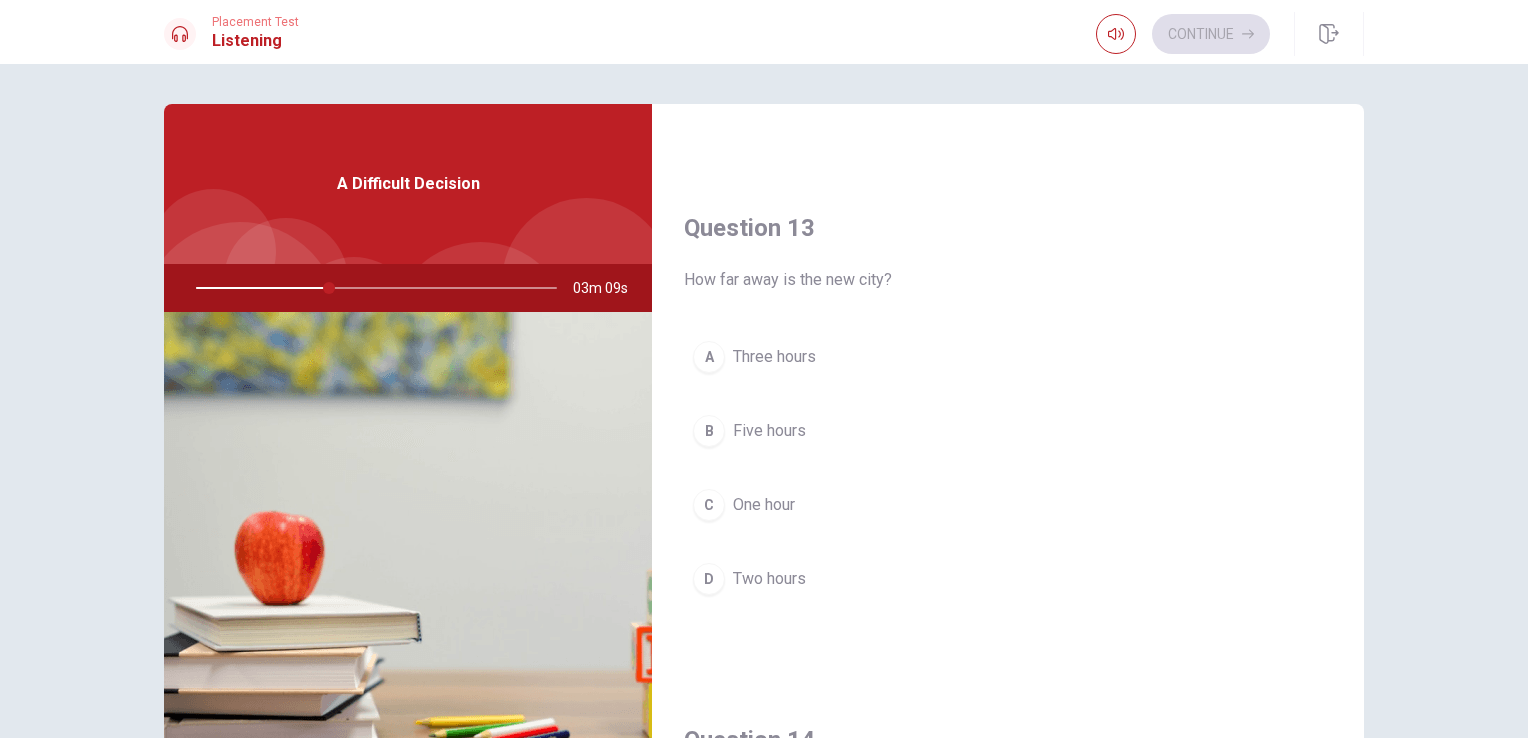 click on "Three hours" at bounding box center [774, 357] 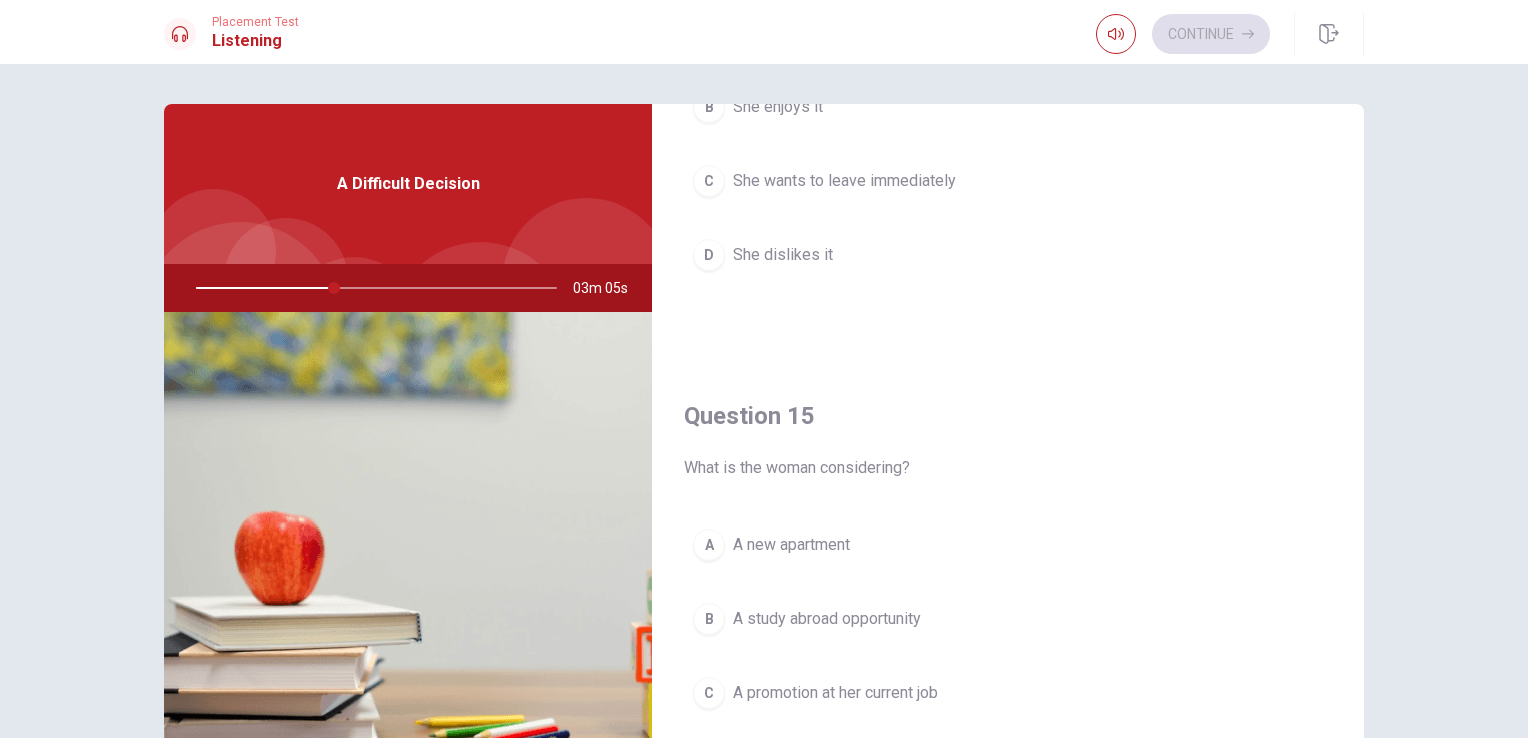 scroll, scrollTop: 1856, scrollLeft: 0, axis: vertical 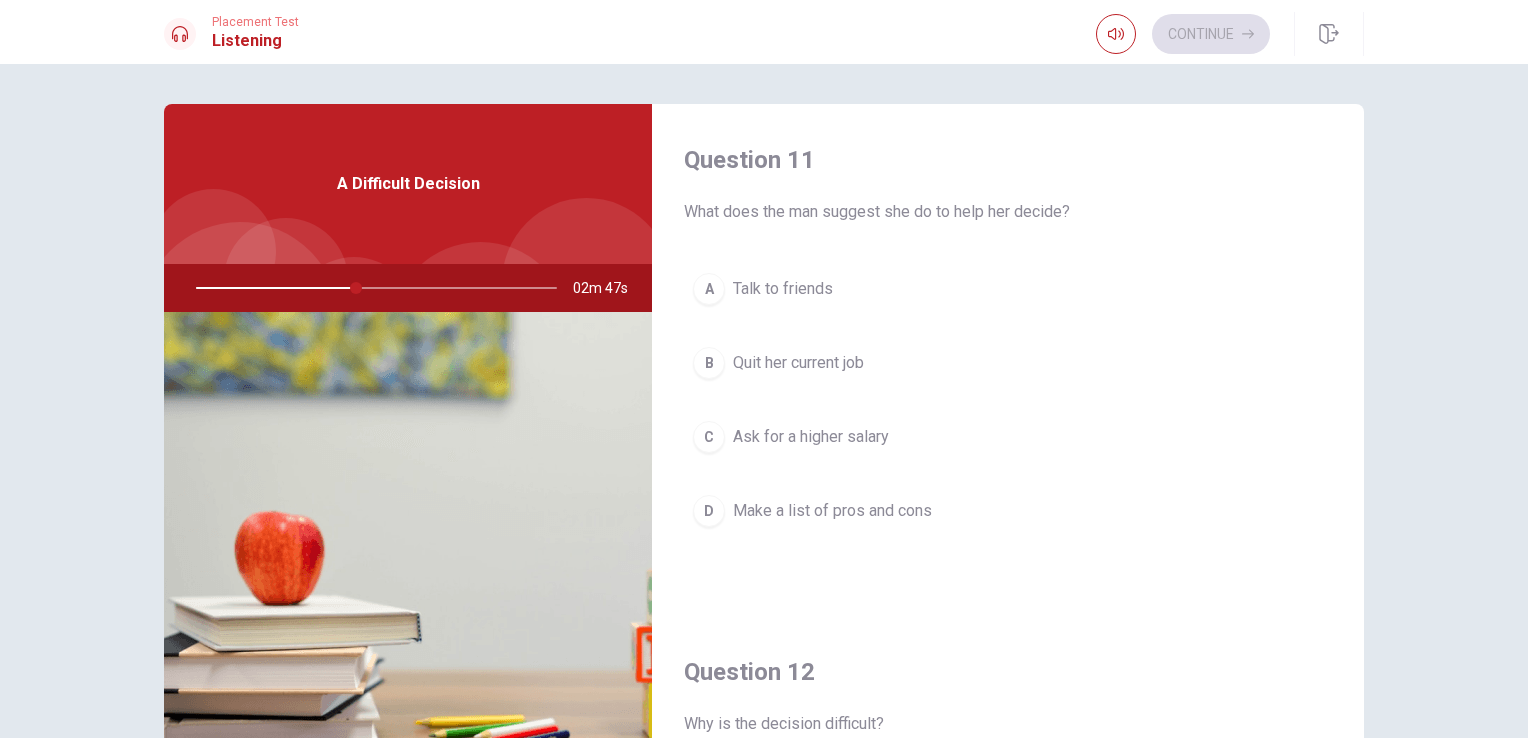 click on "Make a list of pros and cons" at bounding box center [832, 511] 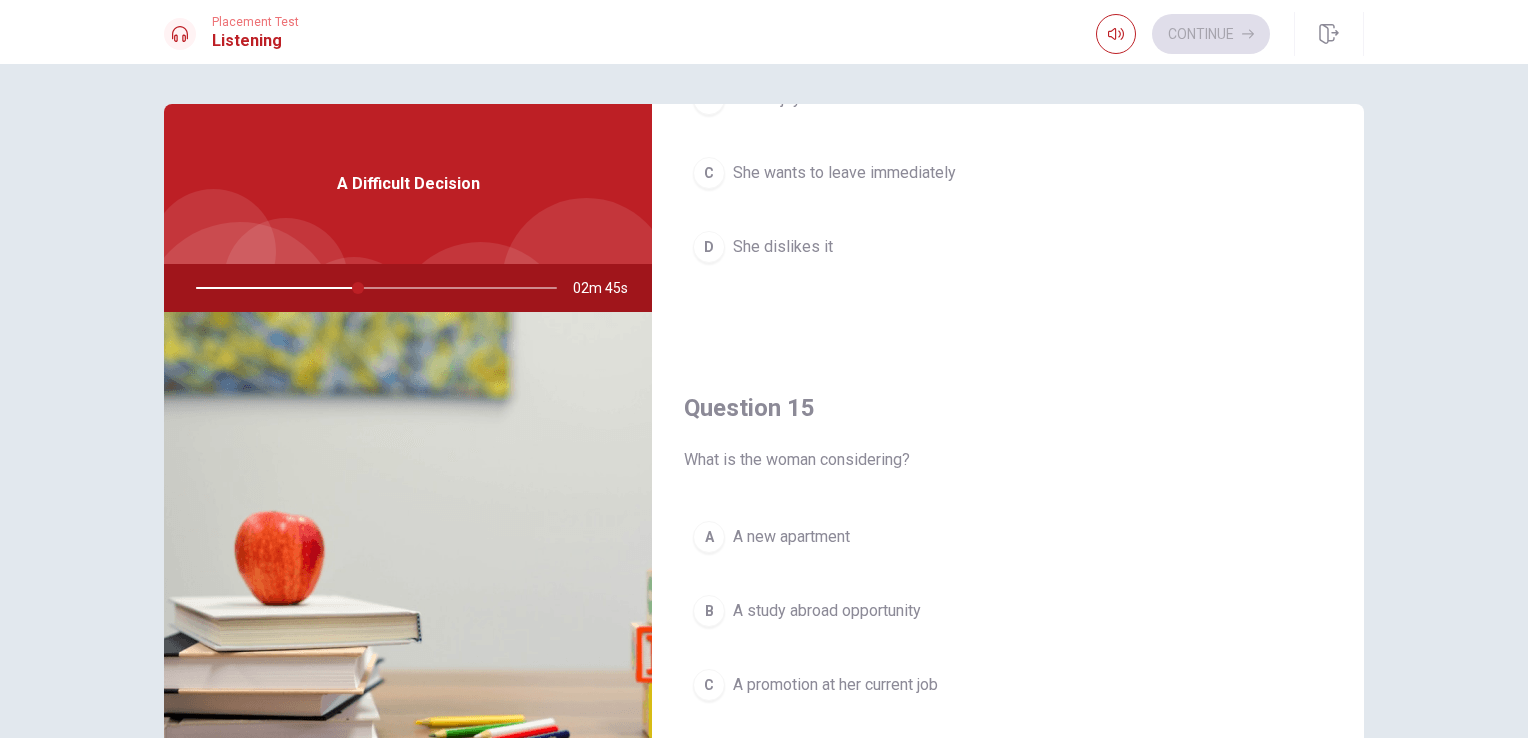 scroll, scrollTop: 1856, scrollLeft: 0, axis: vertical 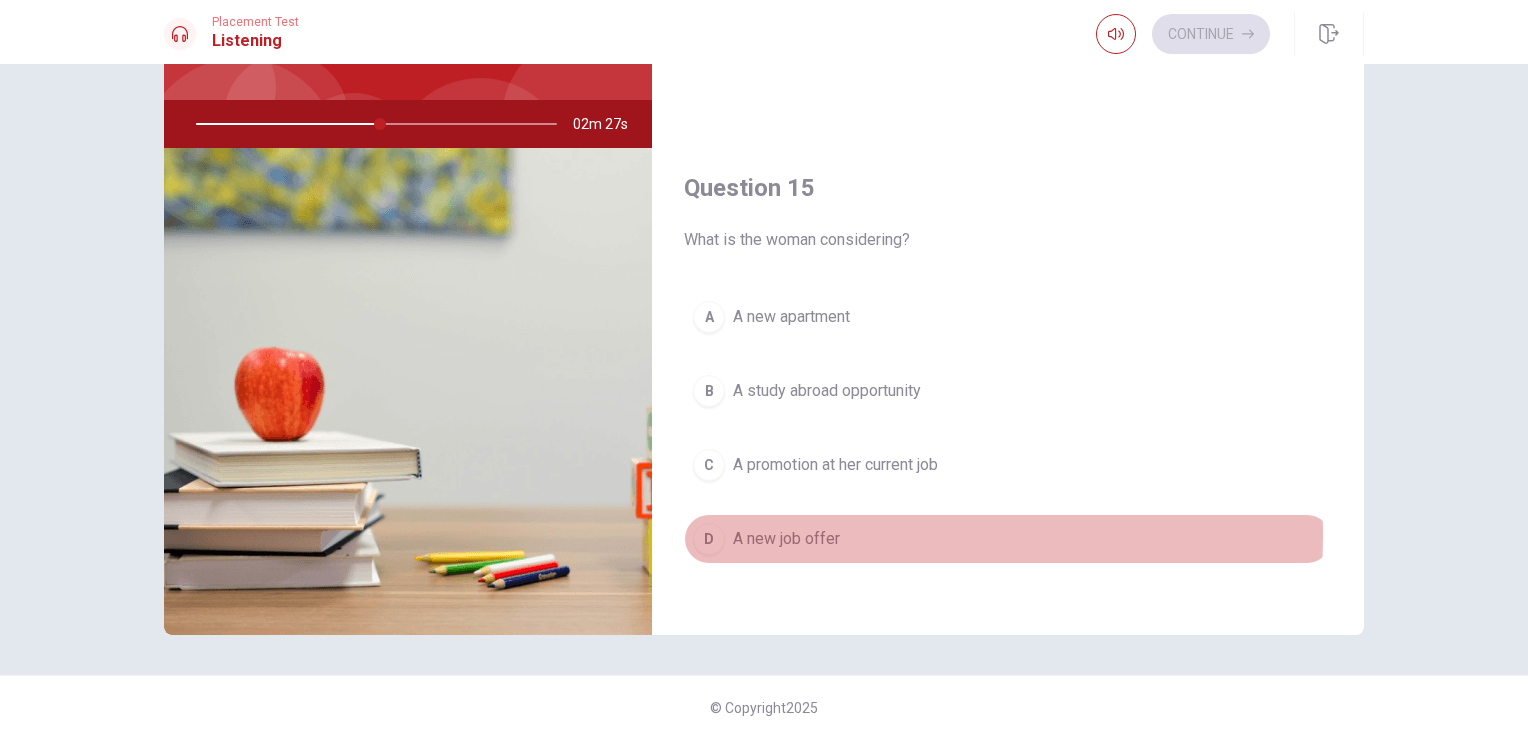click on "A new job offer" at bounding box center (786, 539) 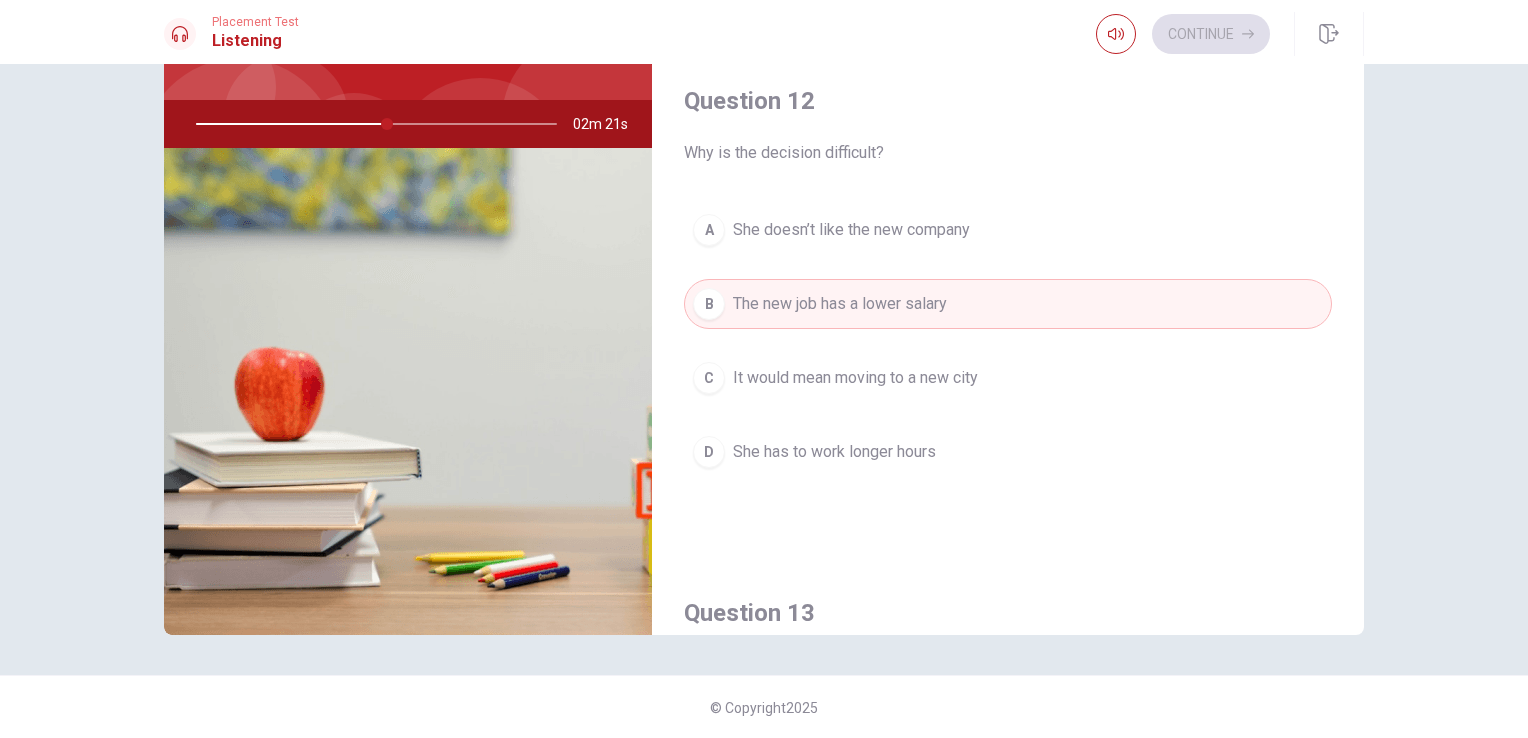 scroll, scrollTop: 256, scrollLeft: 0, axis: vertical 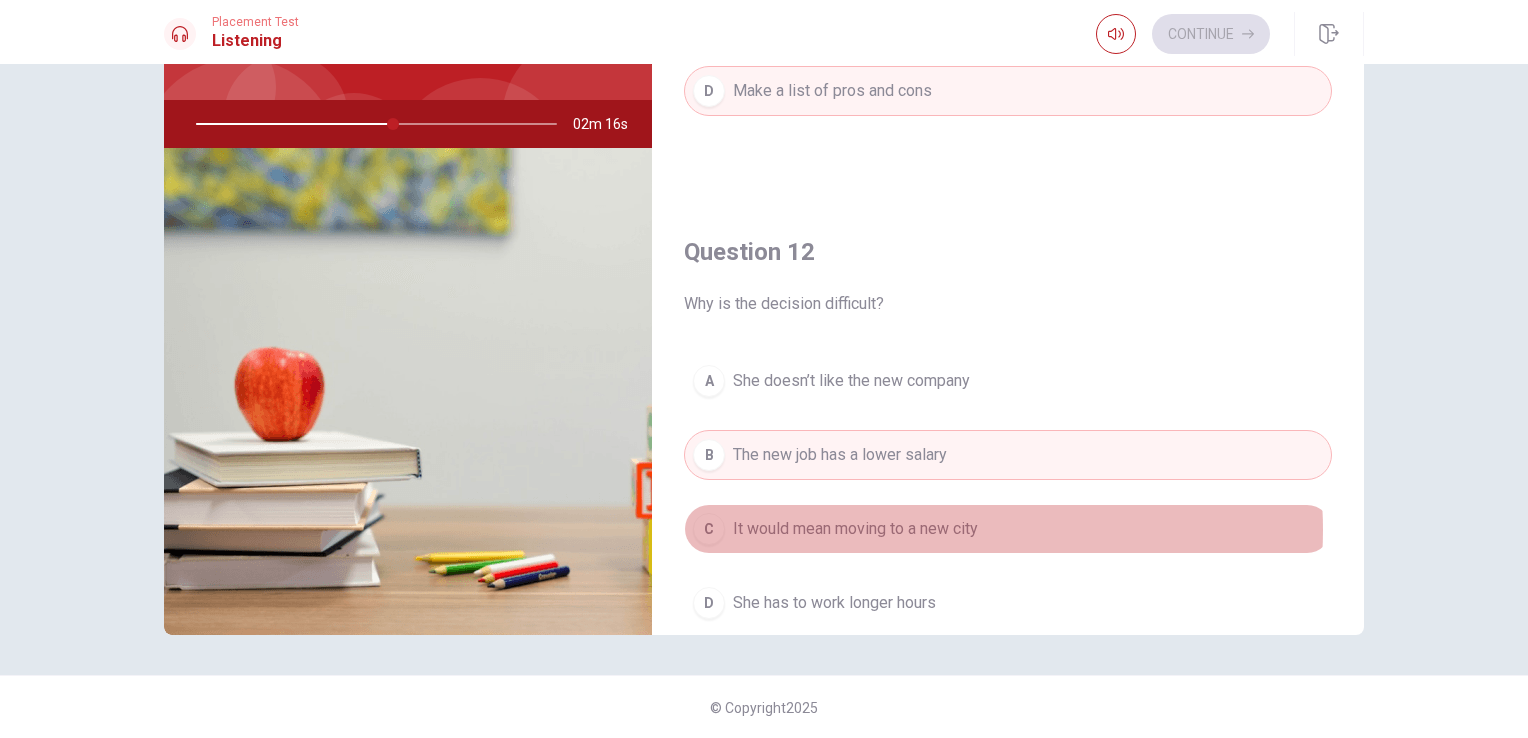 click on "It would mean moving to a new city" at bounding box center (855, 529) 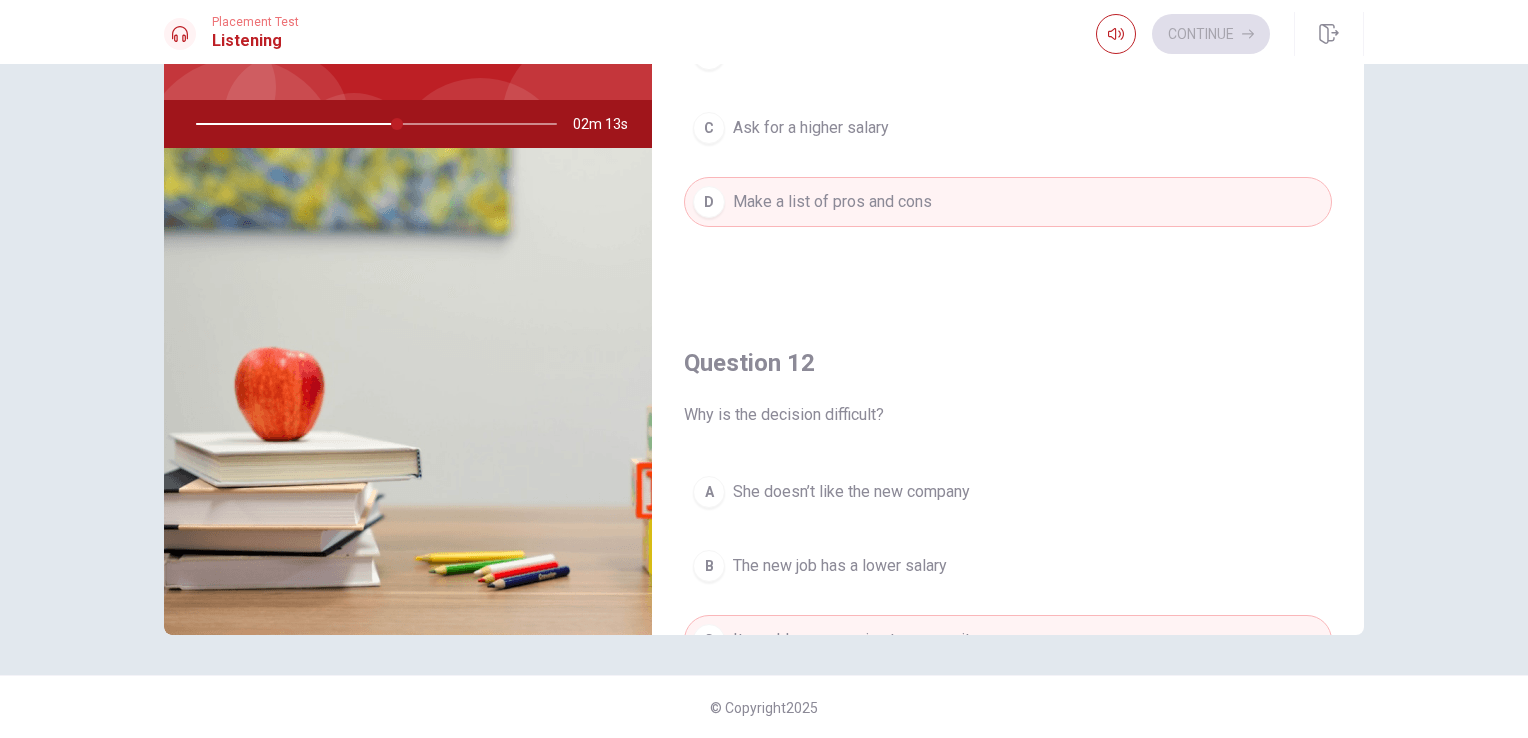 scroll, scrollTop: 0, scrollLeft: 0, axis: both 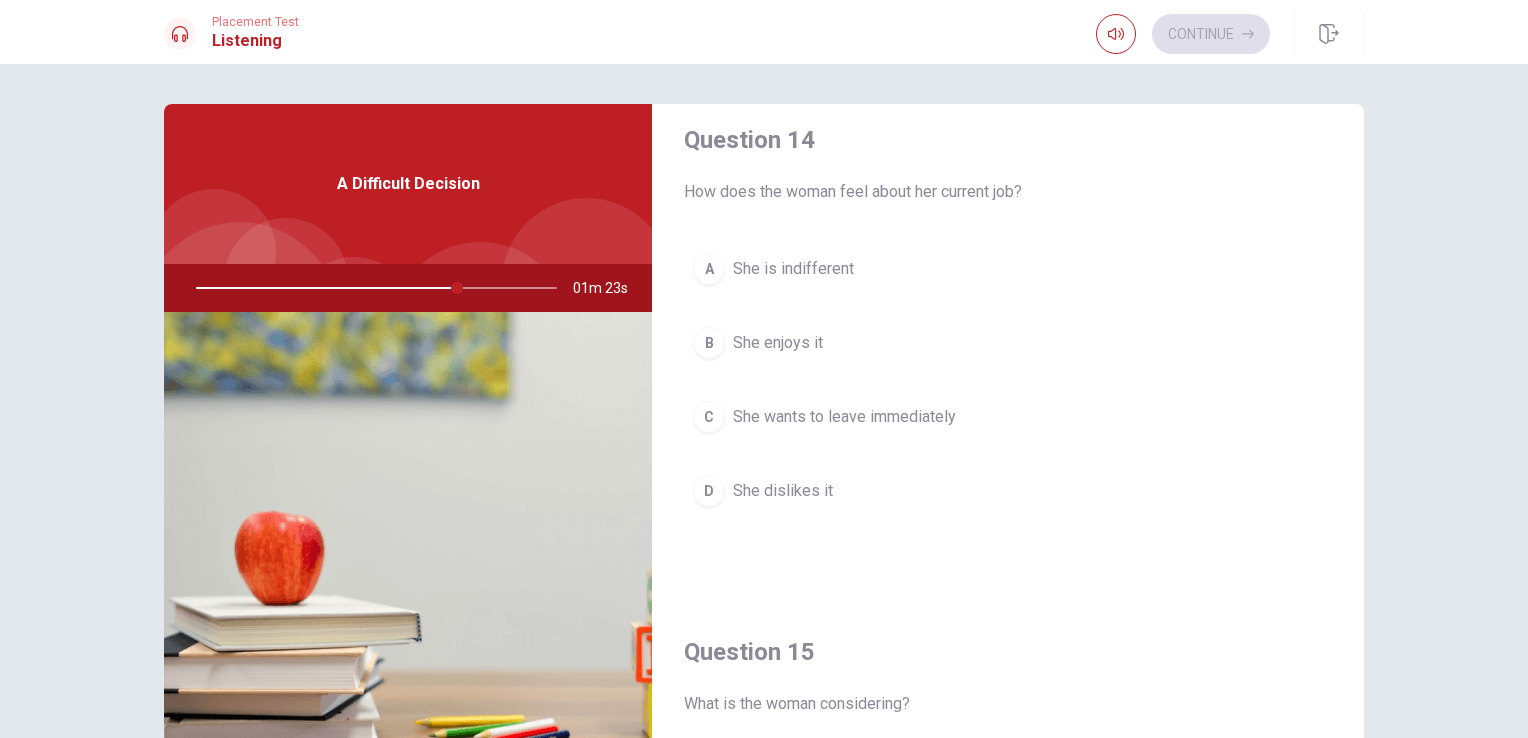 click on "She enjoys it" at bounding box center [778, 343] 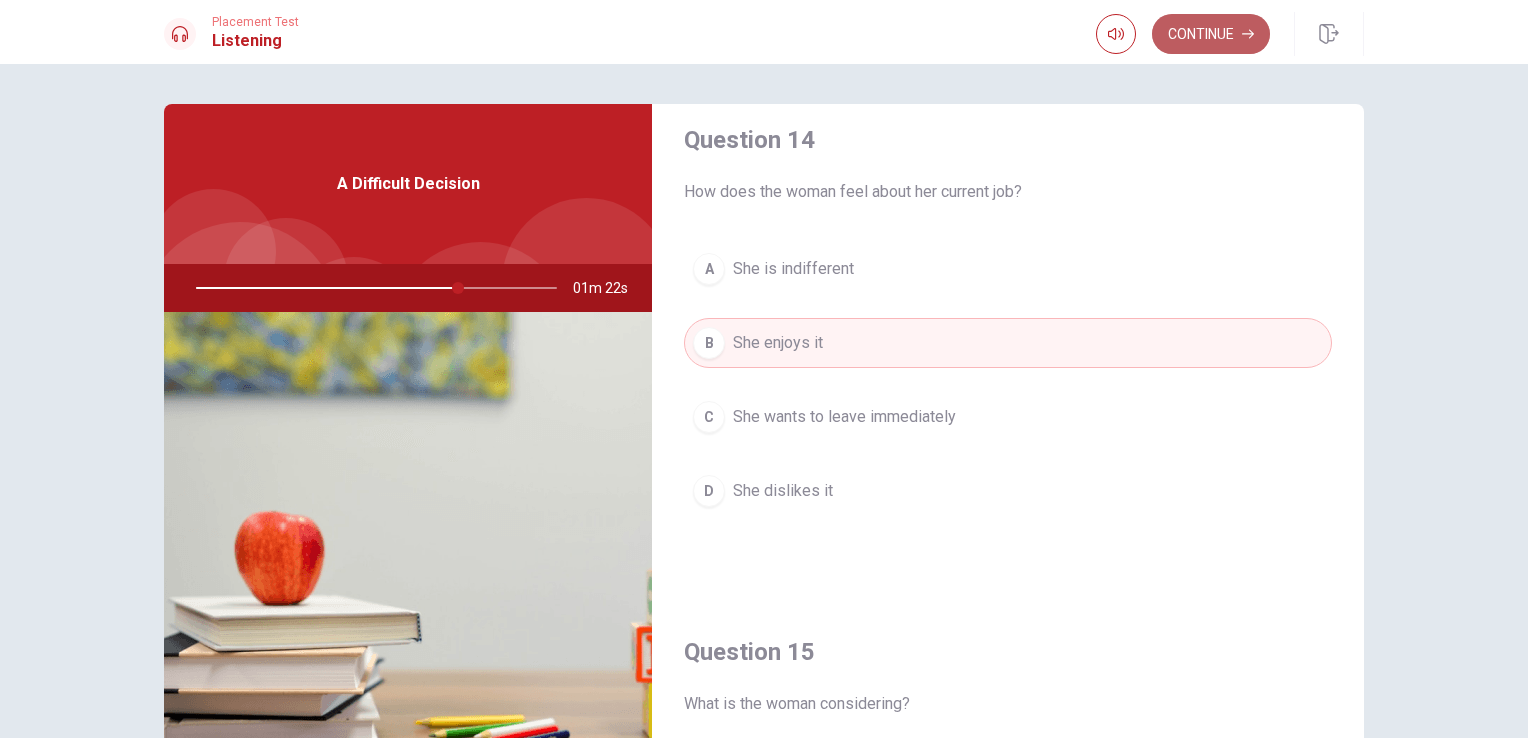 click on "Continue" at bounding box center [1211, 34] 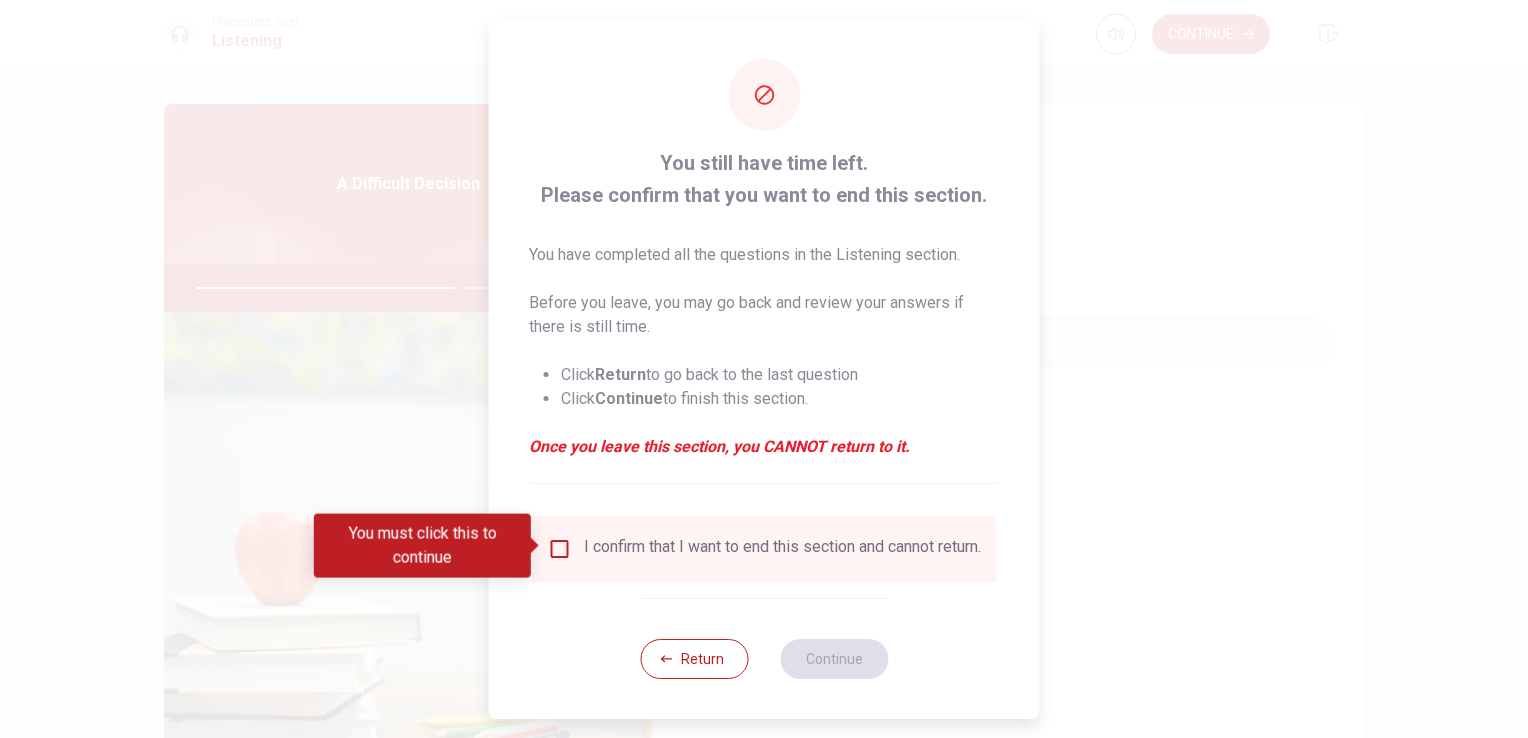 click on "I confirm that I want to end this section and cannot return." at bounding box center (782, 549) 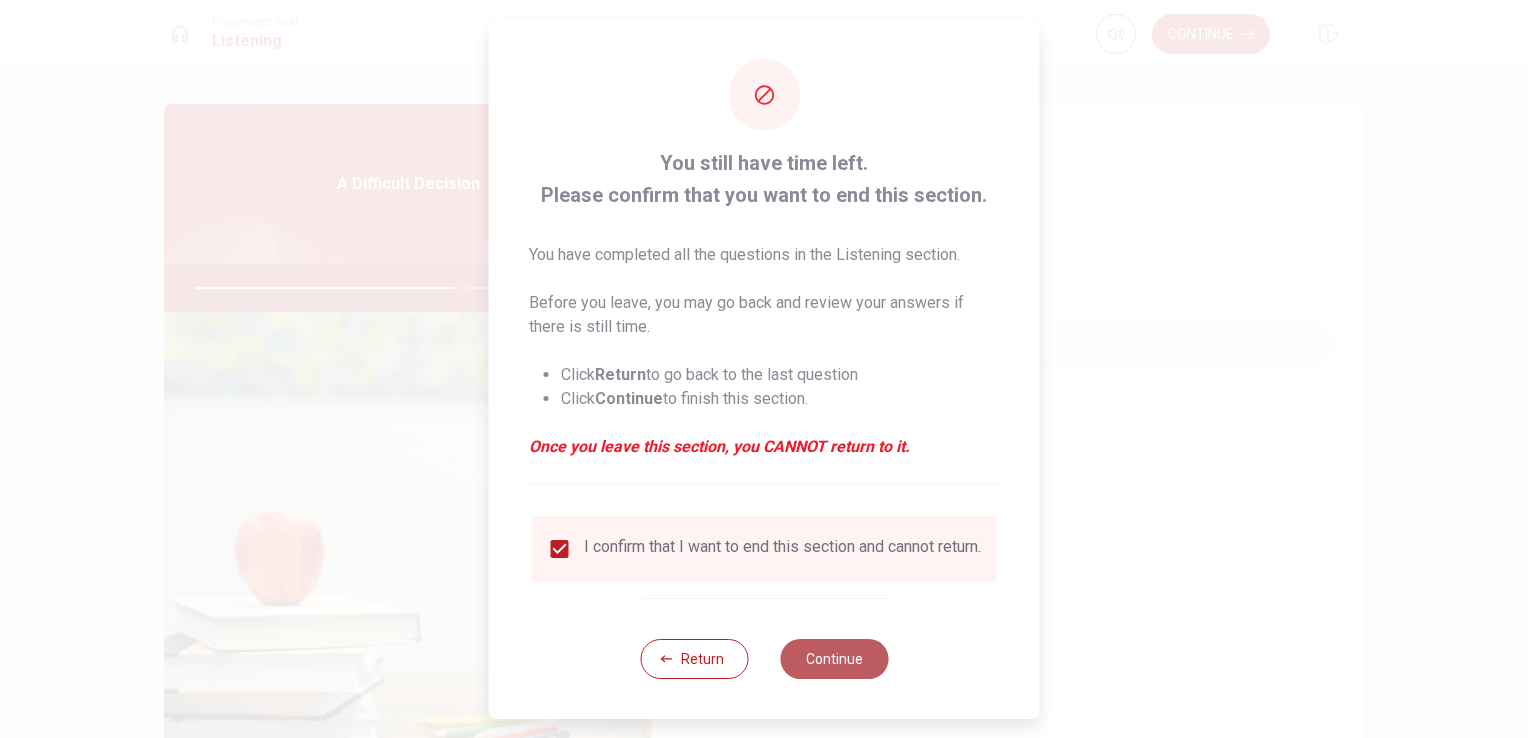 click on "Continue" at bounding box center [834, 659] 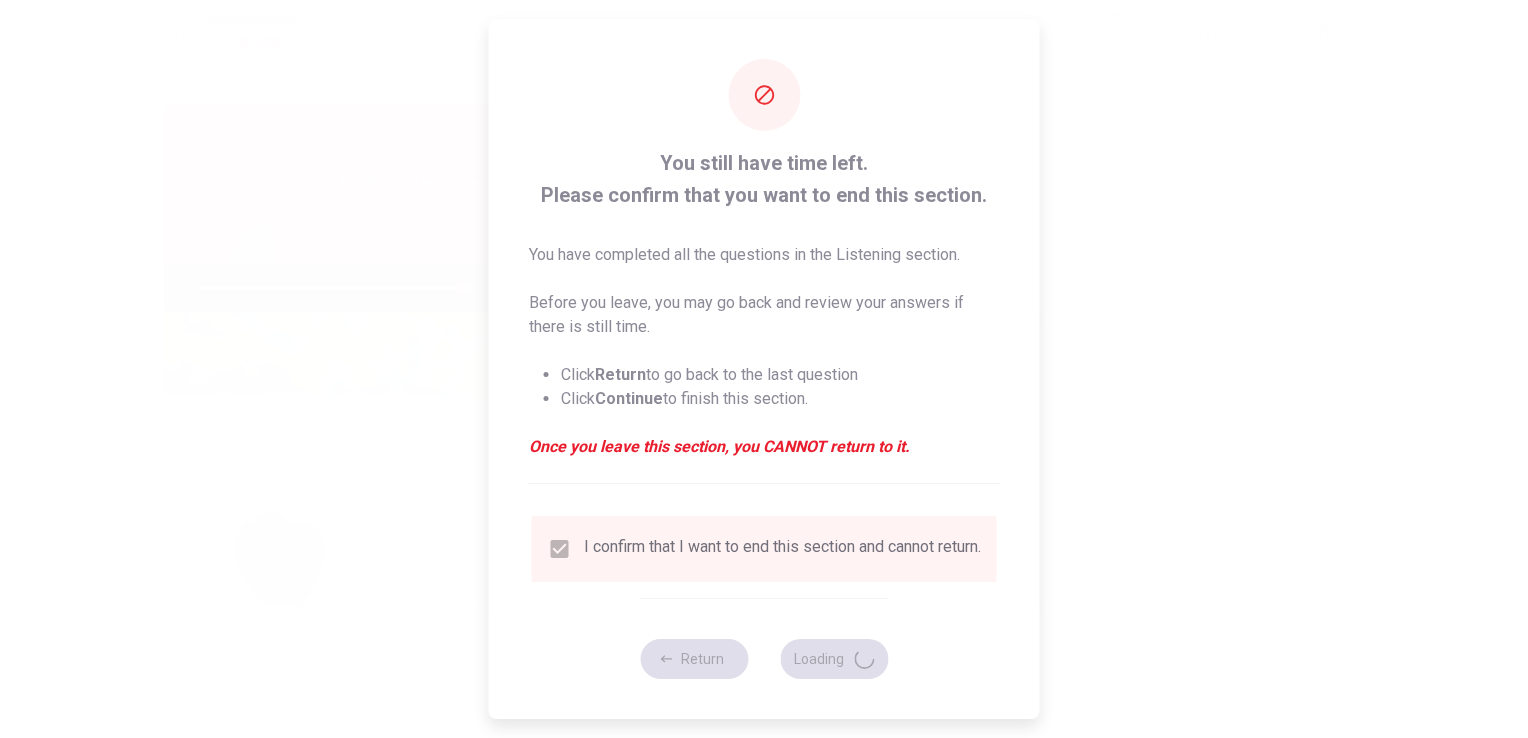 type on "74" 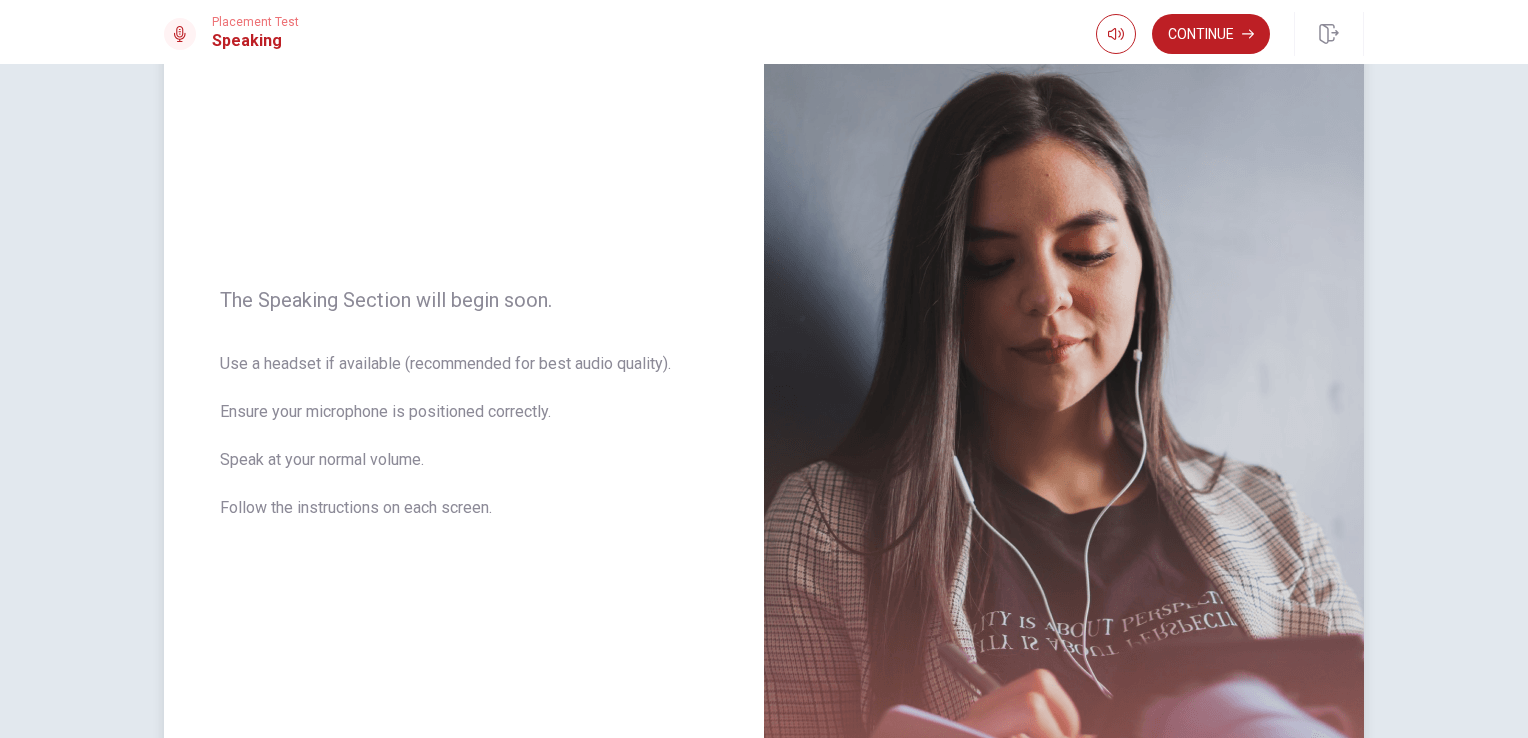 scroll, scrollTop: 0, scrollLeft: 0, axis: both 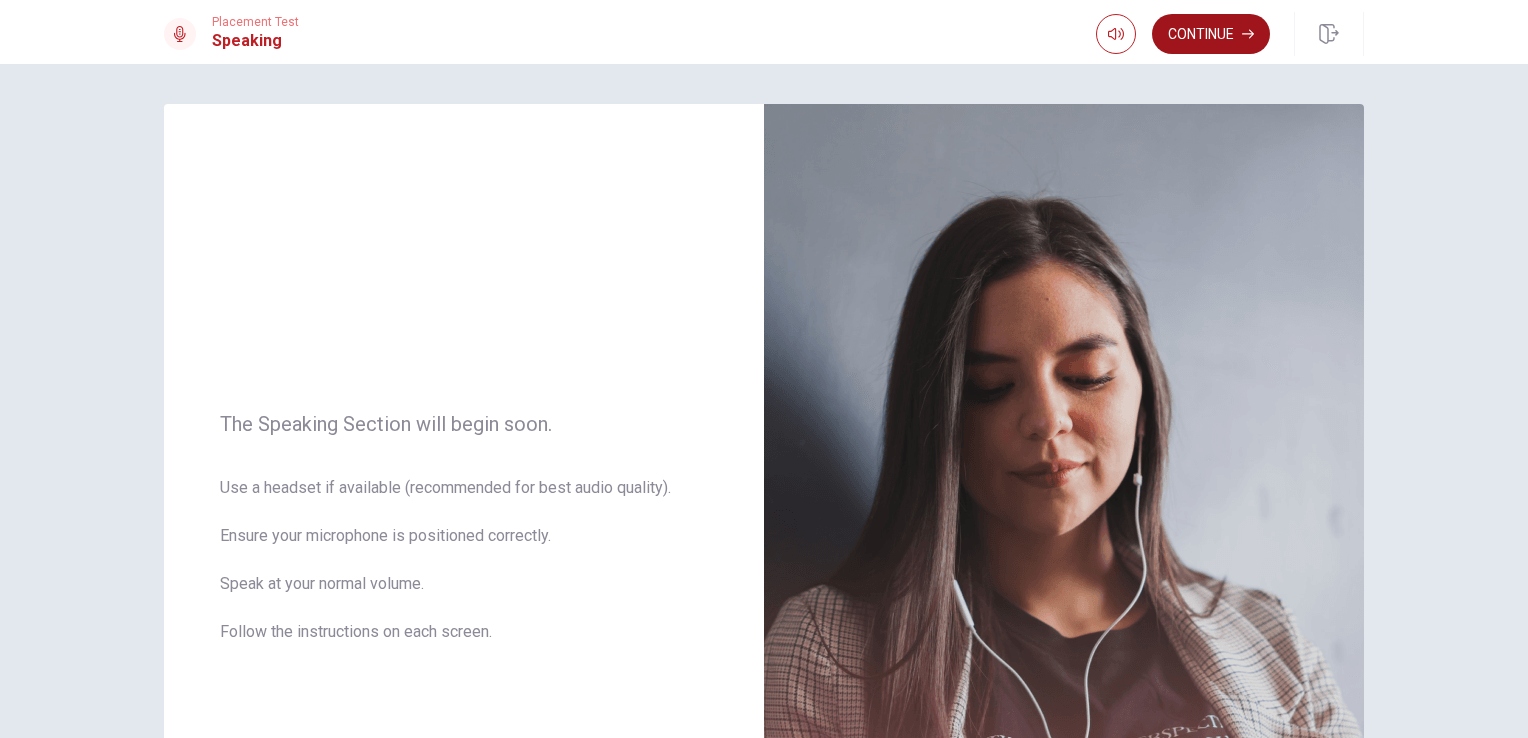 click on "Continue" at bounding box center [1211, 34] 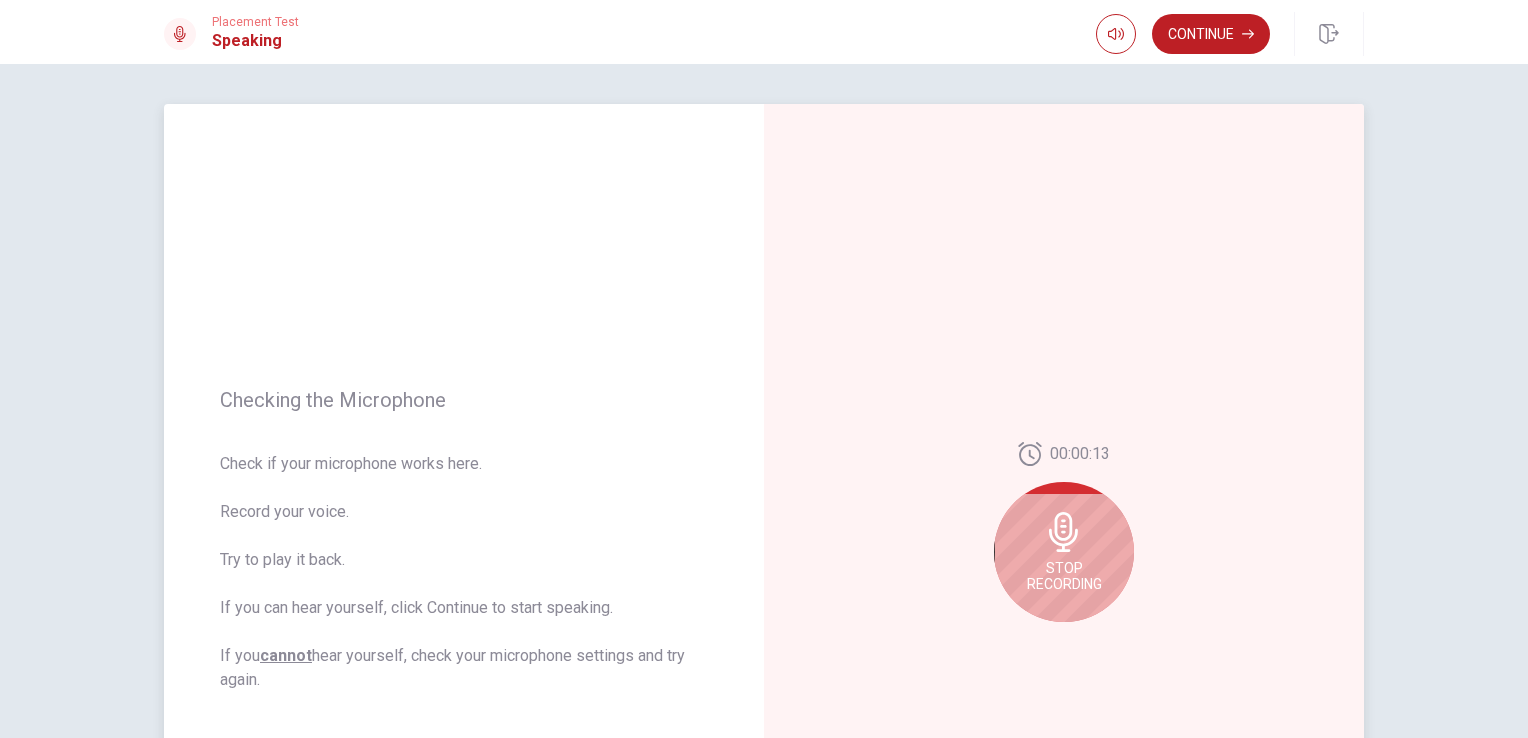 click 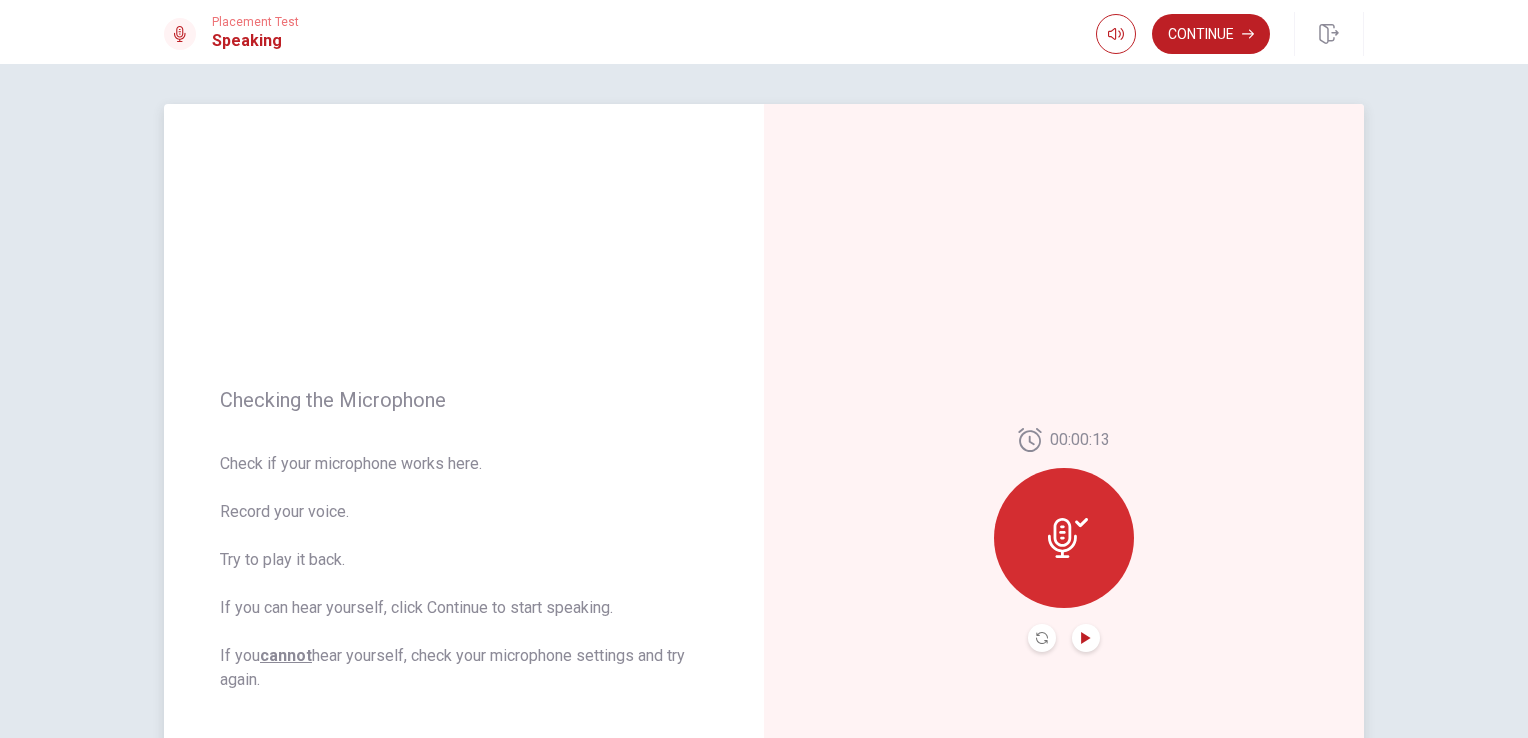click 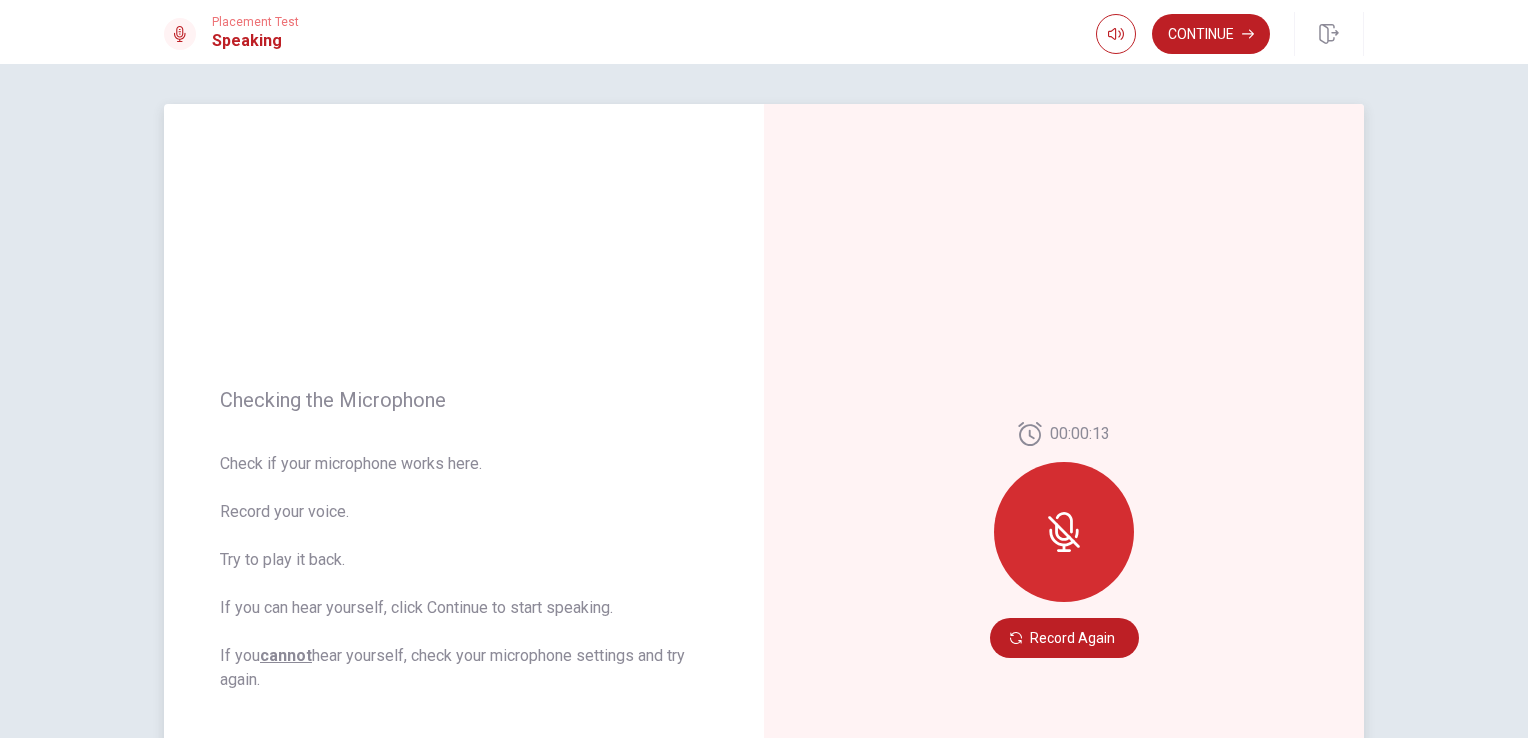 click at bounding box center (1064, 532) 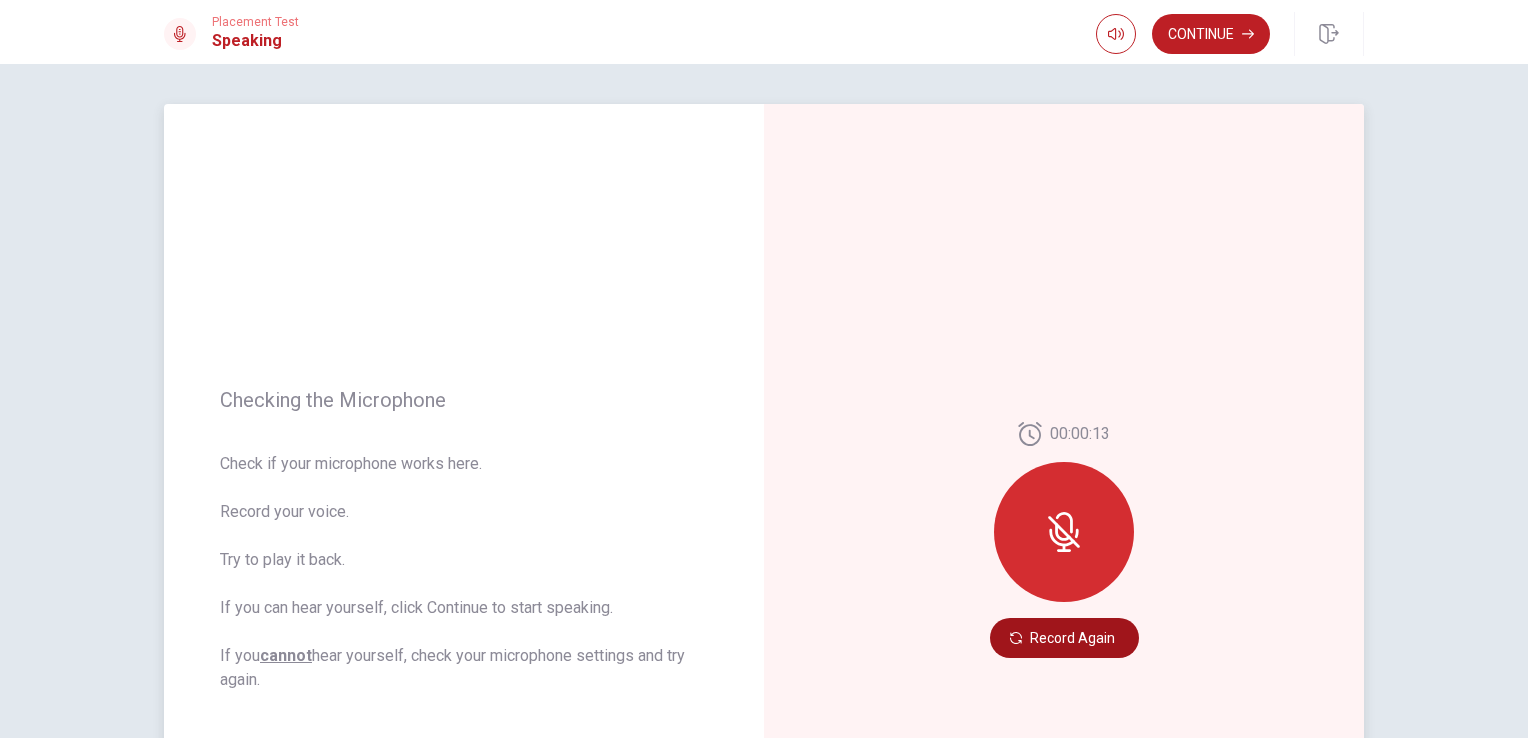click on "Record Again" at bounding box center [1064, 638] 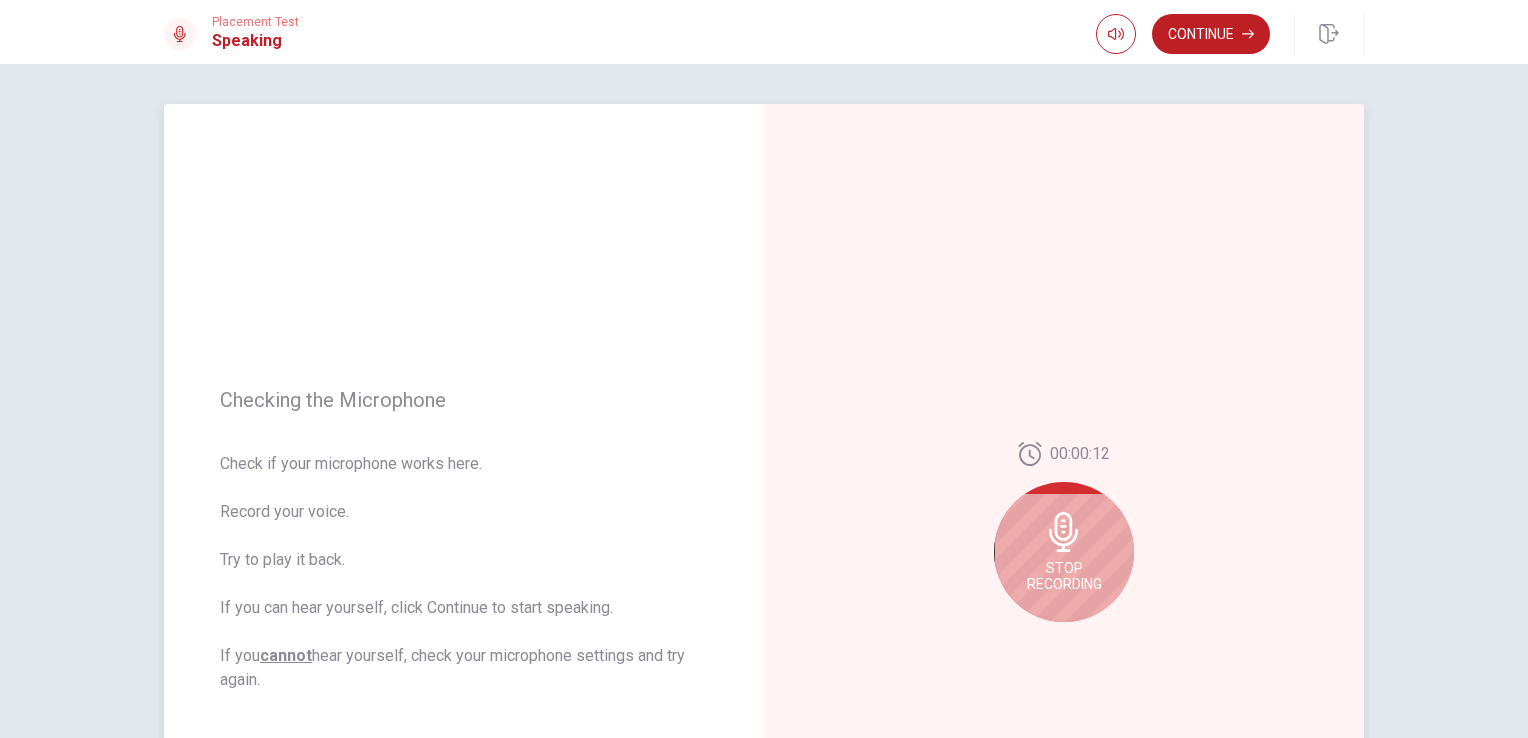 scroll, scrollTop: 100, scrollLeft: 0, axis: vertical 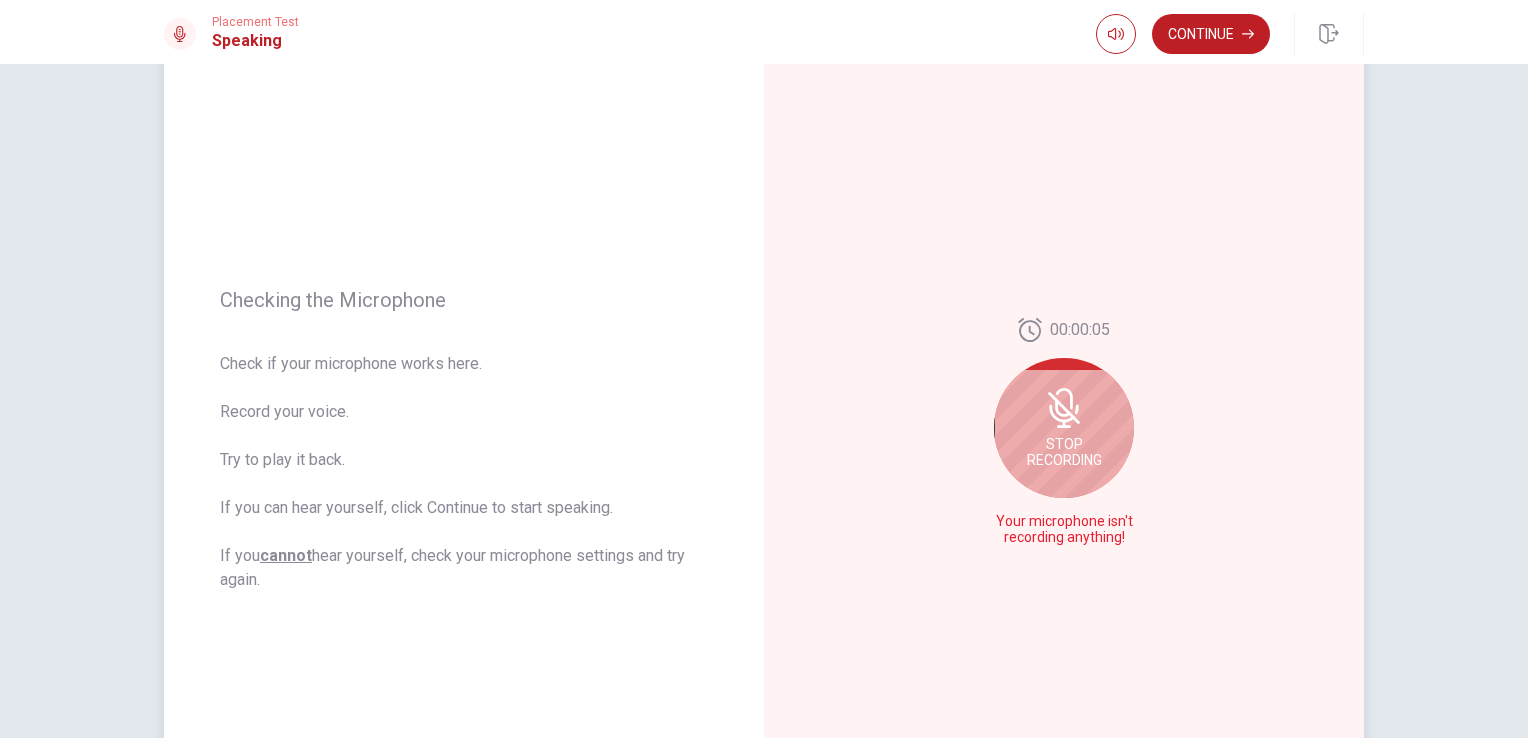 click on "00:00:05 Stop   Recording Your microphone isn't recording anything!" at bounding box center (1064, 440) 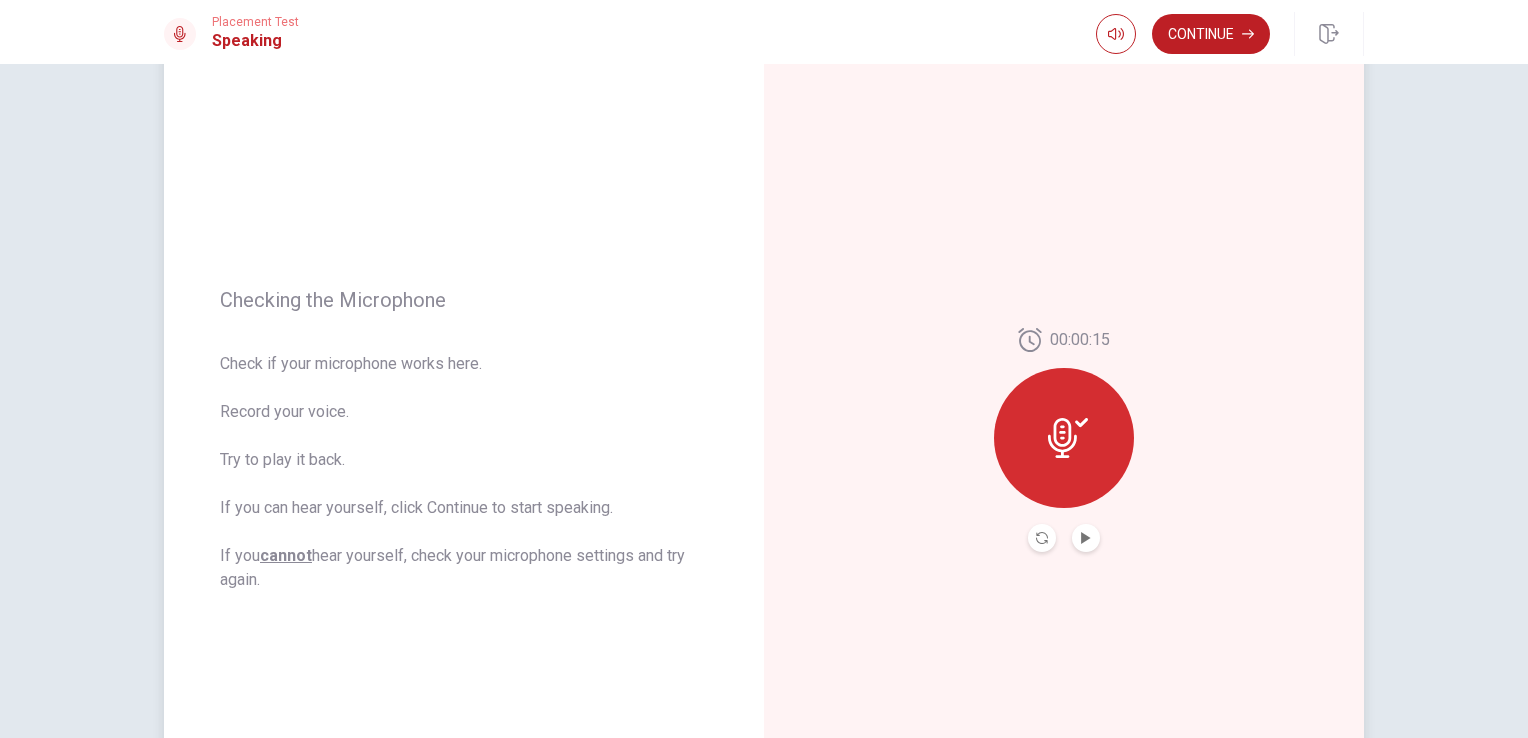 click 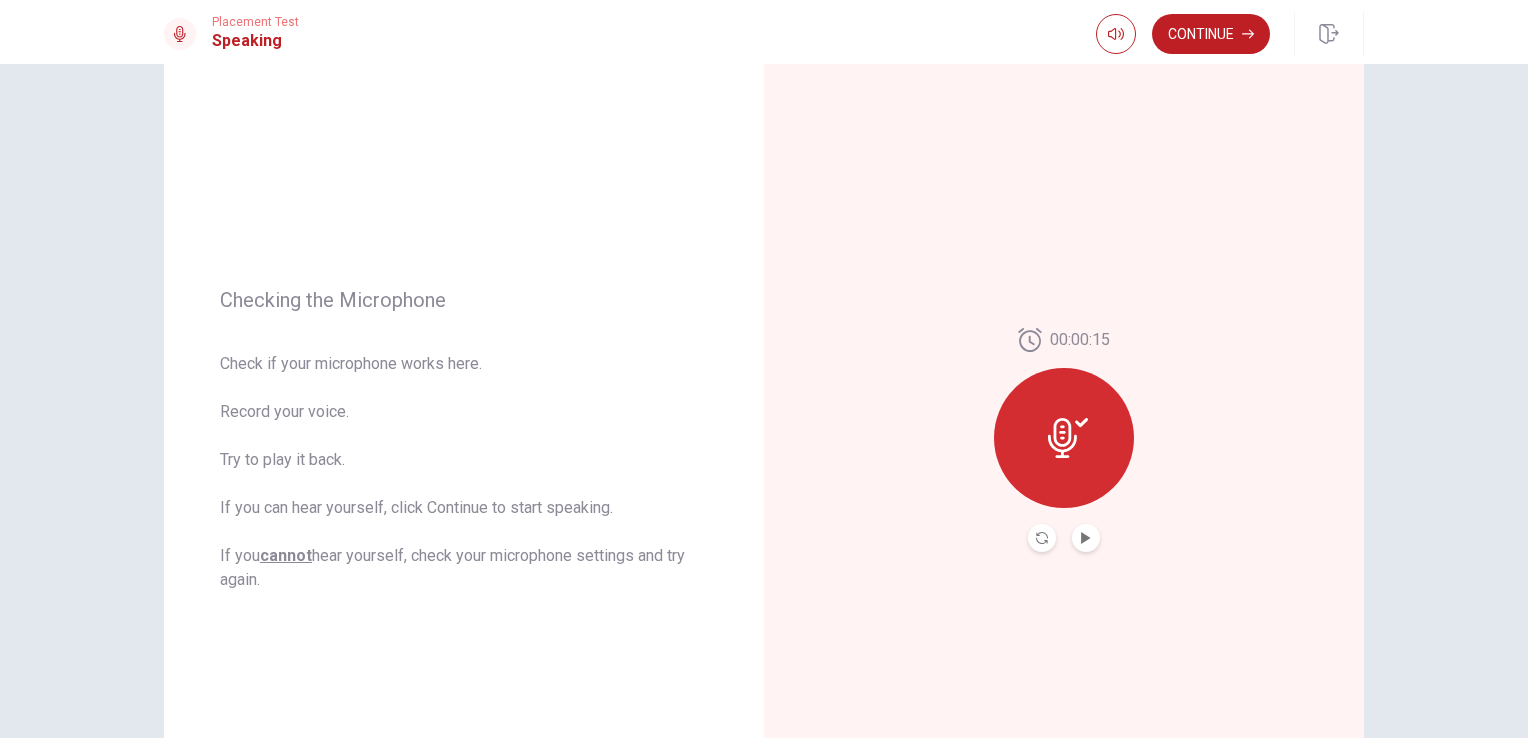 click at bounding box center [1086, 538] 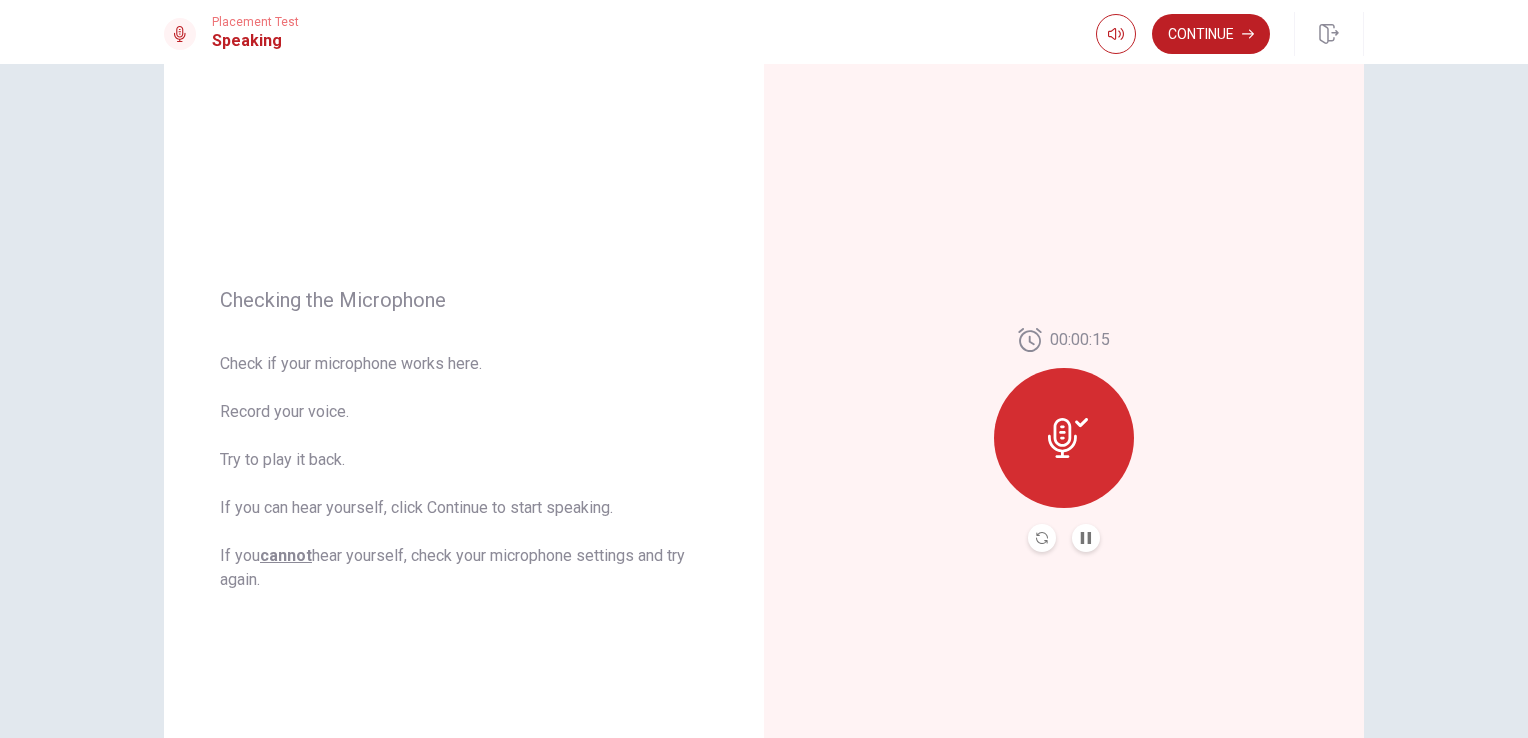 type 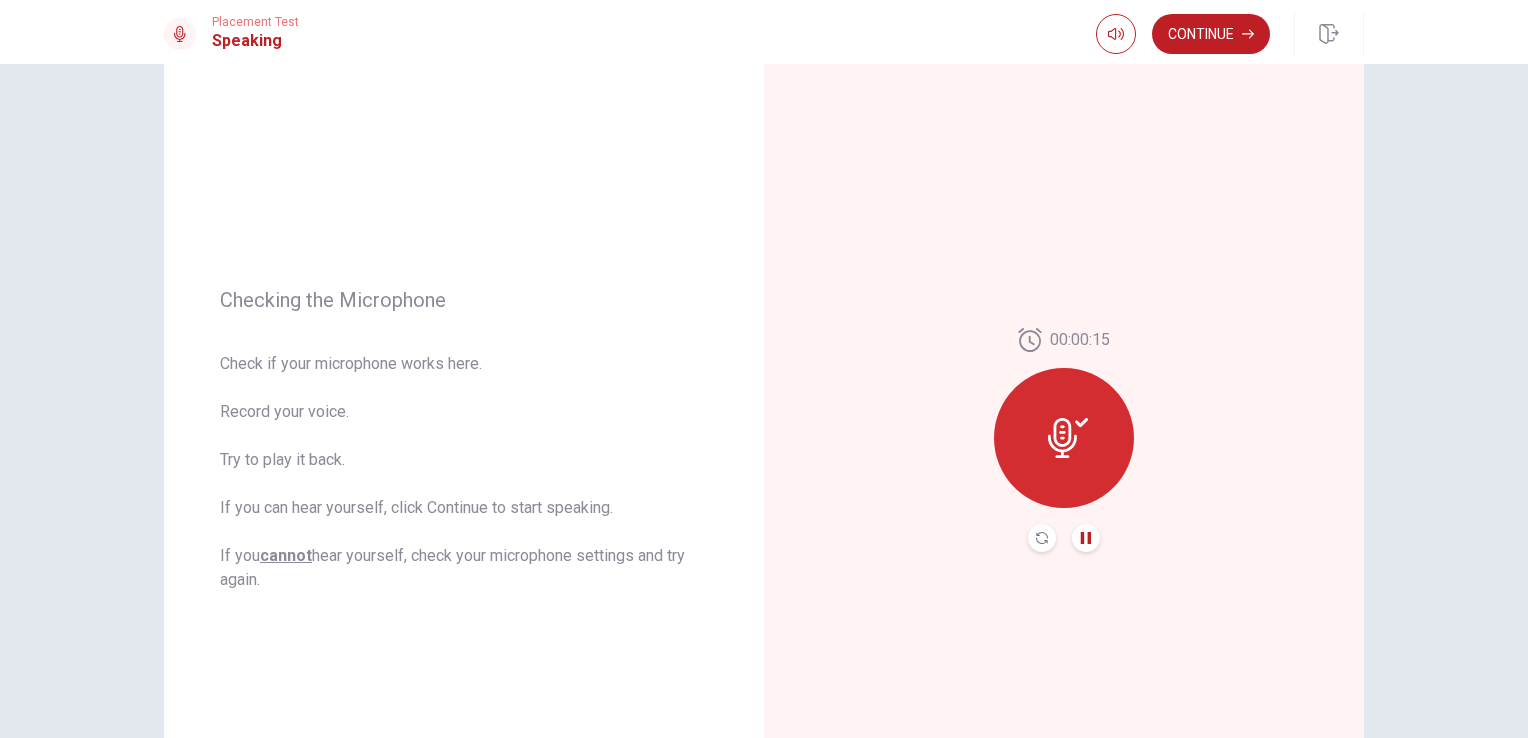 click 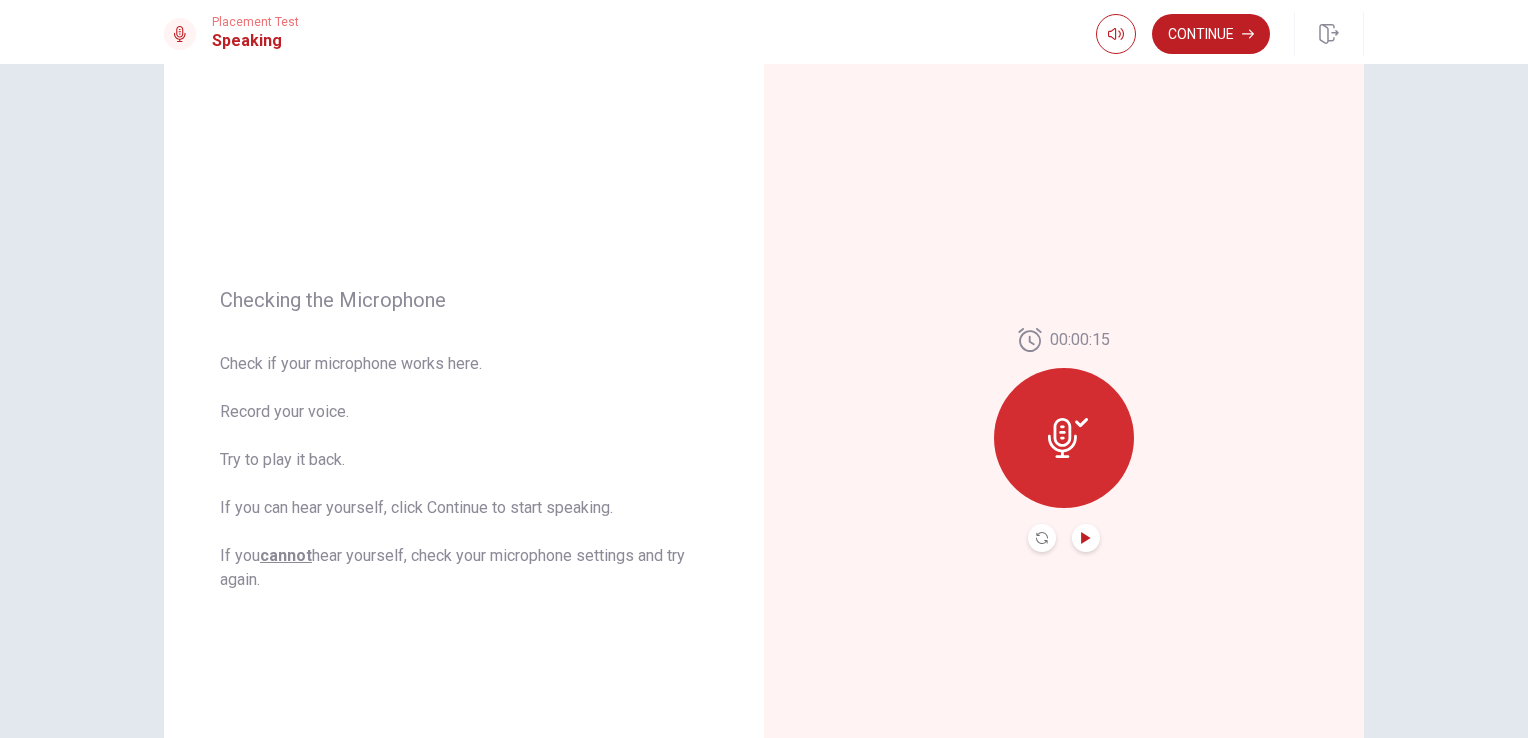 click 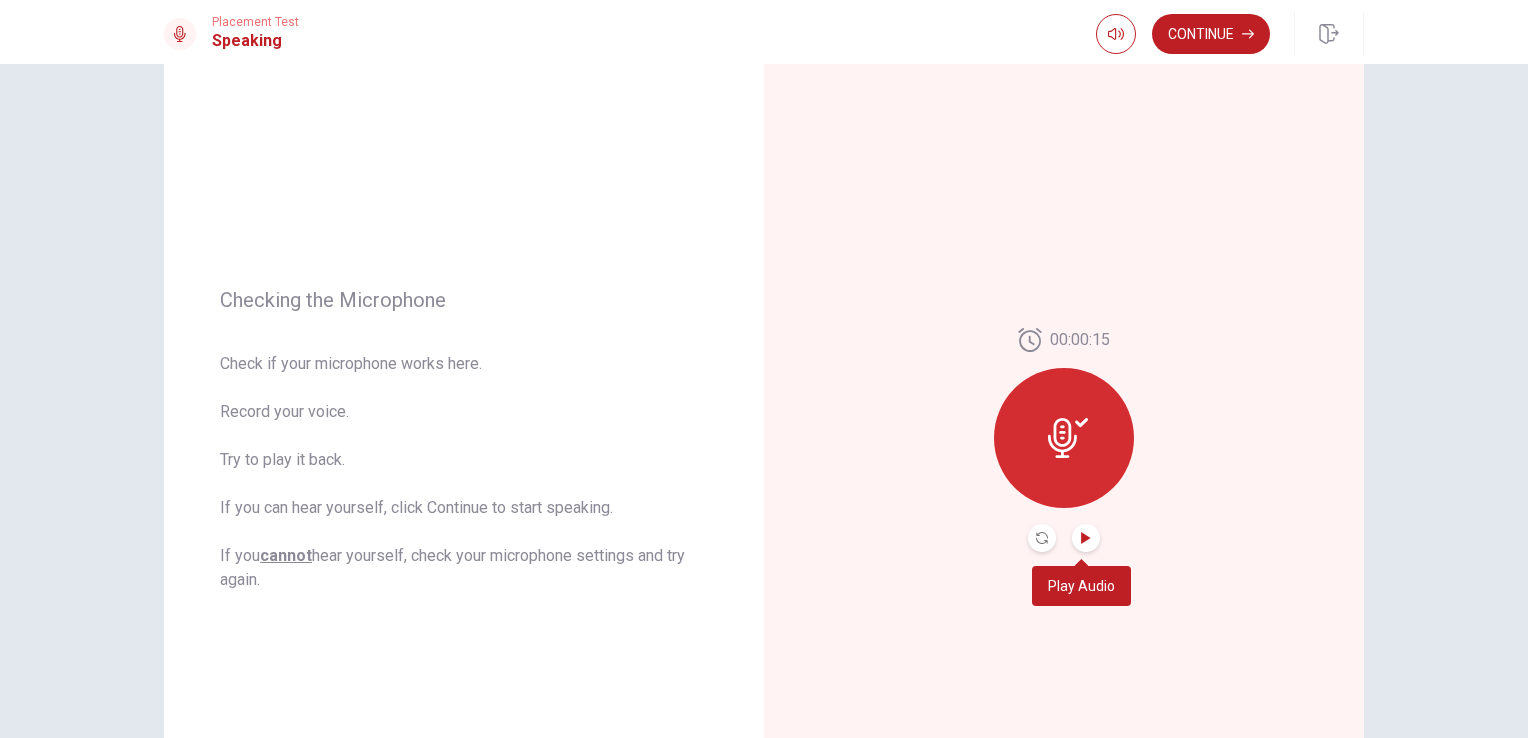 click 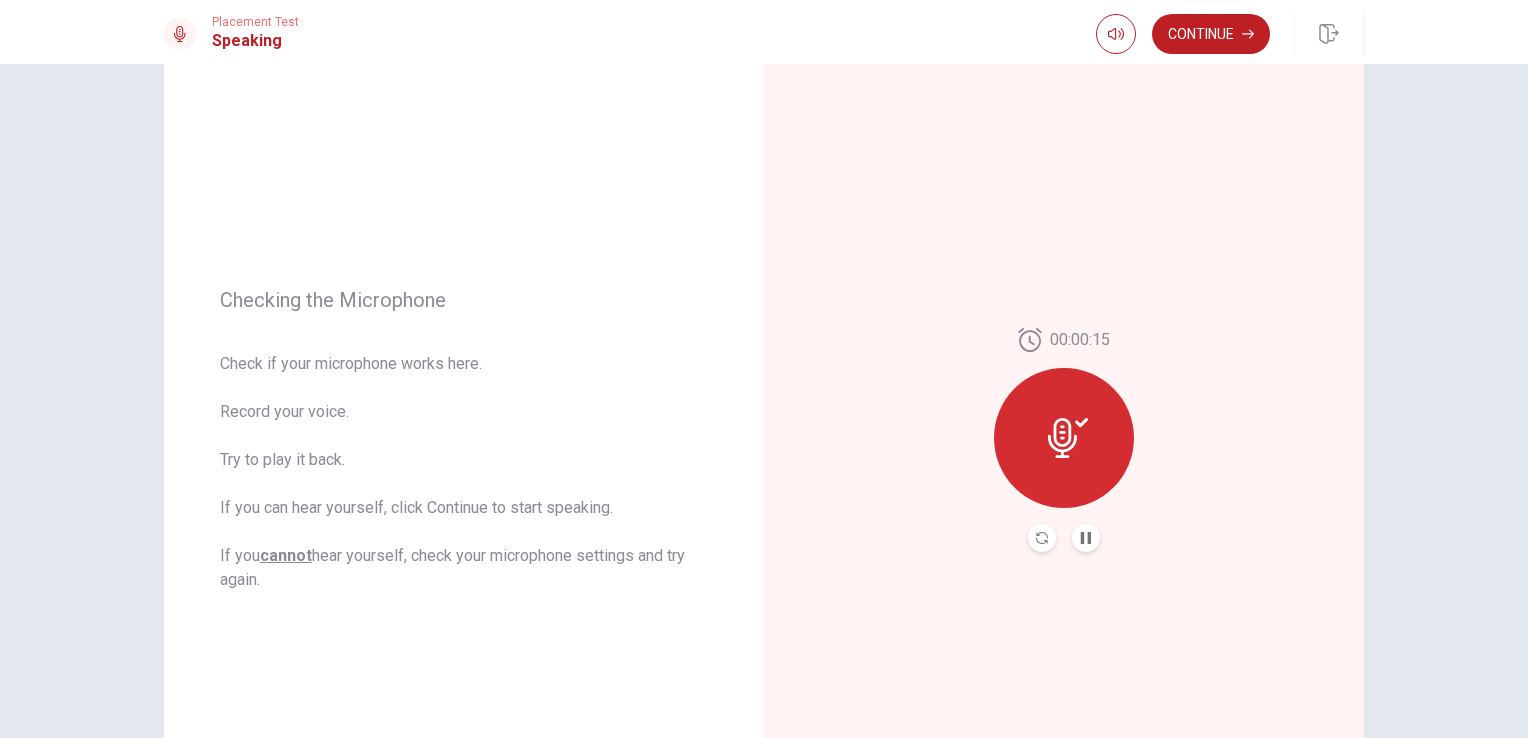 click 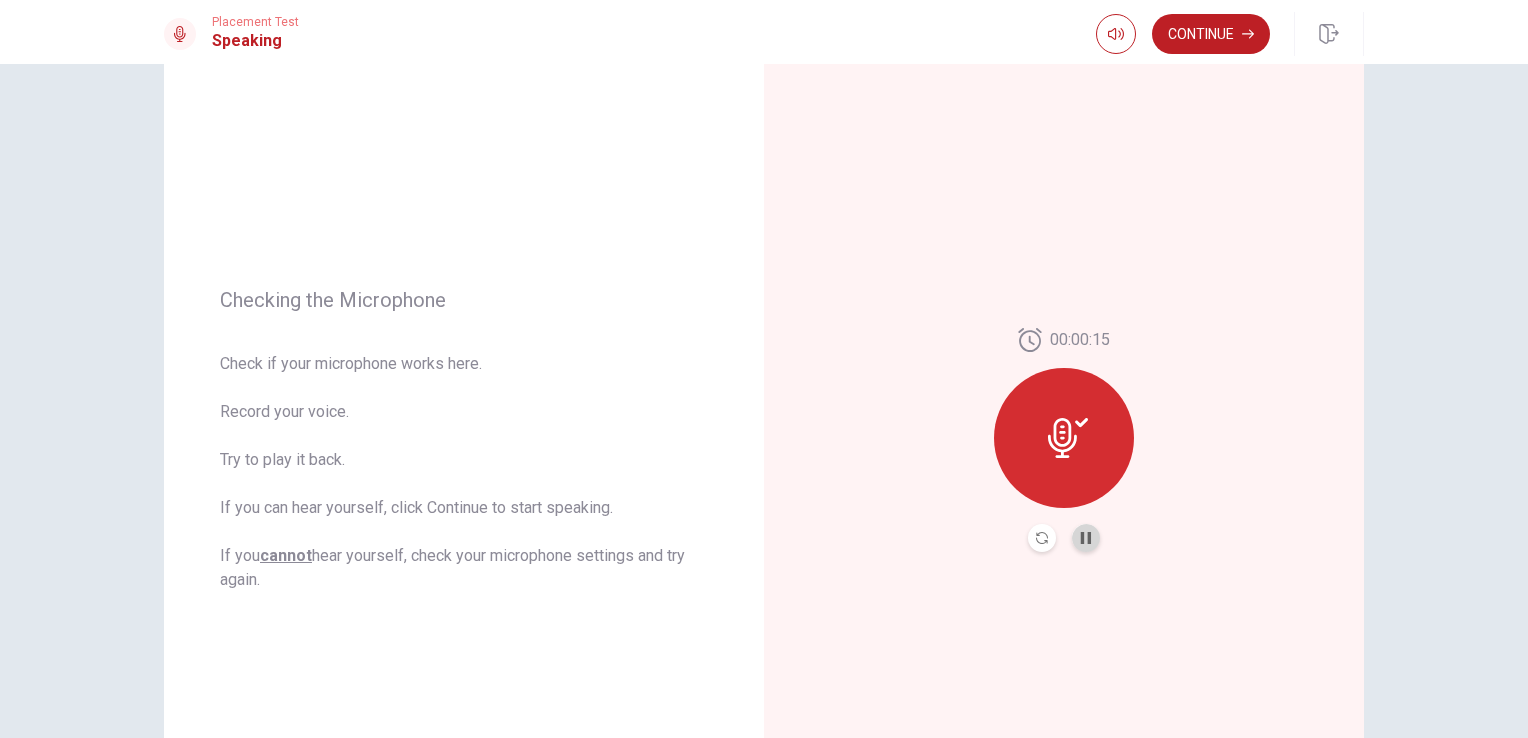 click at bounding box center [1086, 538] 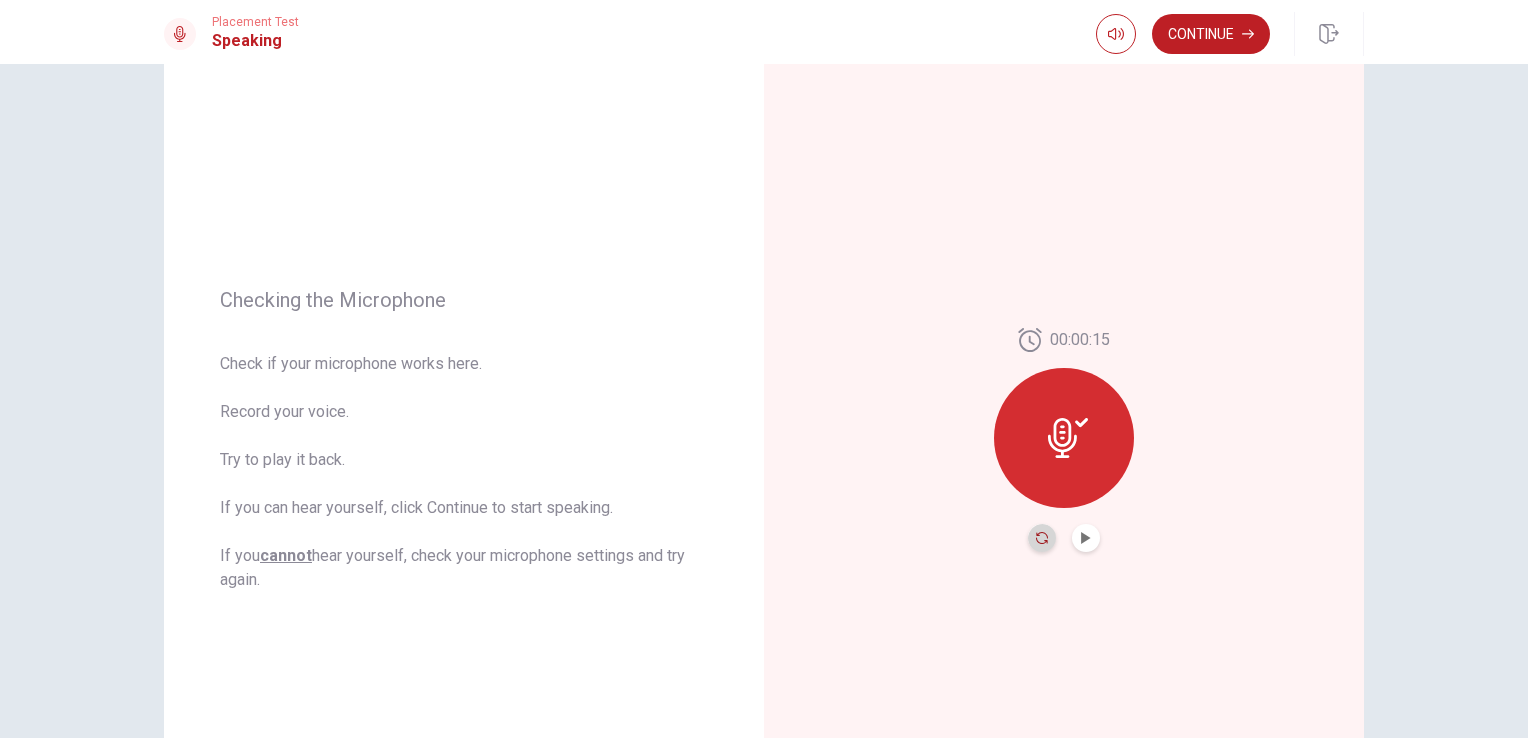click 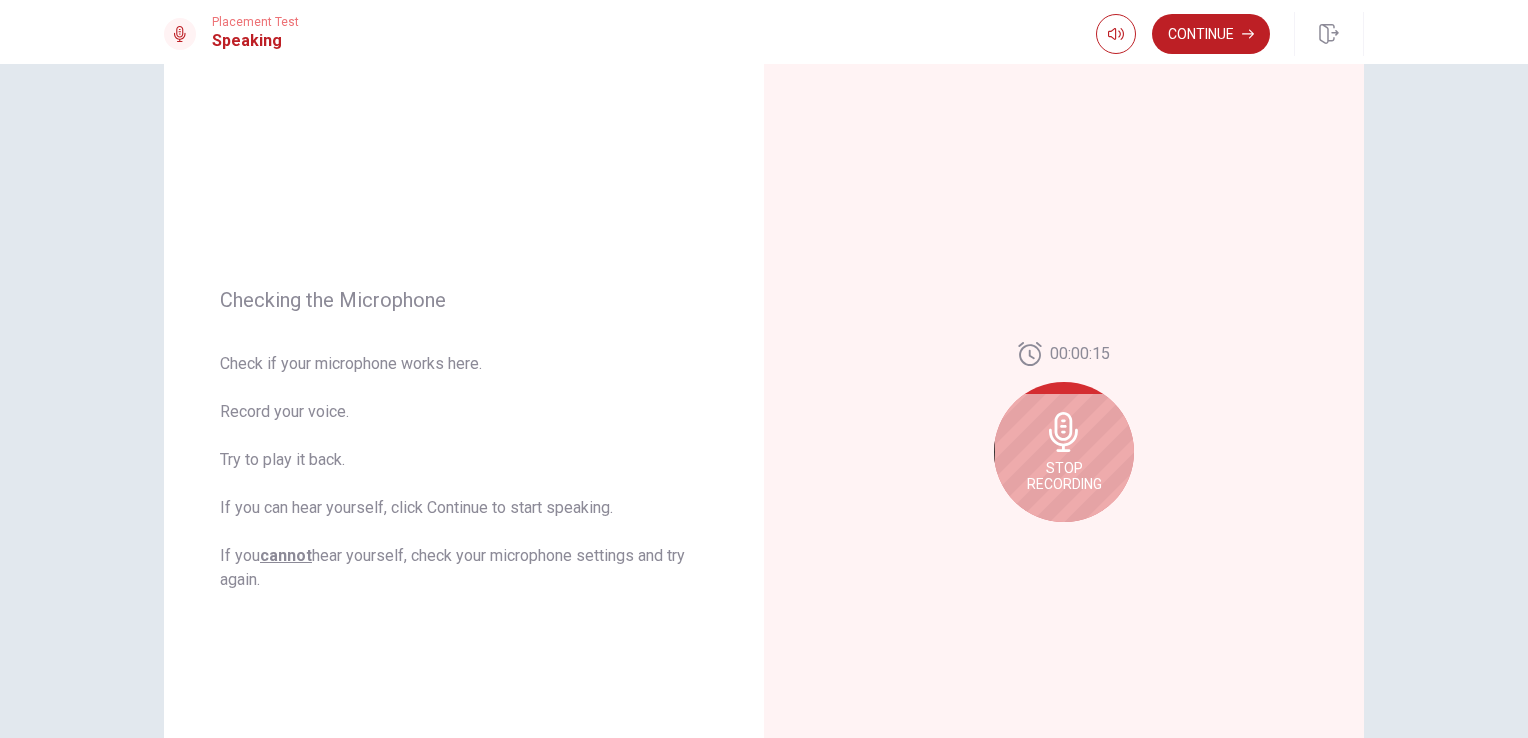 click on "Stop   Recording" at bounding box center (1064, 452) 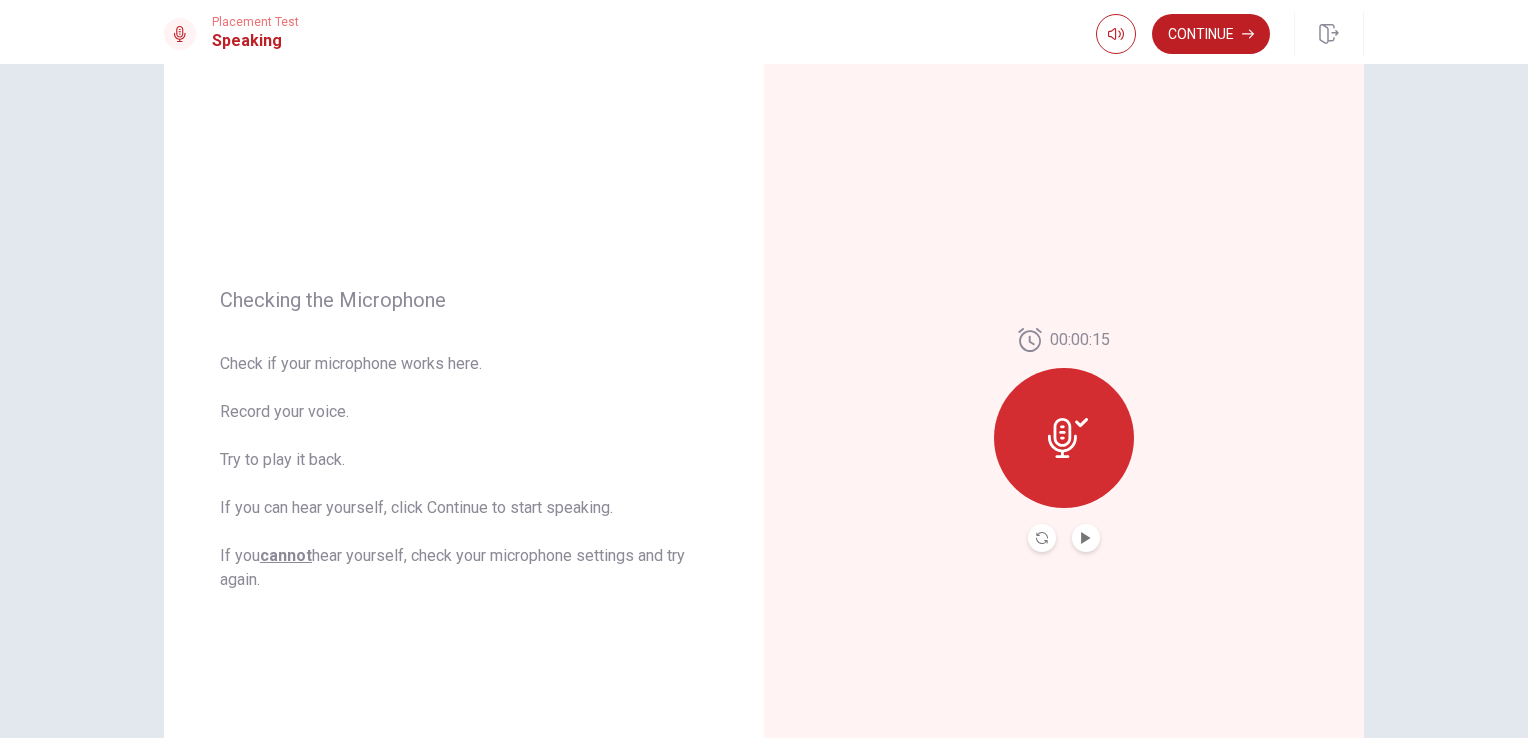 click at bounding box center [1086, 538] 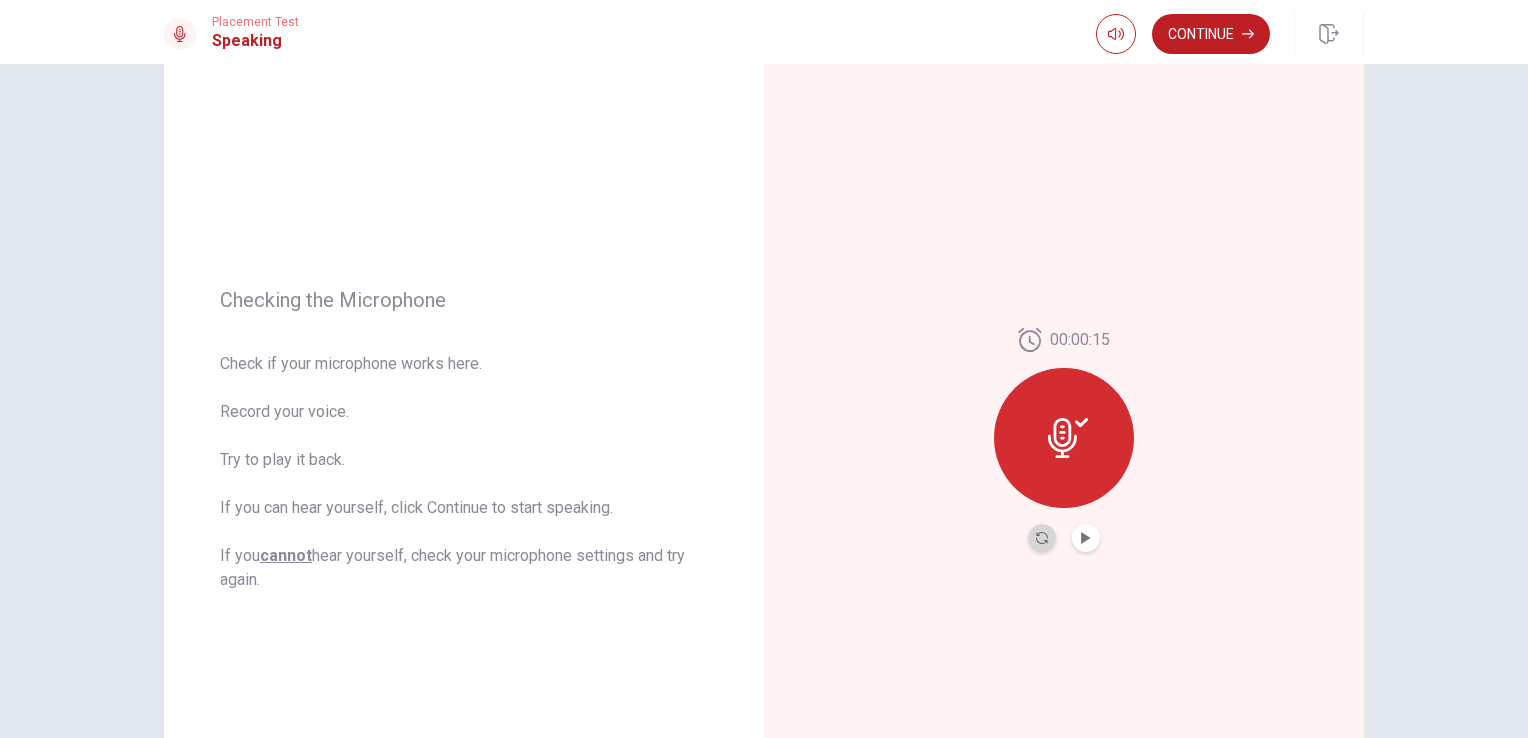 click at bounding box center [1042, 538] 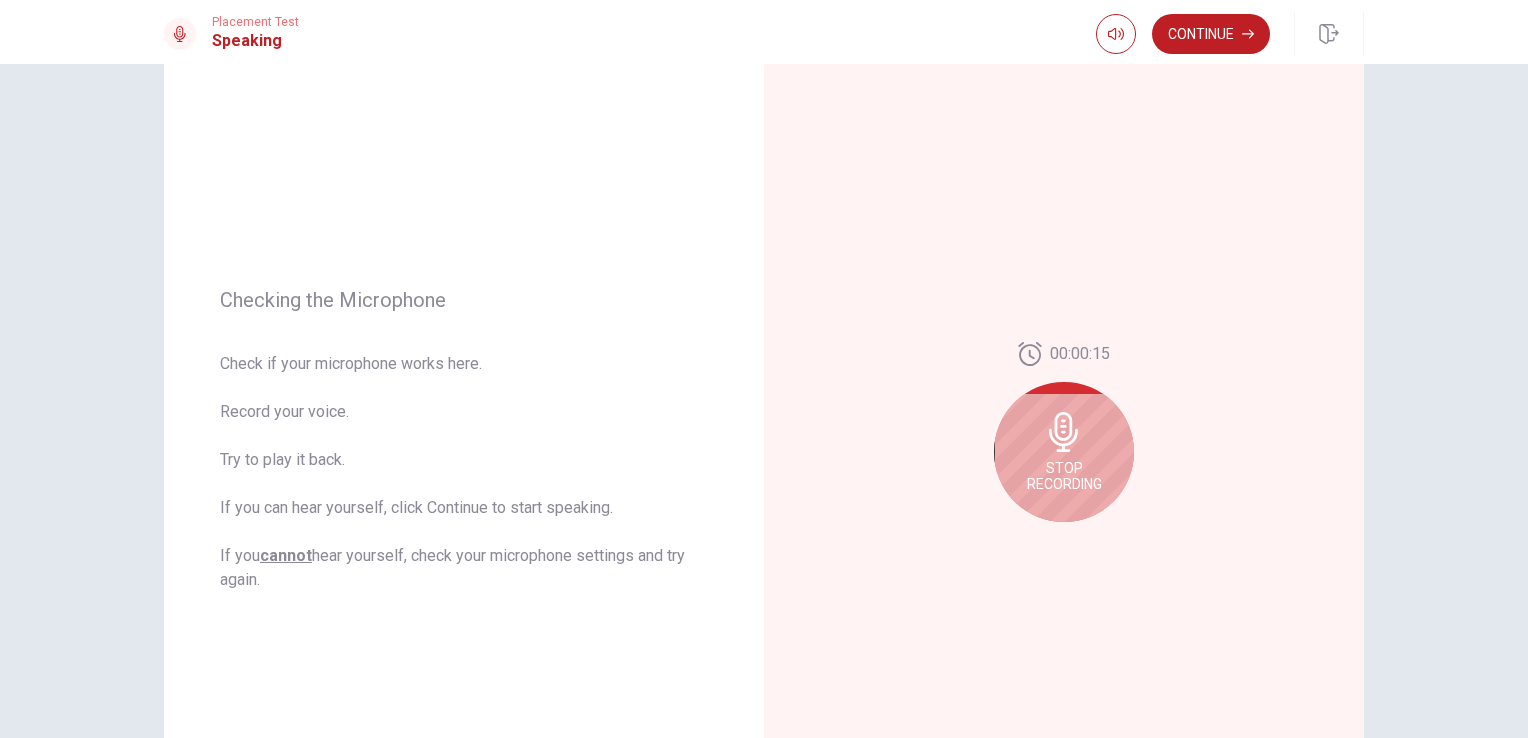 click on "Stop   Recording" at bounding box center (1064, 476) 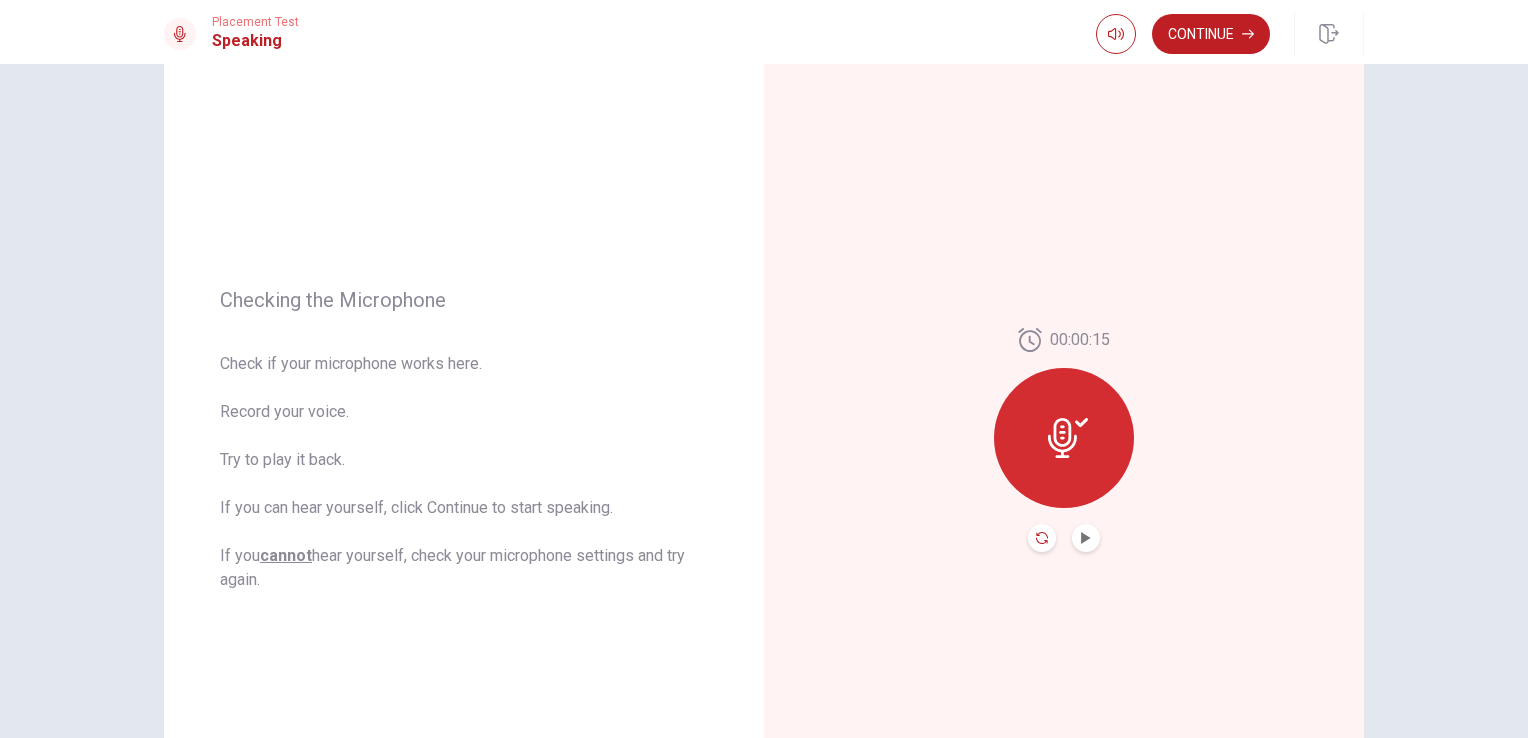 click 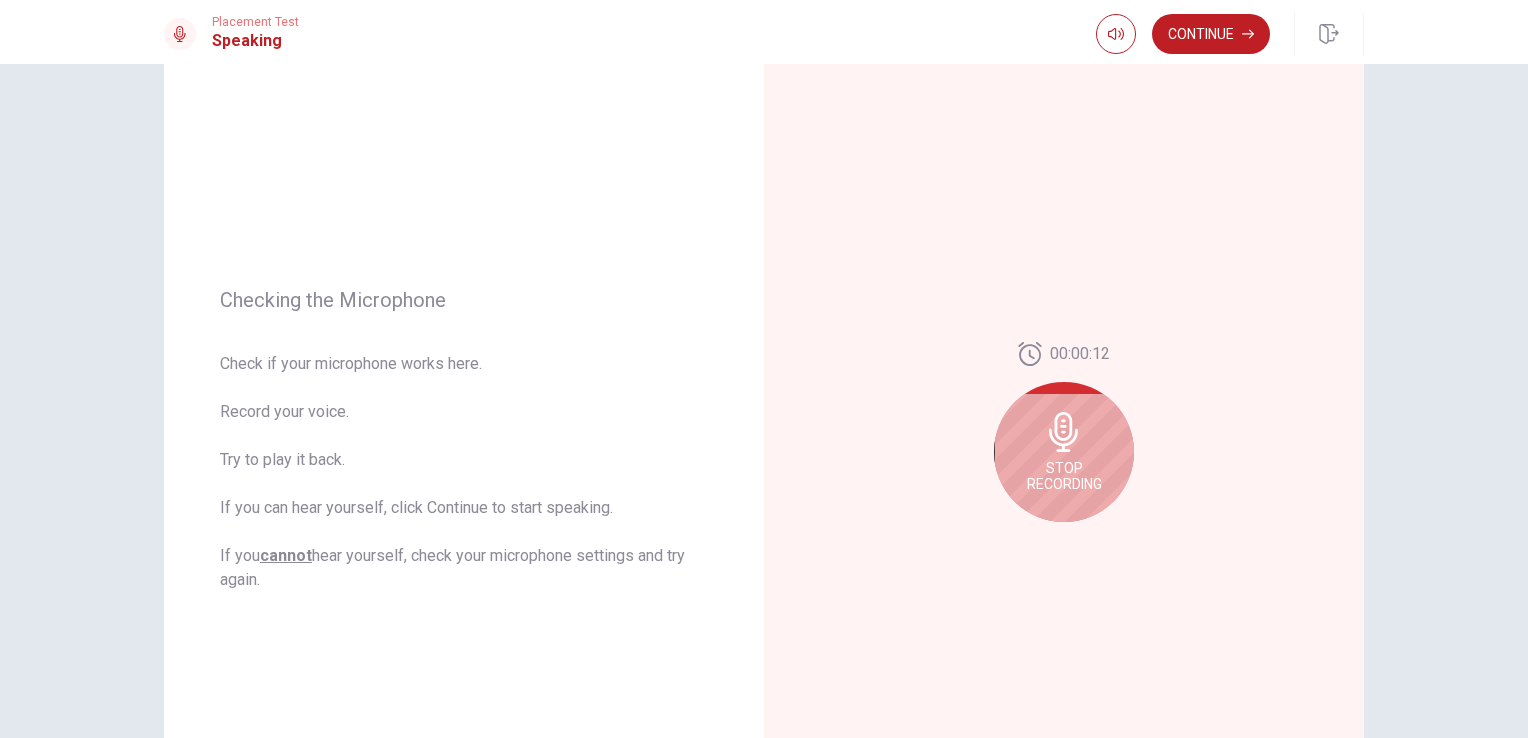 click 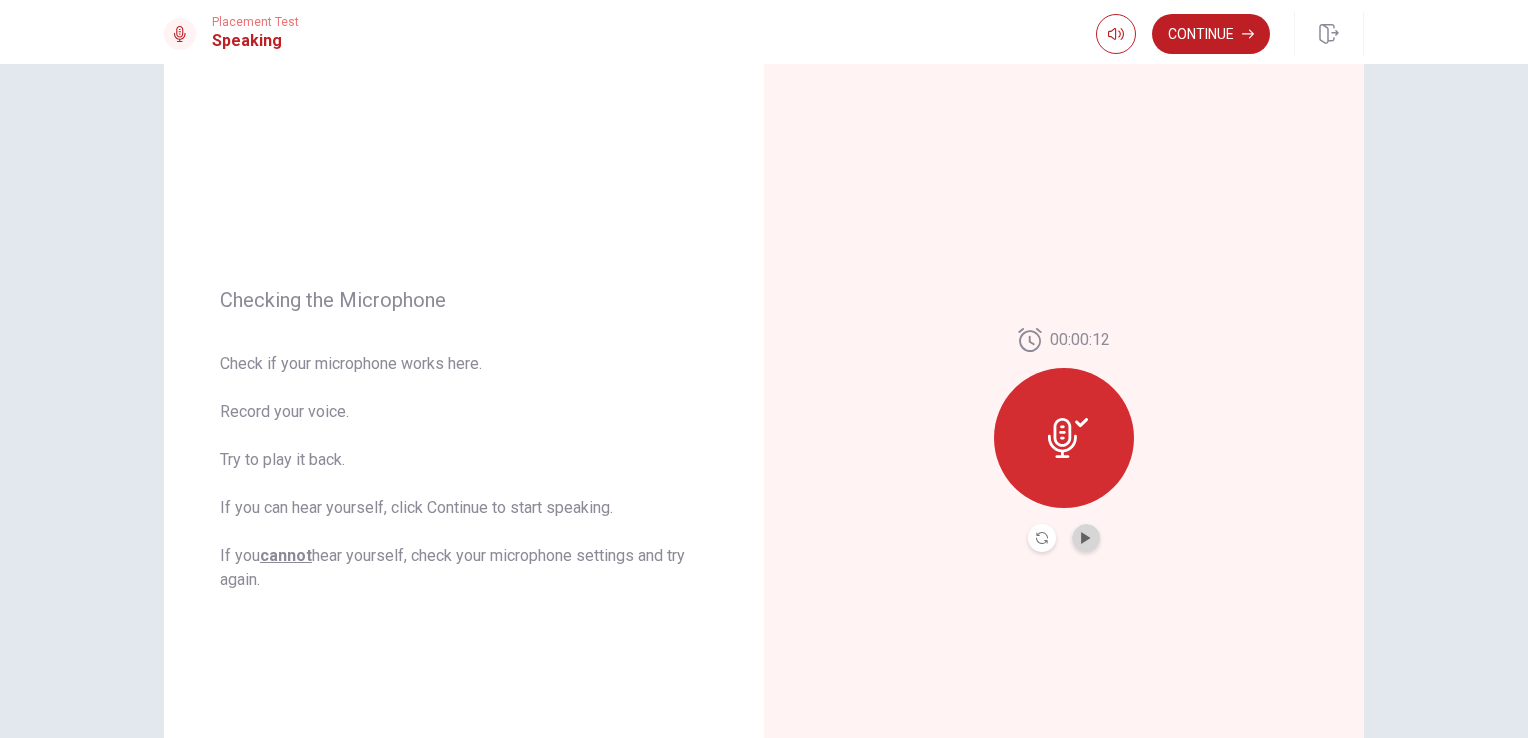 click at bounding box center [1086, 538] 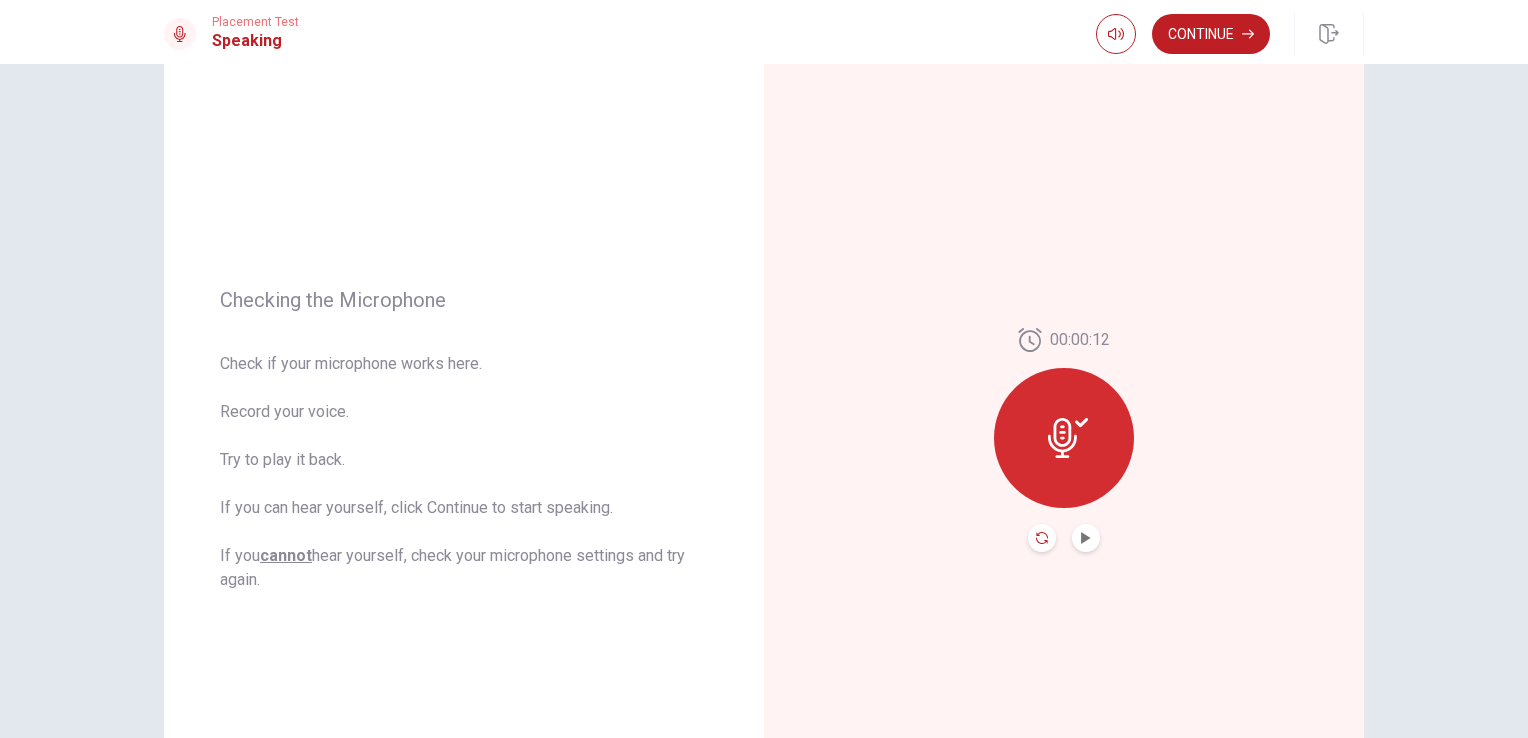 click 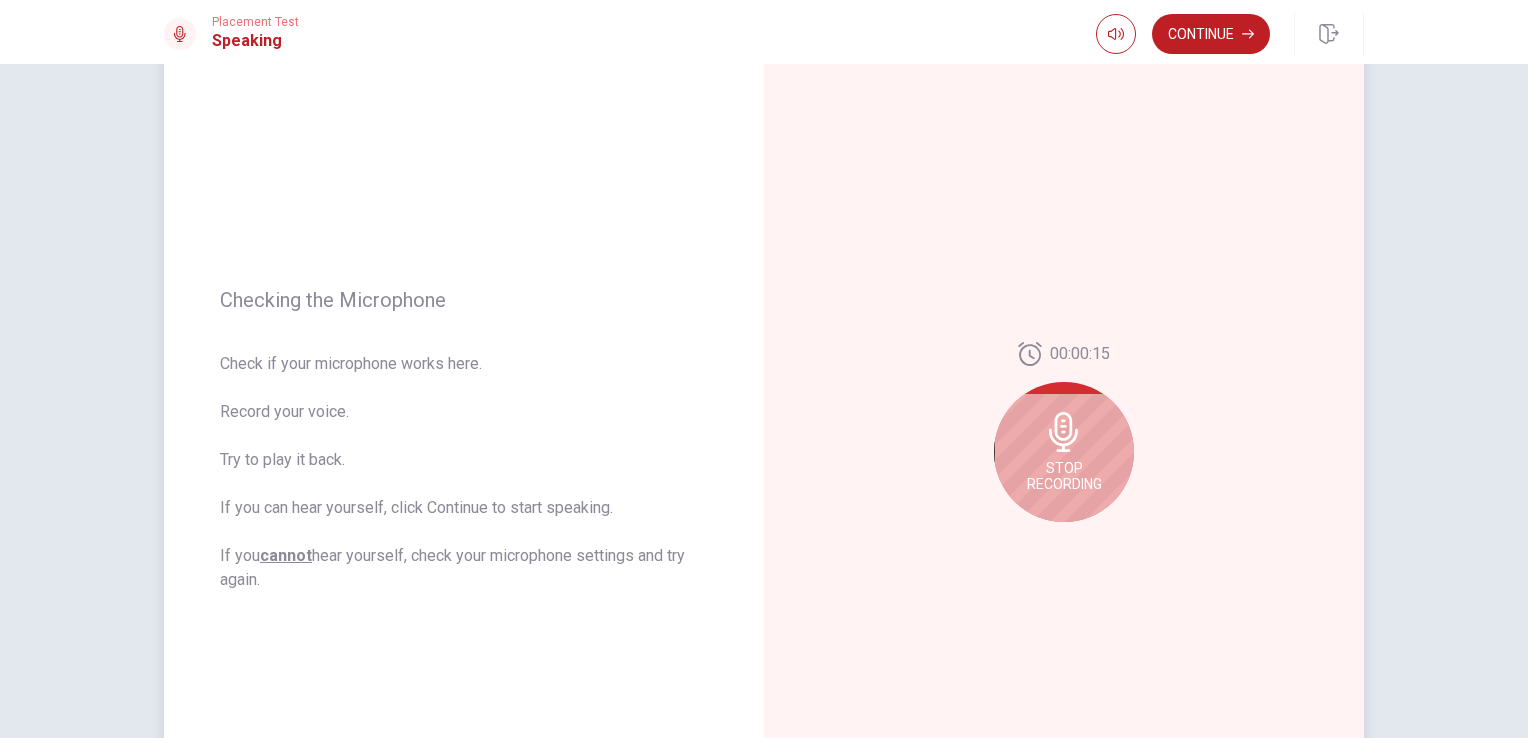 click on "Stop   Recording" at bounding box center [1064, 452] 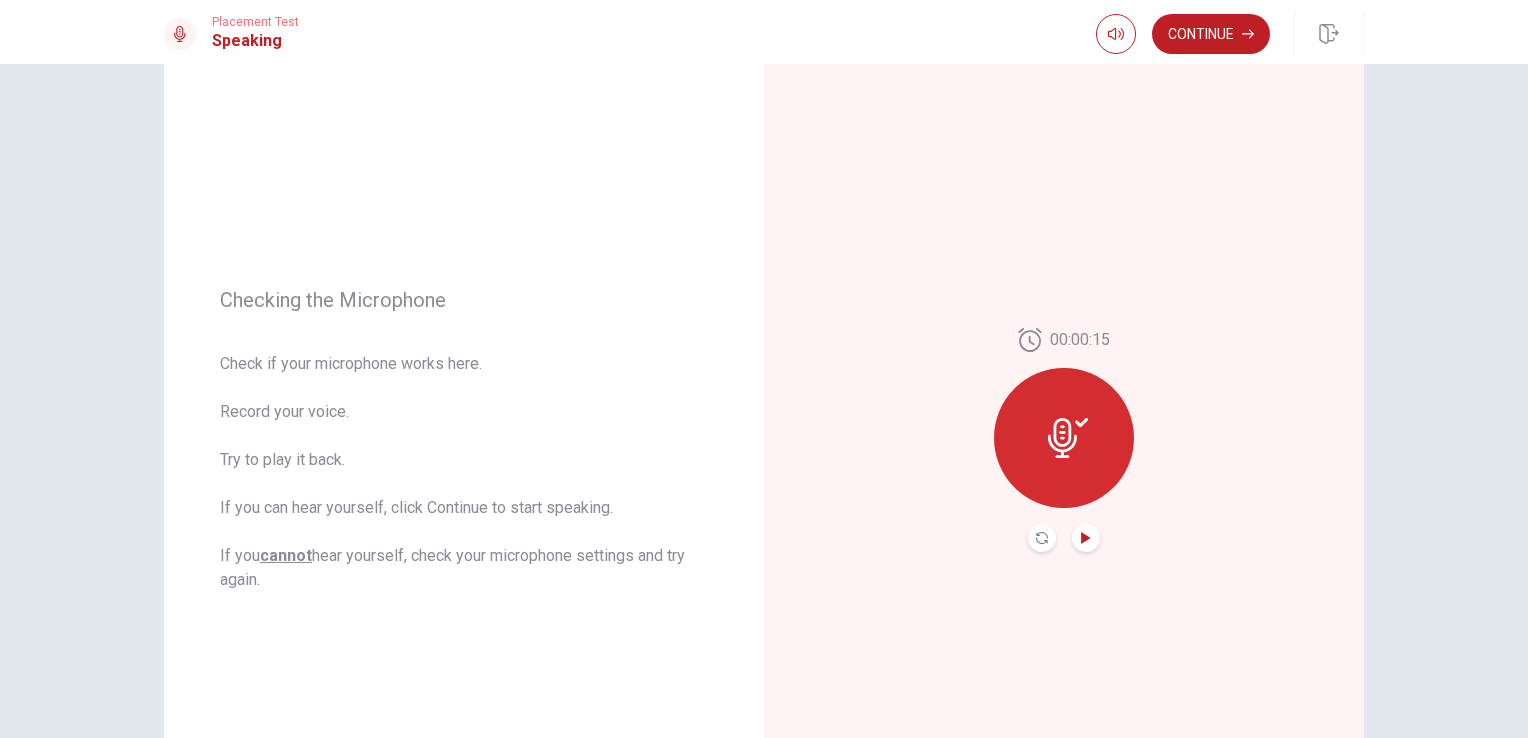 click 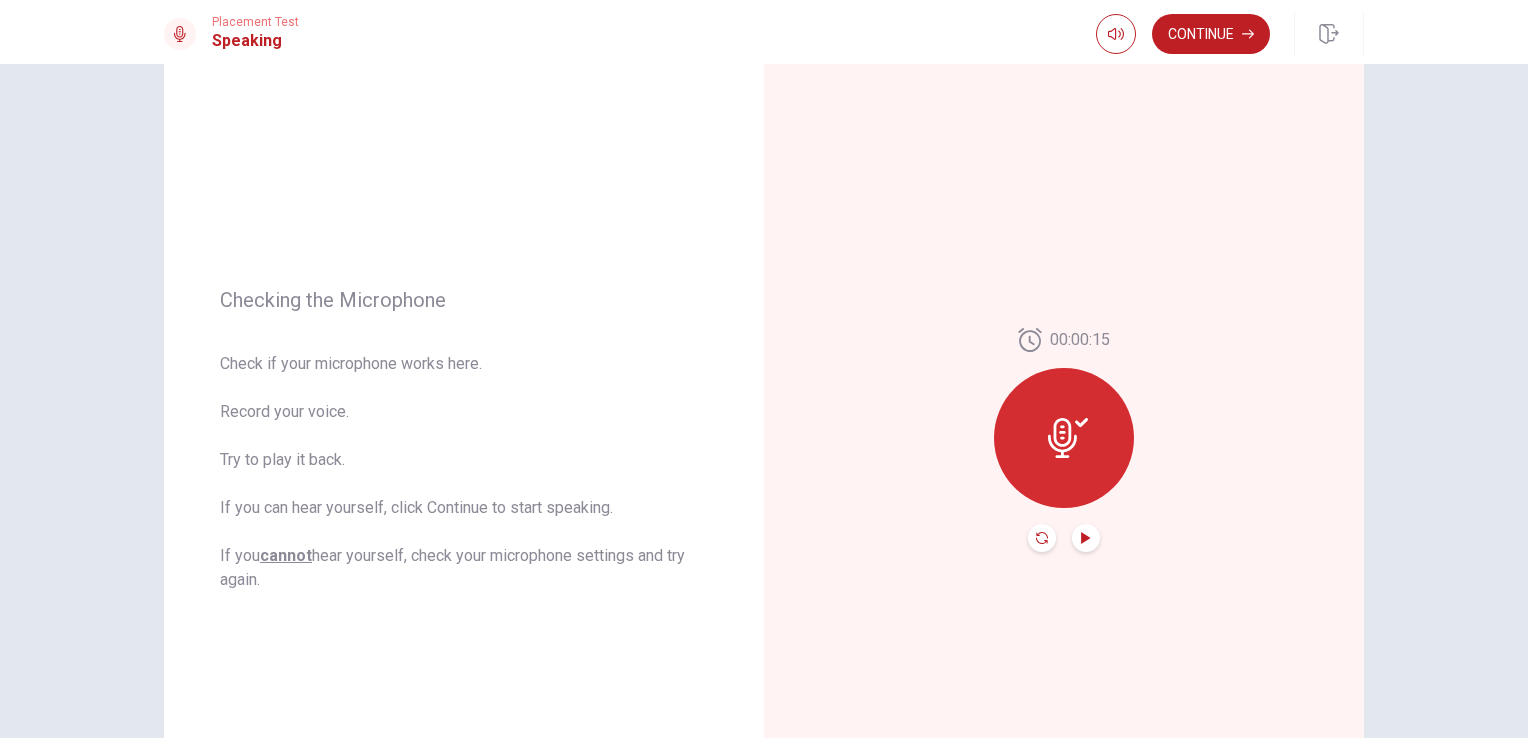 click 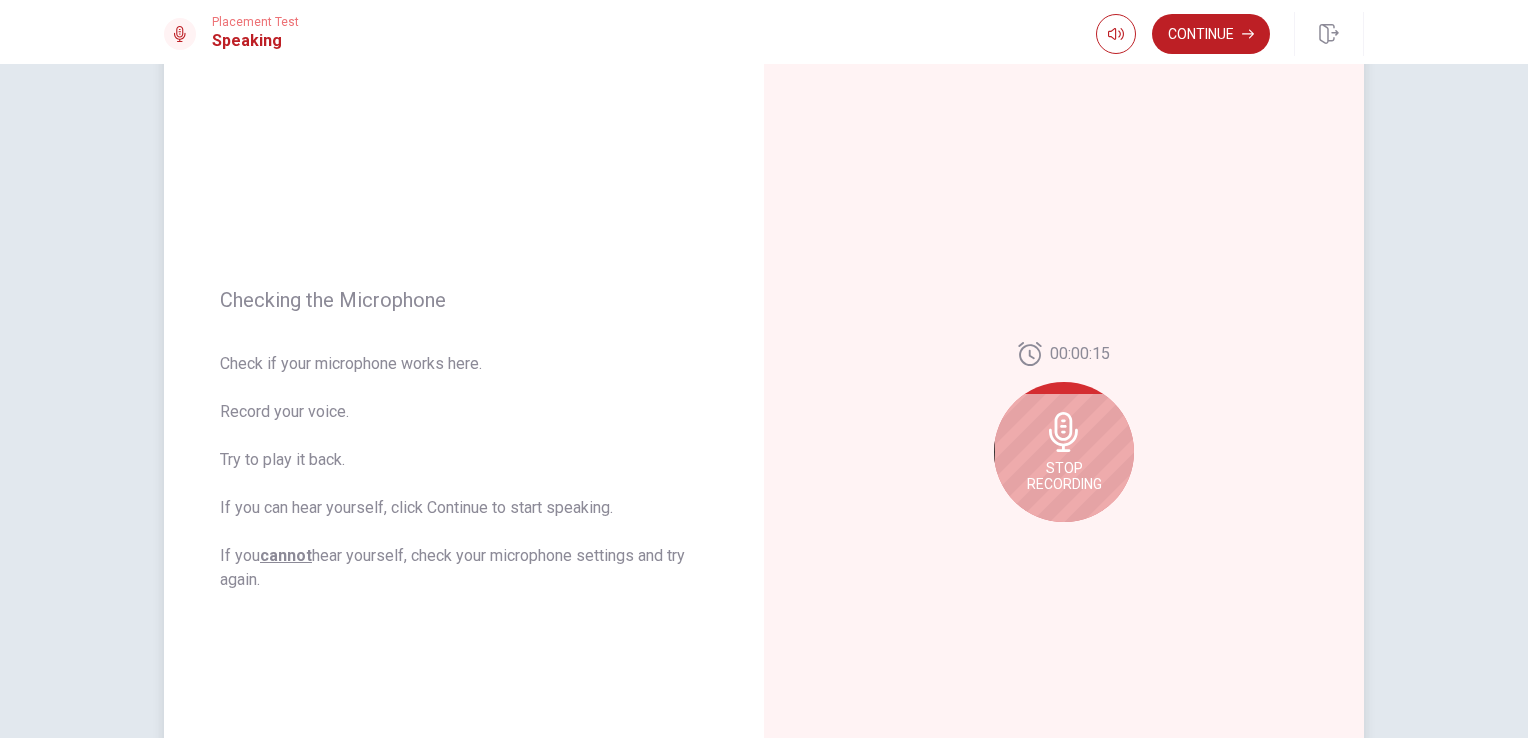 click on "Stop   Recording" at bounding box center (1064, 452) 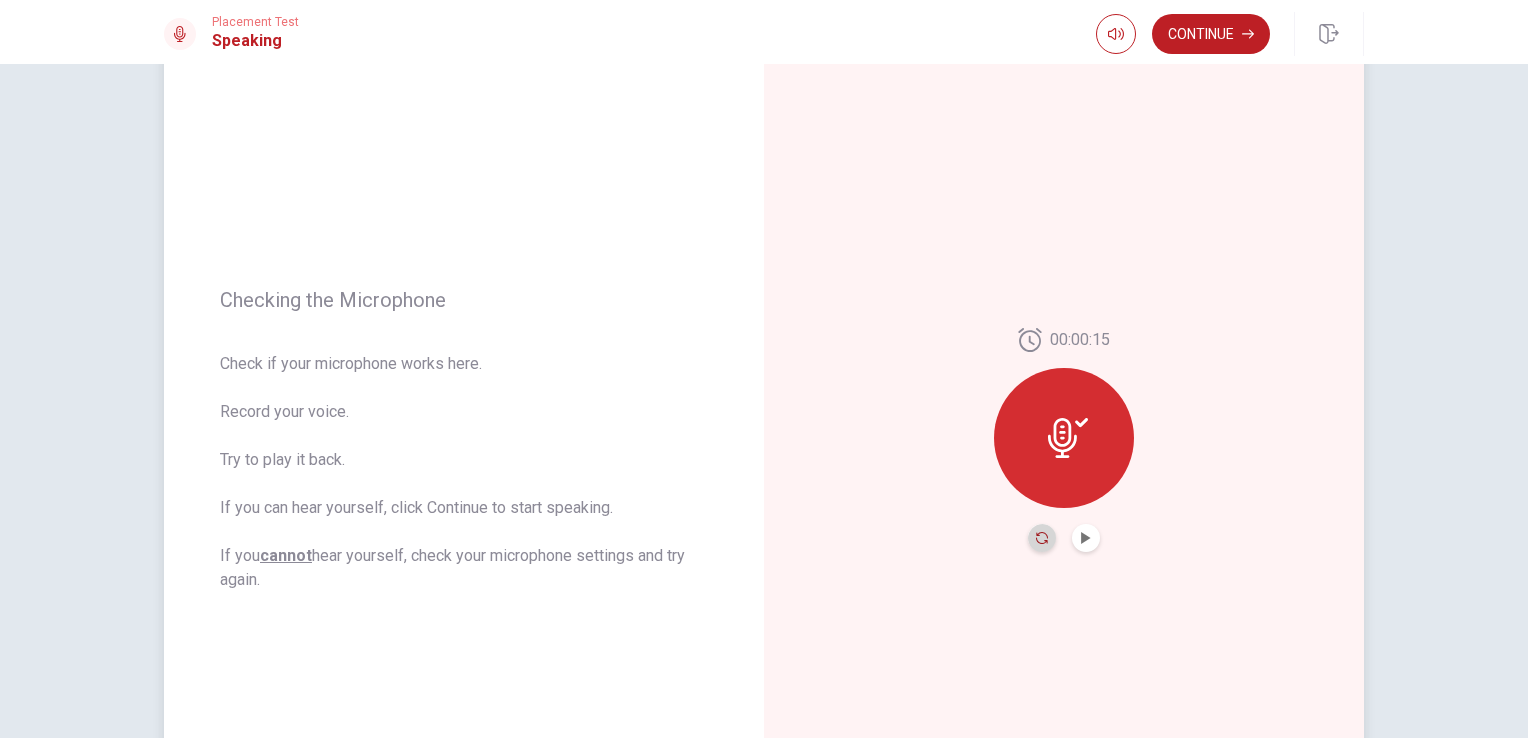 click 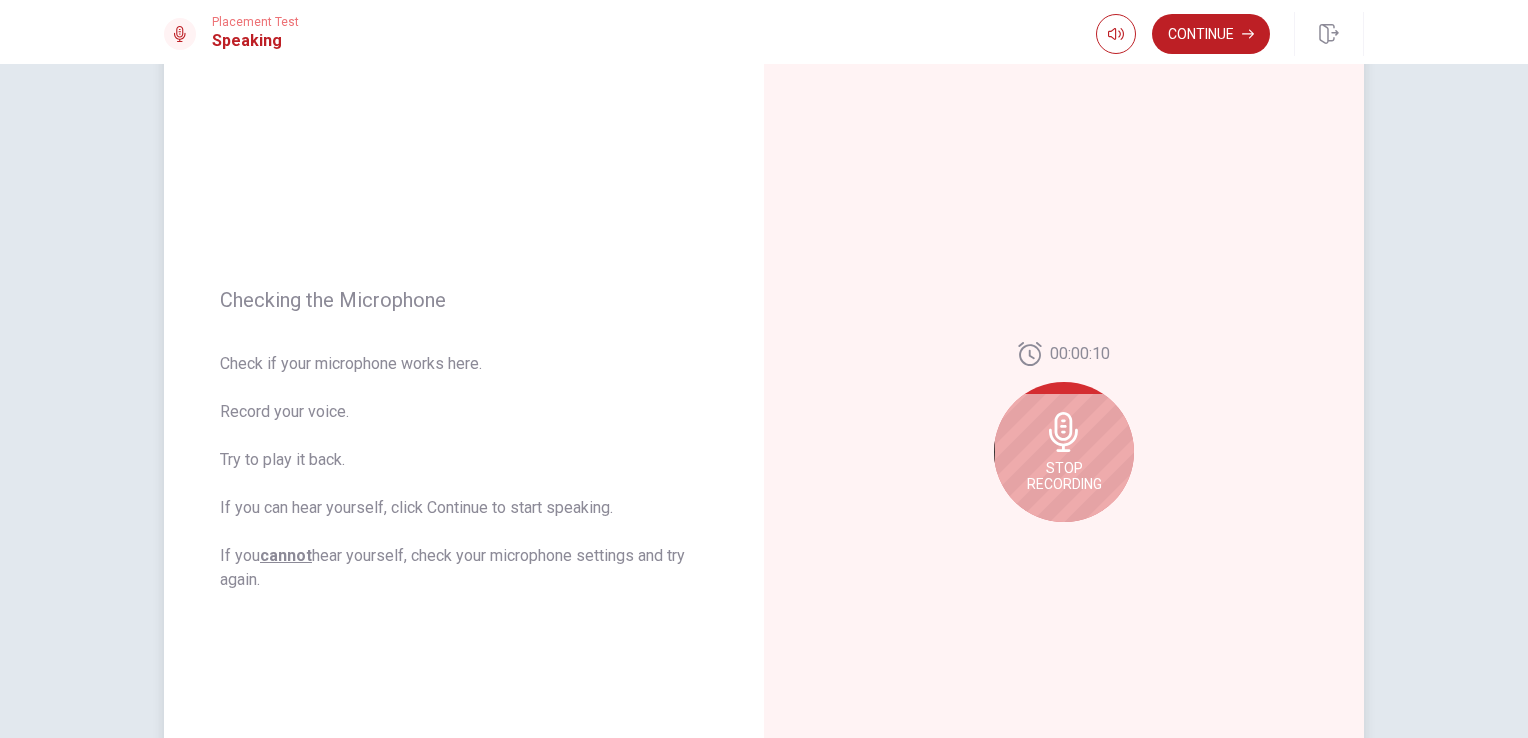 click on "Stop   Recording" at bounding box center (1064, 476) 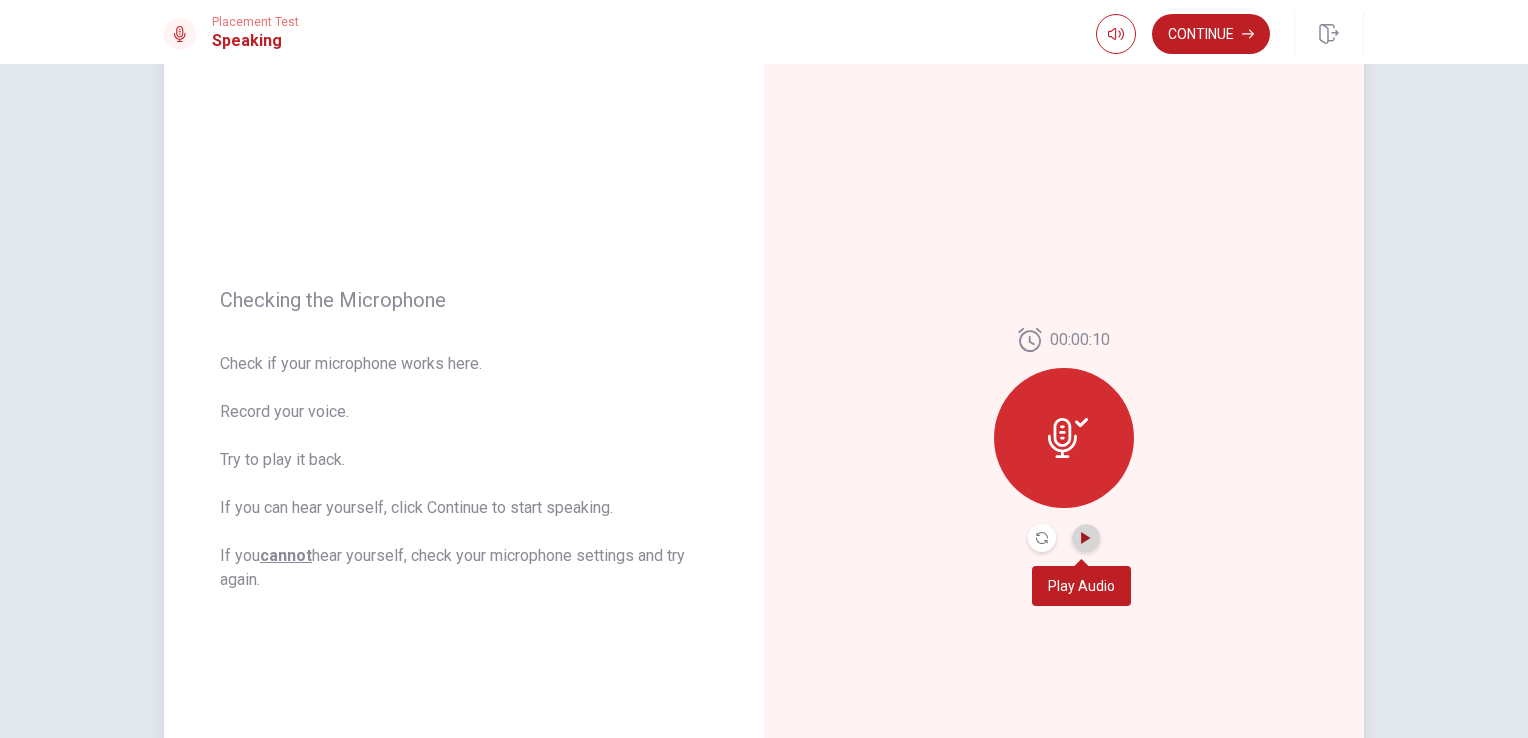 click 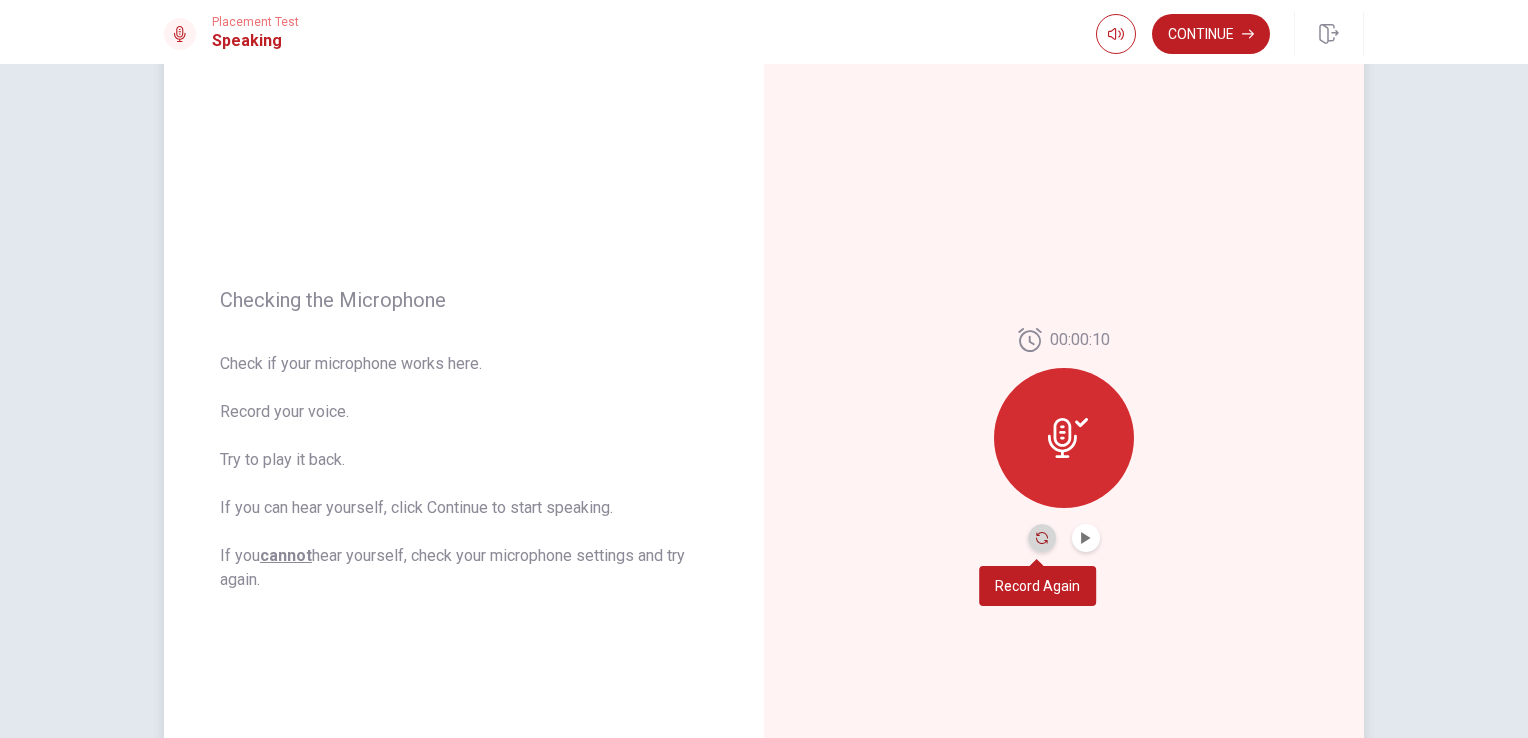 click 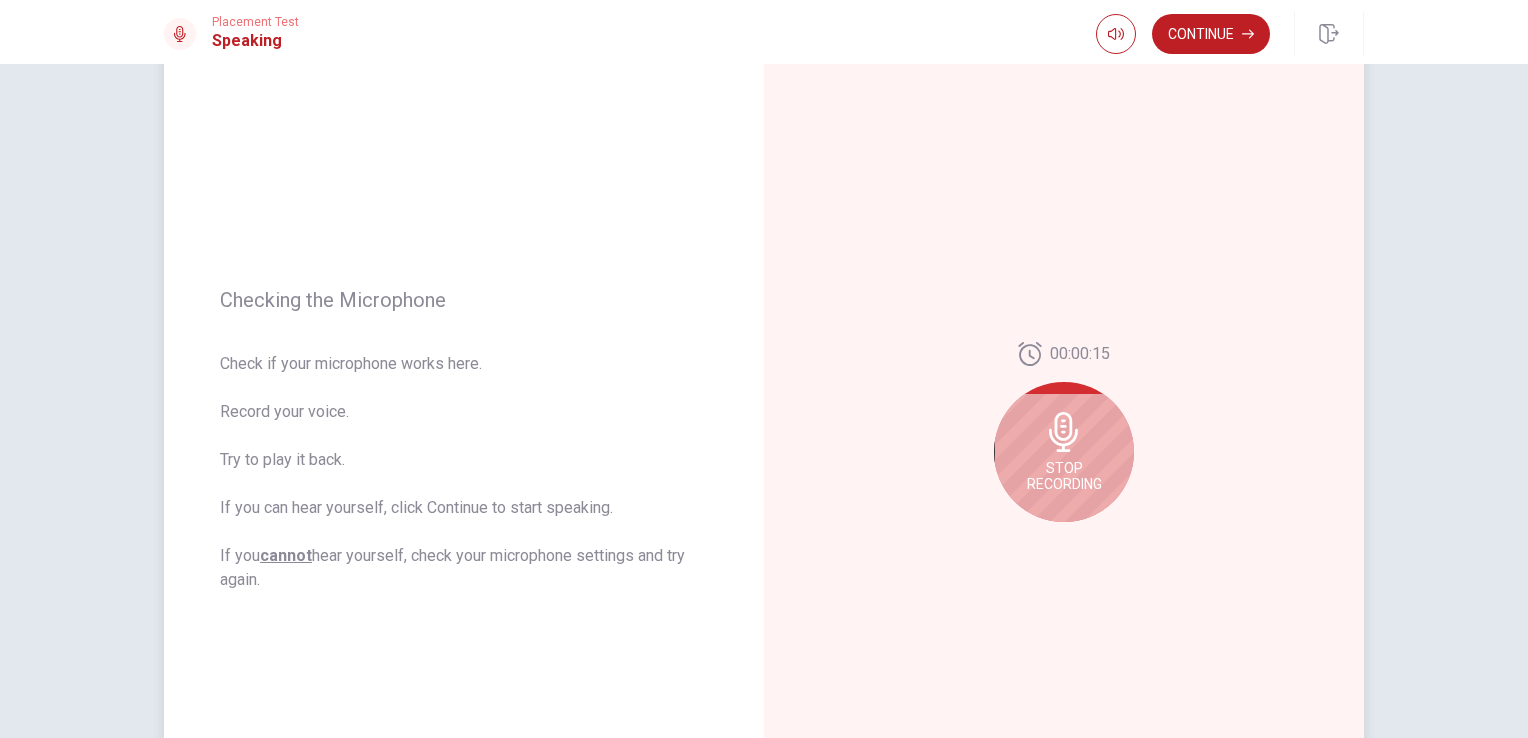 click on "Stop   Recording" at bounding box center [1064, 476] 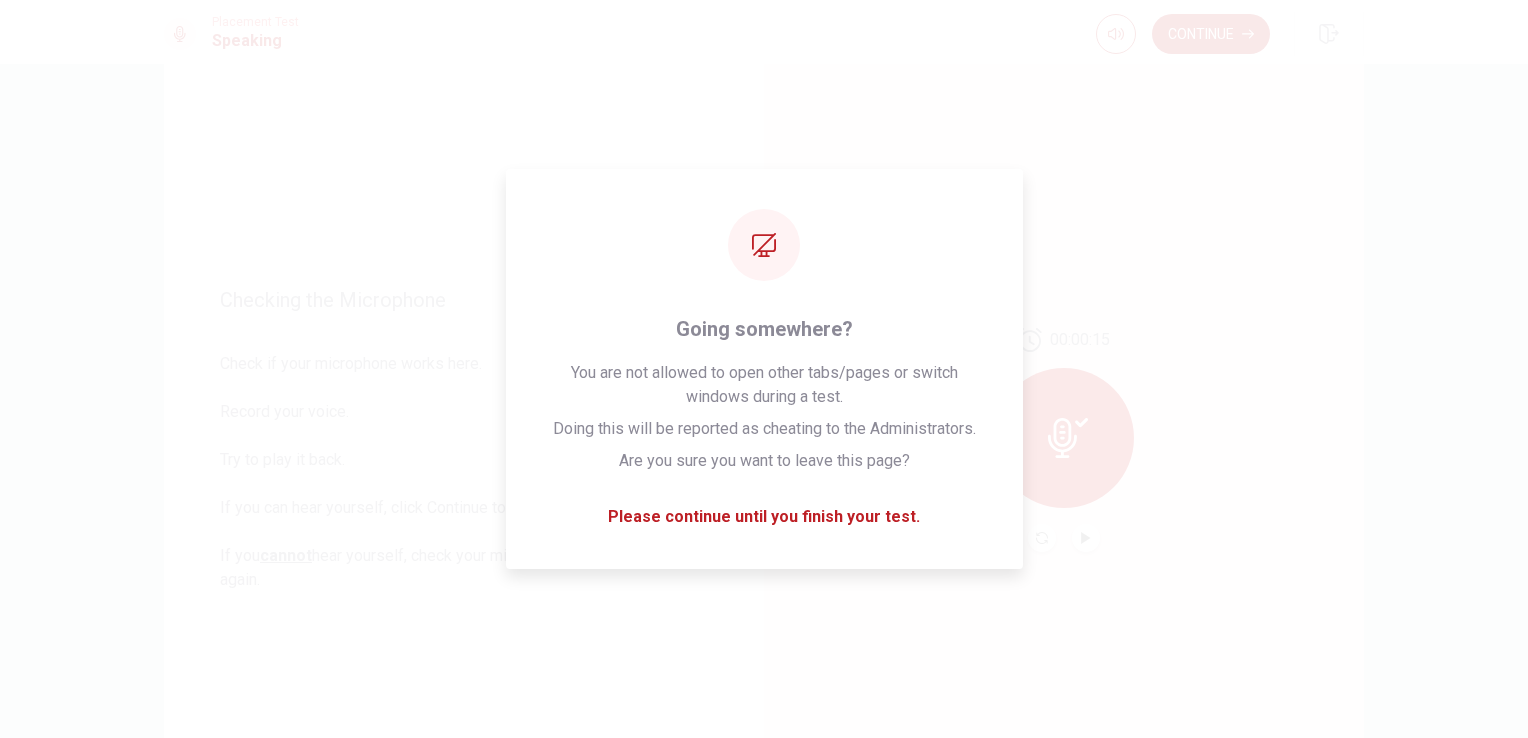 click on "Continue" at bounding box center [1211, 34] 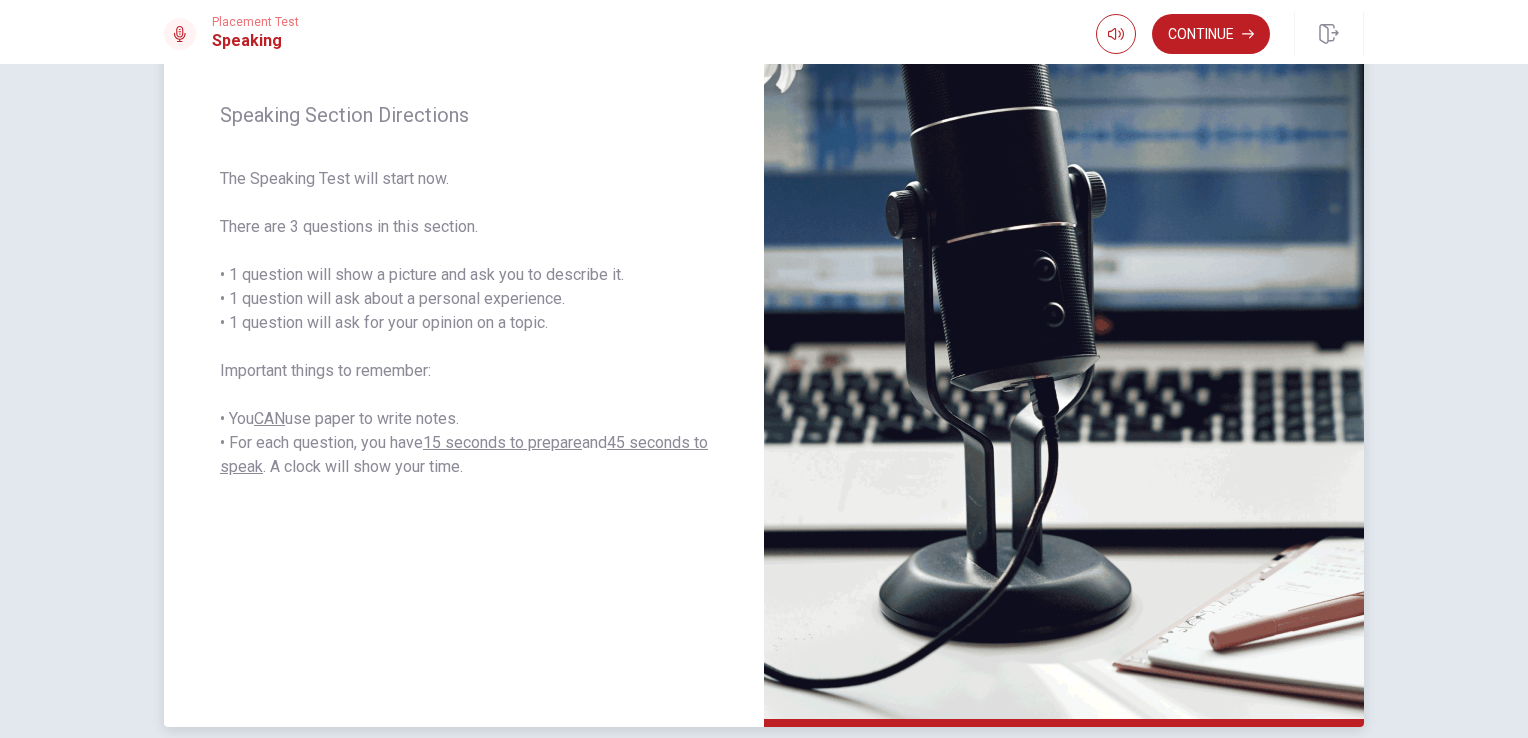 scroll, scrollTop: 0, scrollLeft: 0, axis: both 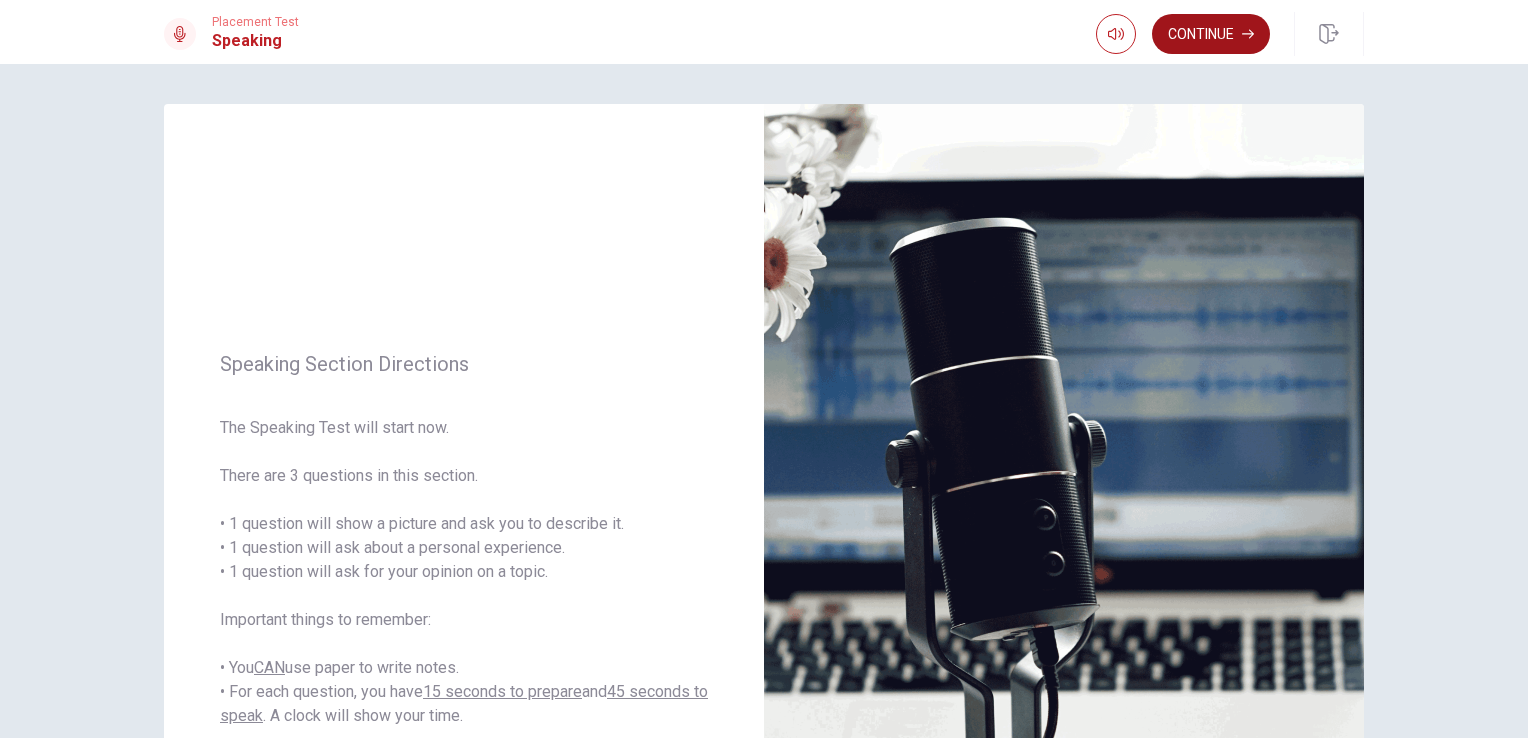 click on "Continue" at bounding box center (1211, 34) 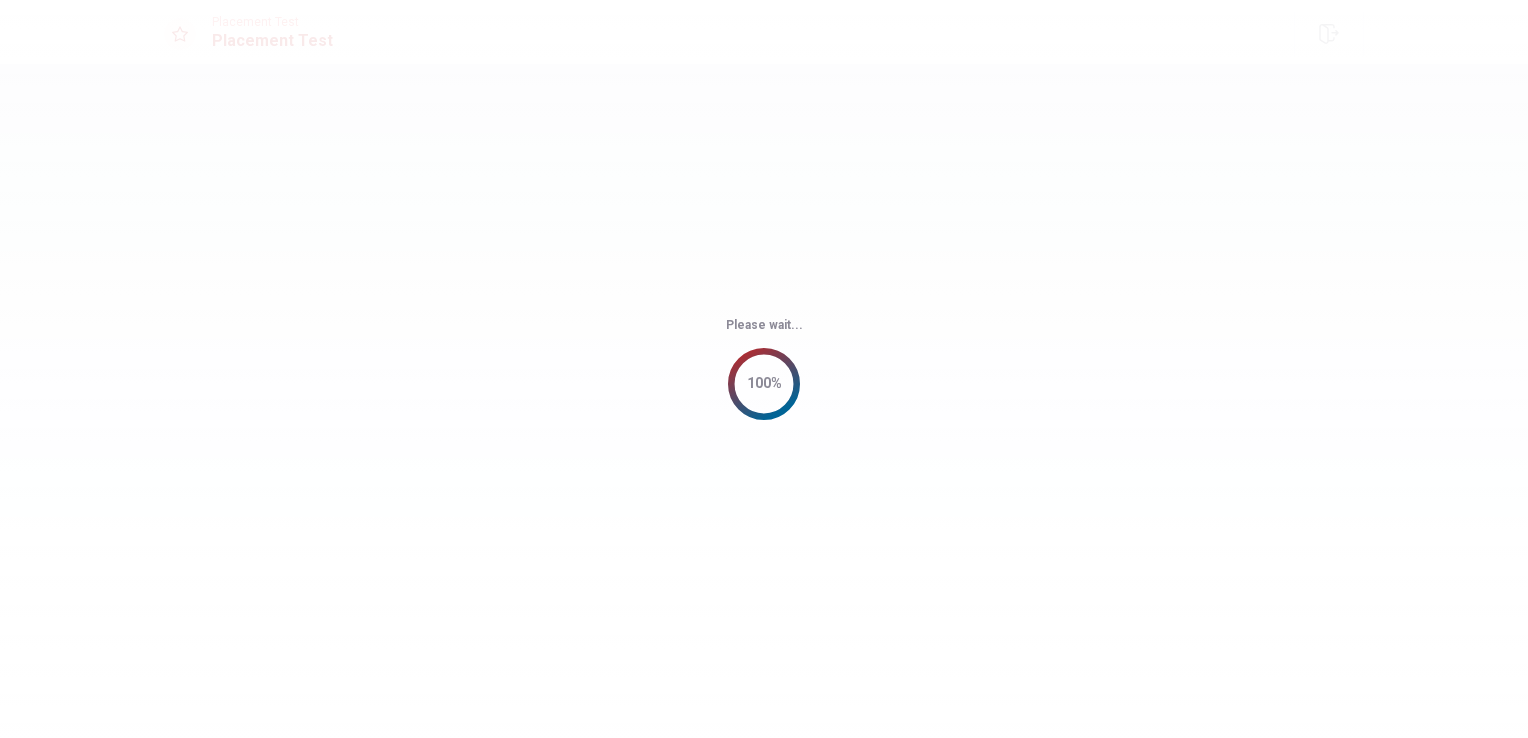 scroll, scrollTop: 0, scrollLeft: 0, axis: both 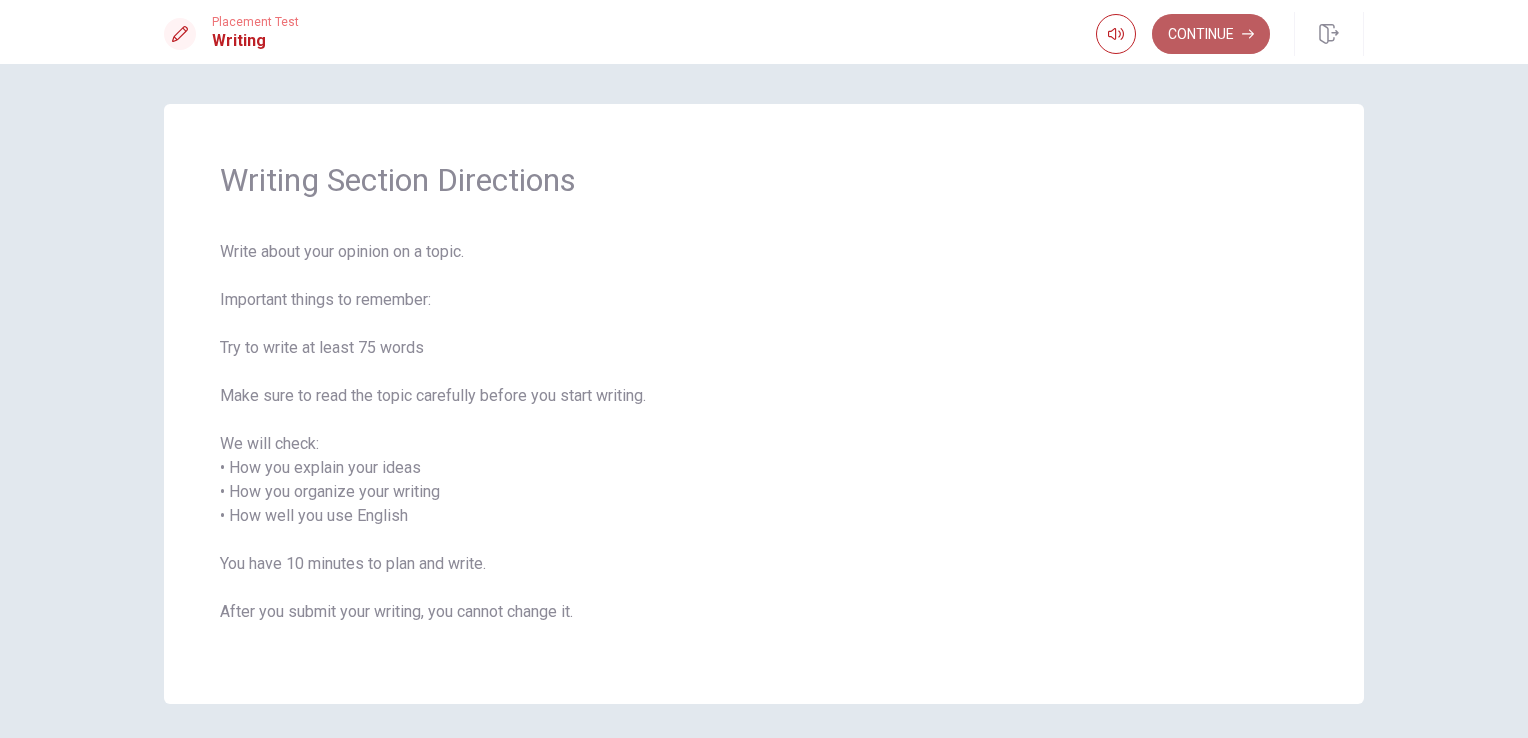 click on "Continue" at bounding box center (1211, 34) 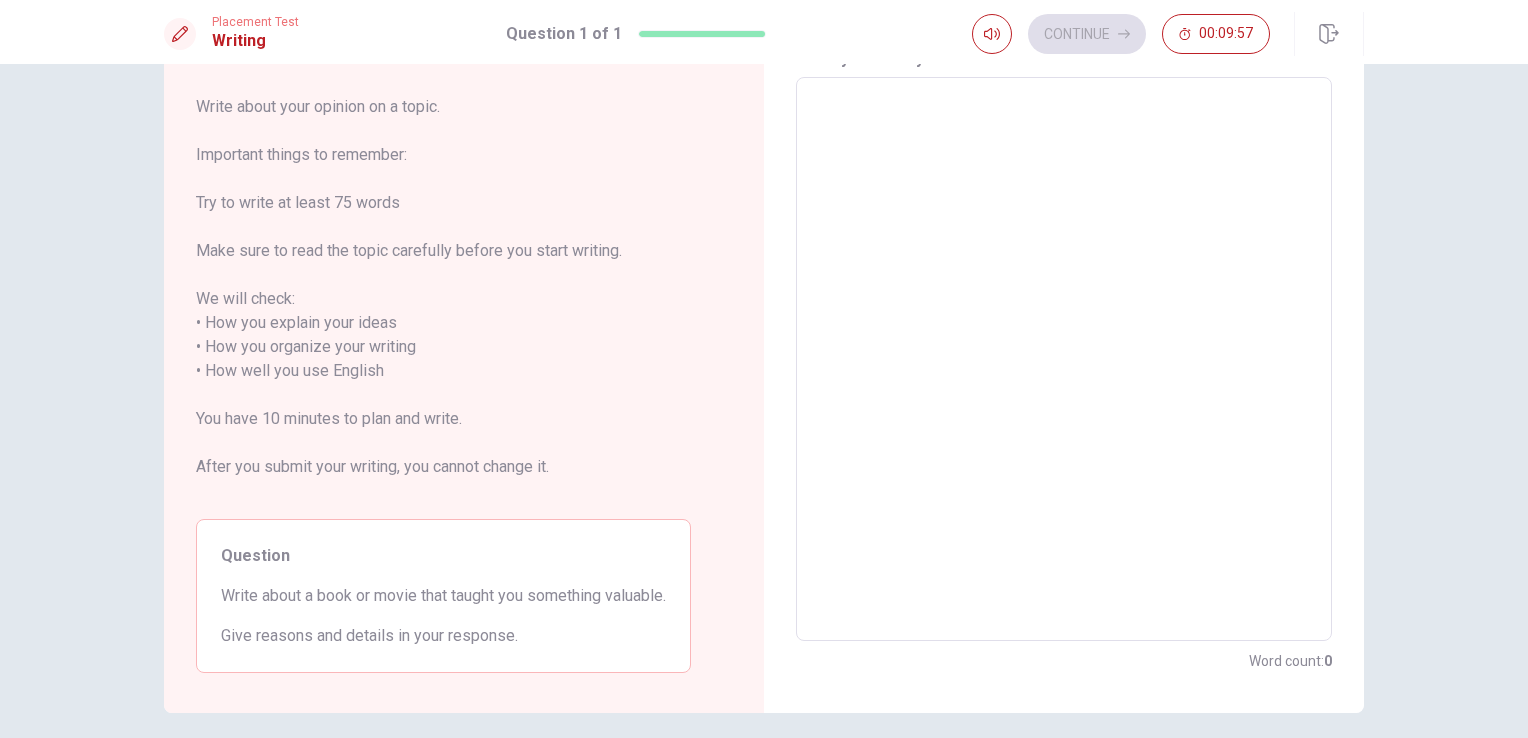 scroll, scrollTop: 0, scrollLeft: 0, axis: both 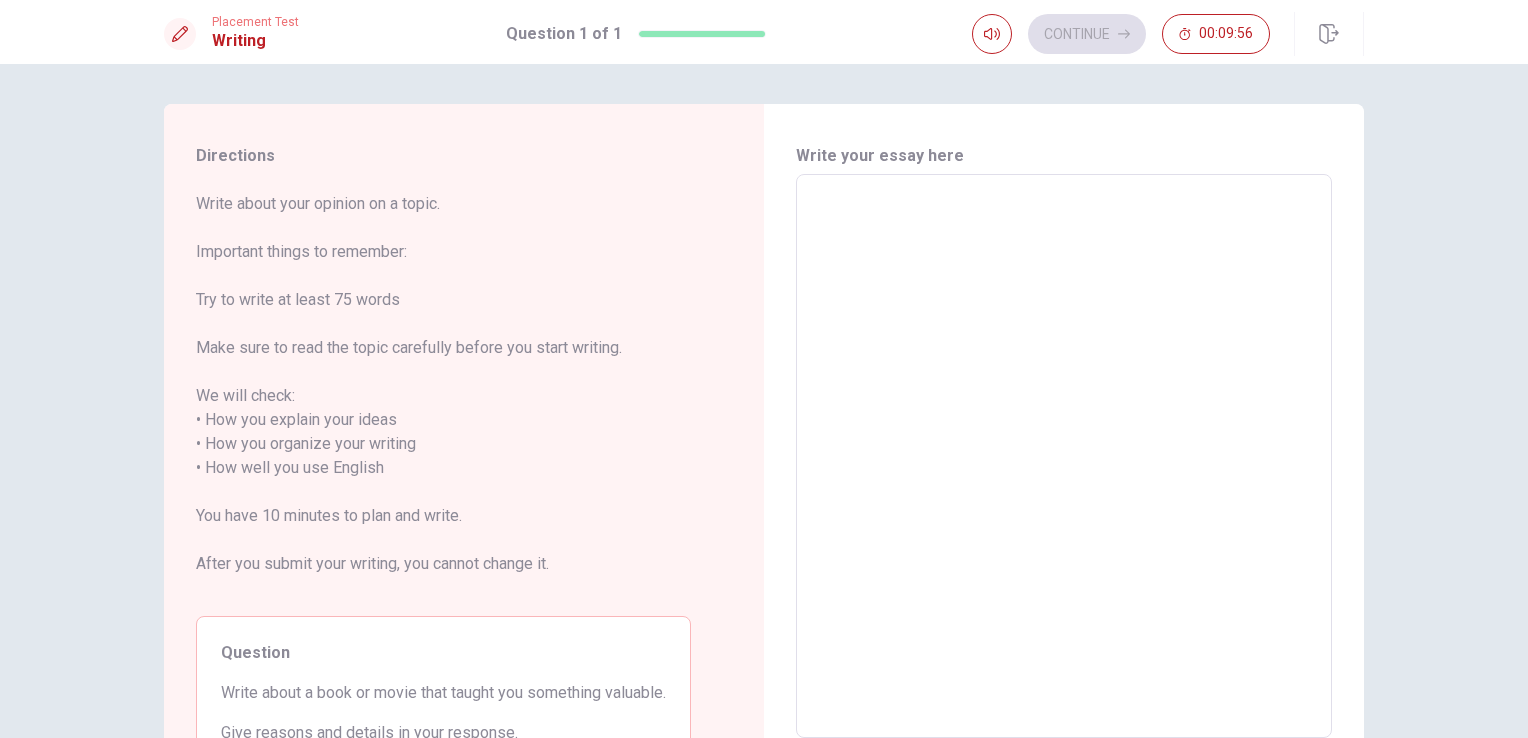 click at bounding box center (1064, 456) 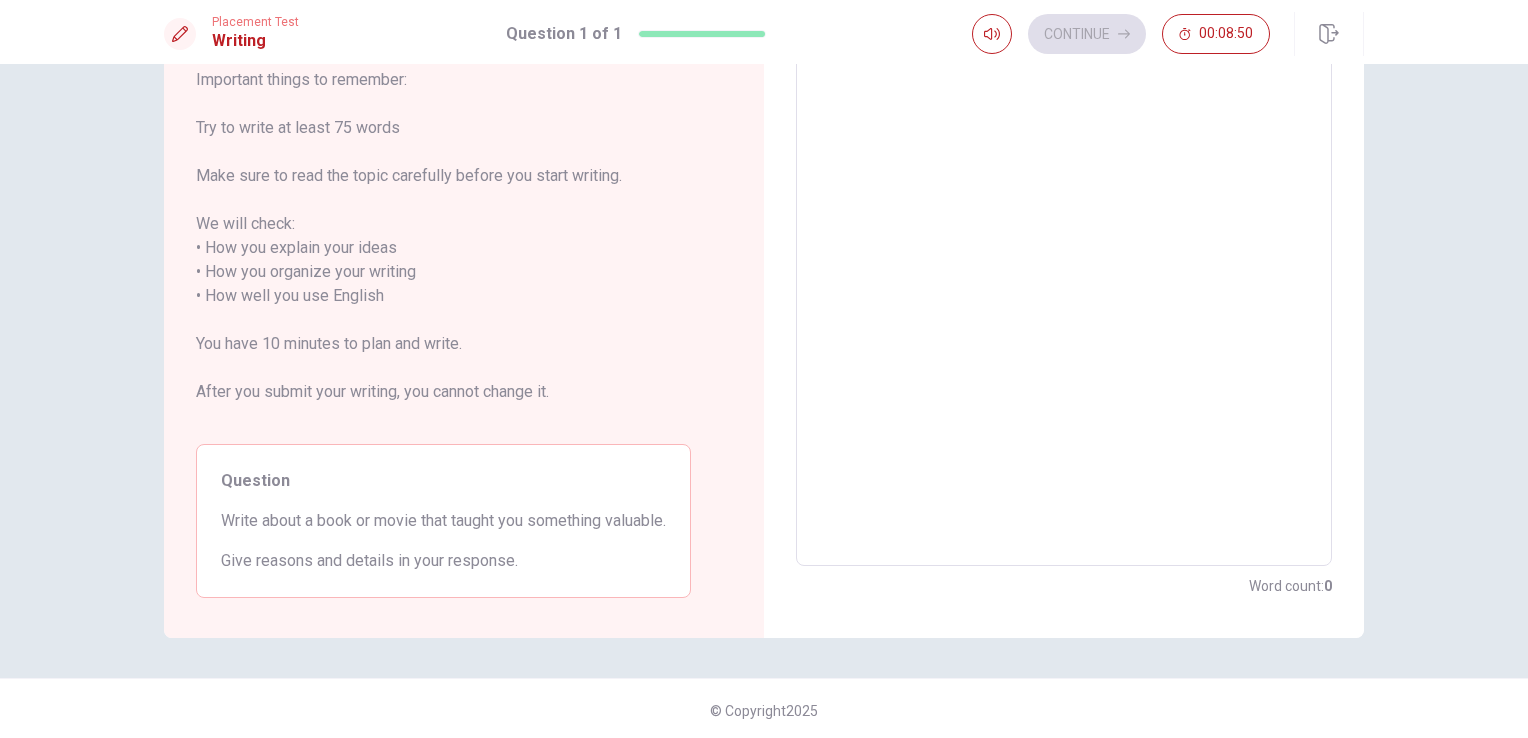 scroll, scrollTop: 175, scrollLeft: 0, axis: vertical 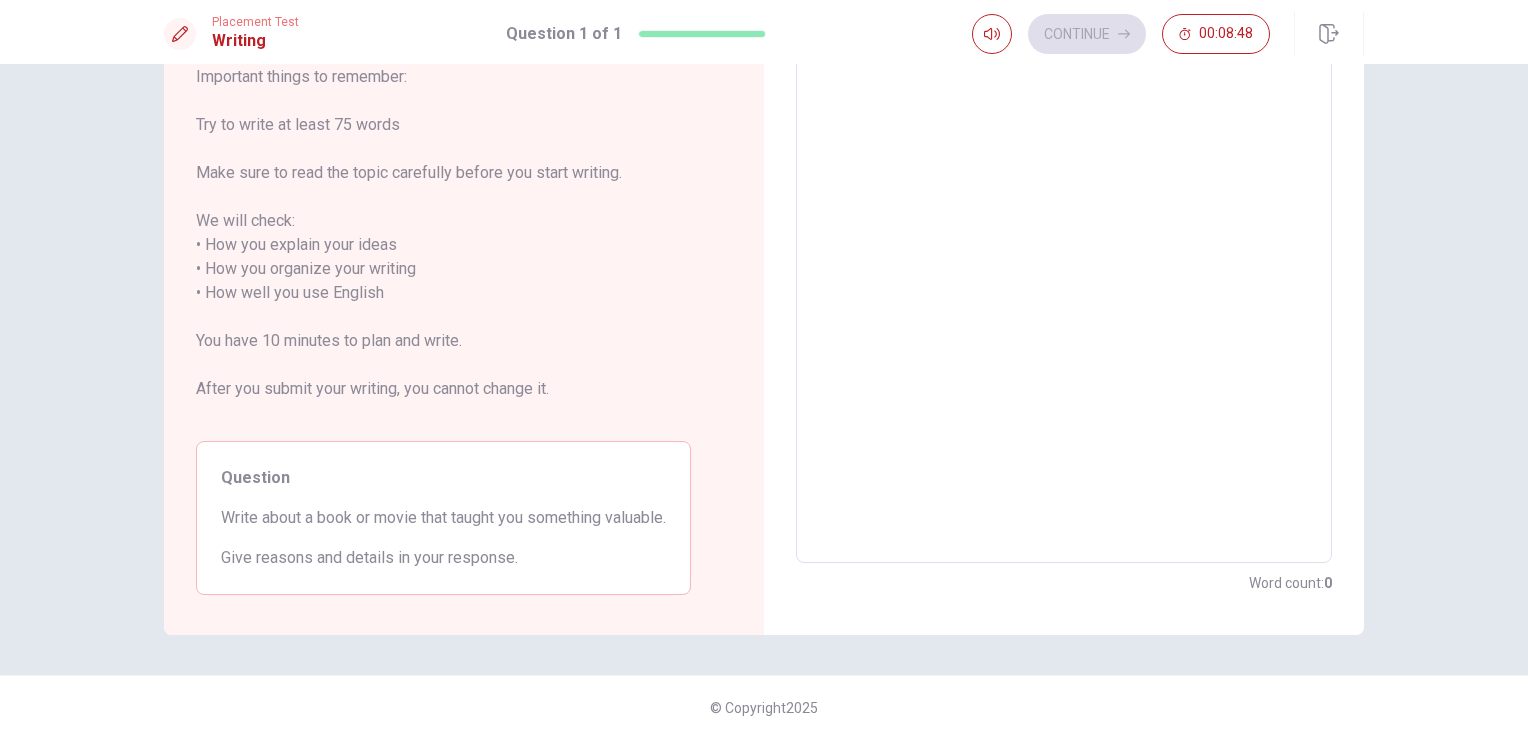 drag, startPoint x: 1326, startPoint y: 585, endPoint x: 1245, endPoint y: 582, distance: 81.055534 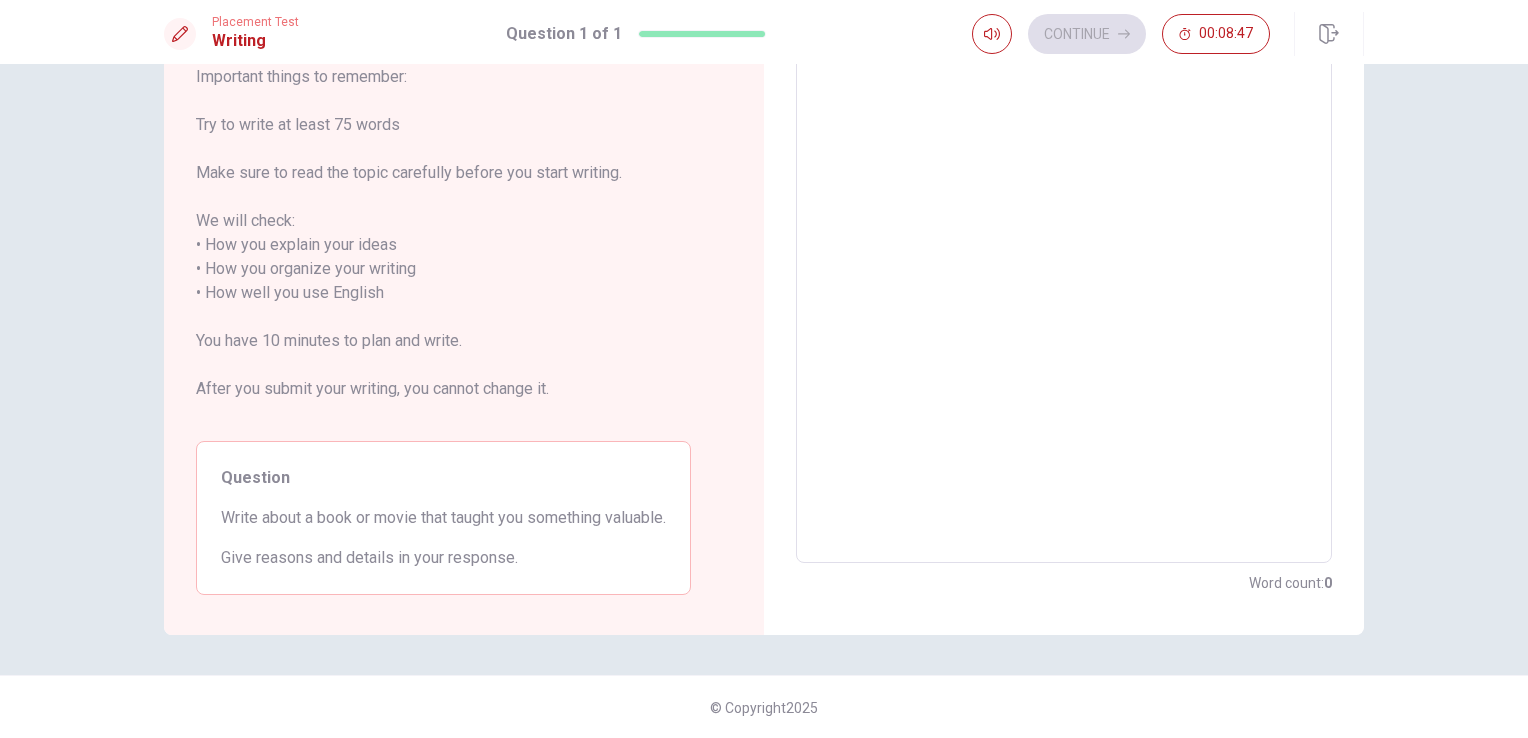 drag, startPoint x: 1245, startPoint y: 582, endPoint x: 1348, endPoint y: 572, distance: 103.4843 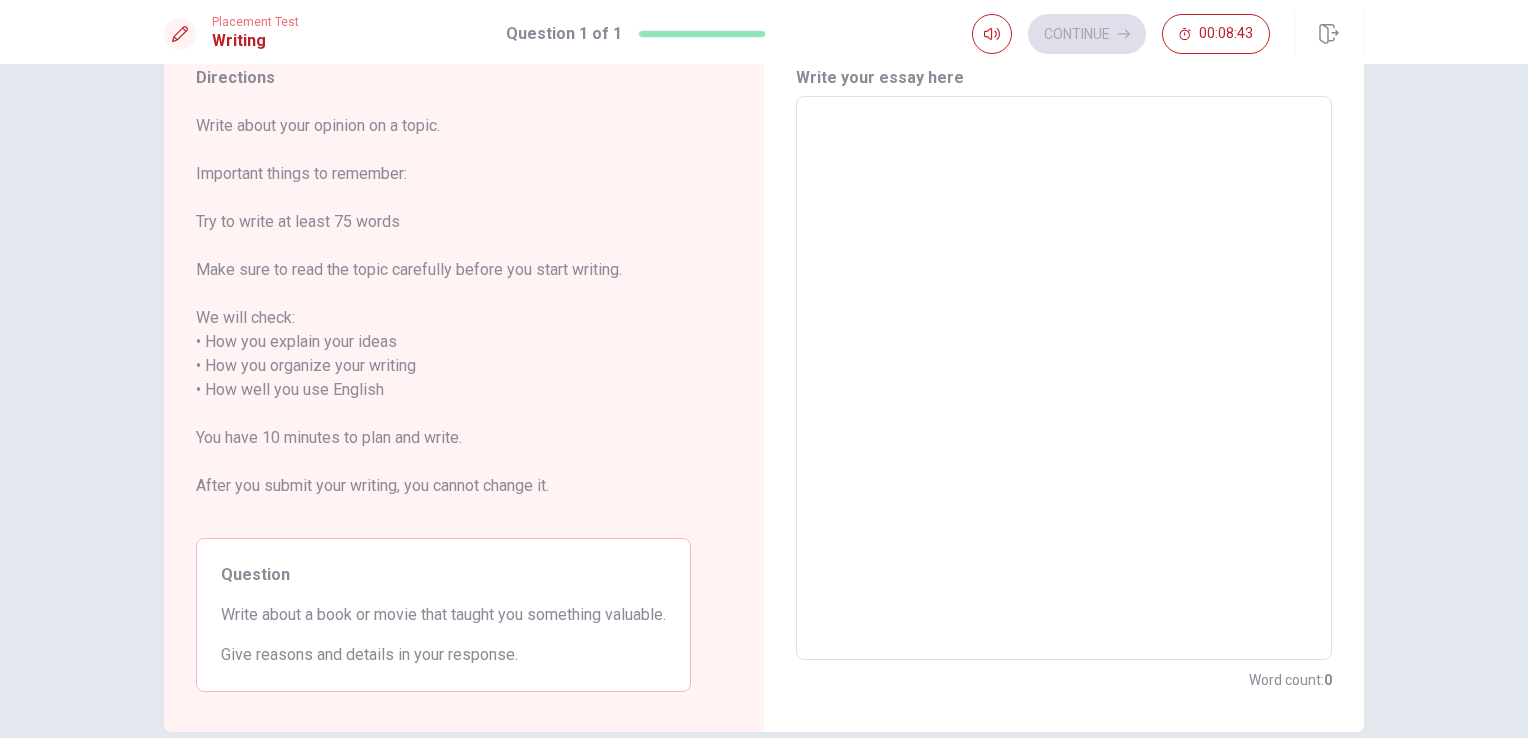 scroll, scrollTop: 0, scrollLeft: 0, axis: both 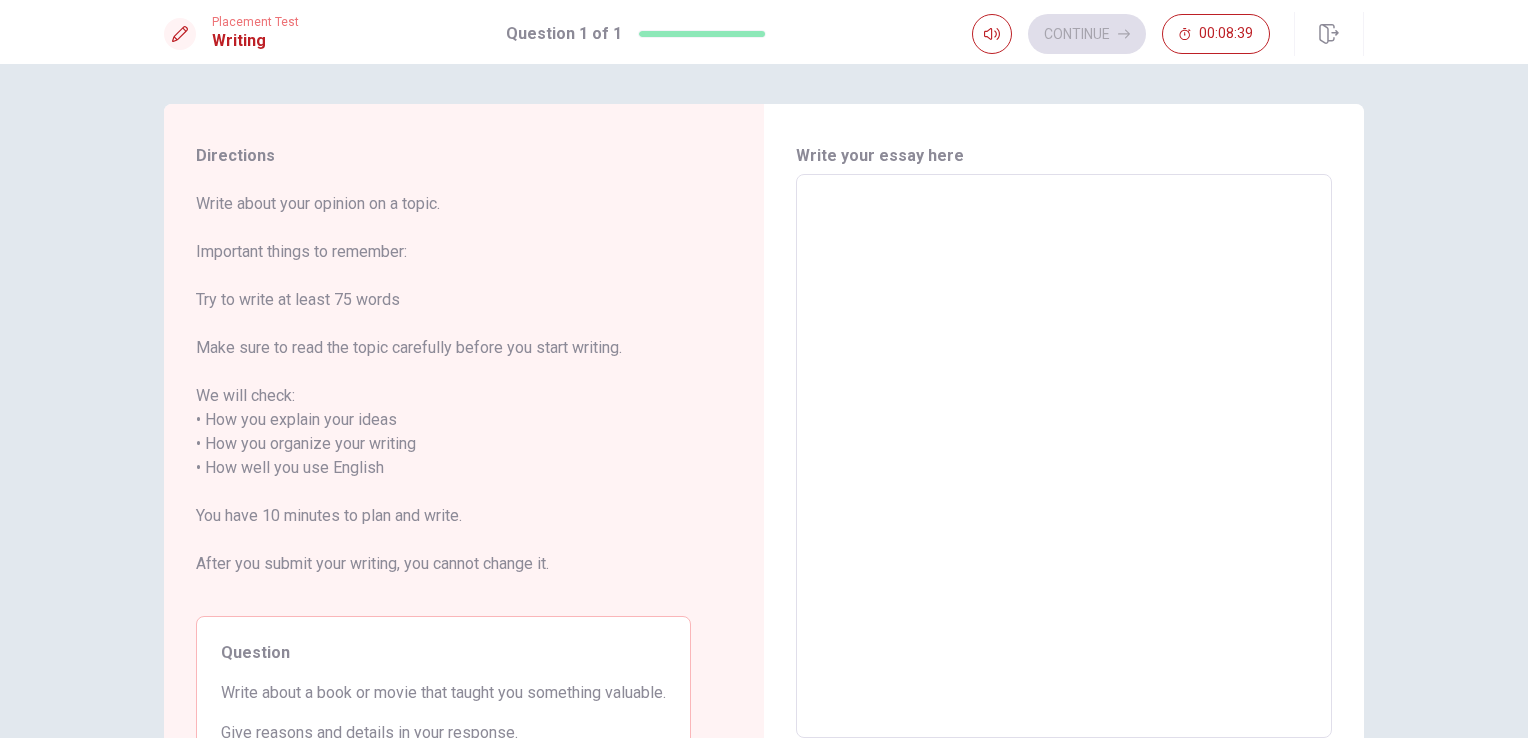 click at bounding box center [1064, 456] 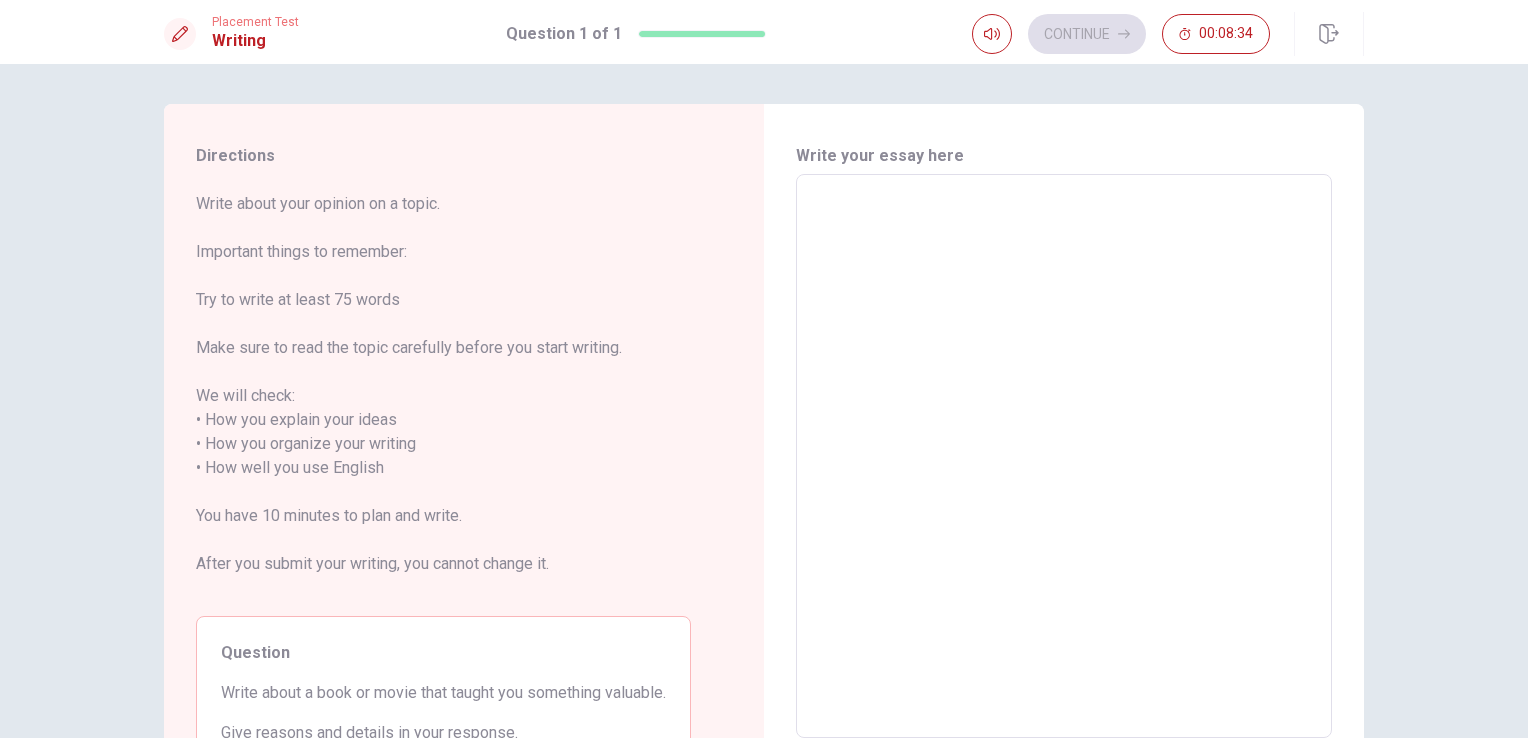 drag, startPoint x: 437, startPoint y: 207, endPoint x: 396, endPoint y: 208, distance: 41.01219 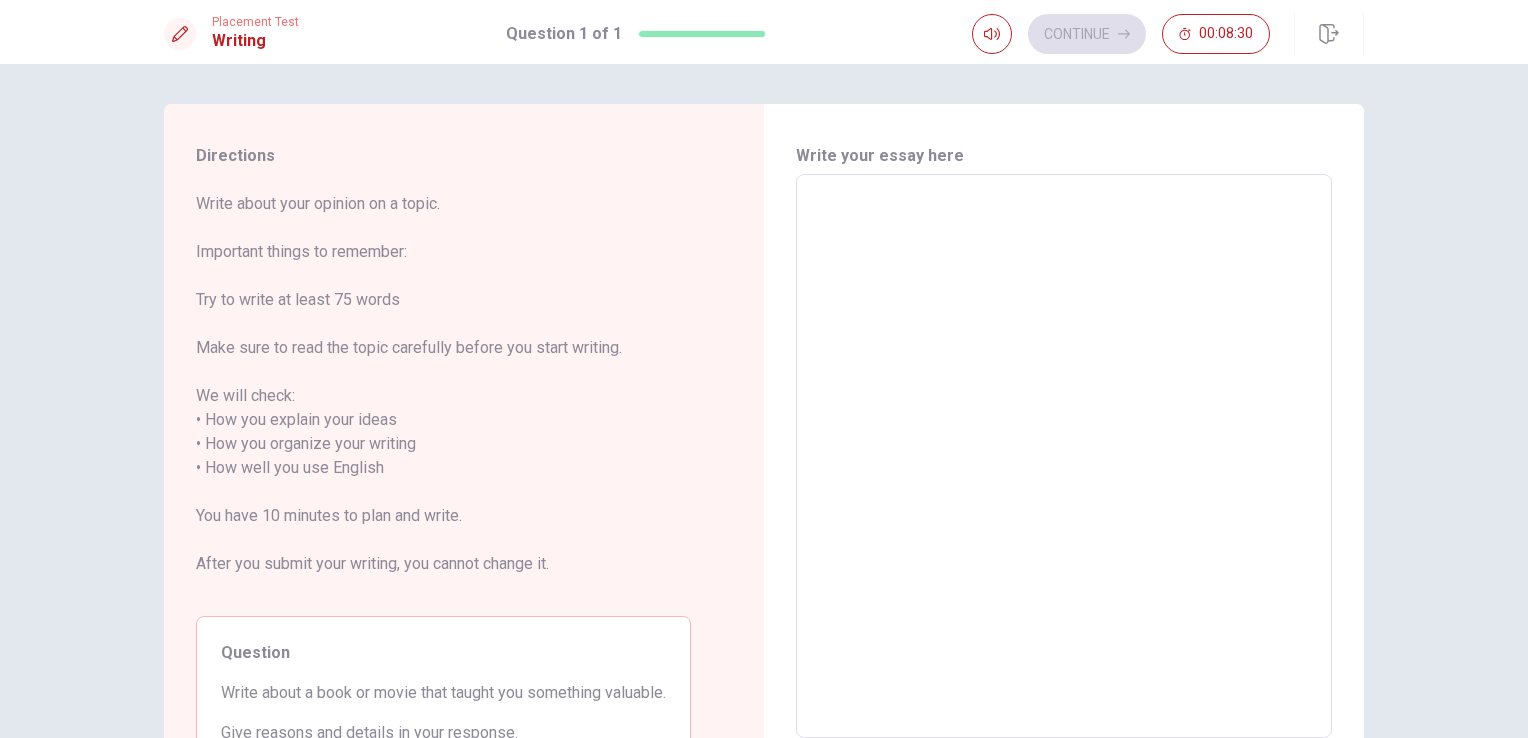 click on "x ​" at bounding box center (1064, 456) 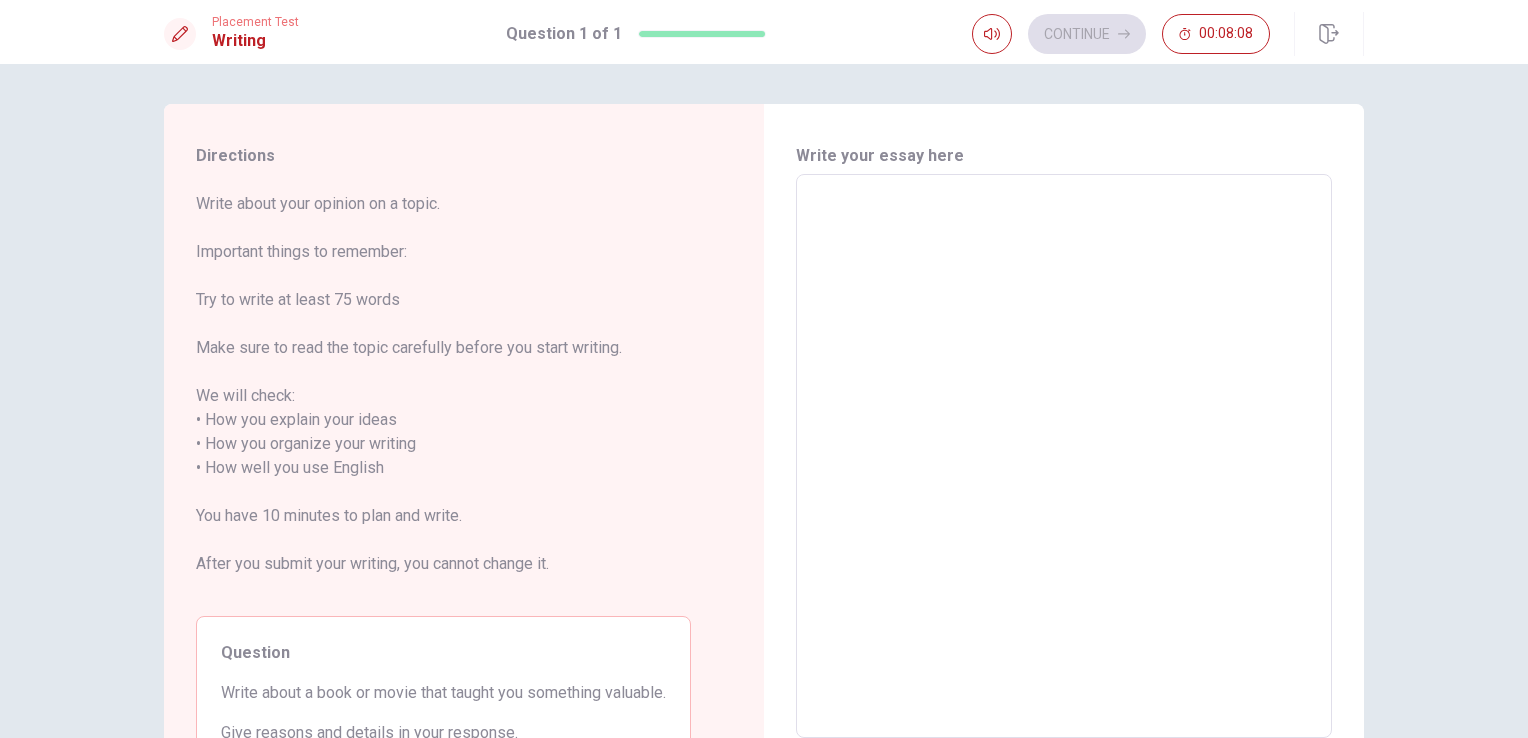 drag, startPoint x: 180, startPoint y: 155, endPoint x: 241, endPoint y: 158, distance: 61.073727 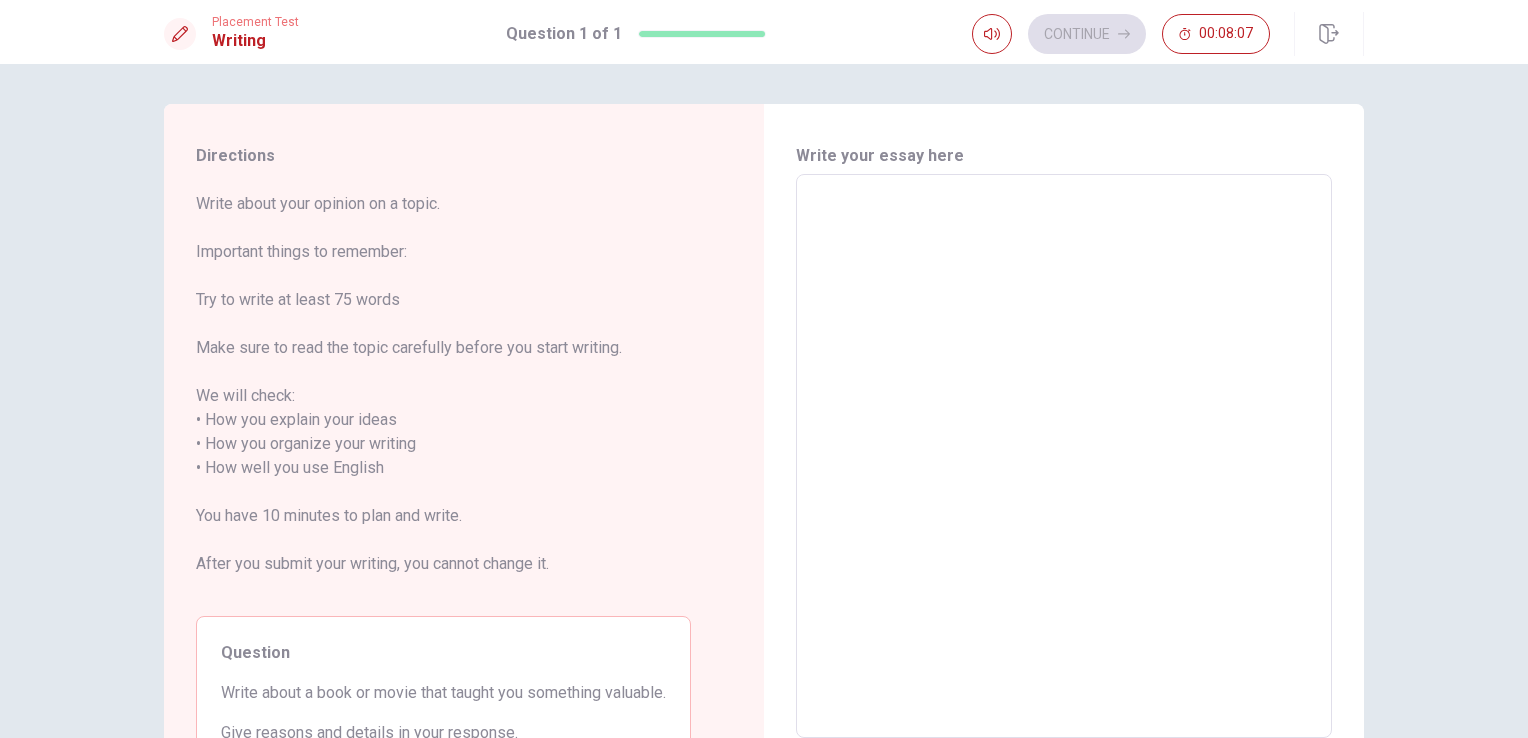 drag, startPoint x: 268, startPoint y: 154, endPoint x: 189, endPoint y: 154, distance: 79 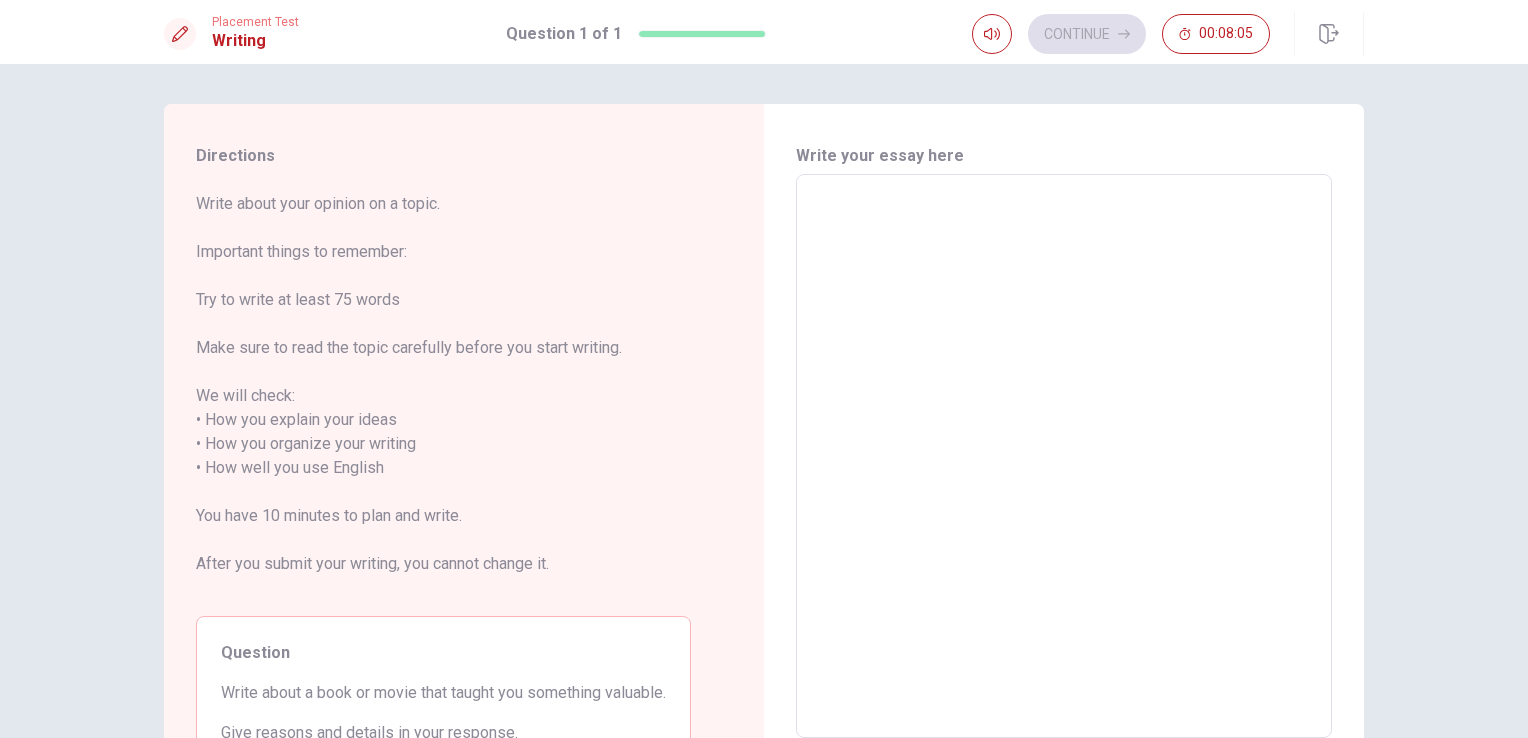 drag, startPoint x: 192, startPoint y: 154, endPoint x: 244, endPoint y: 163, distance: 52.773098 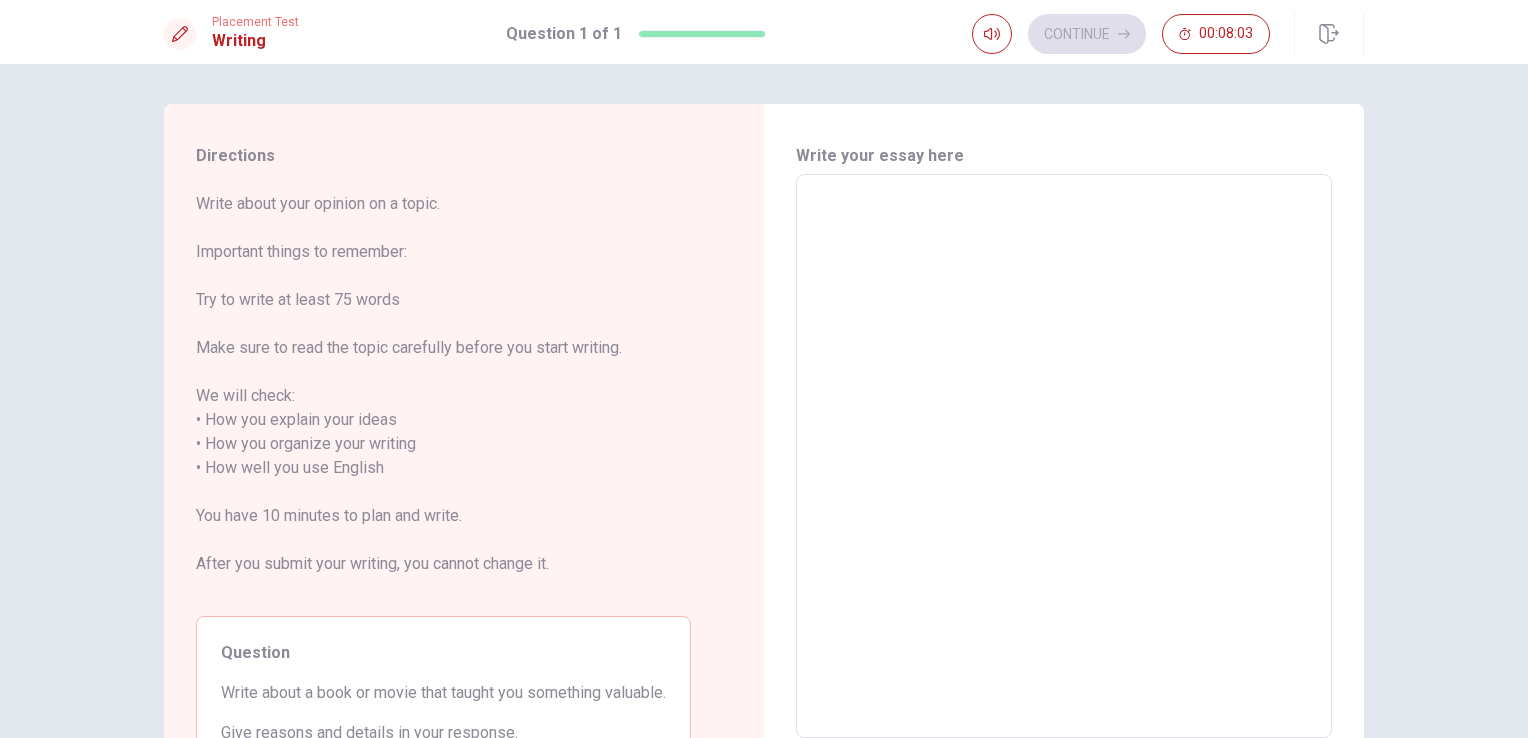 drag, startPoint x: 190, startPoint y: 202, endPoint x: 410, endPoint y: 225, distance: 221.199 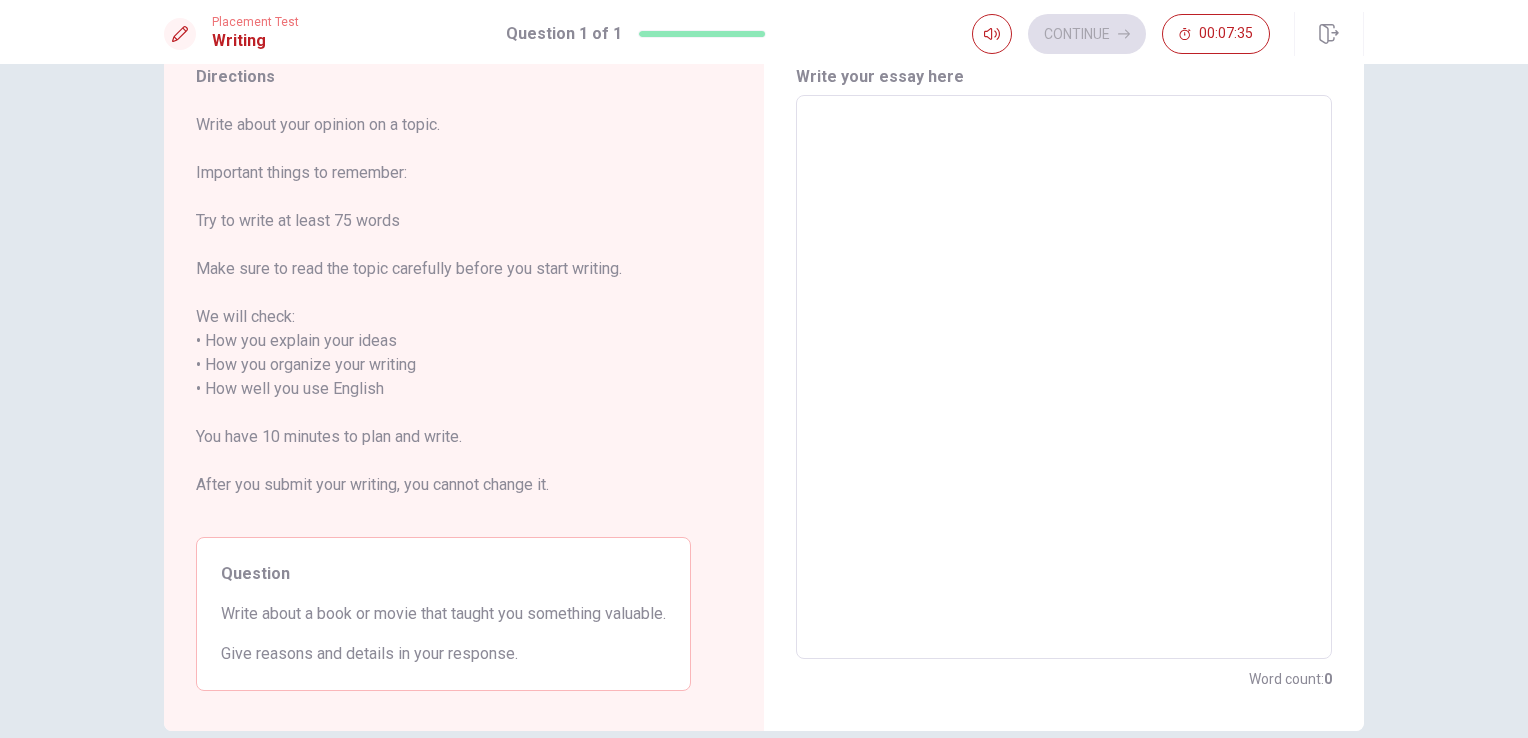 scroll, scrollTop: 0, scrollLeft: 0, axis: both 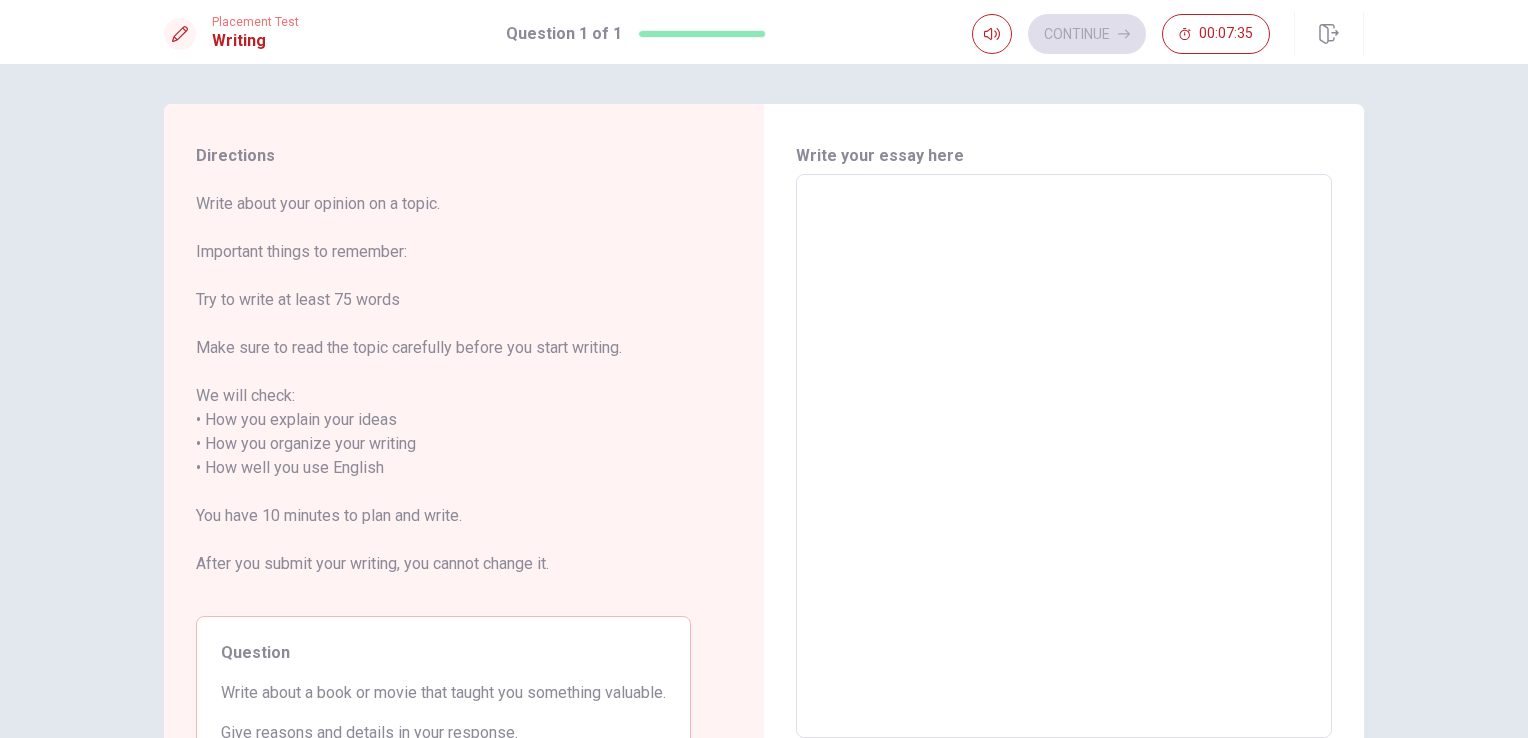 click at bounding box center [1064, 456] 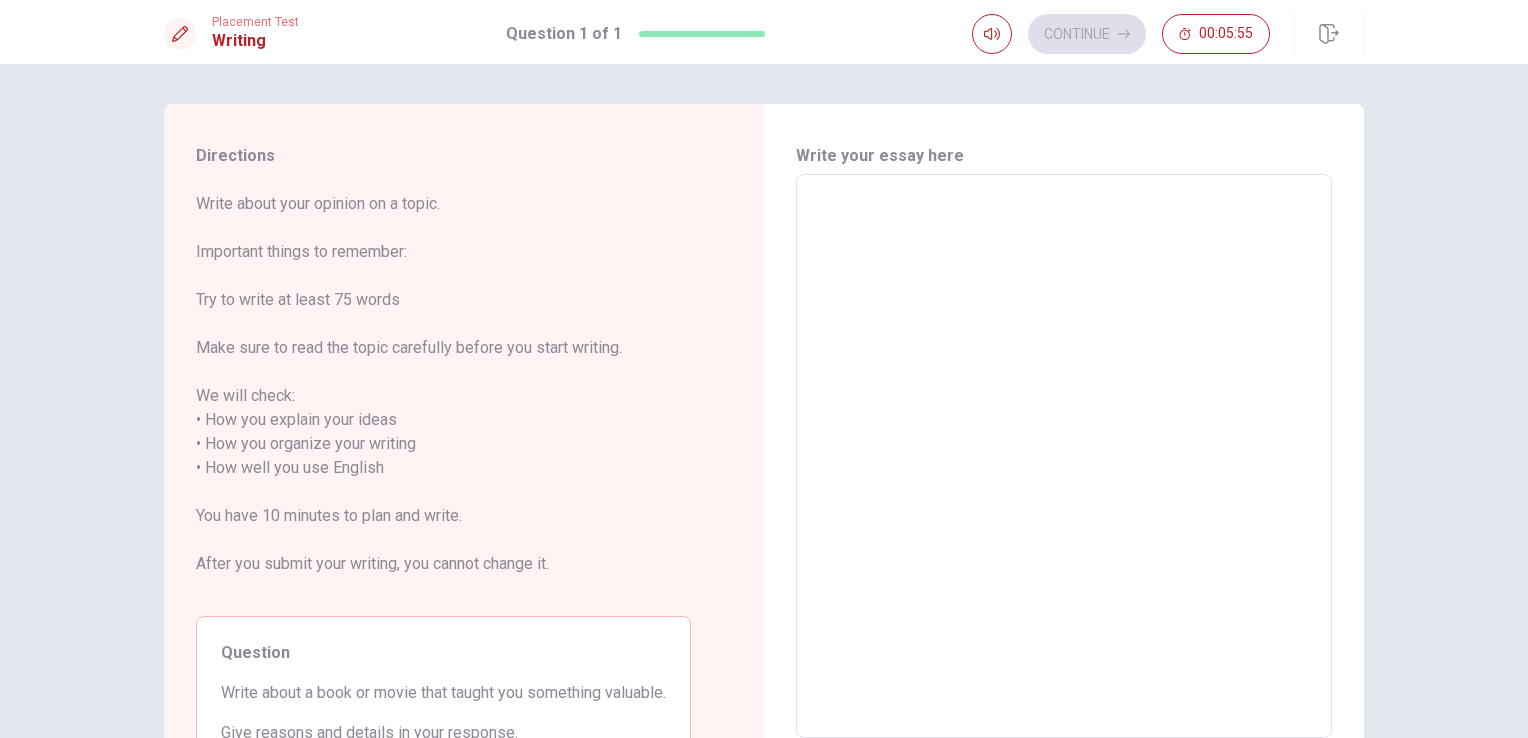 click on "x ​" at bounding box center (1064, 456) 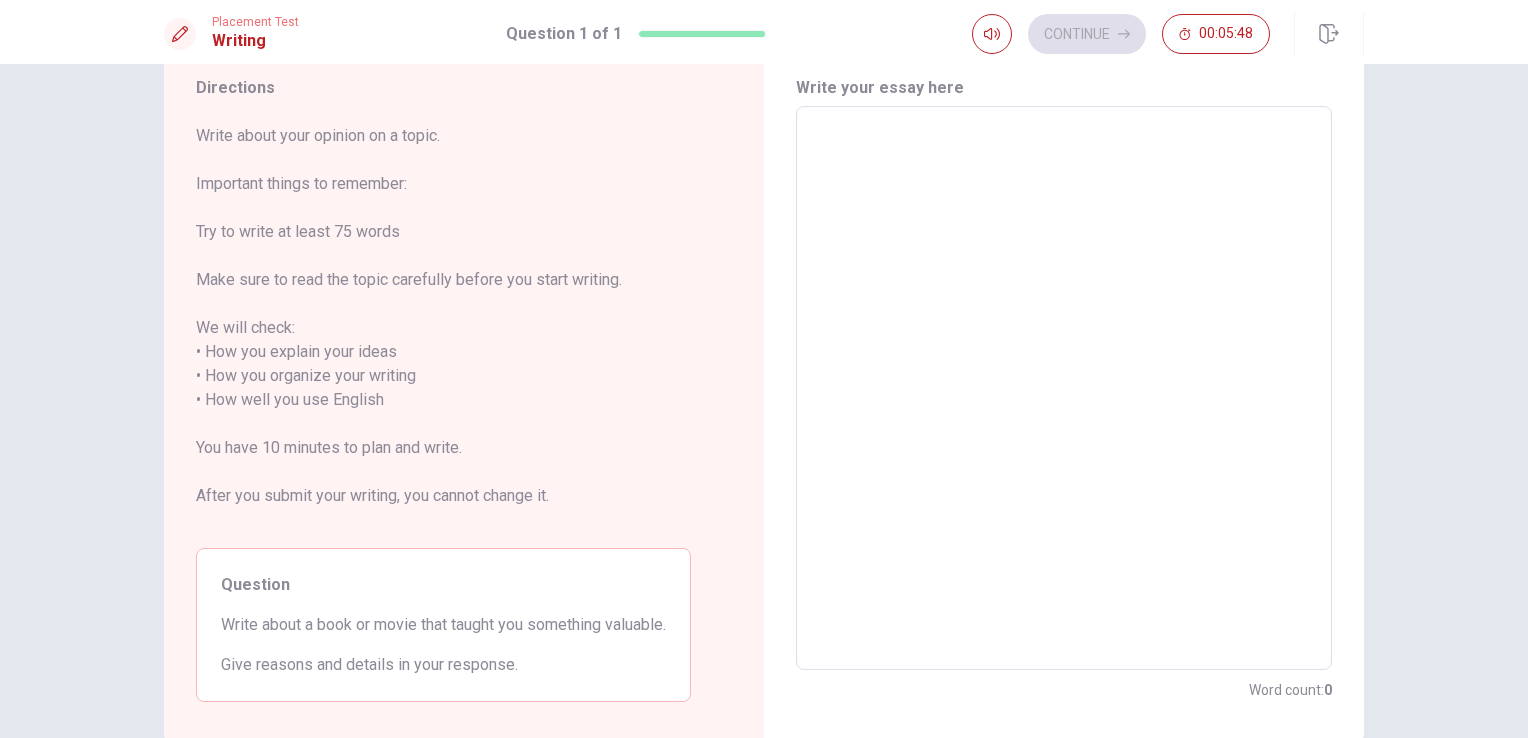 scroll, scrollTop: 0, scrollLeft: 0, axis: both 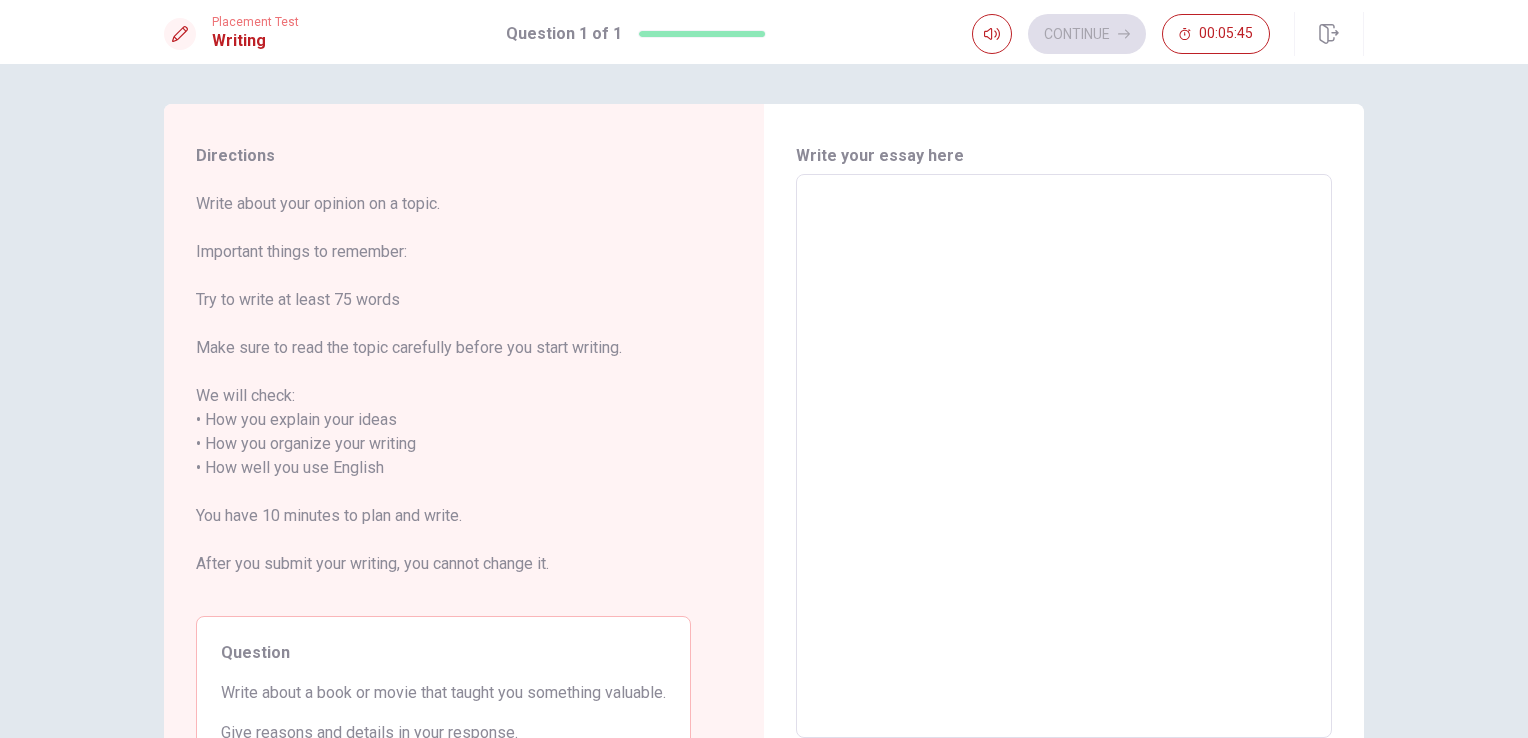 click on "x ​" at bounding box center (1064, 456) 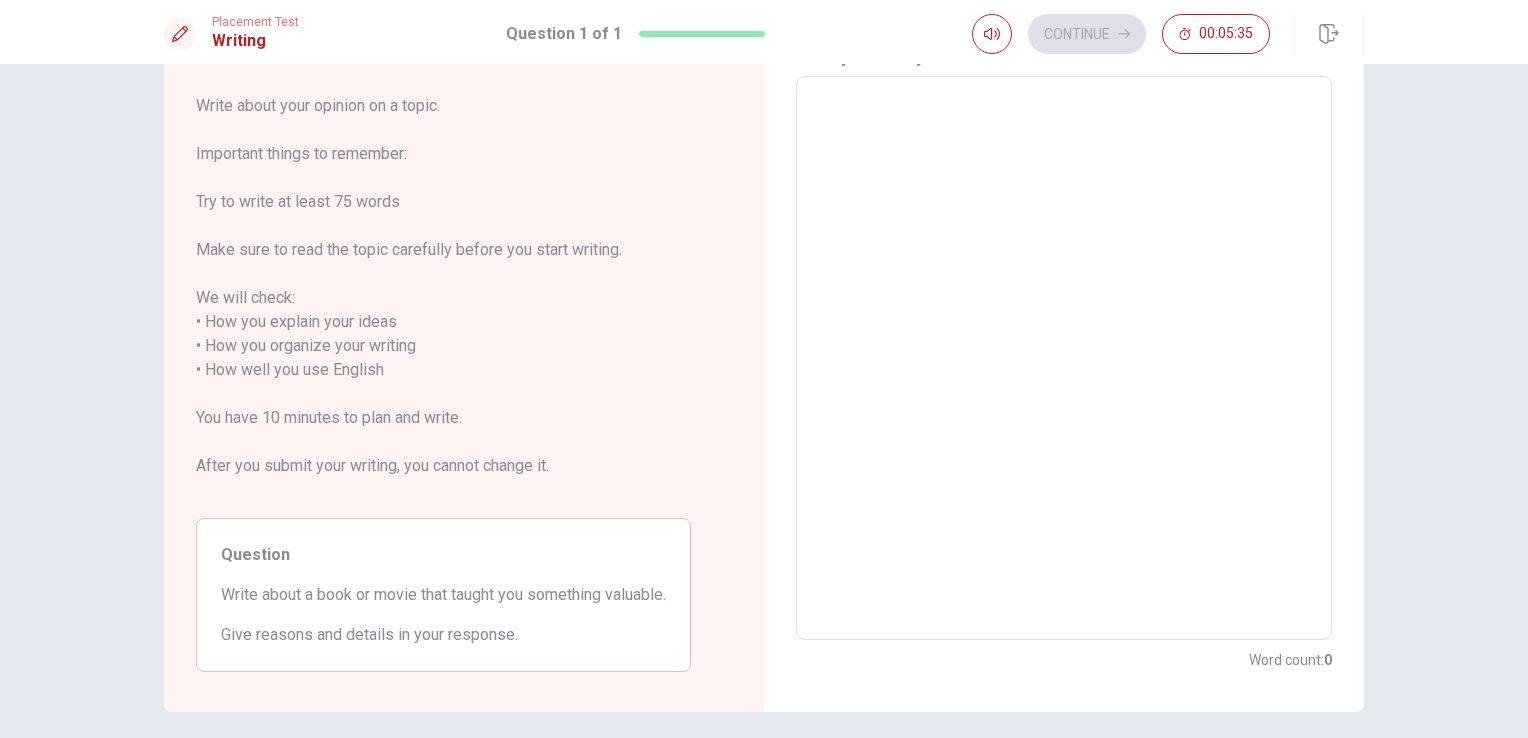 scroll, scrollTop: 0, scrollLeft: 0, axis: both 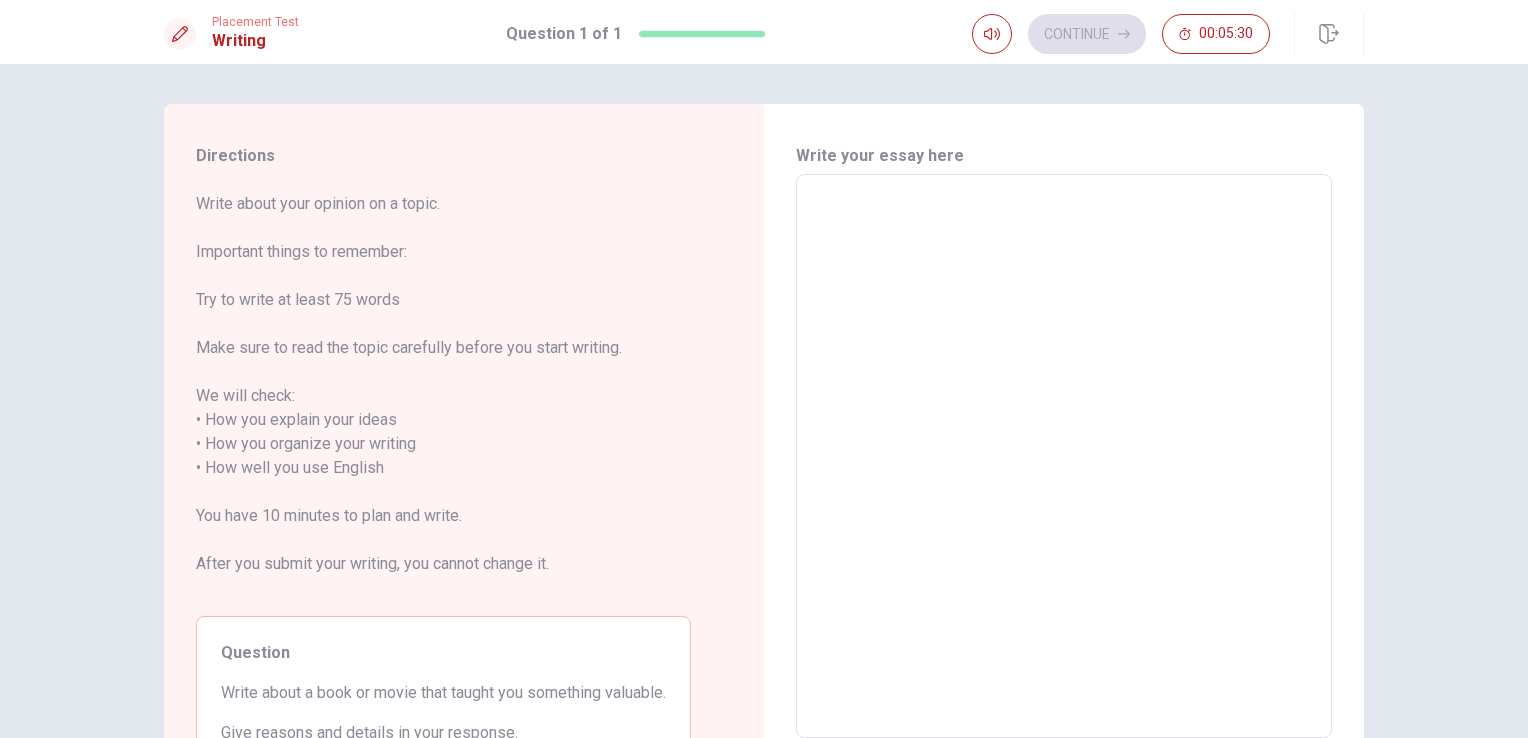 type on "[PERSON_NAME]" 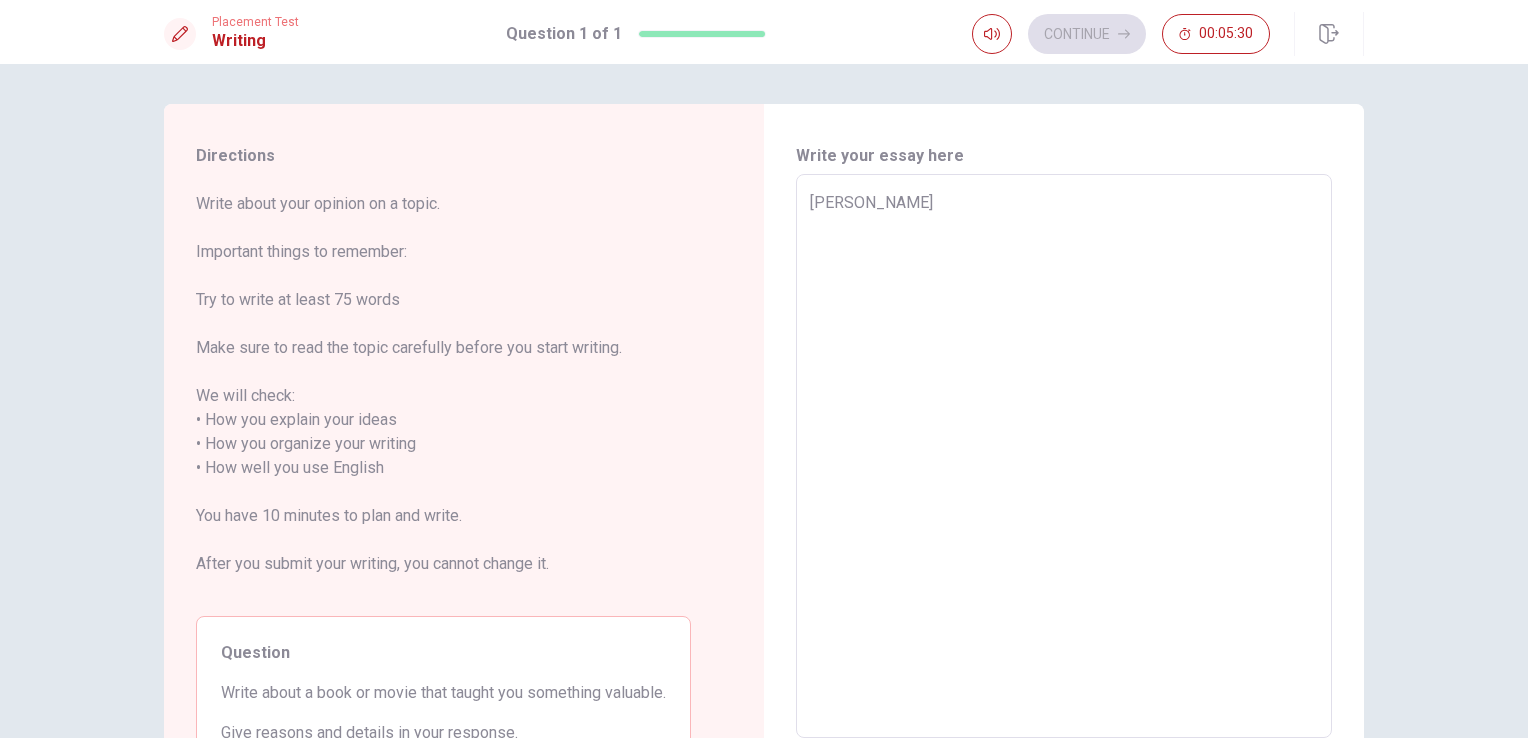 type on "[PERSON_NAME]" 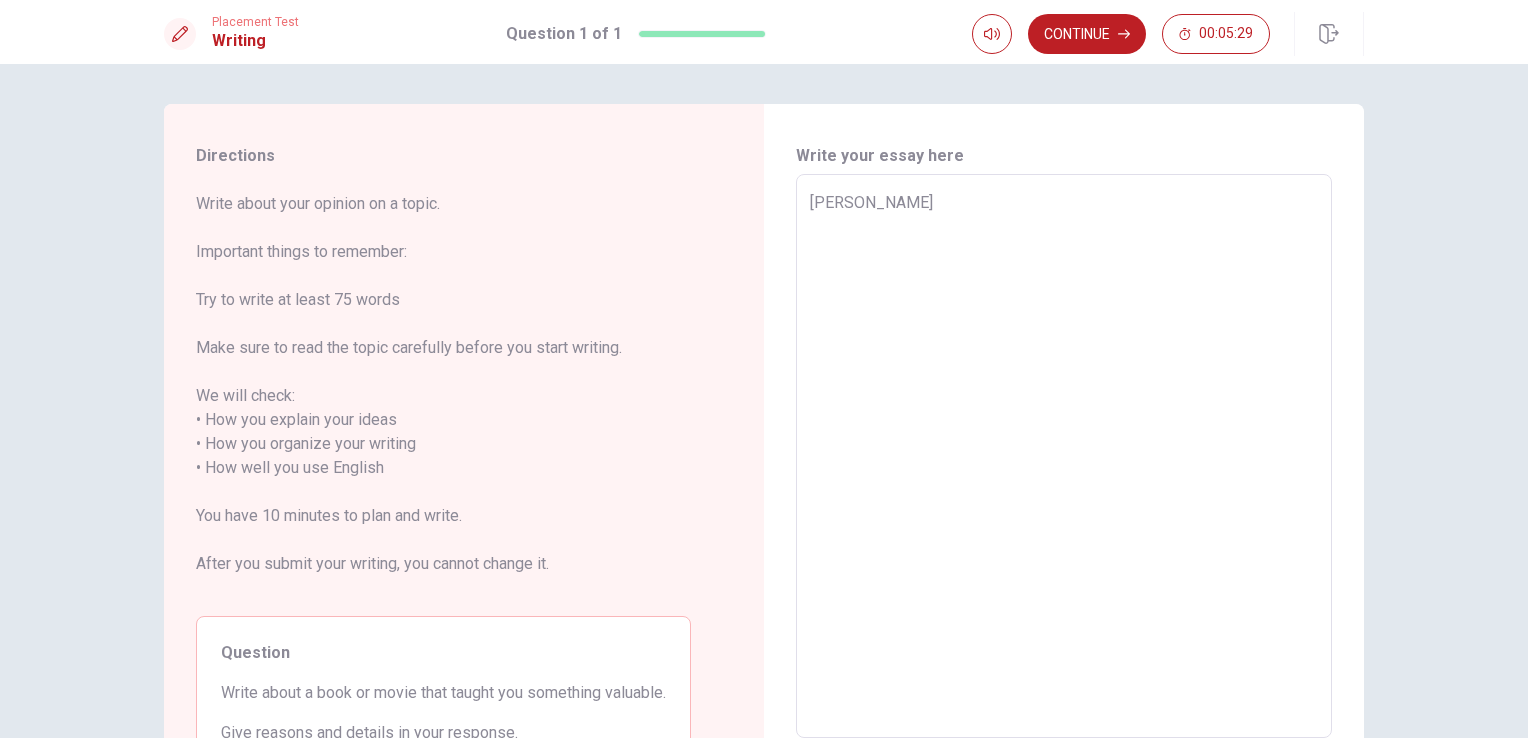 type on "x" 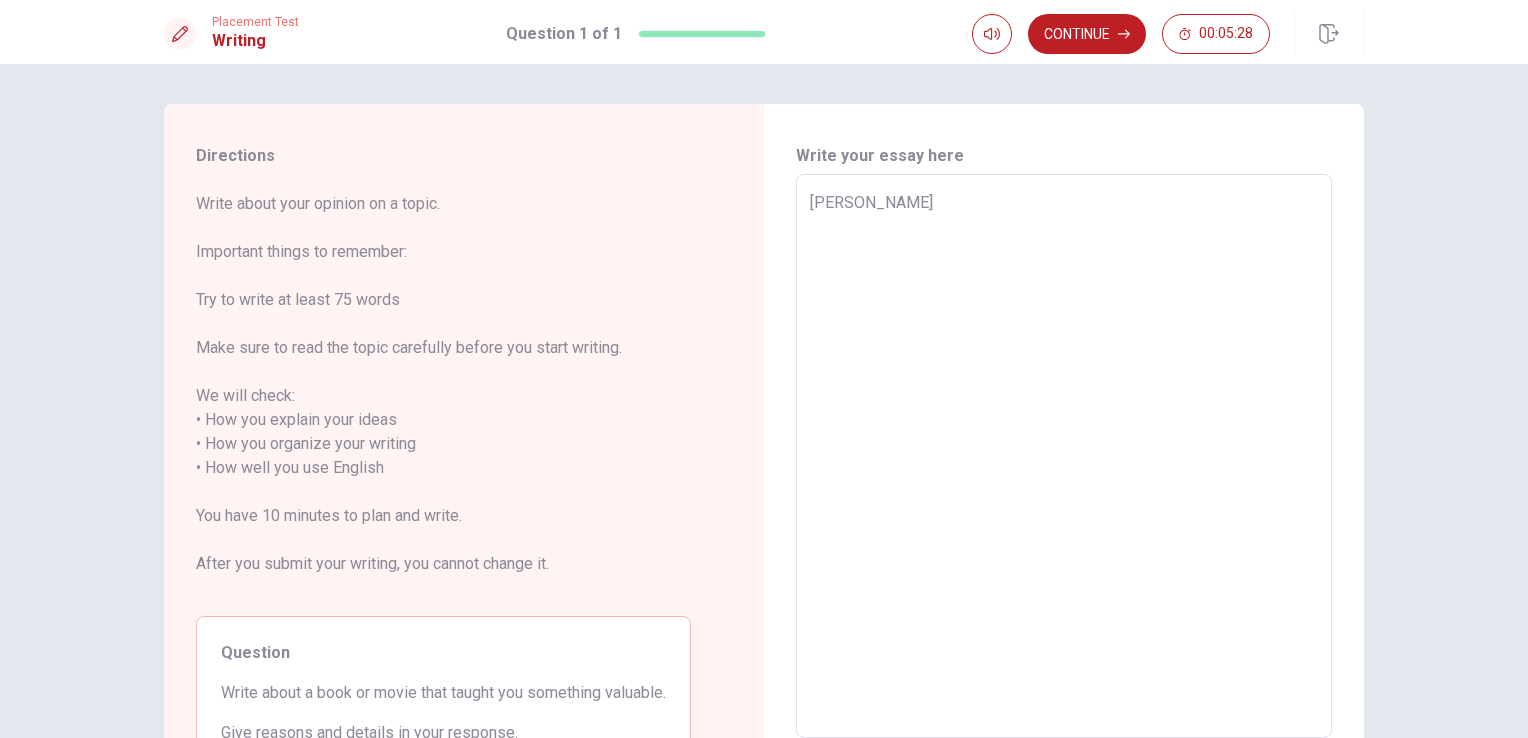 type on "[PERSON_NAME]" 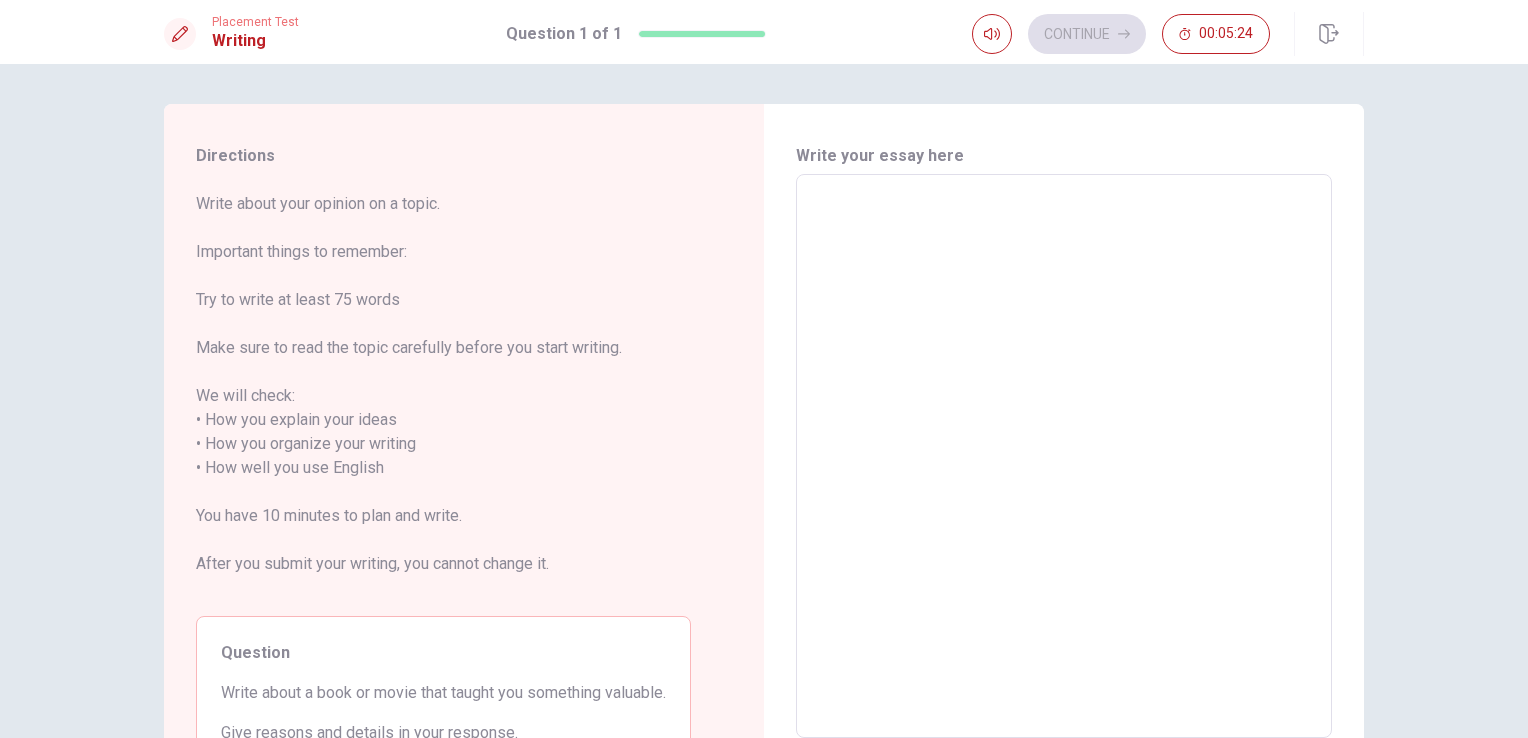 type on "F" 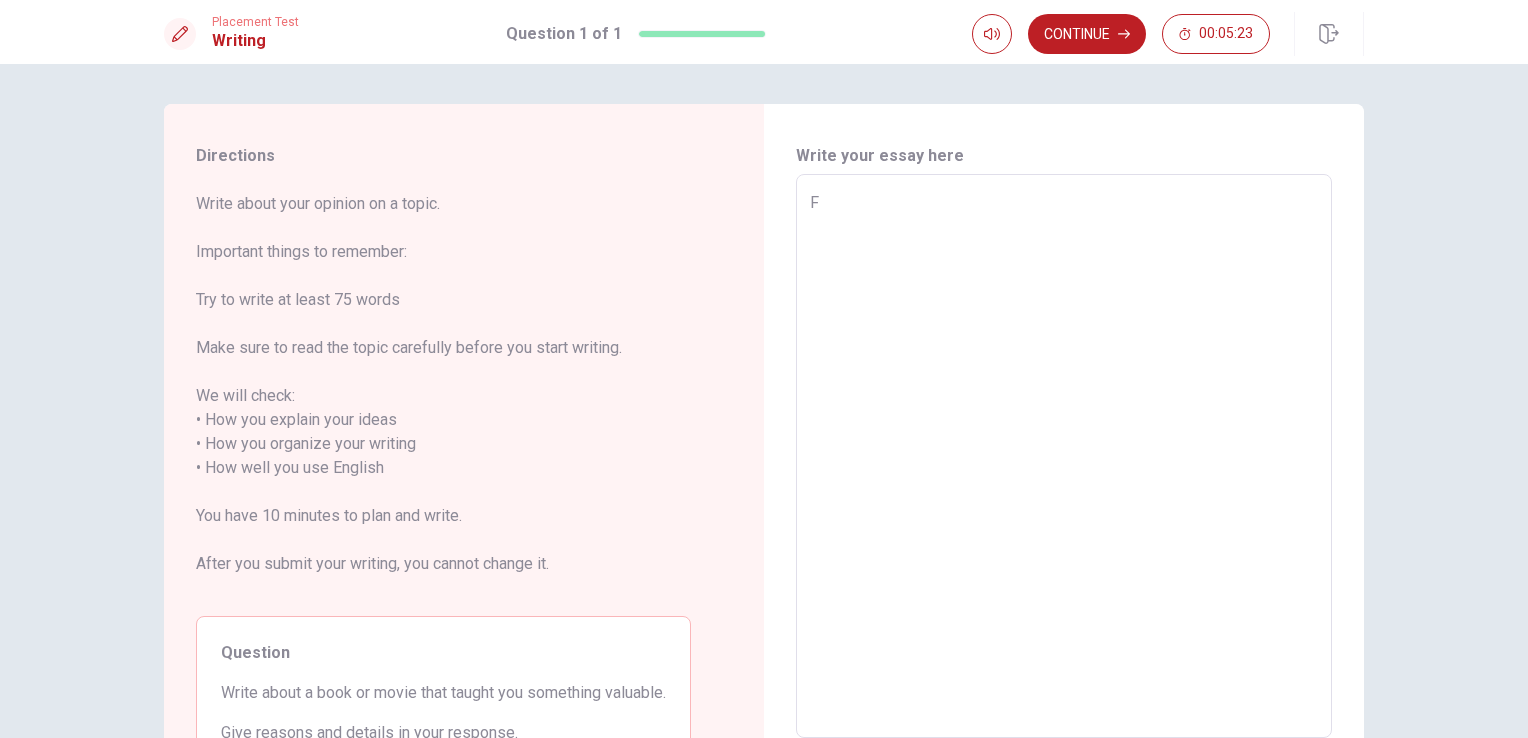type on "x" 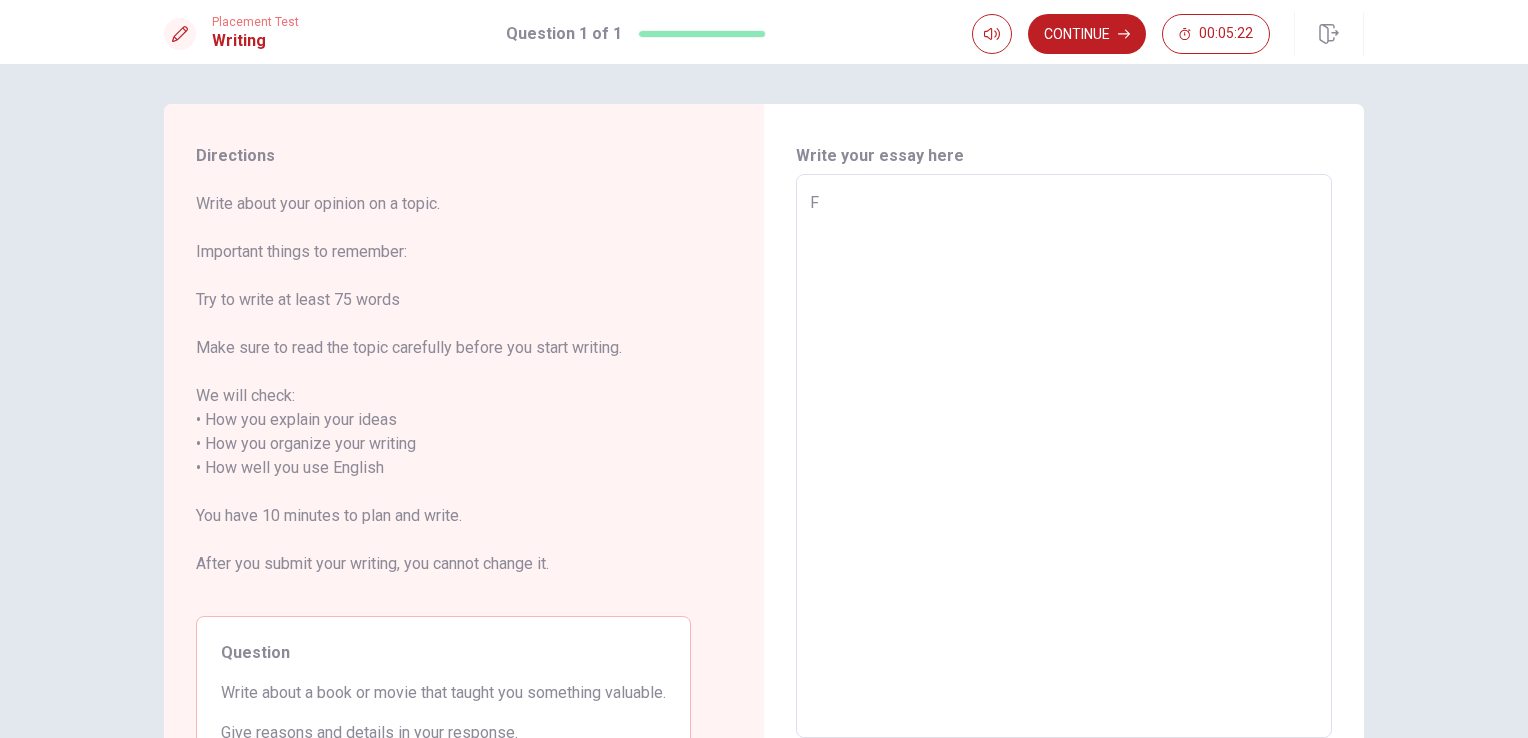 type 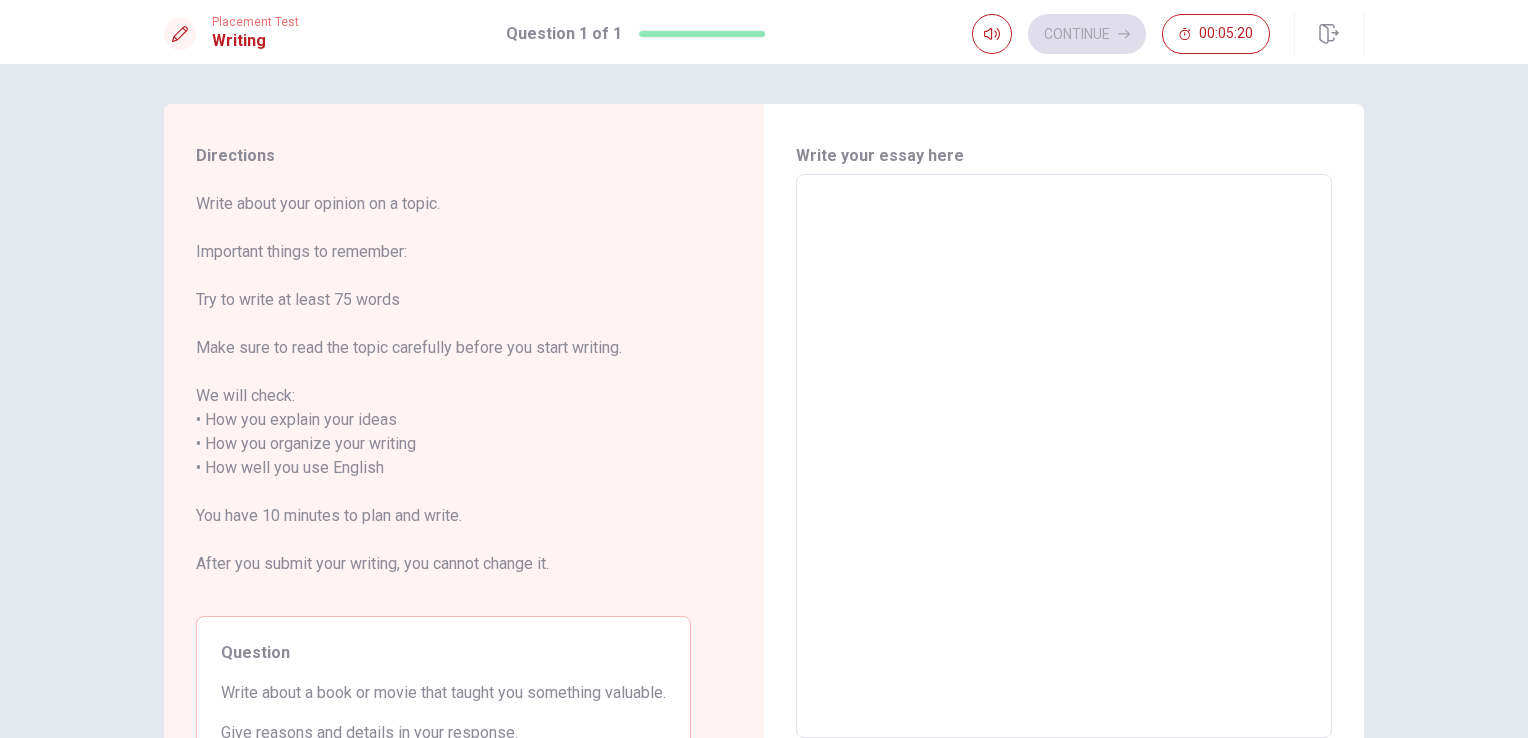 type on "A" 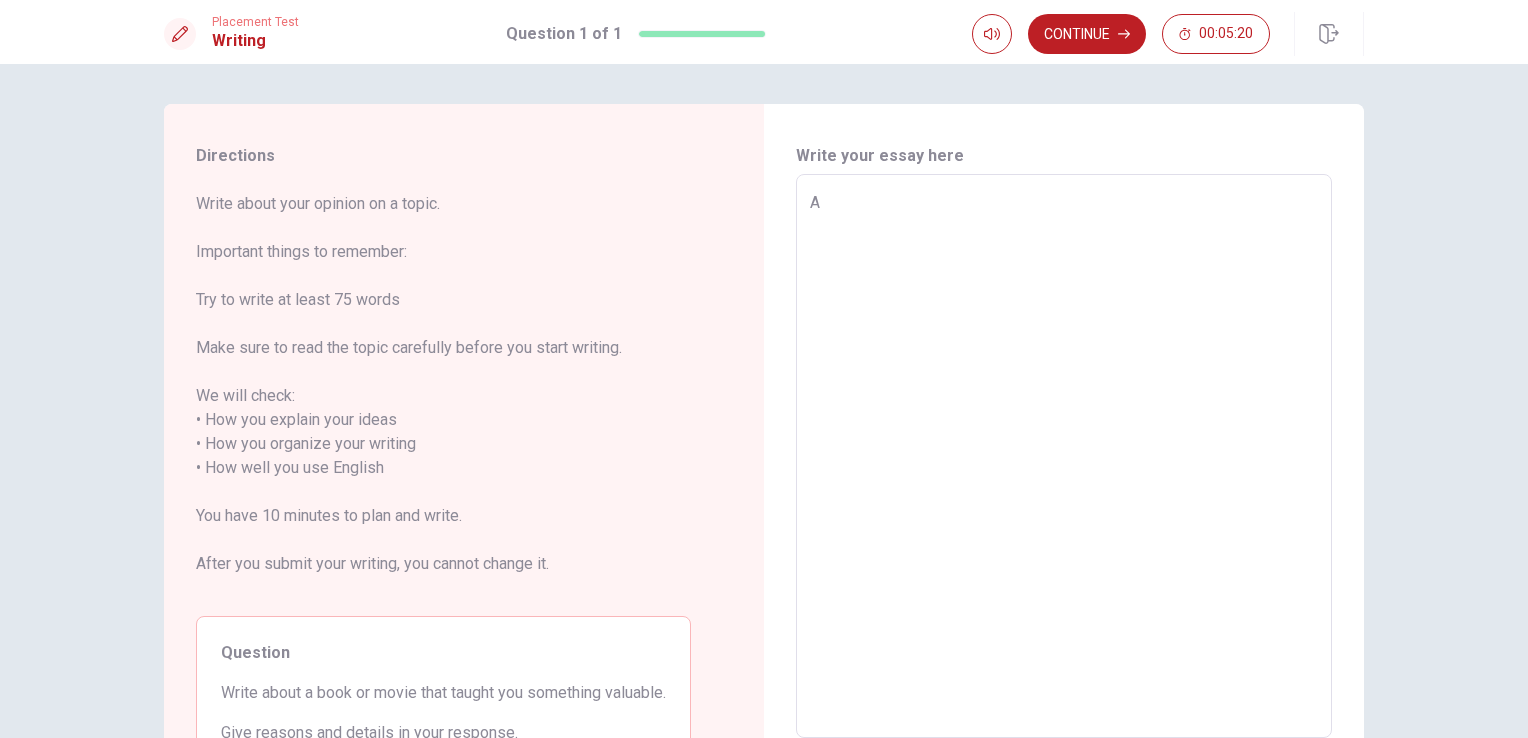 type on "x" 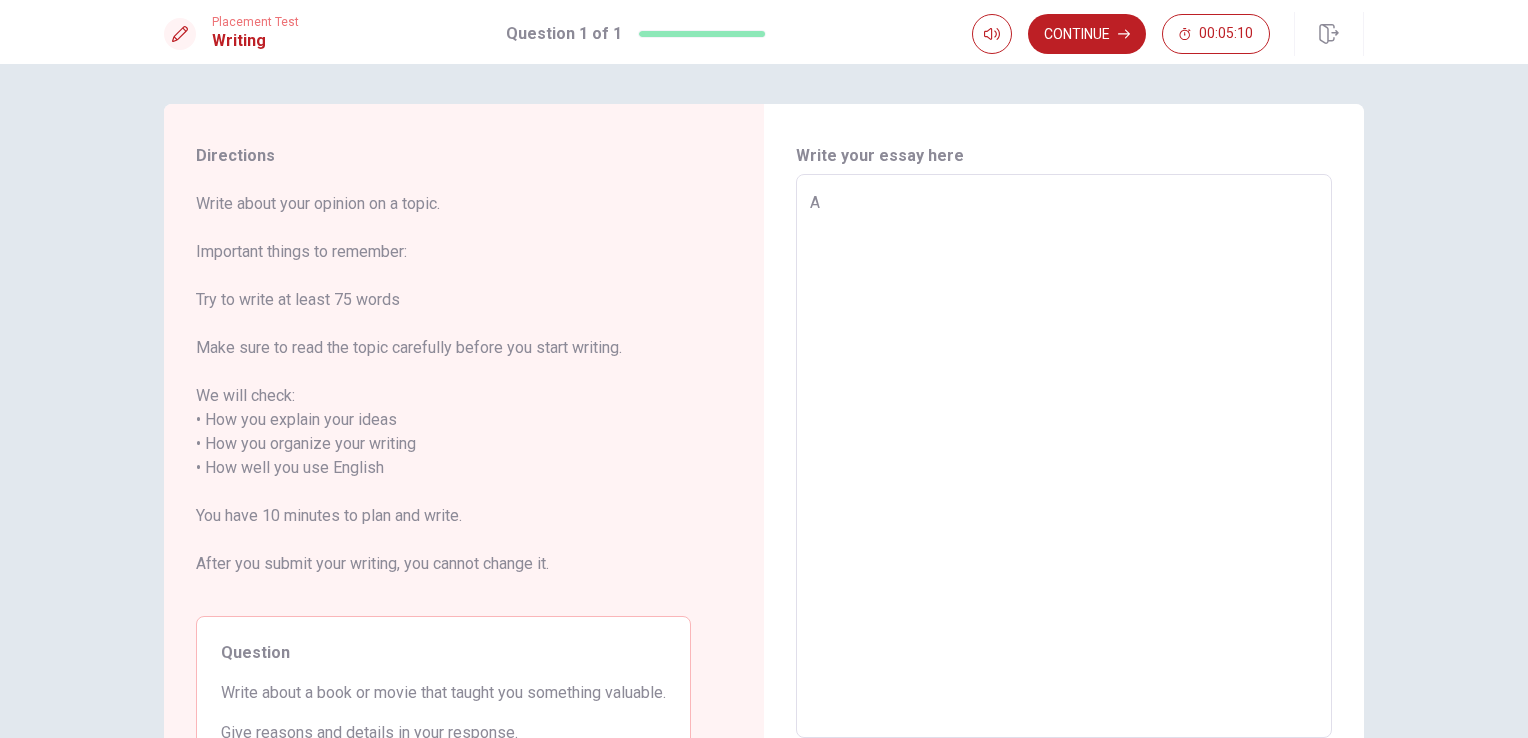 type on "x" 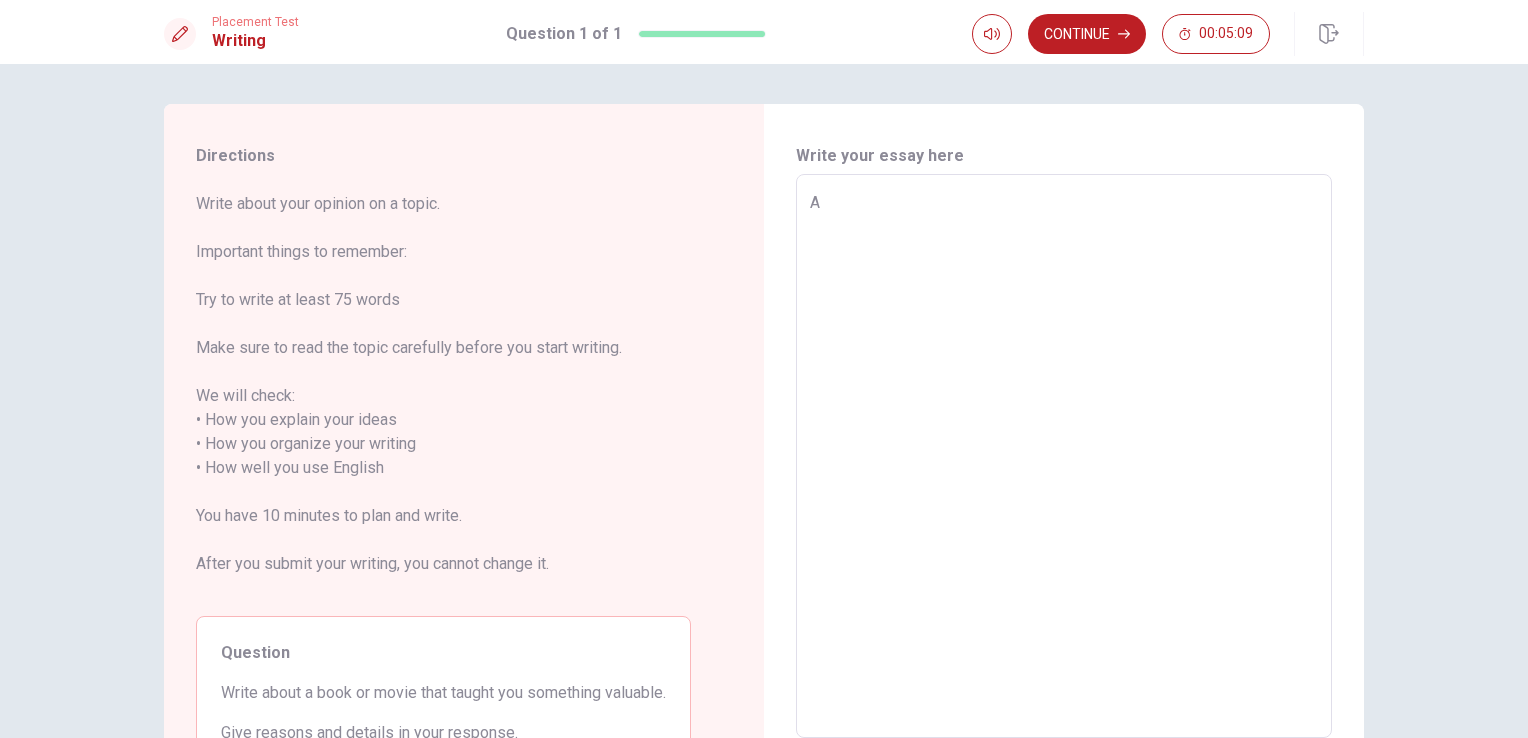 type on "A" 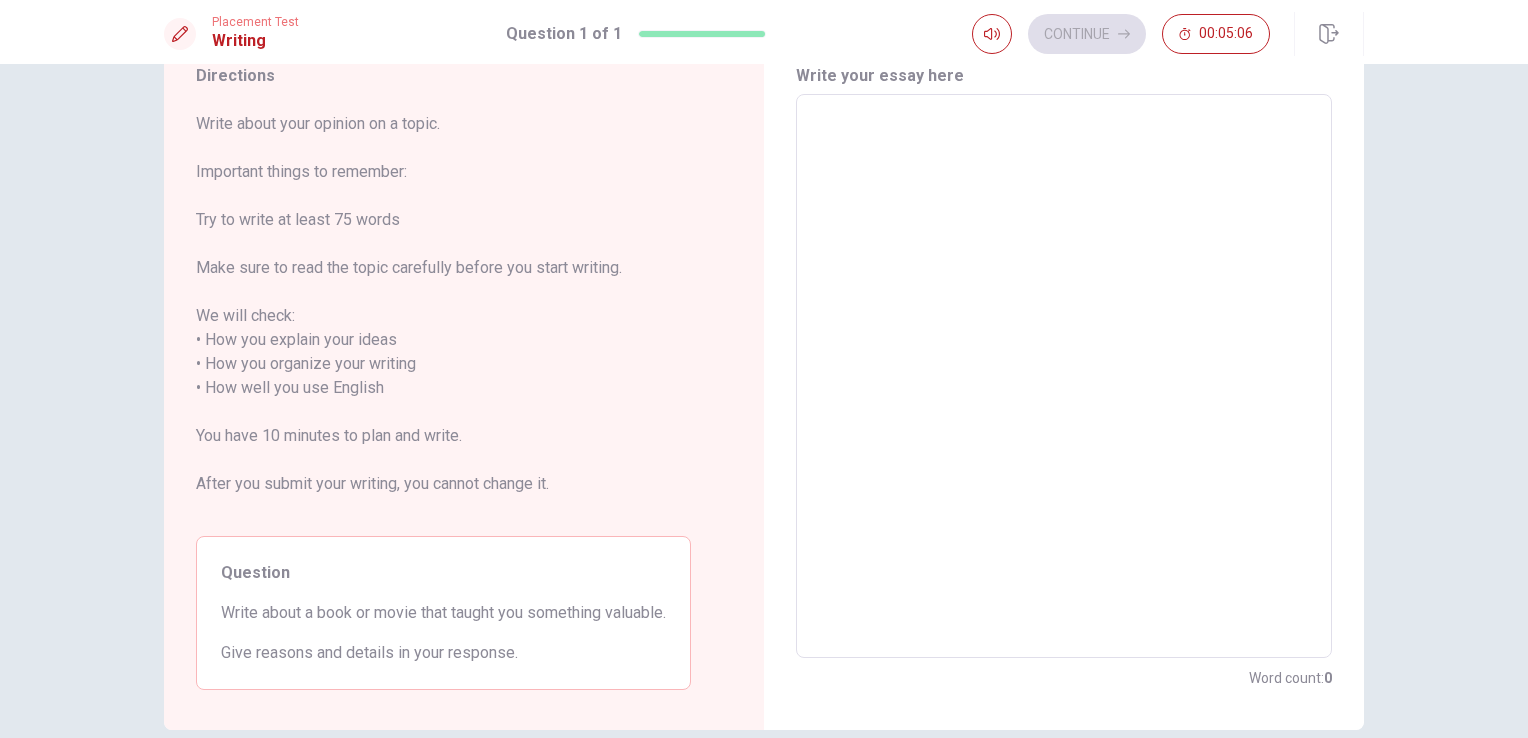 scroll, scrollTop: 80, scrollLeft: 0, axis: vertical 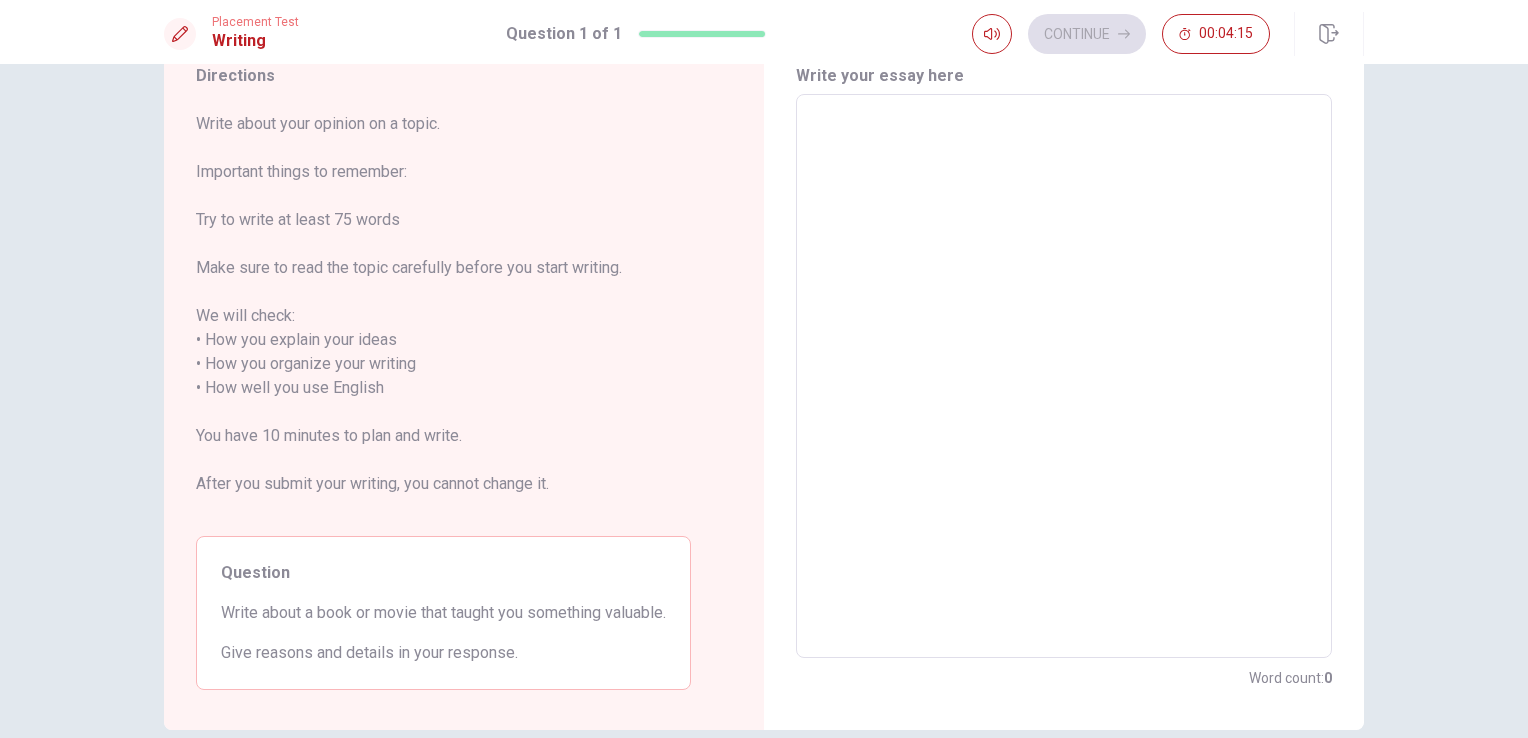 type on "n" 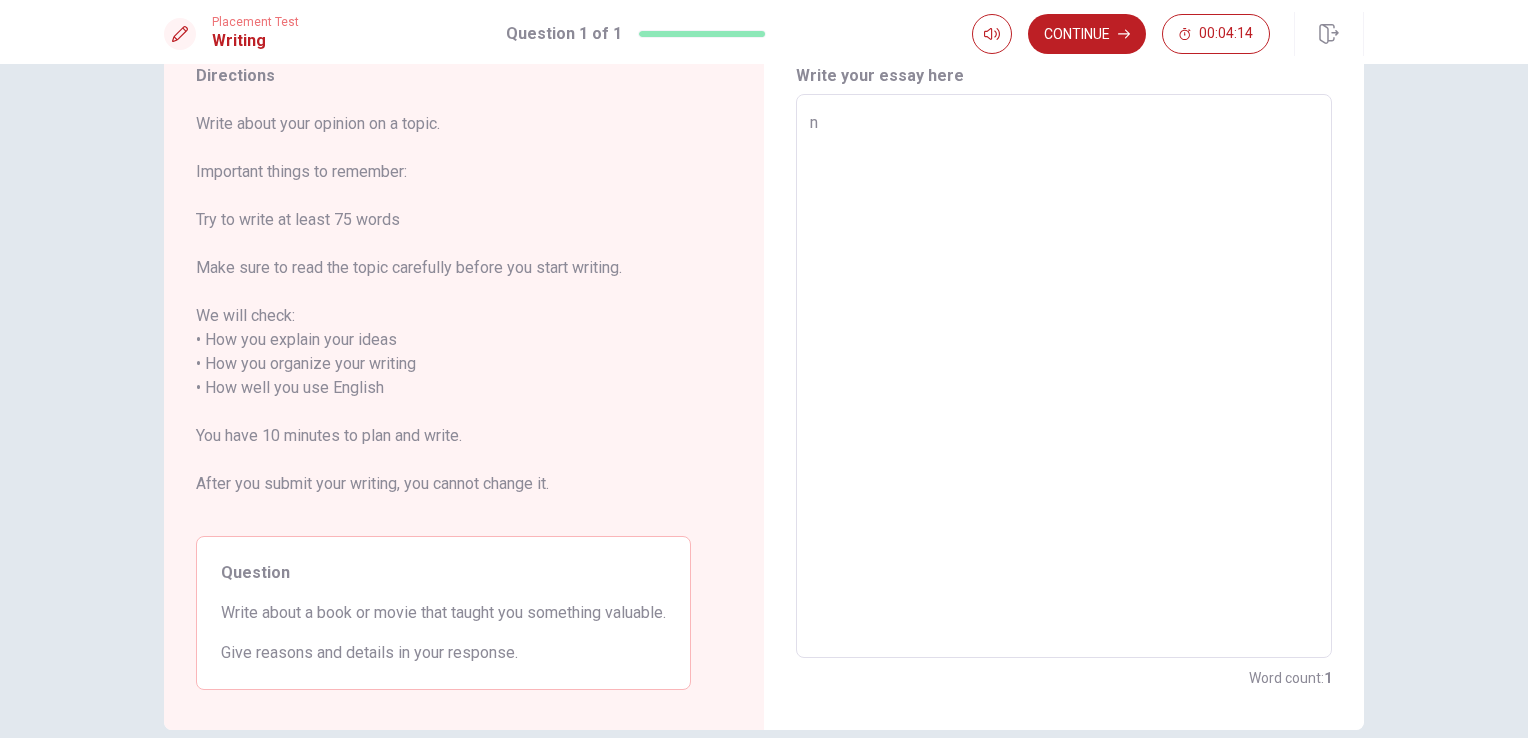 type on "x" 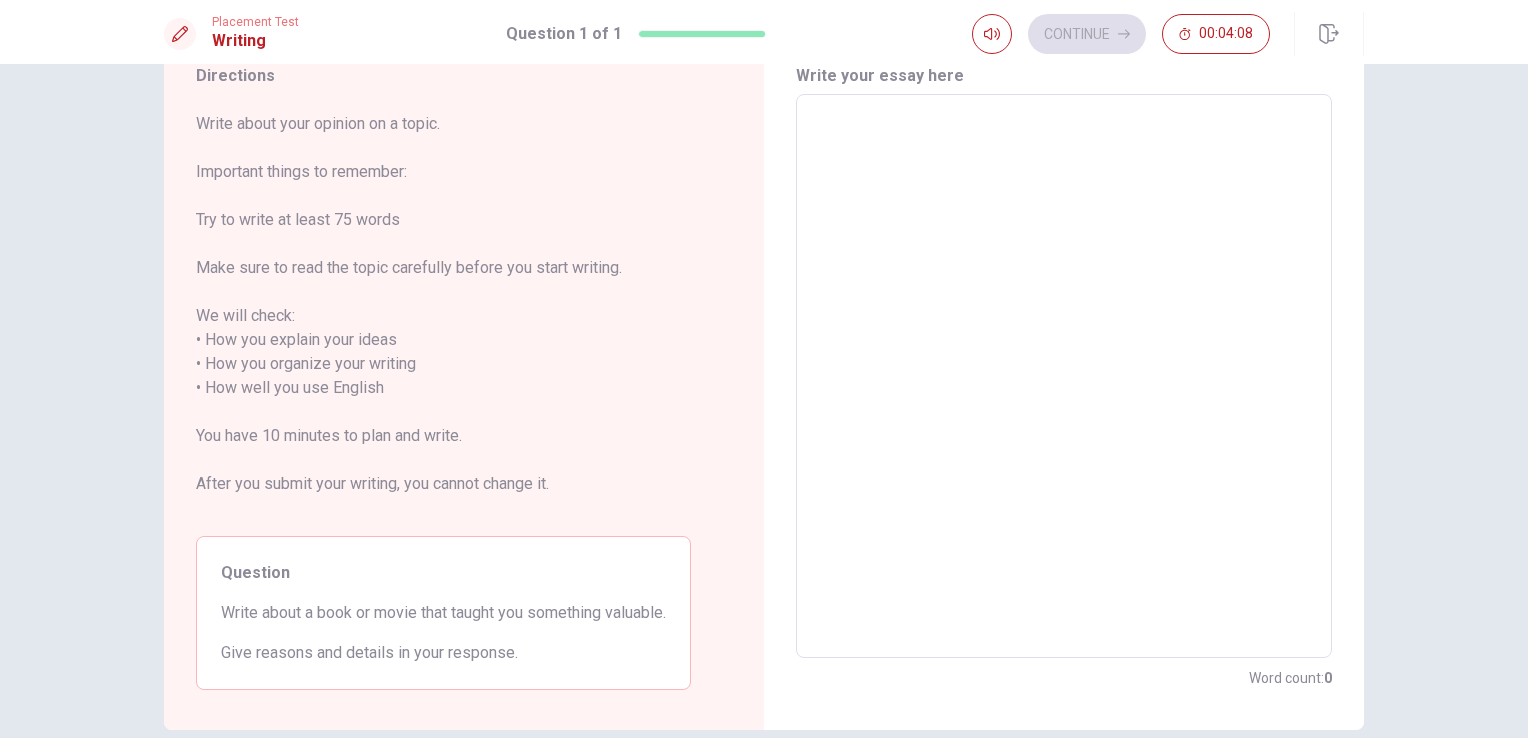 type on "i" 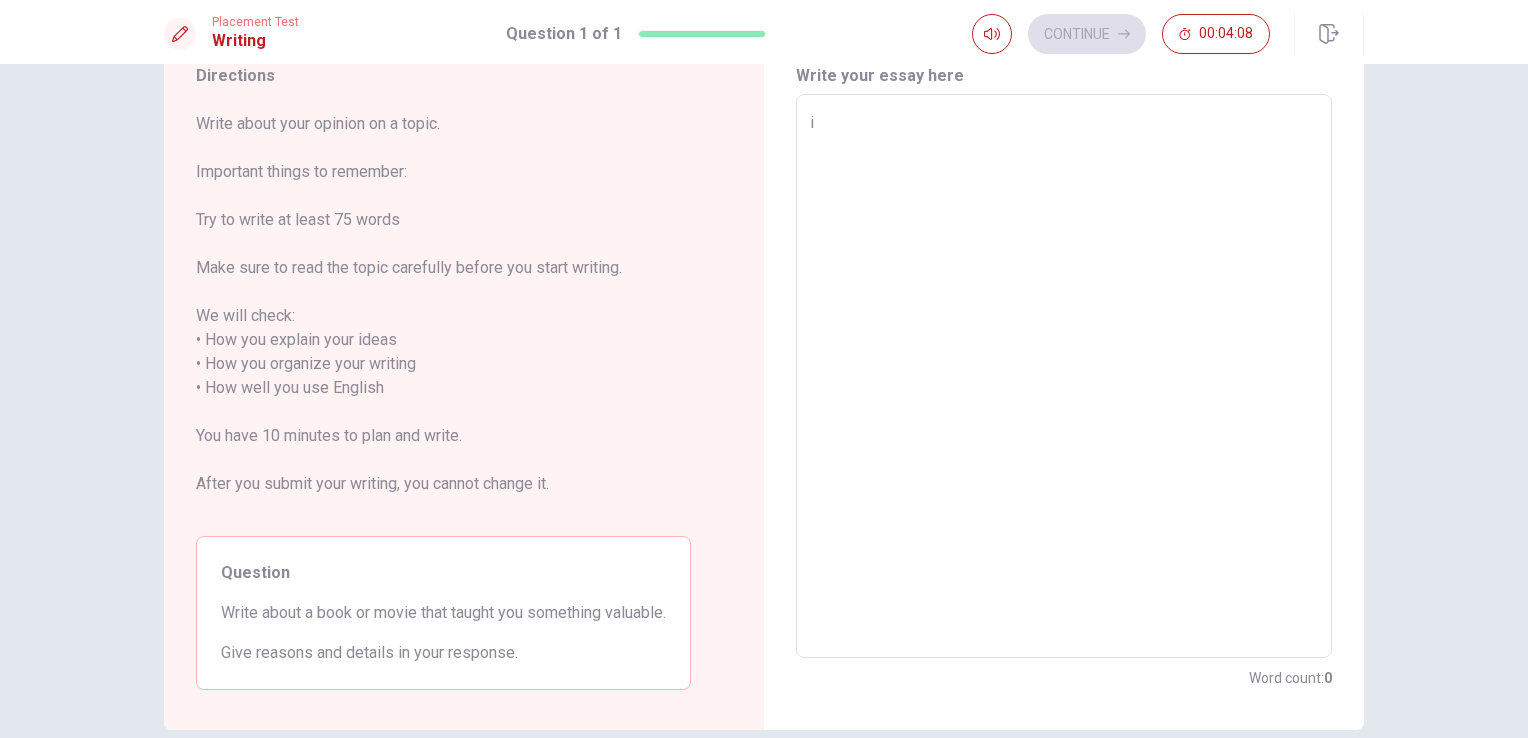 type on "x" 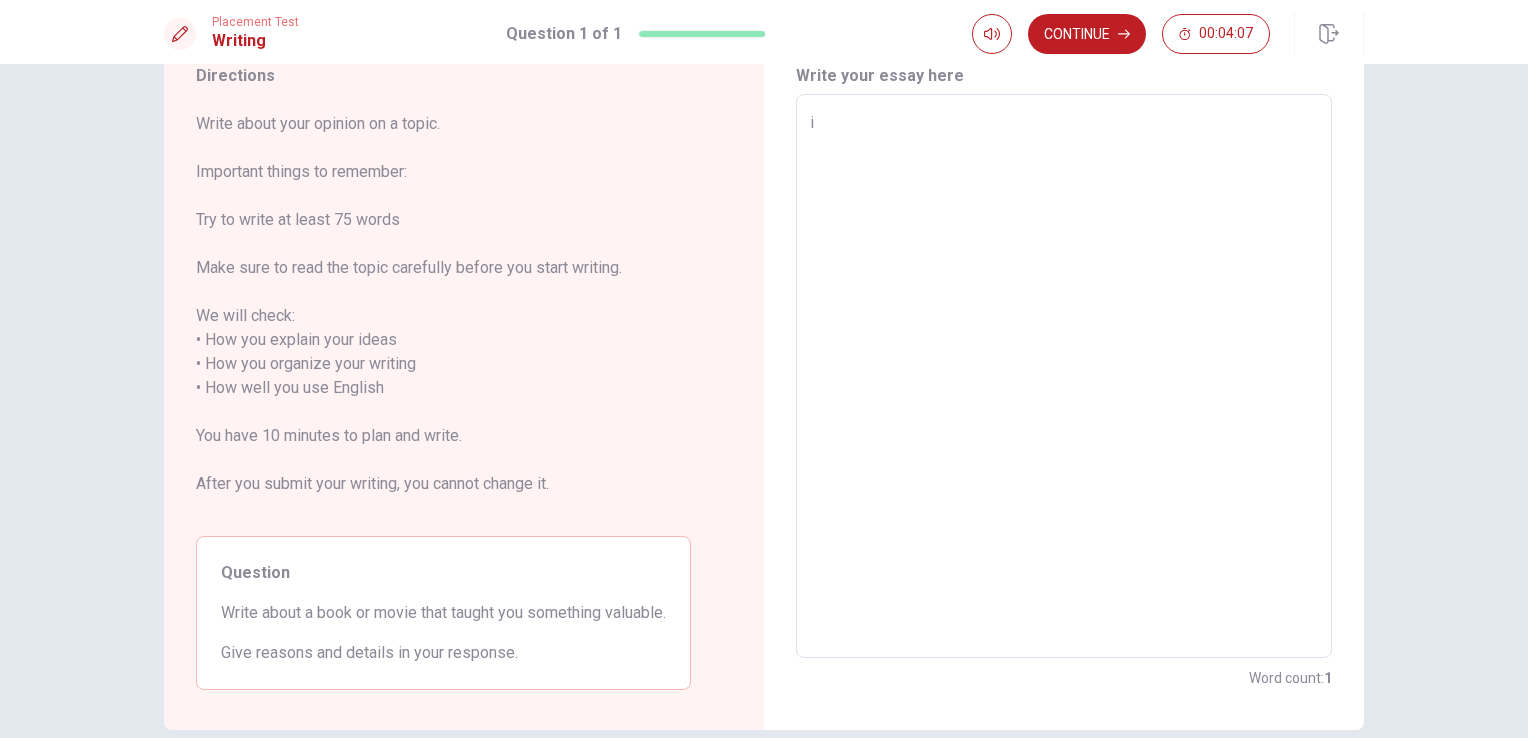 type on "x" 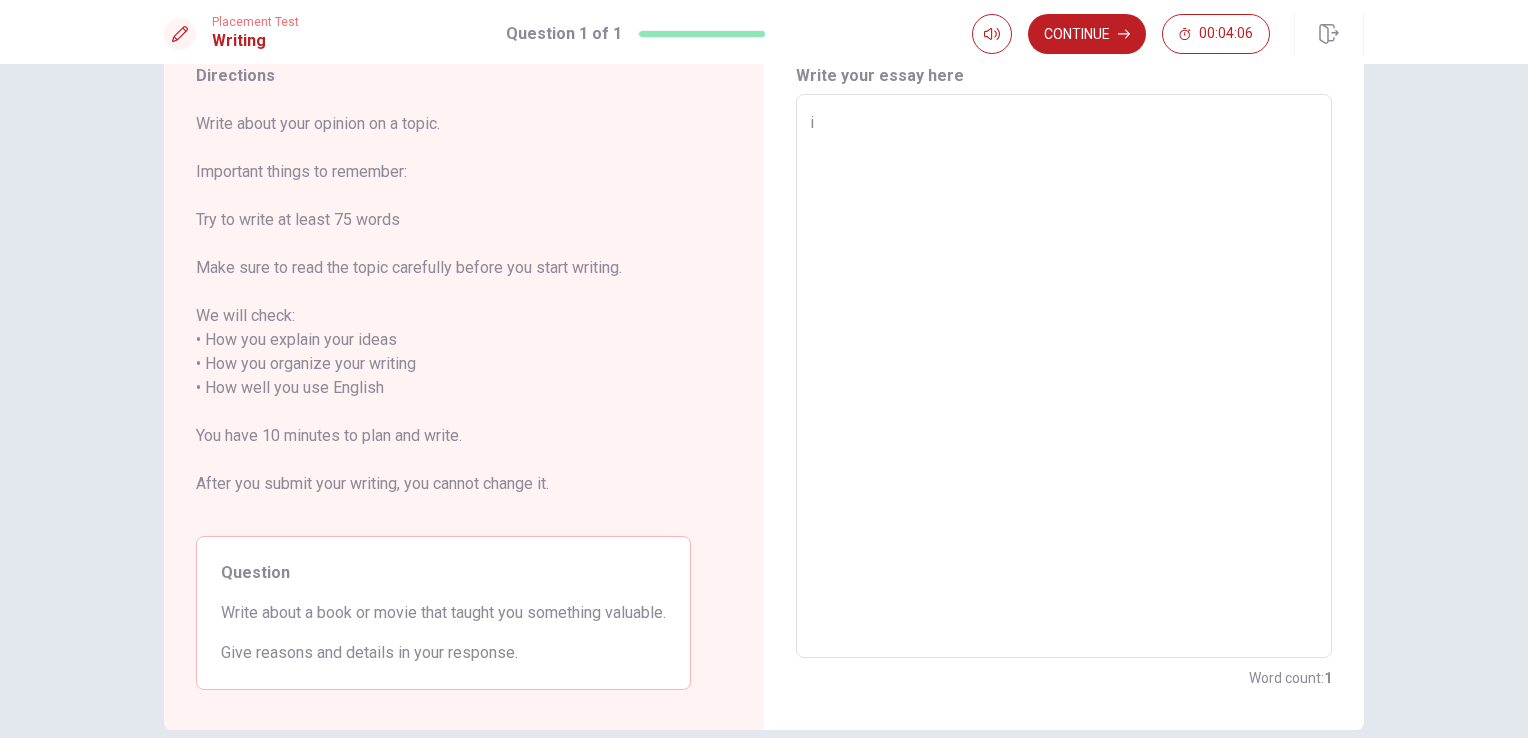 type on "i" 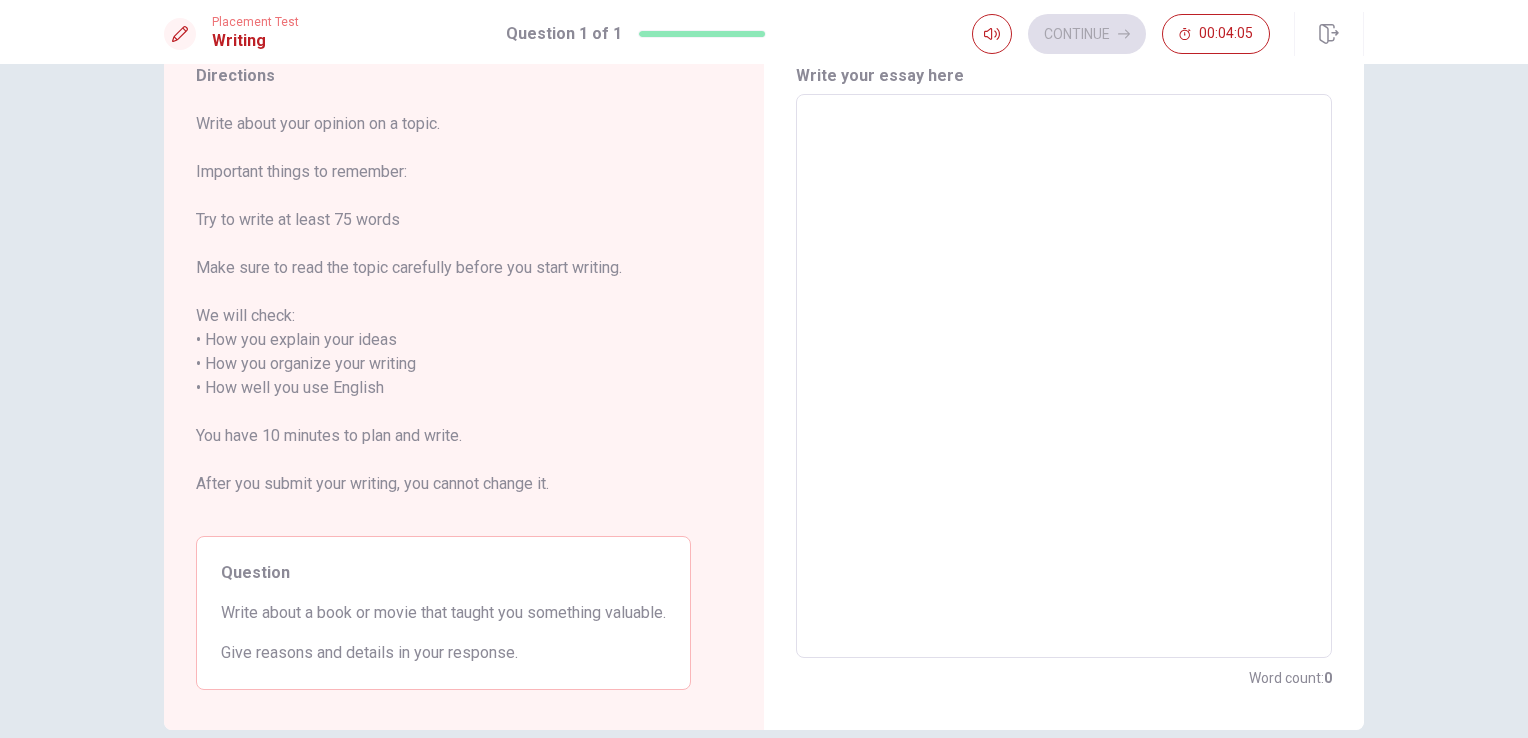 type on "I" 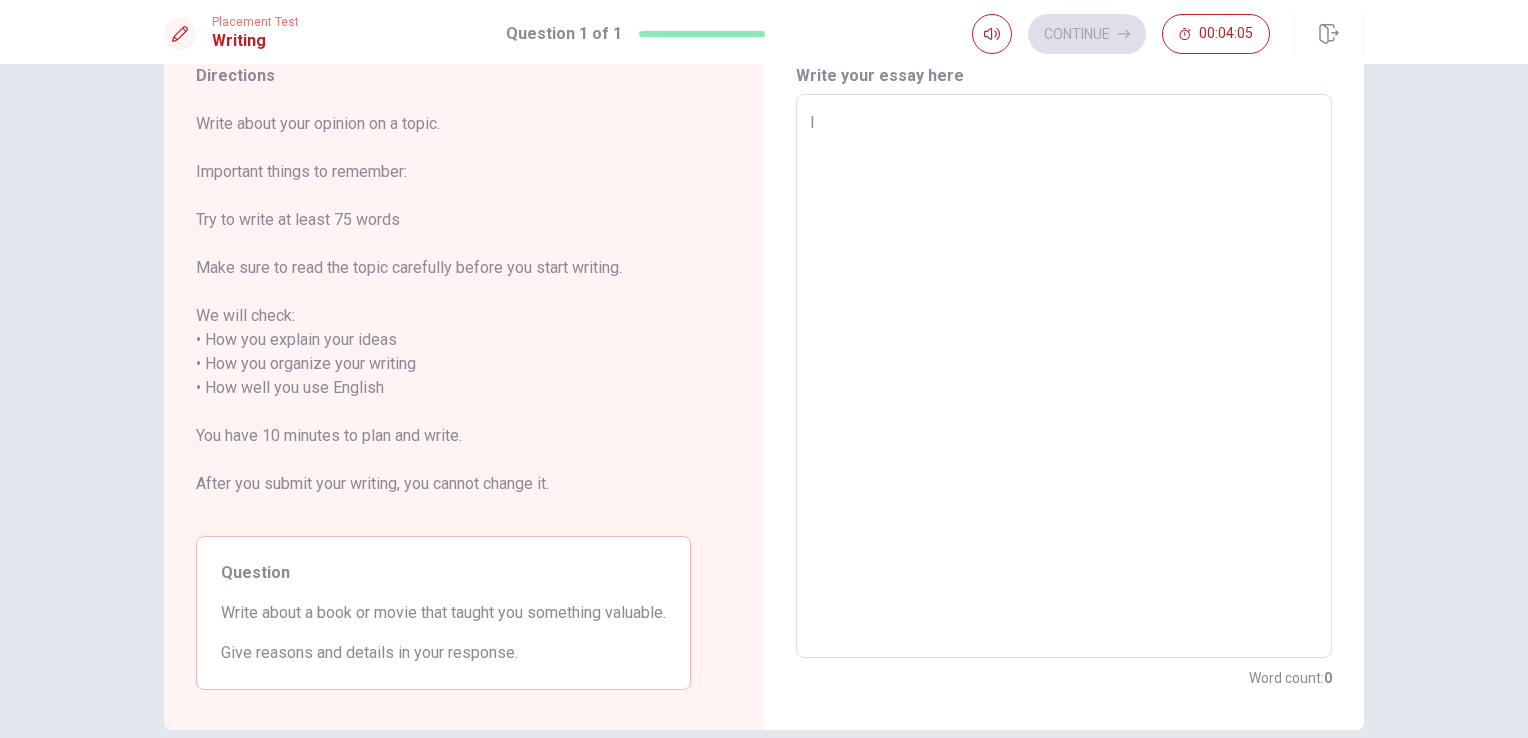 type on "x" 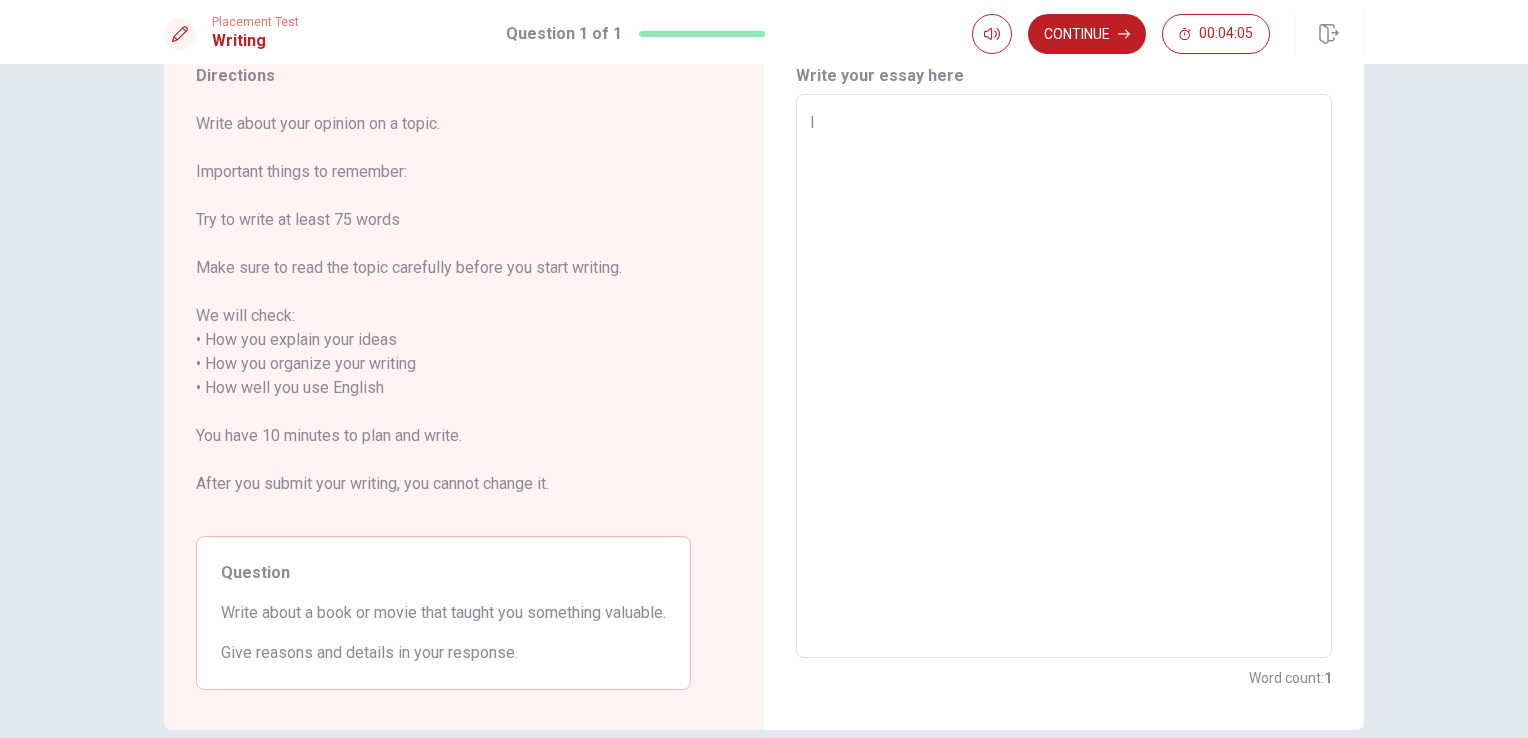 type on "I" 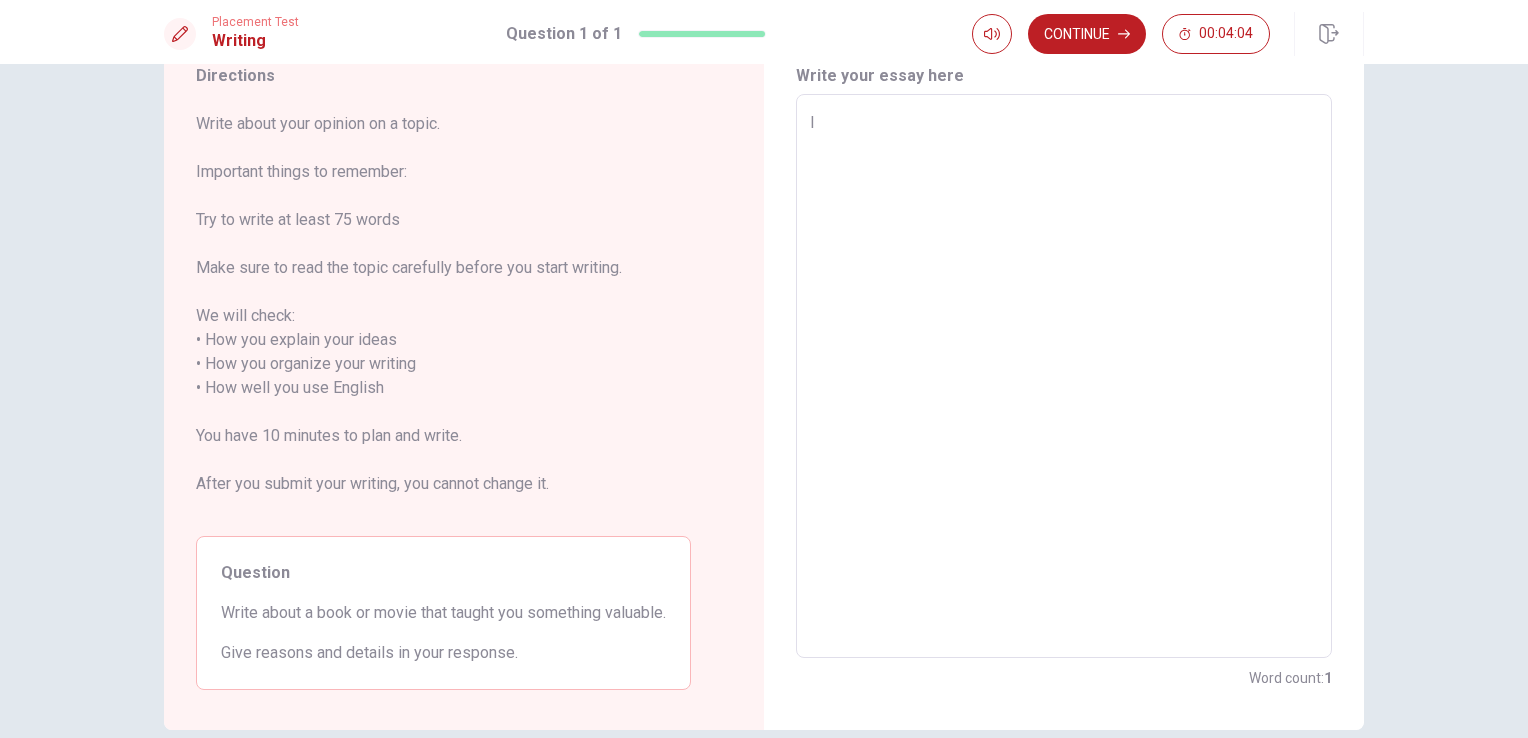 type on "I e" 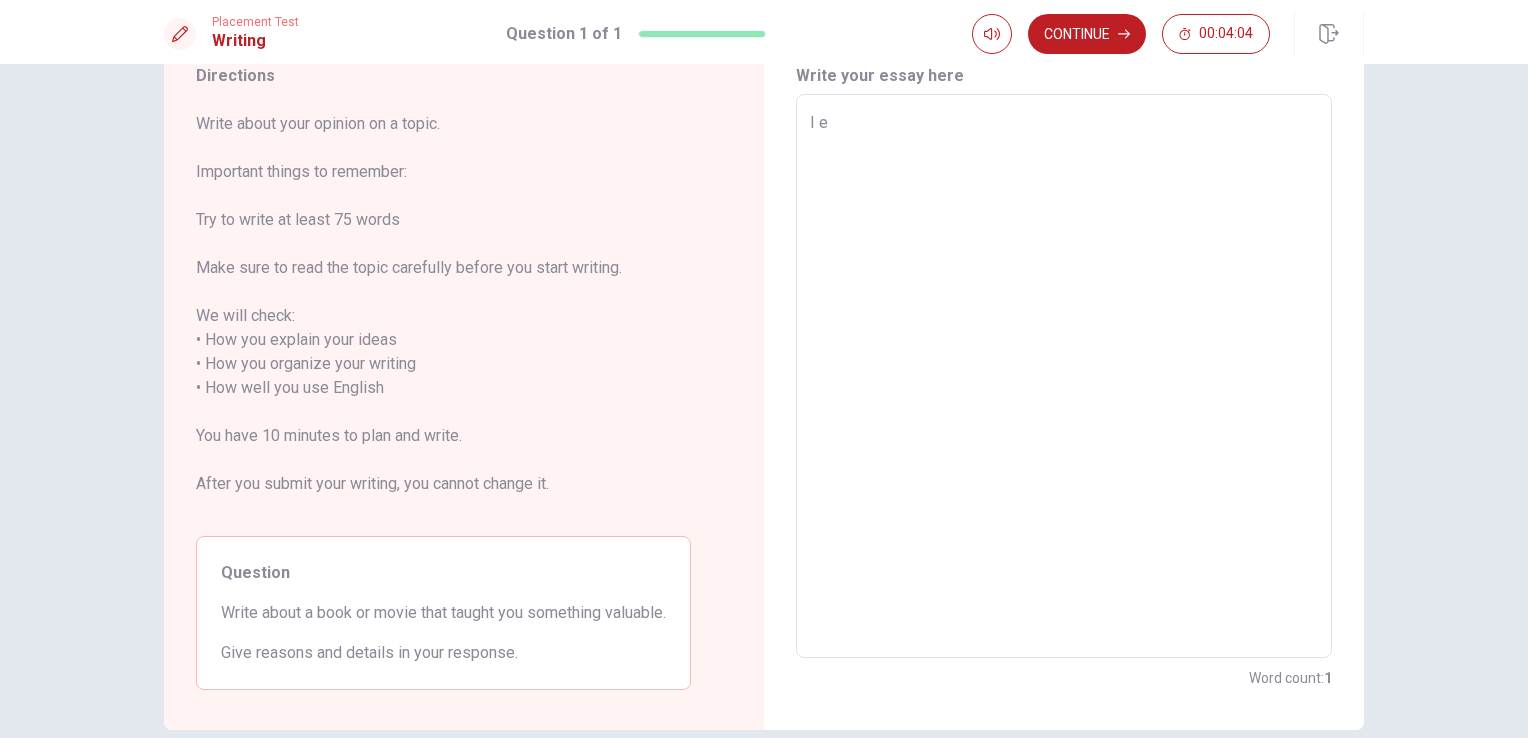 type on "x" 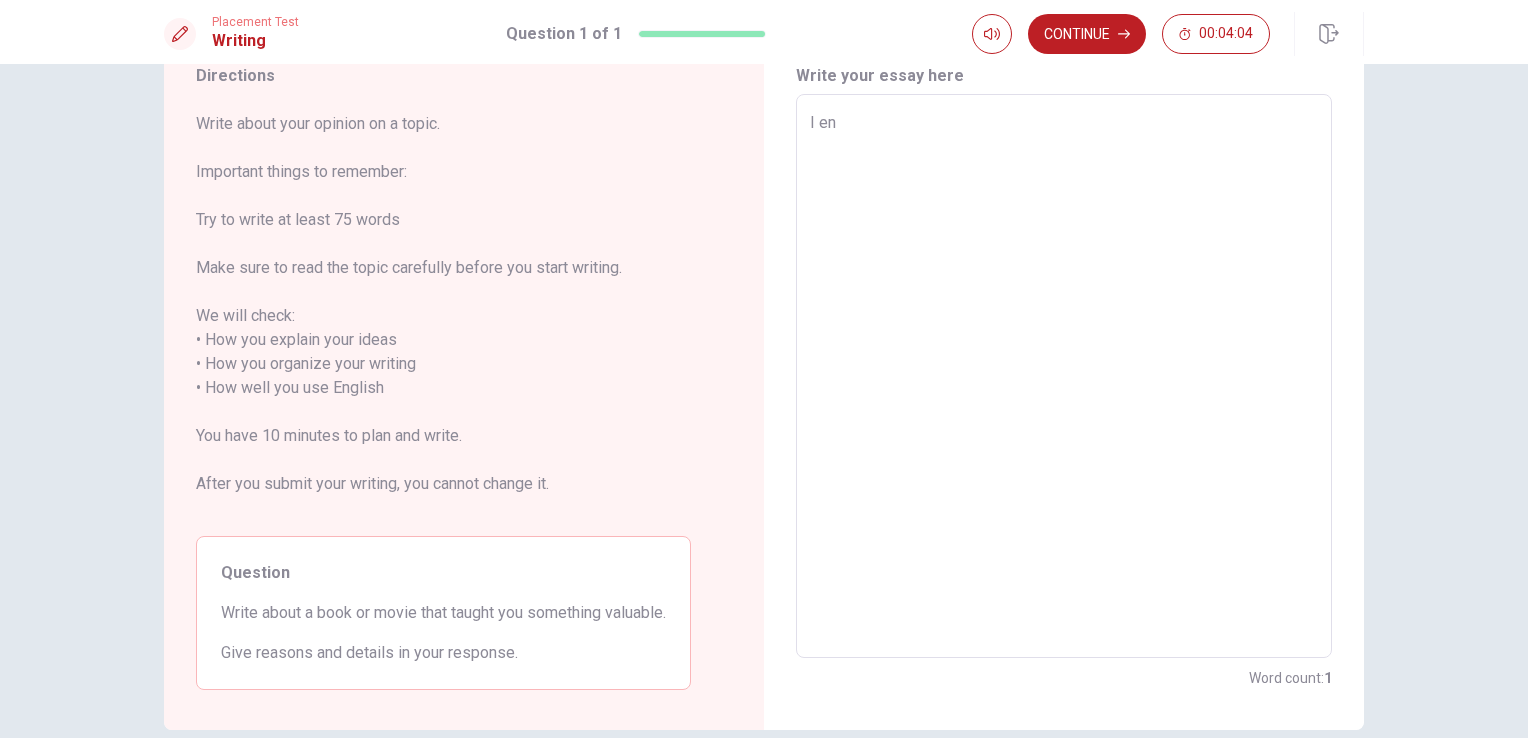 type on "x" 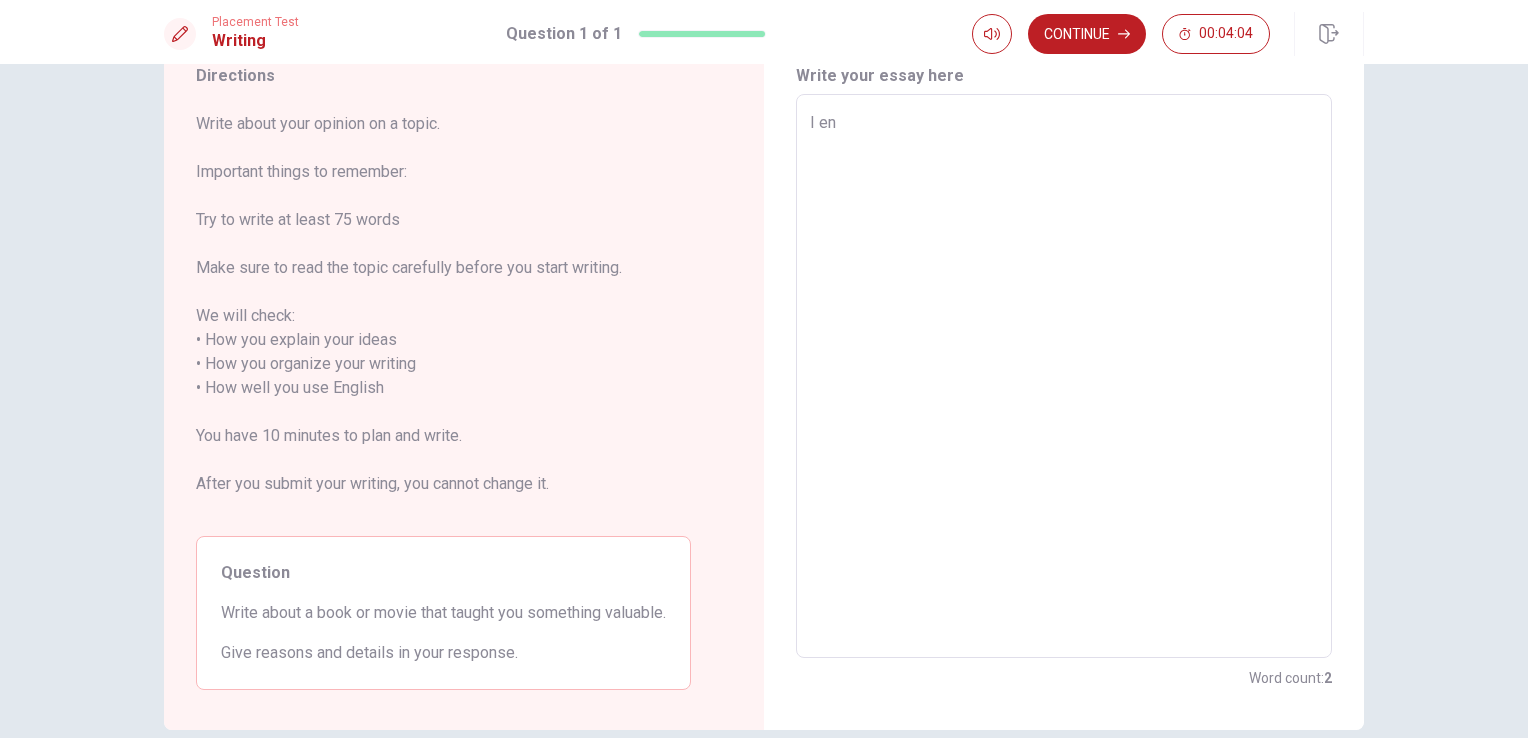type on "I enj" 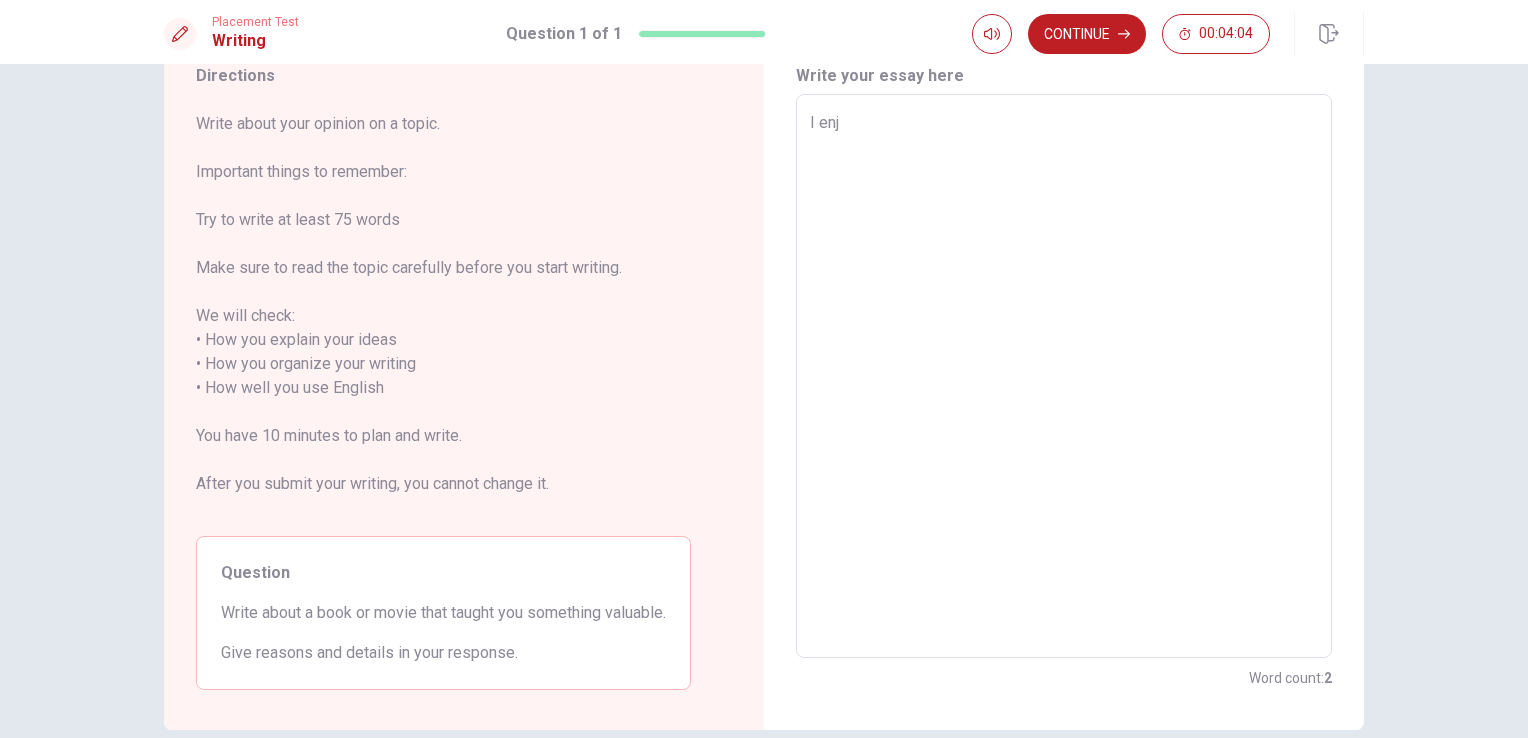 type on "x" 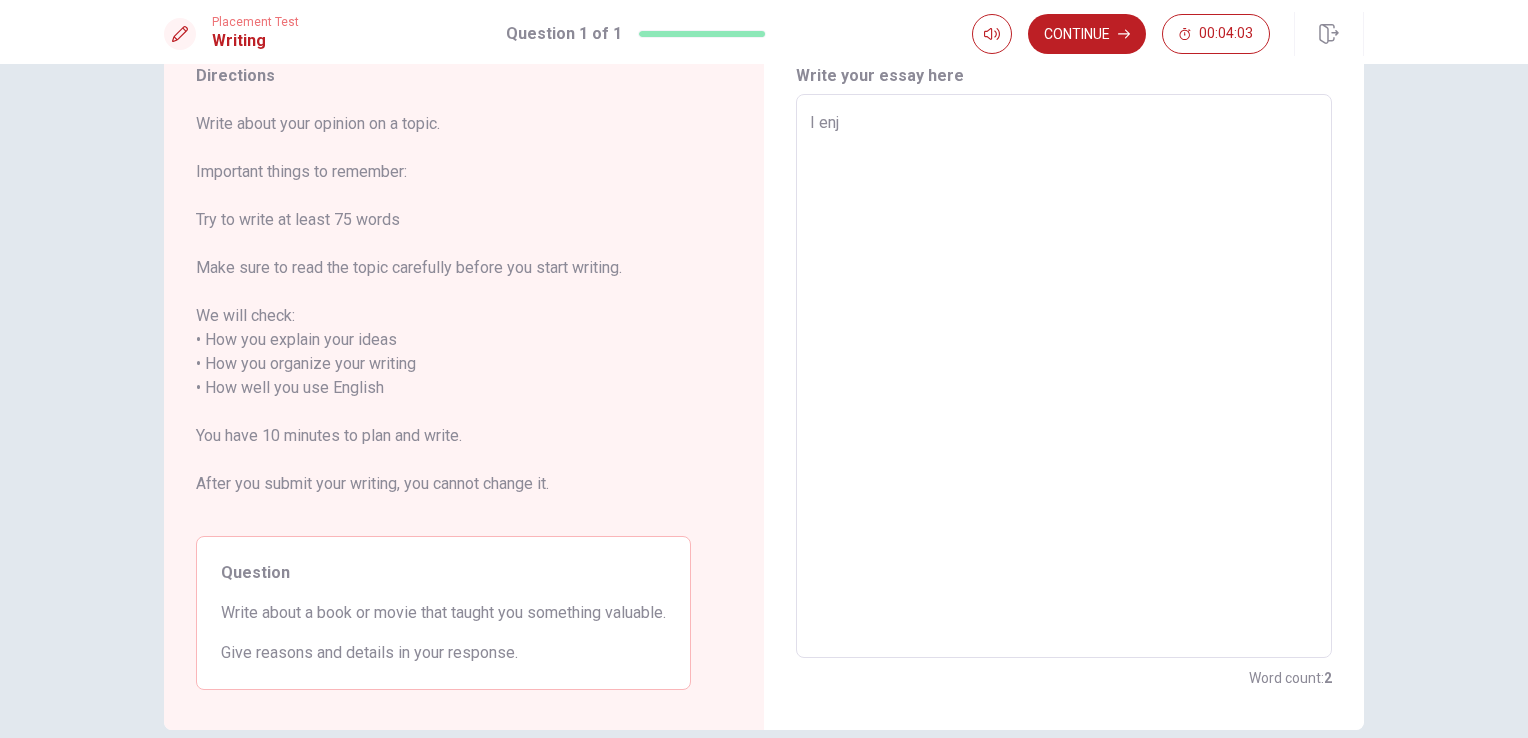 type on "I enjo" 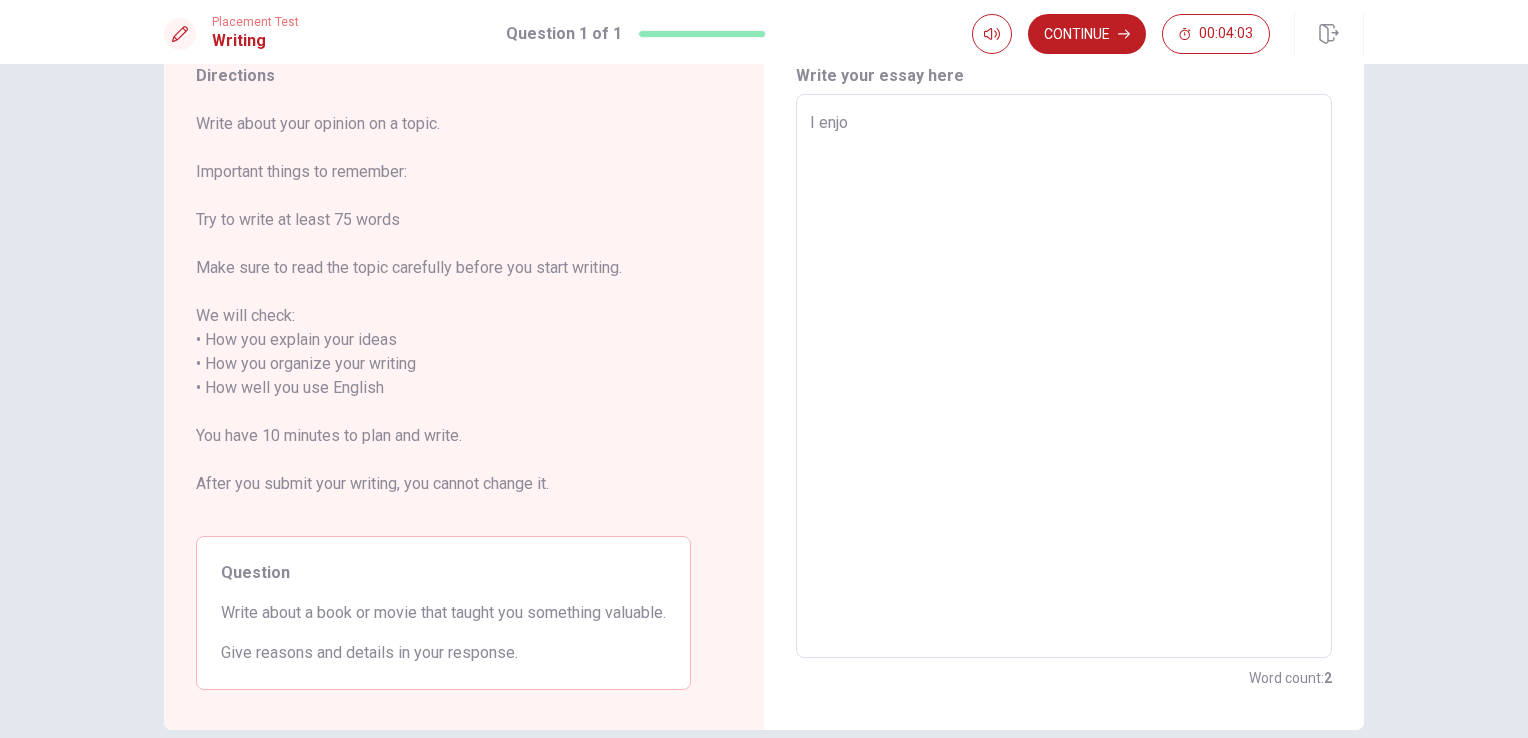type on "x" 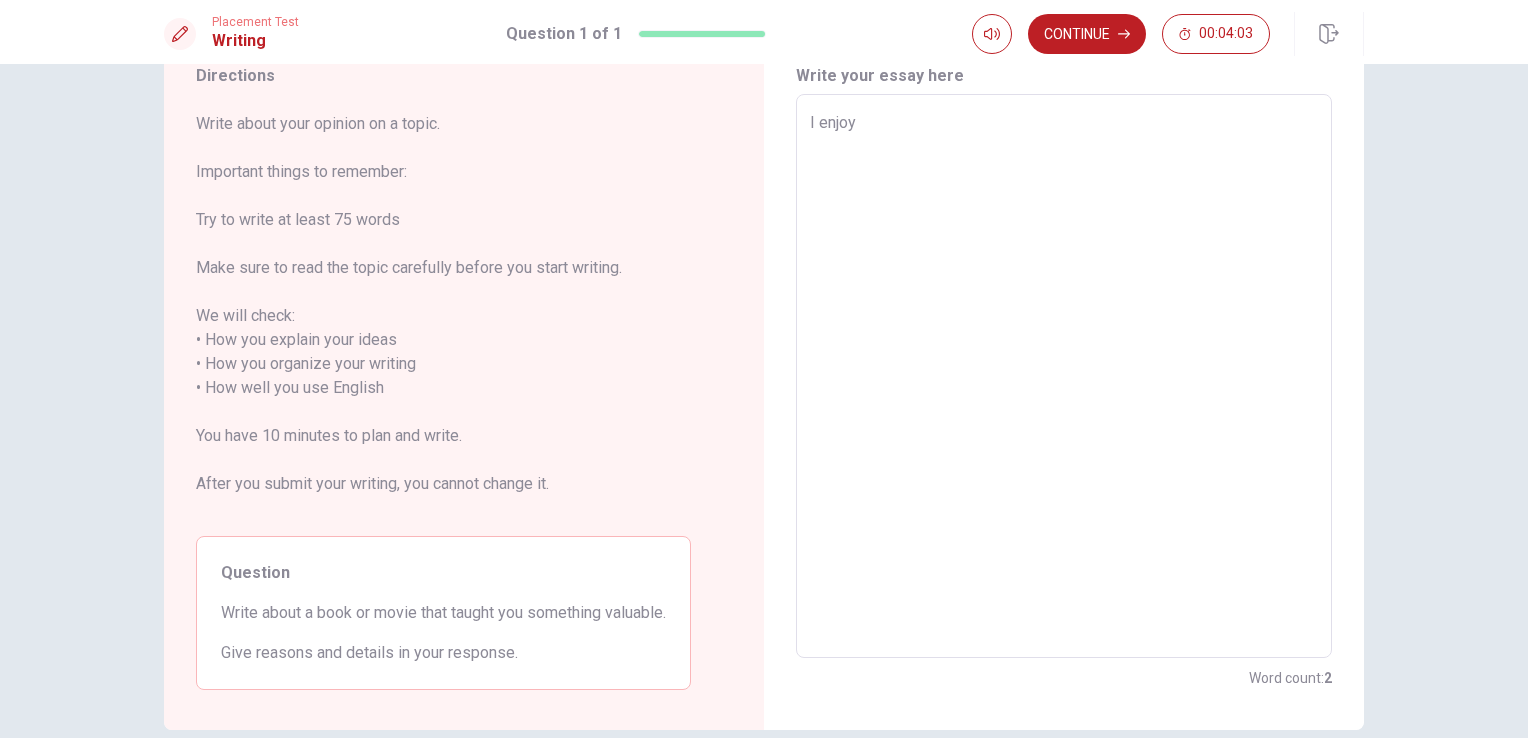type on "x" 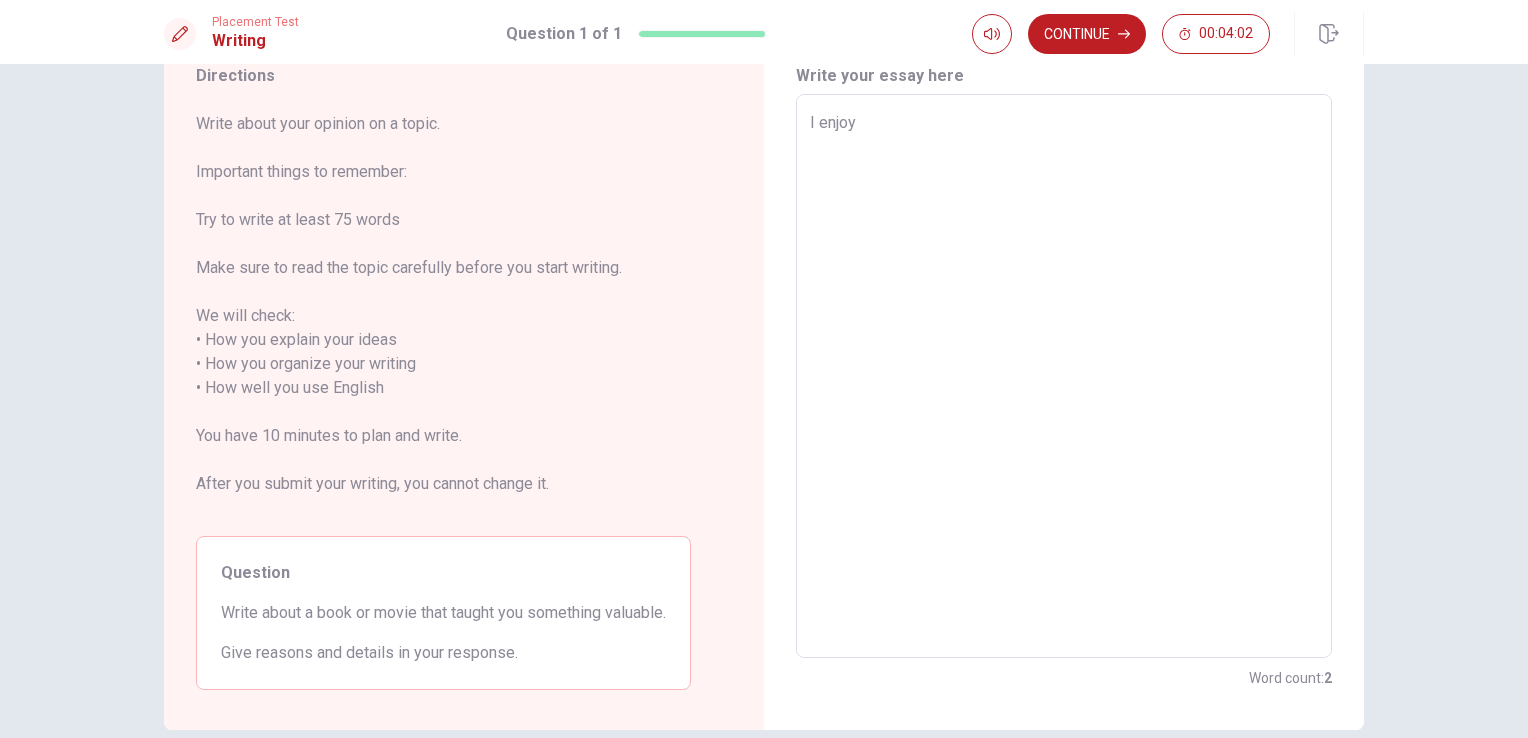 type on "x" 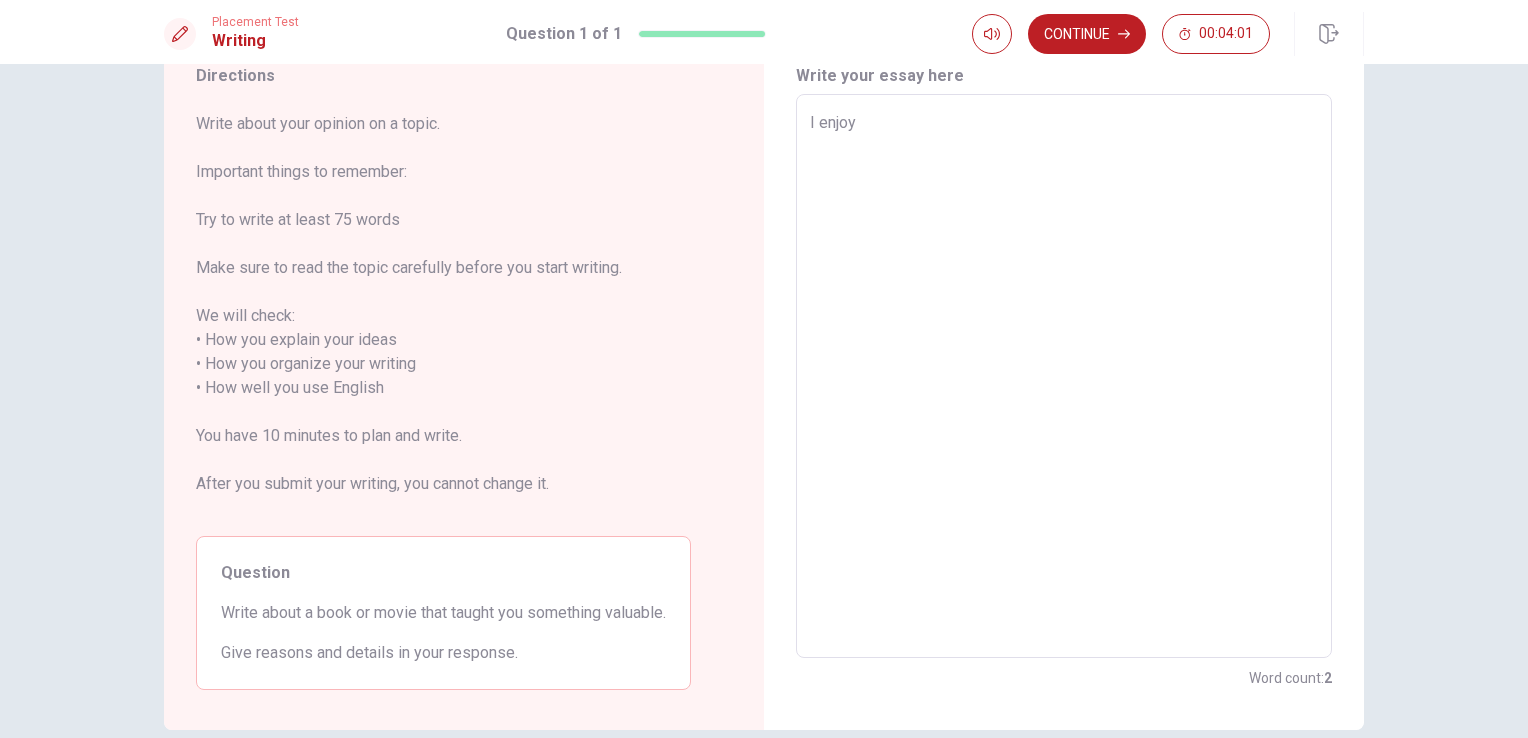 type on "I enjoy o" 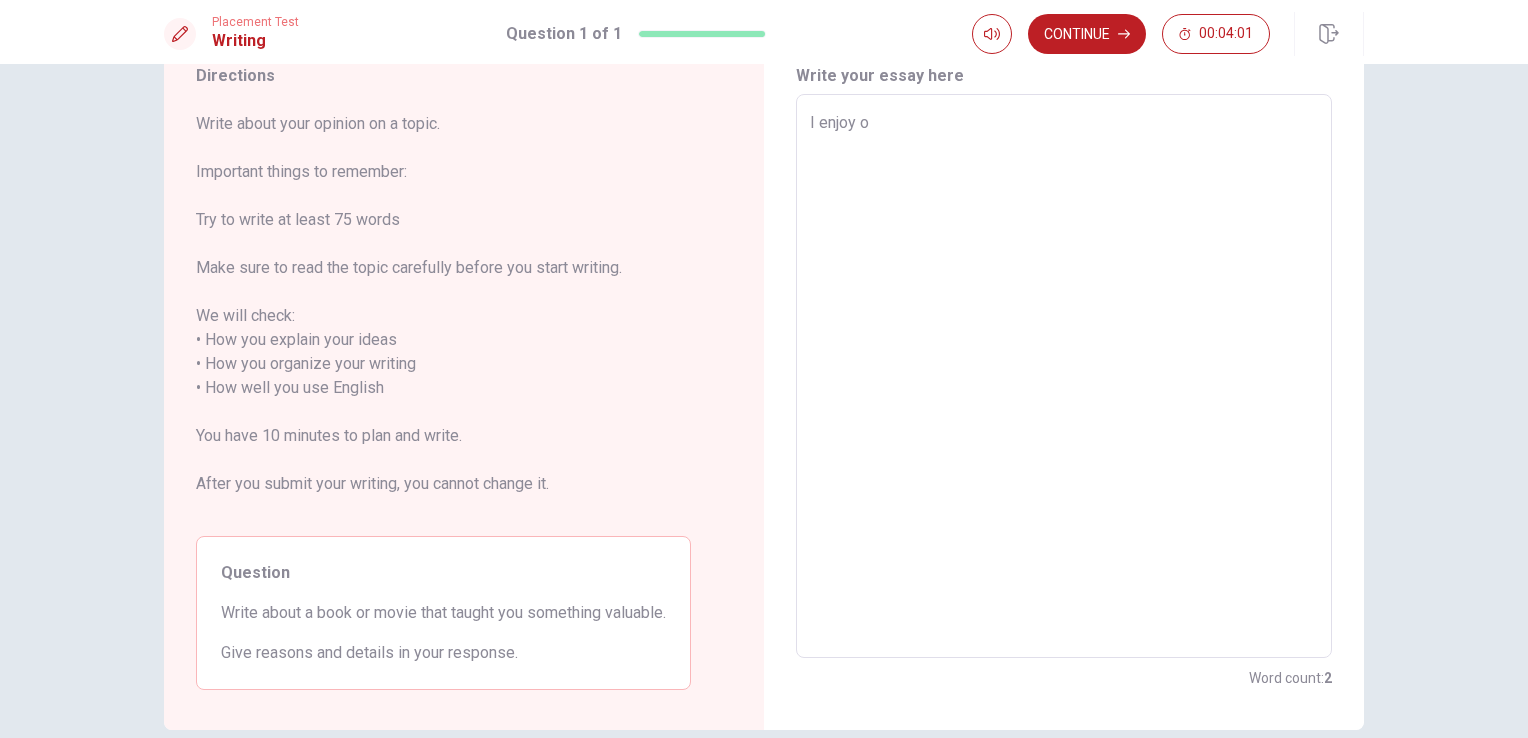 type on "x" 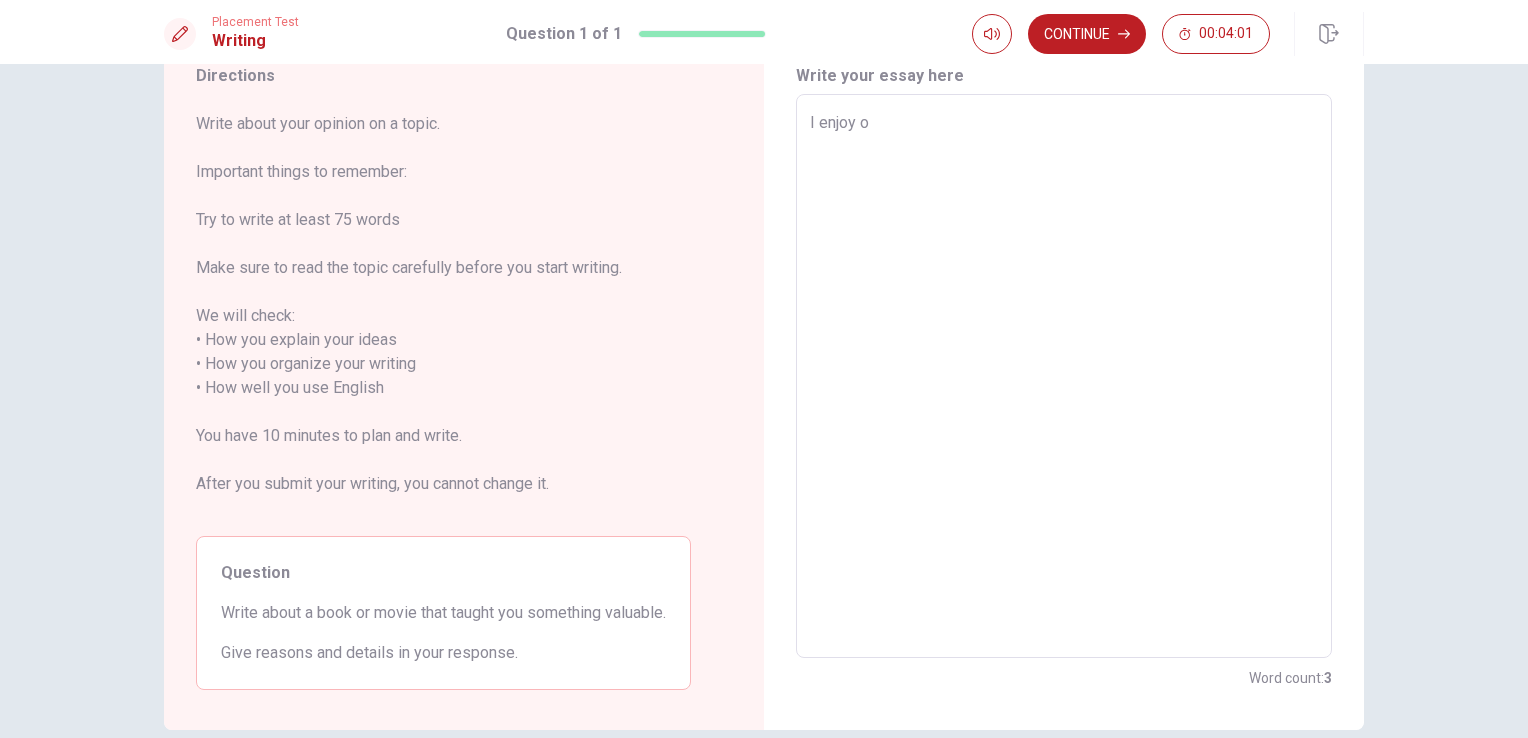 type on "I enjoy on" 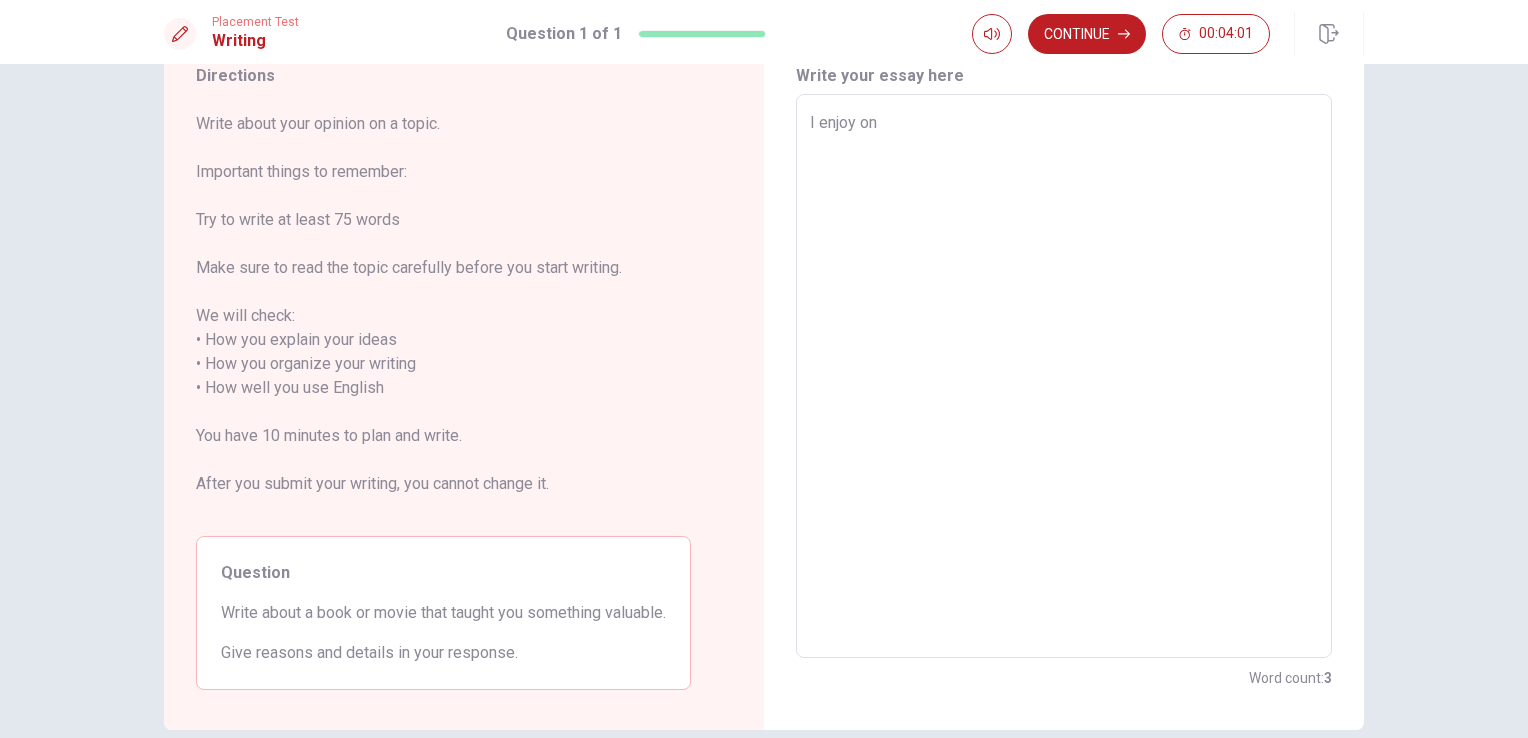 type on "x" 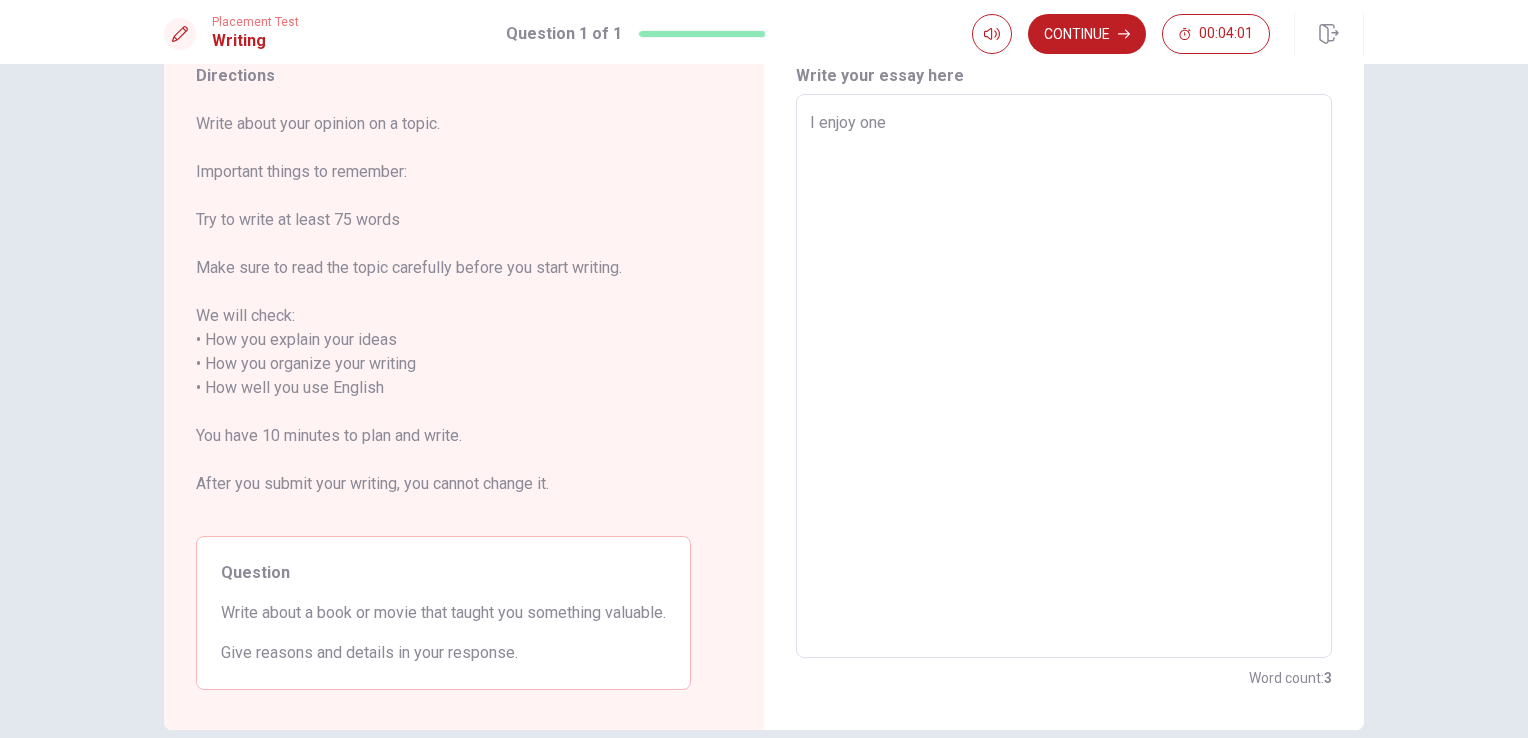 type on "x" 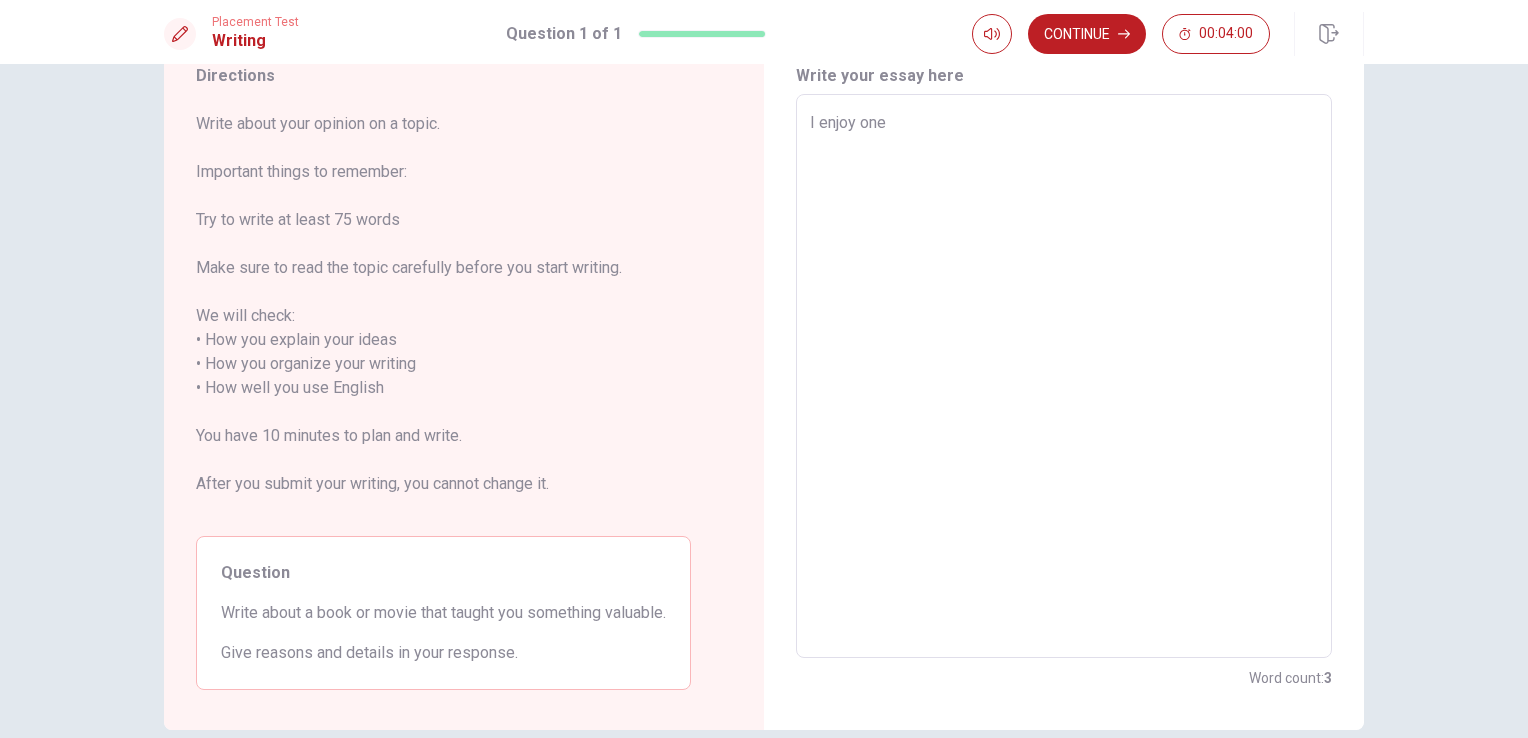 type on "x" 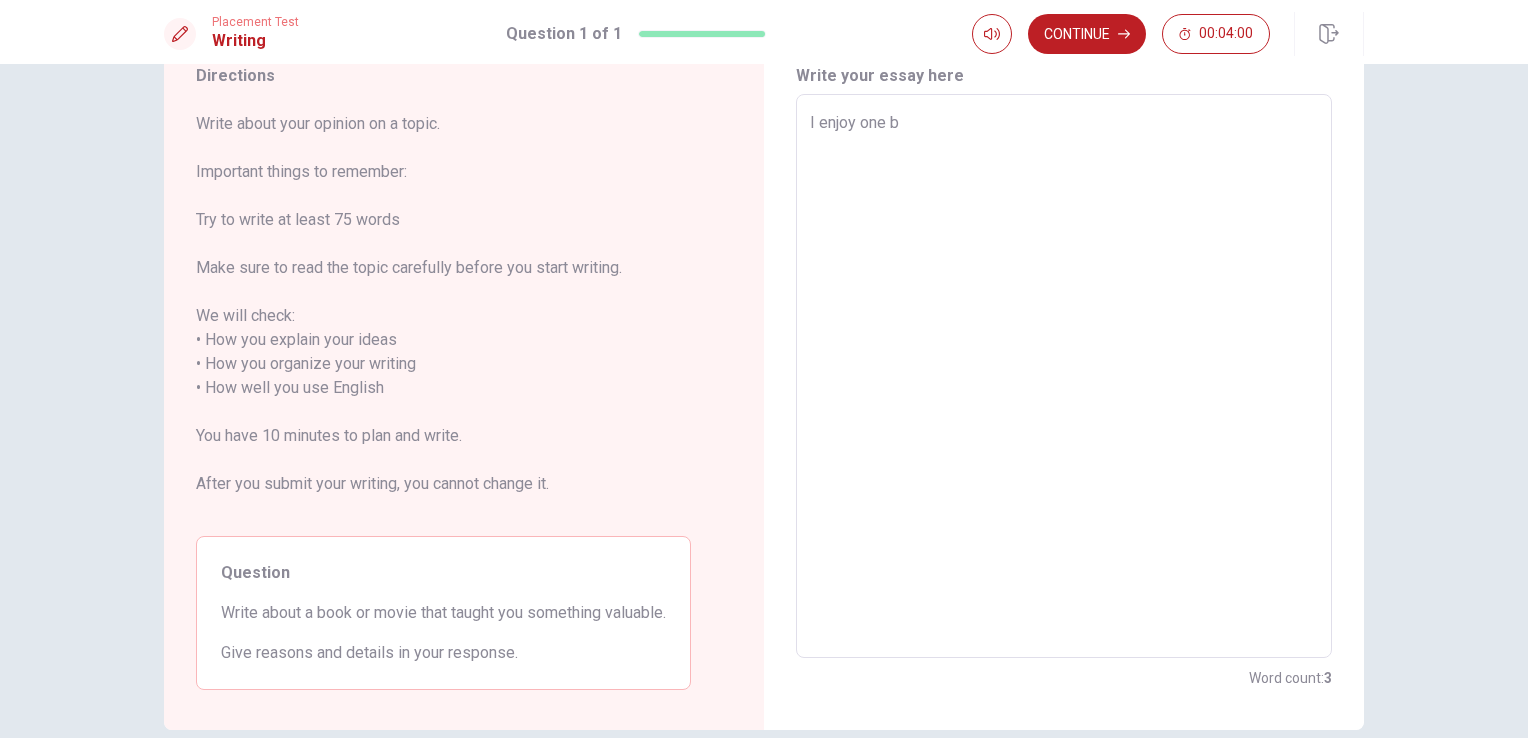 type on "x" 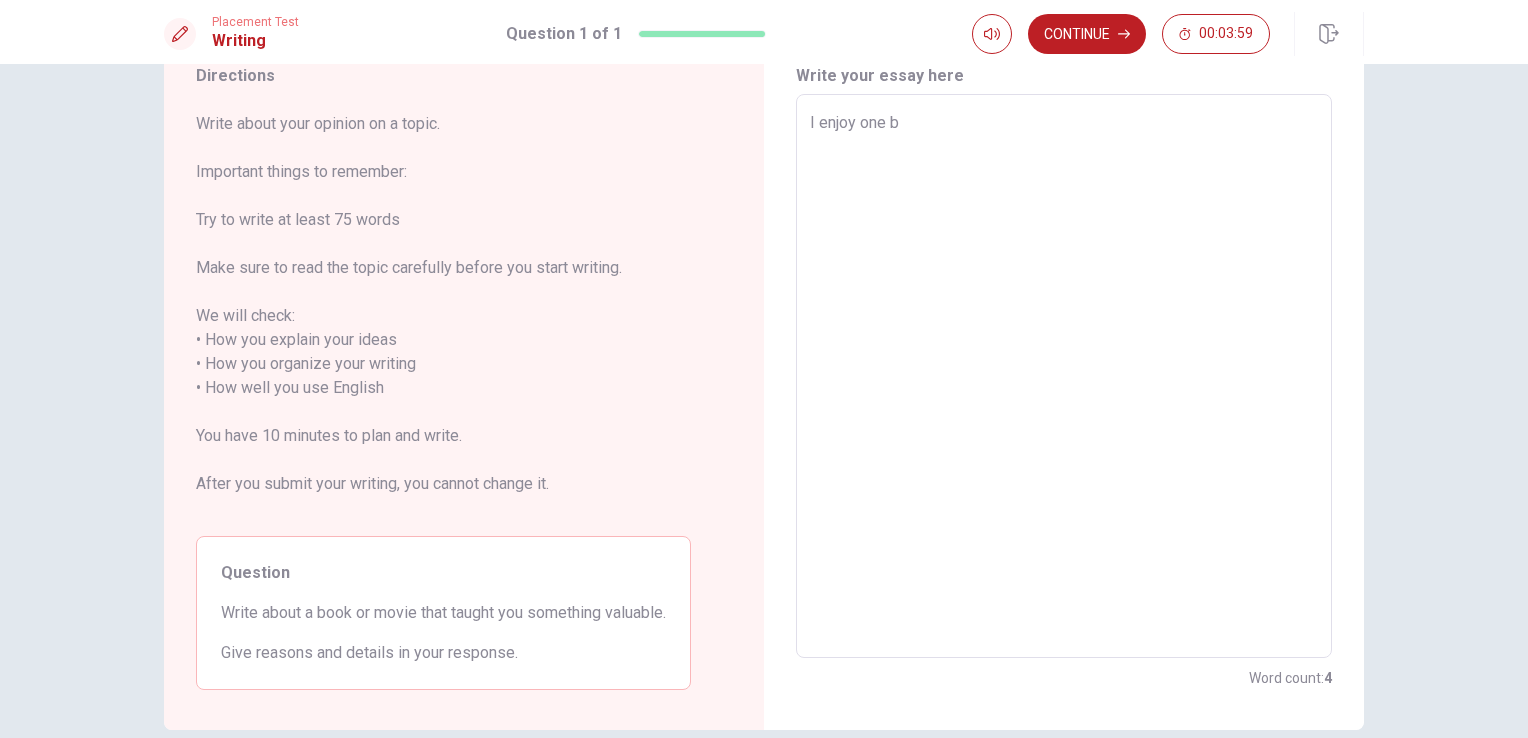 type on "I enjoy one bo" 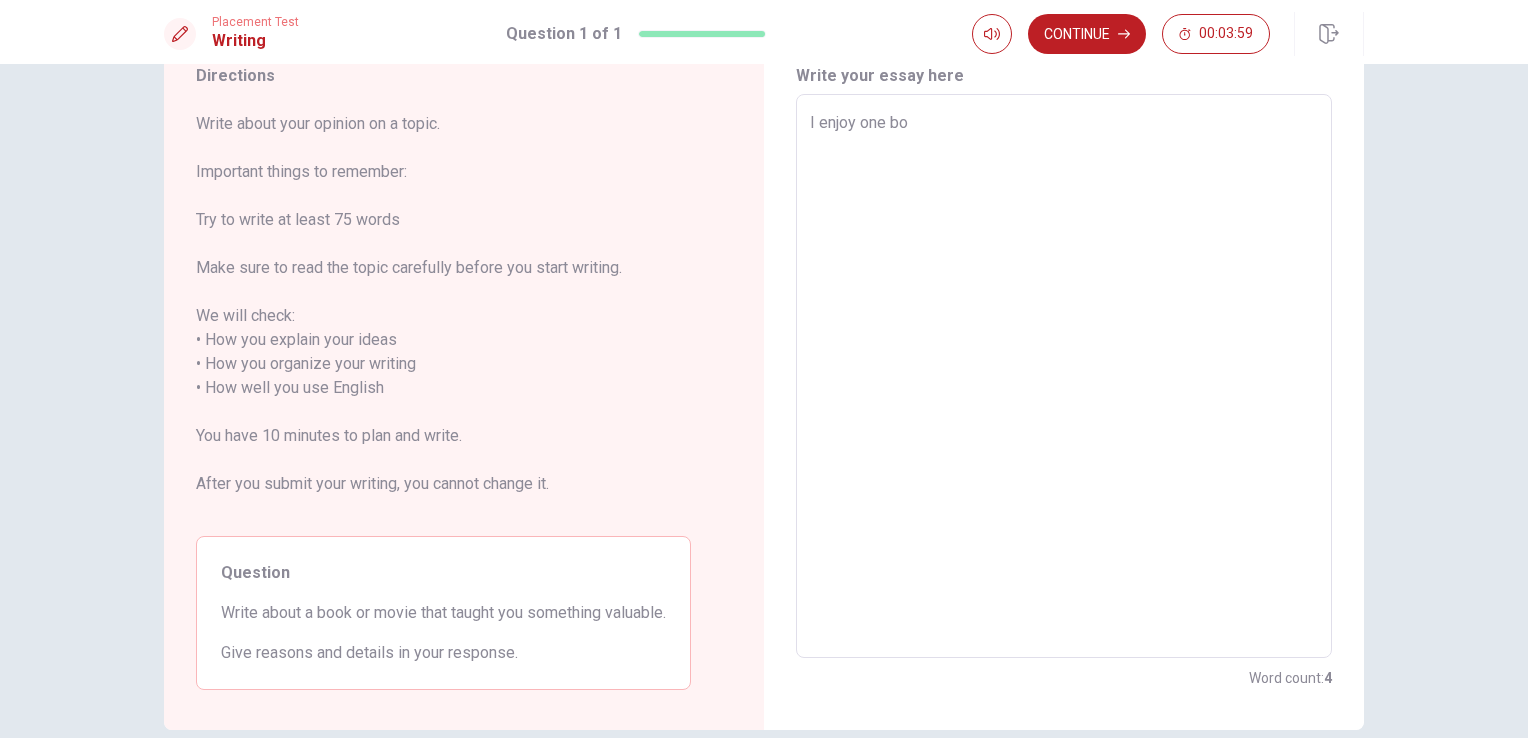 type on "x" 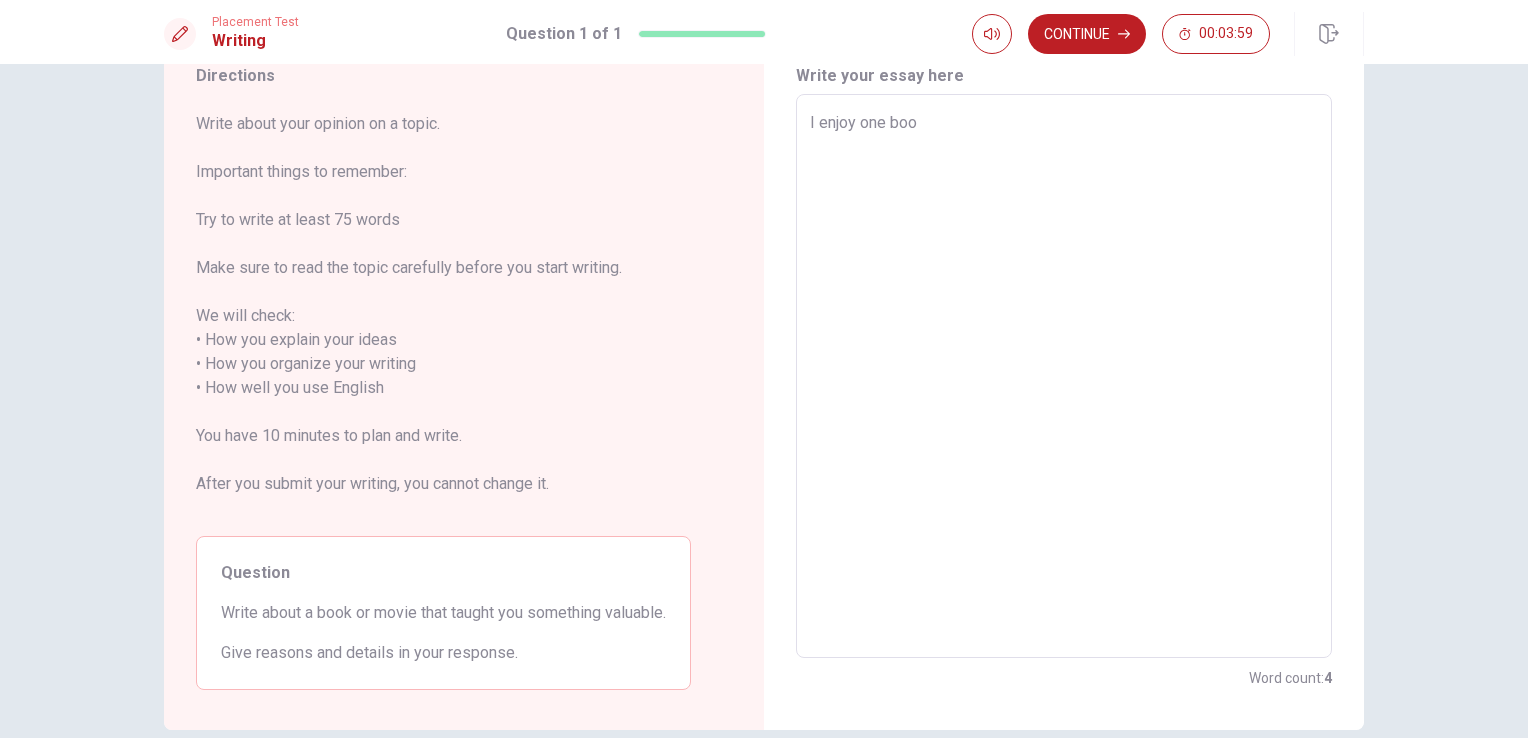 type on "x" 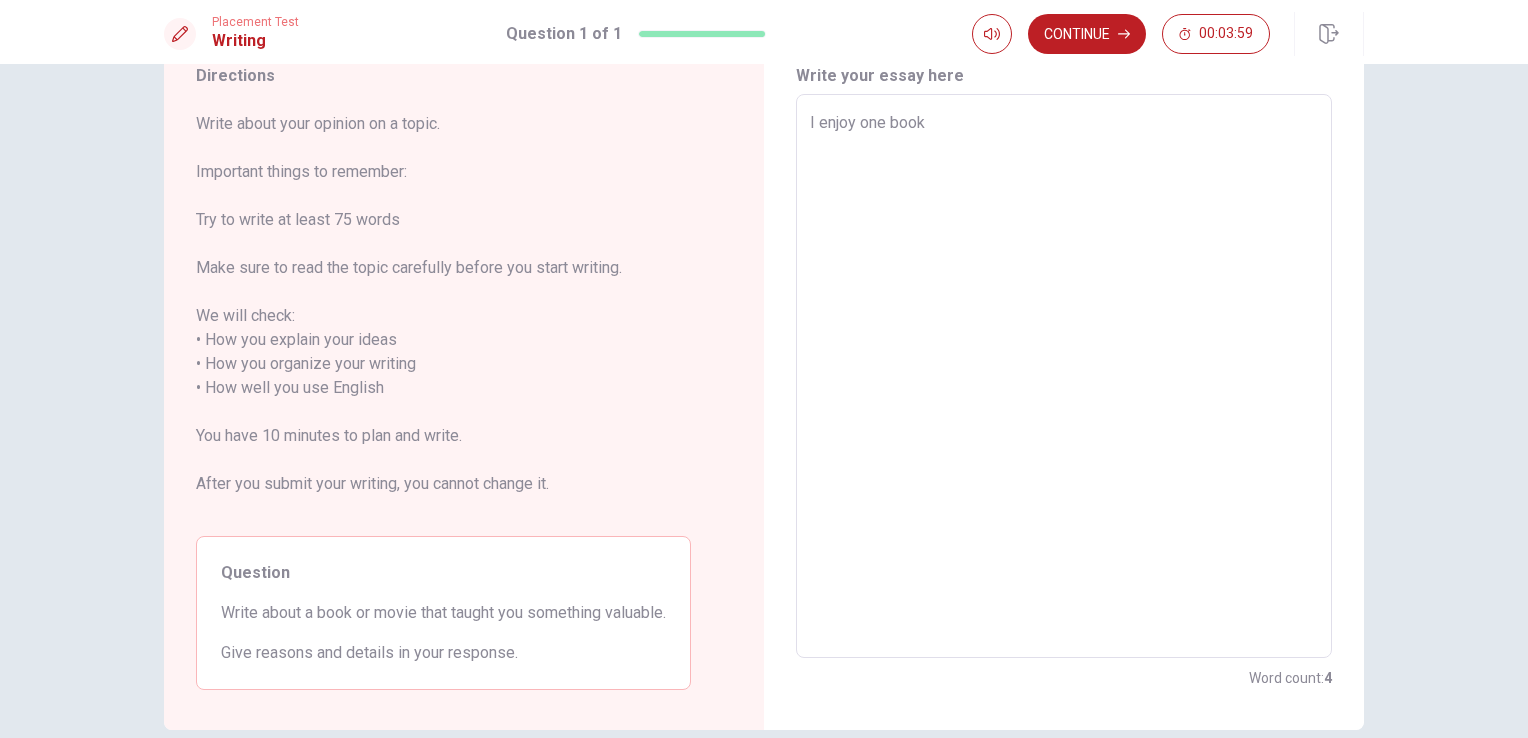 type on "x" 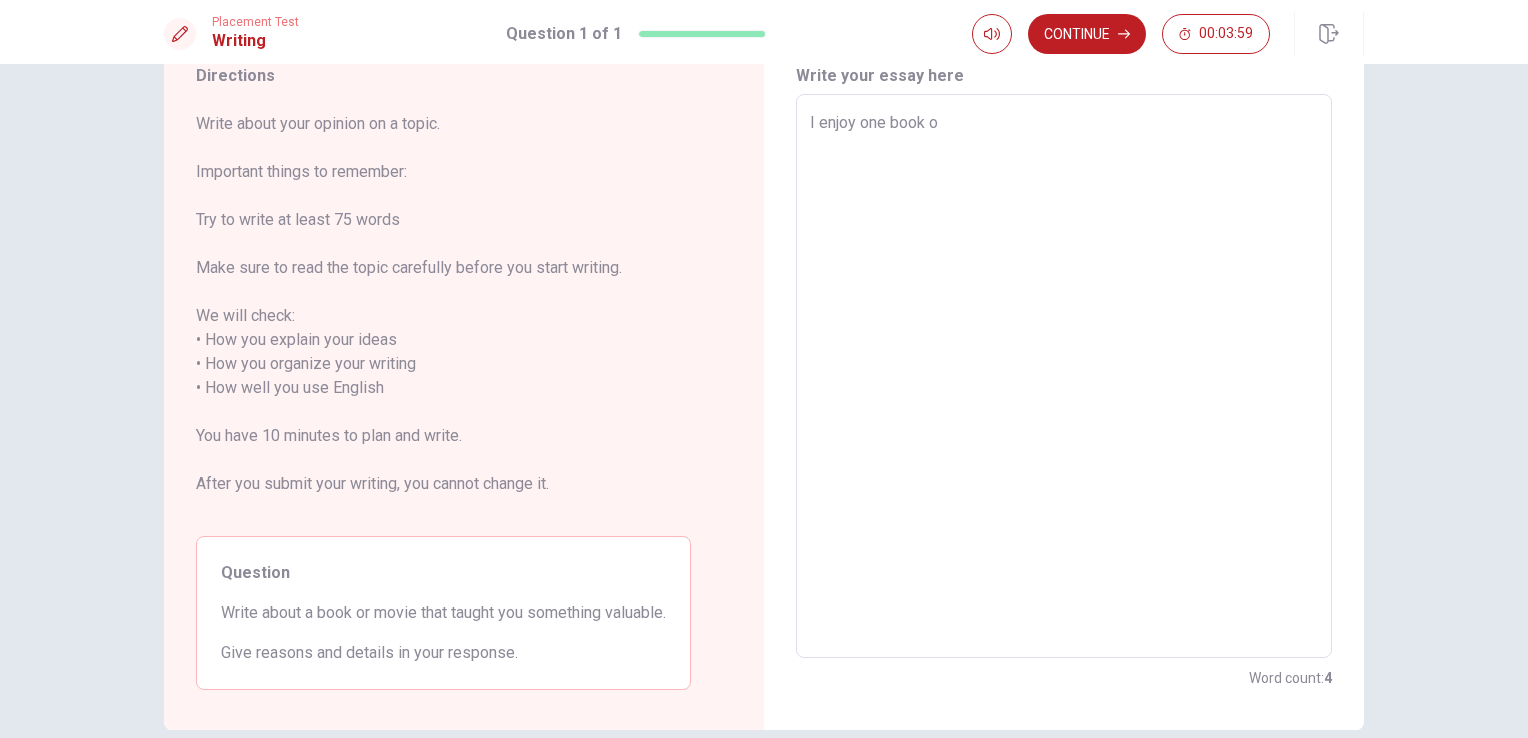 type on "x" 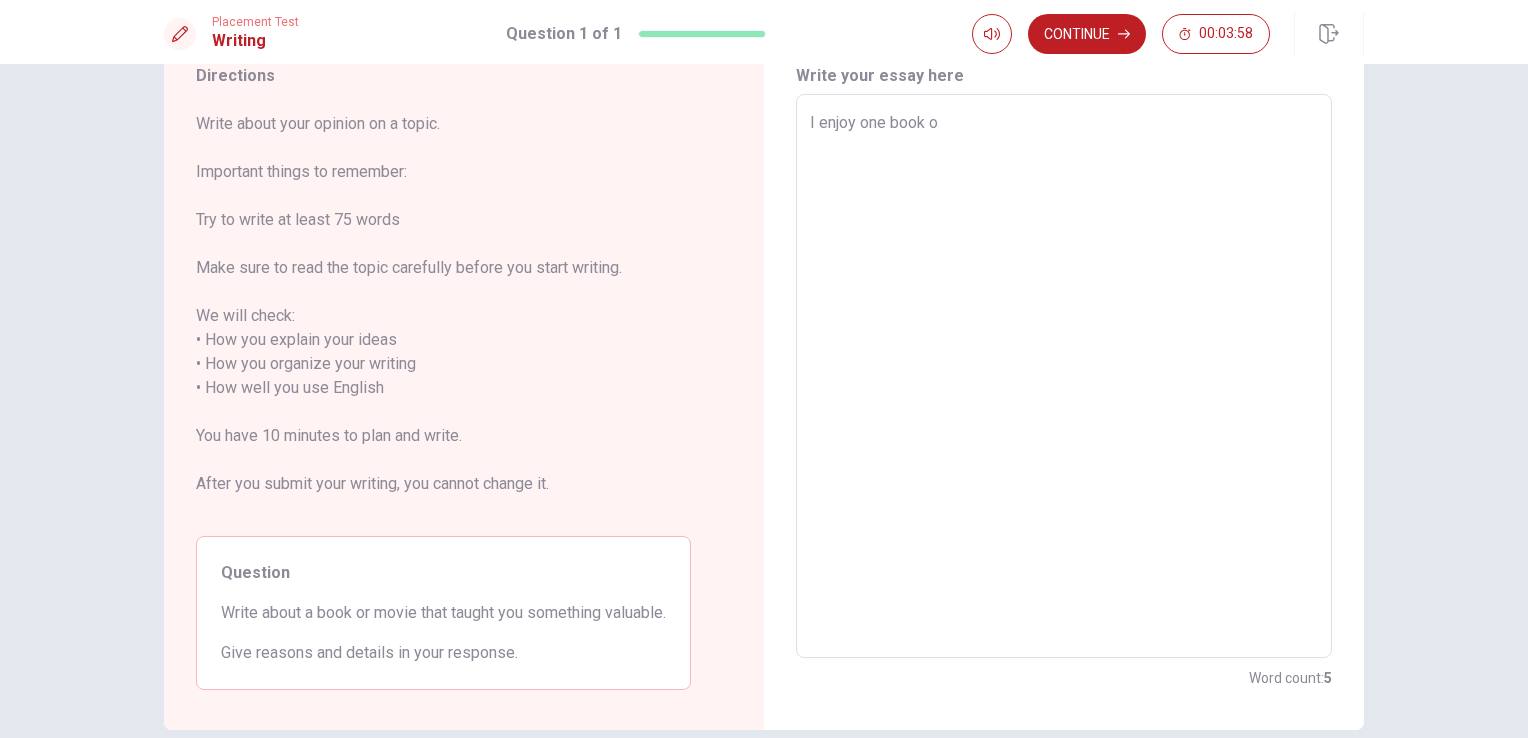 type on "I enjoy one book of" 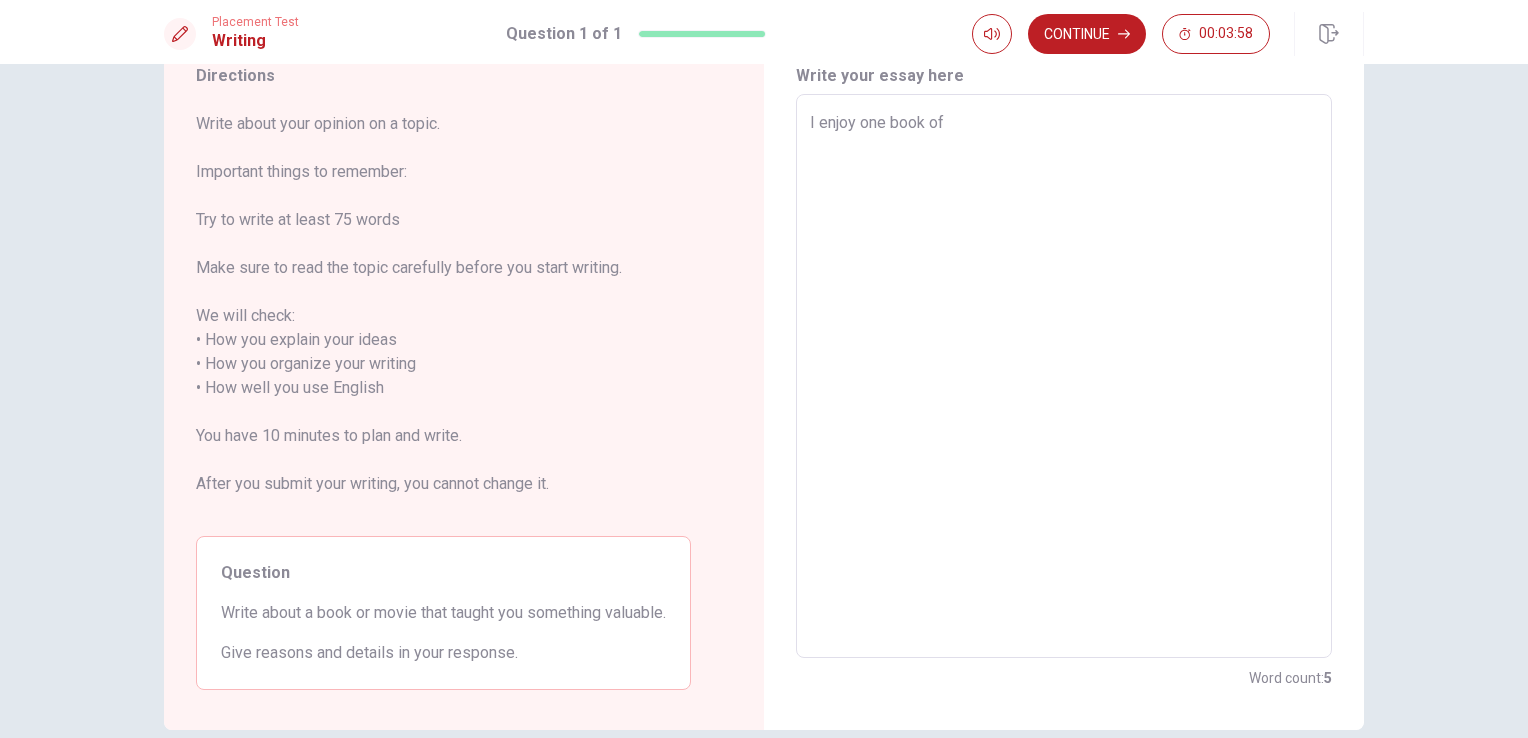 type on "x" 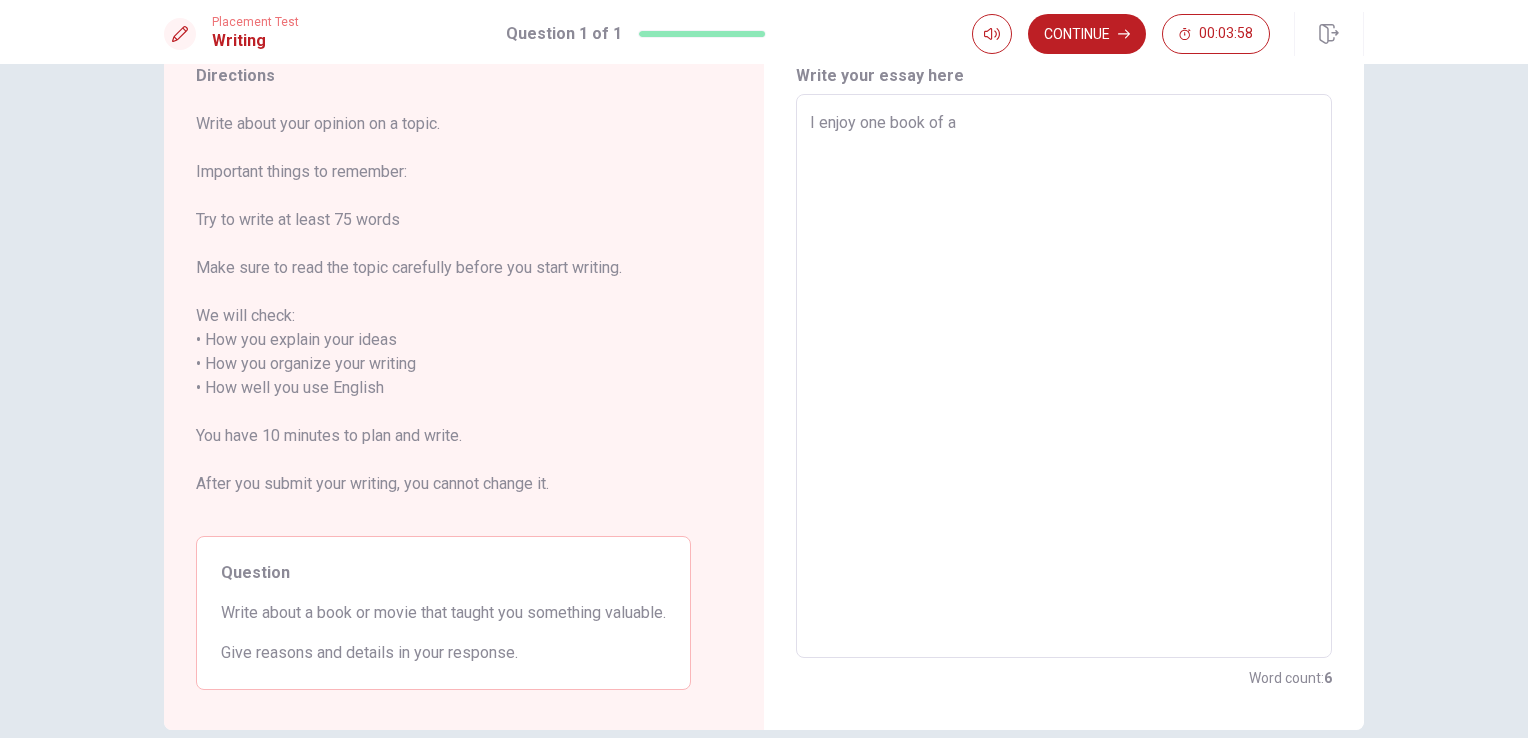 type on "x" 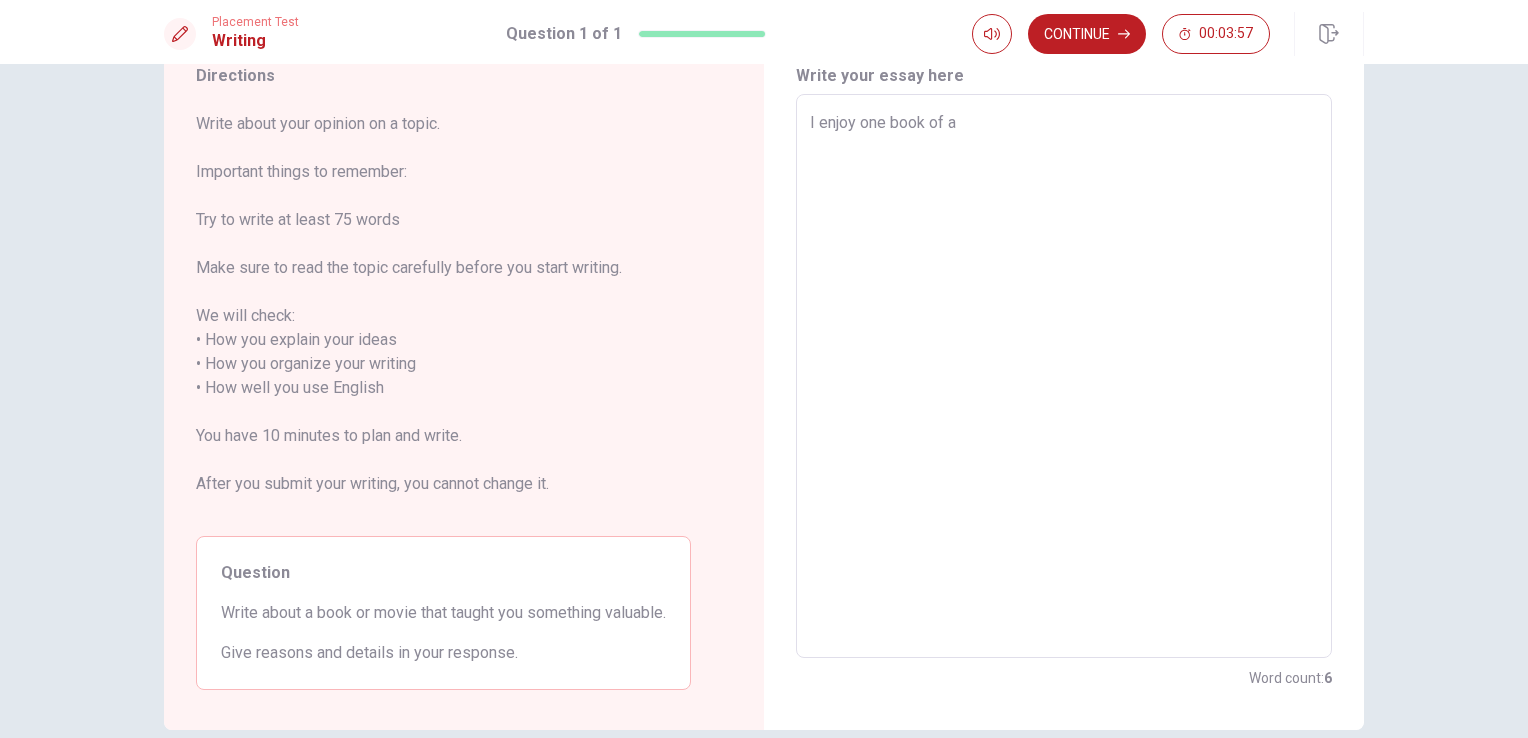 type on "I enjoy one book of a r" 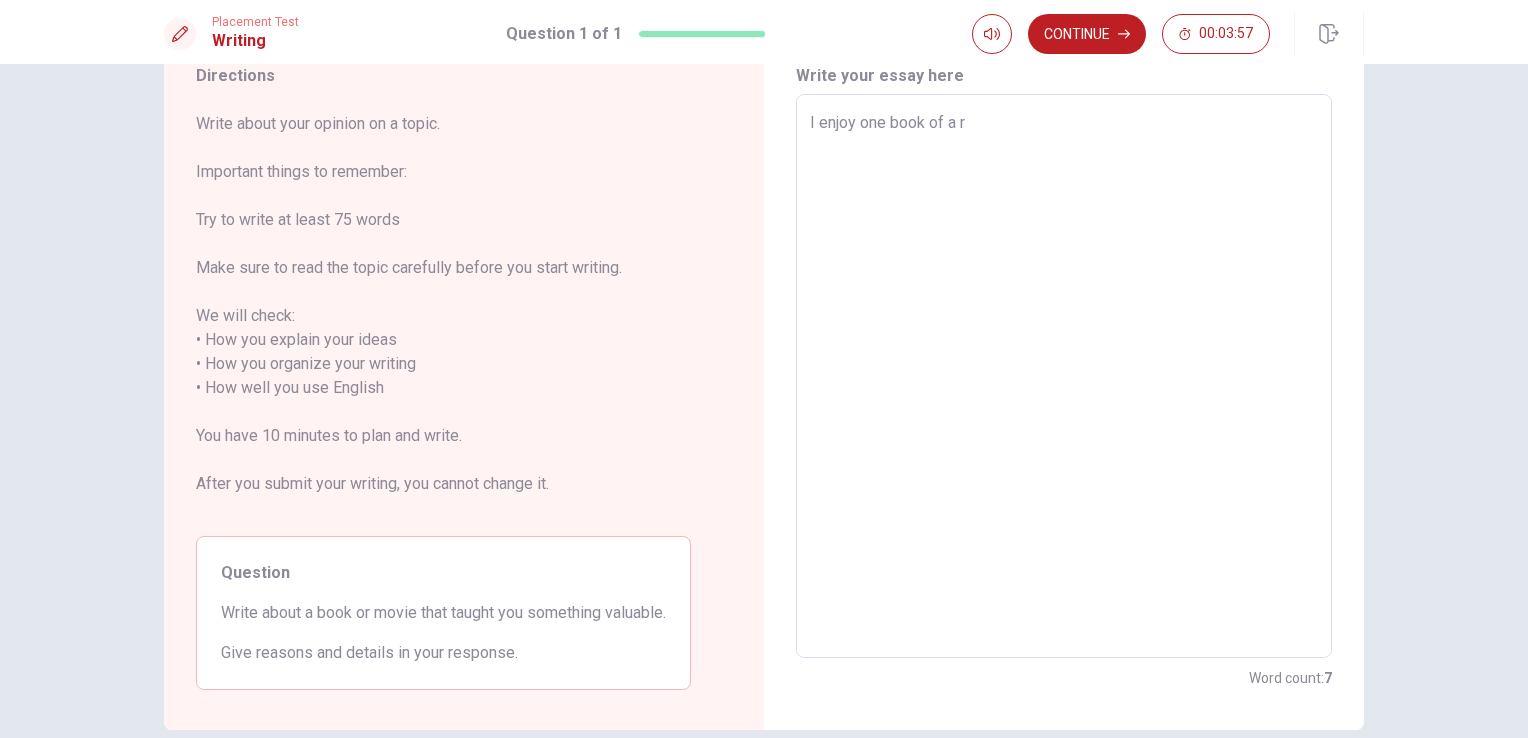 type on "x" 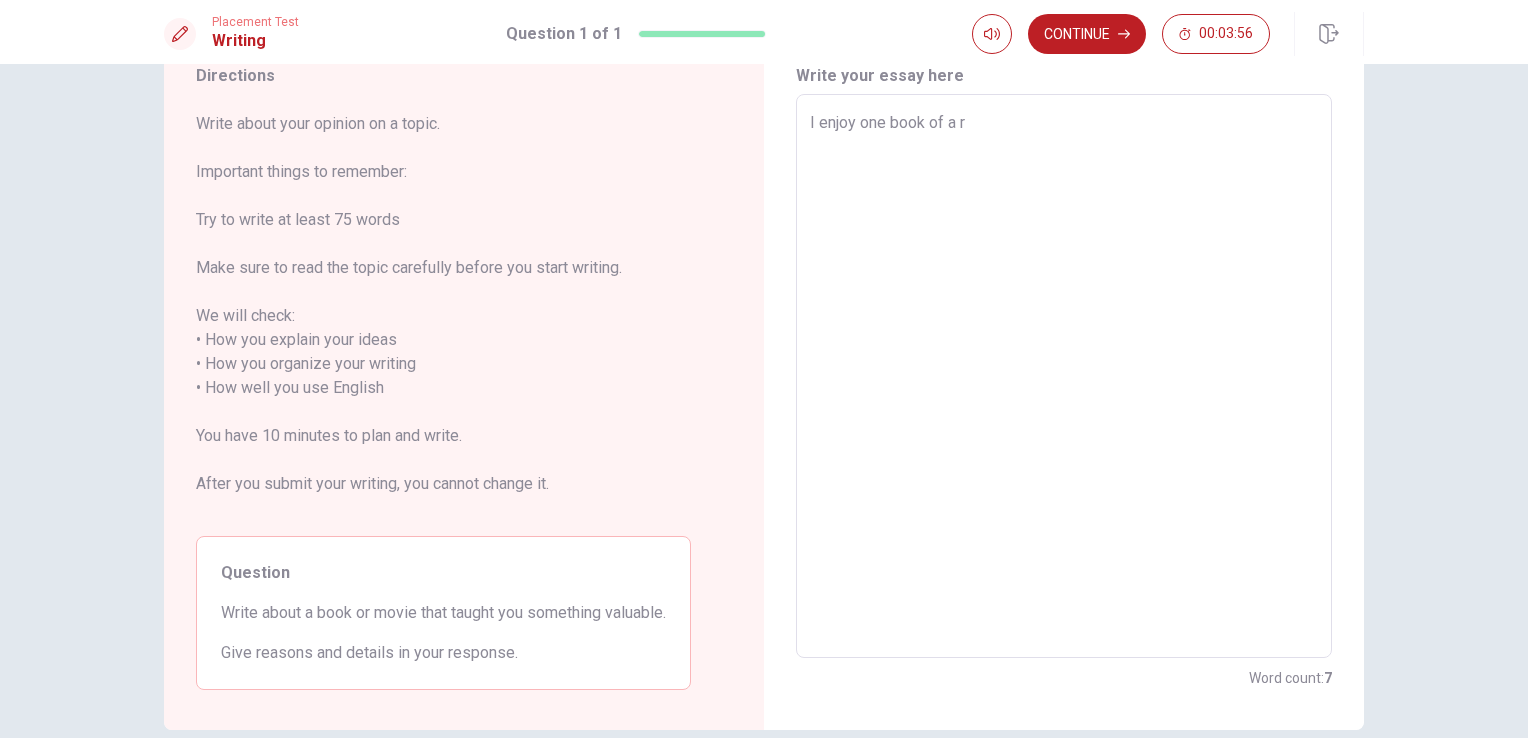 type on "I enjoy one book of a ru" 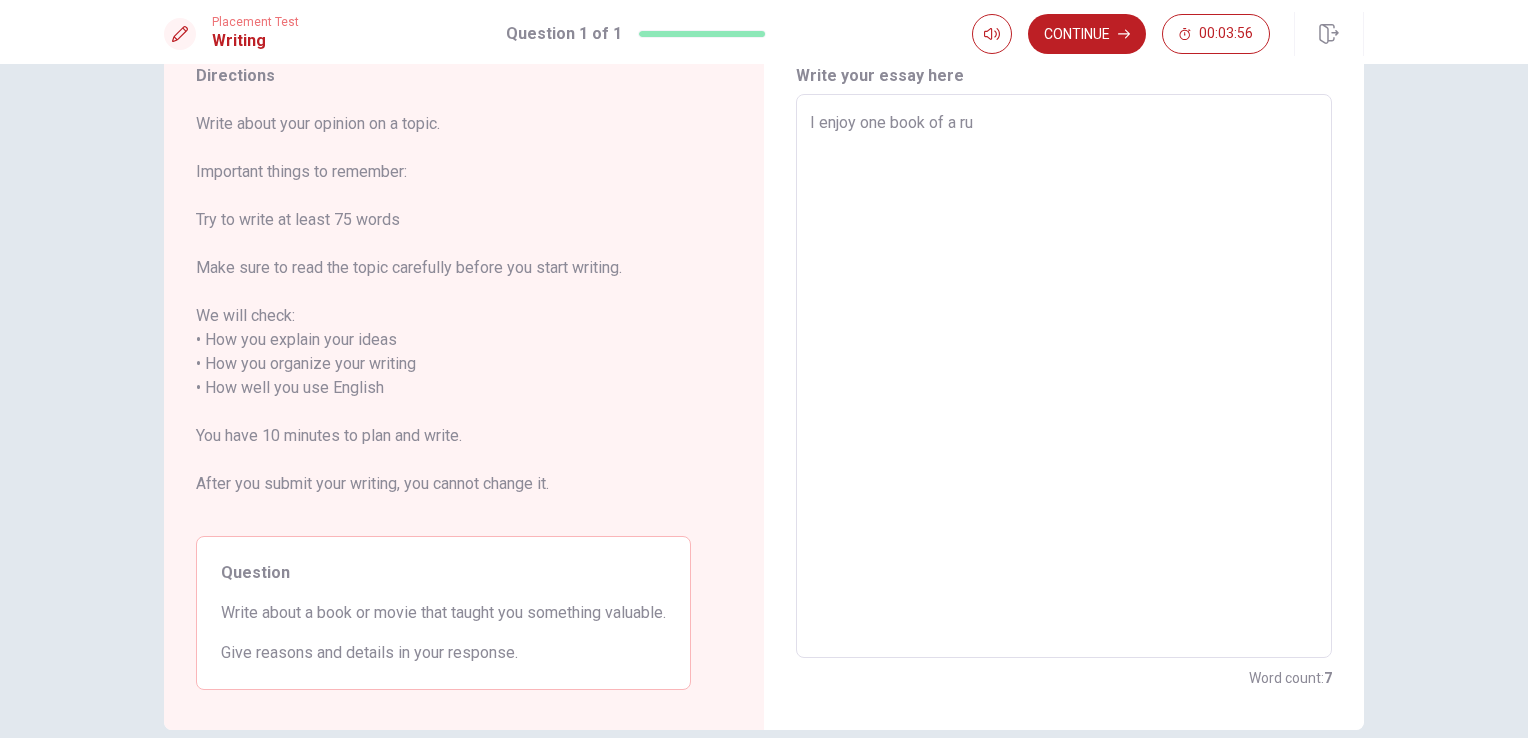 type on "x" 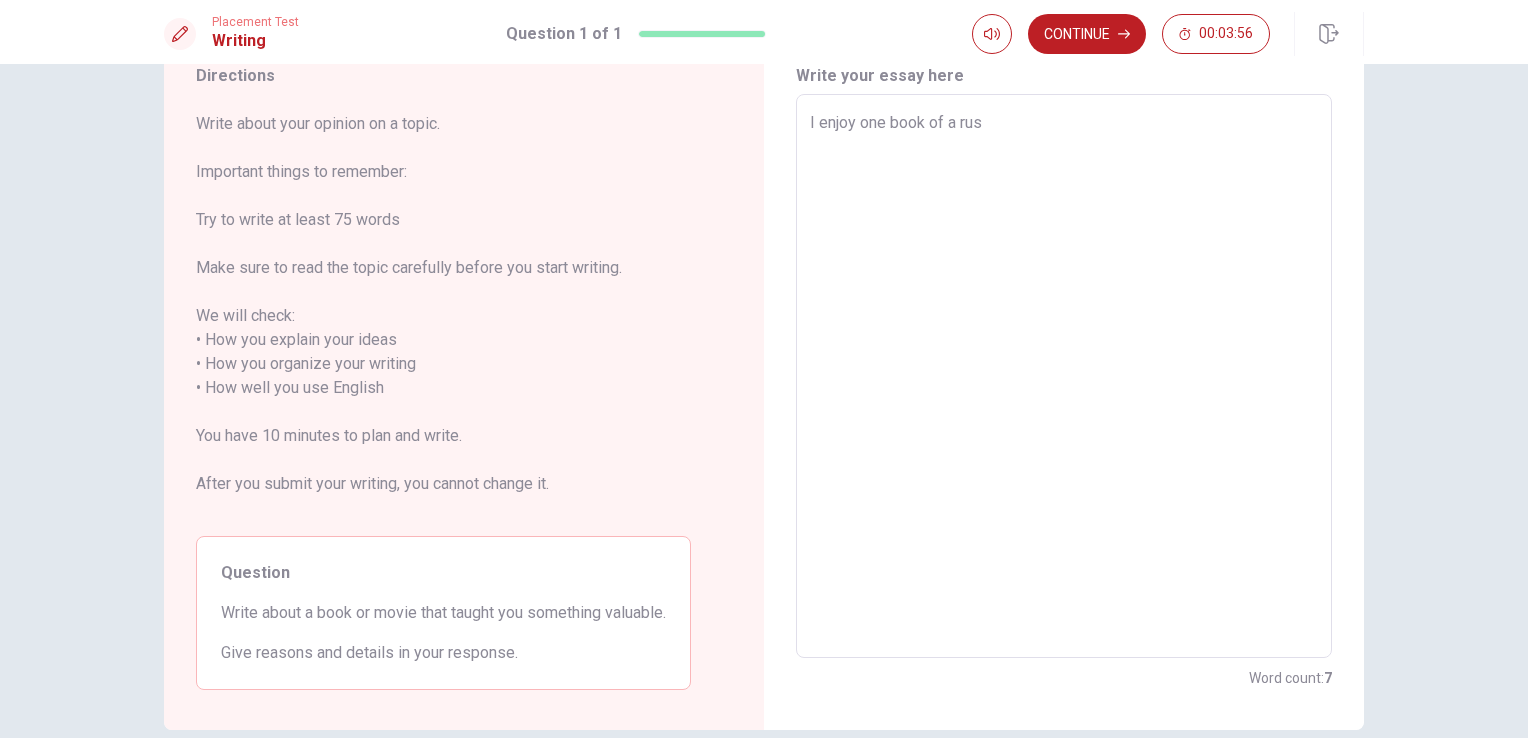 type on "x" 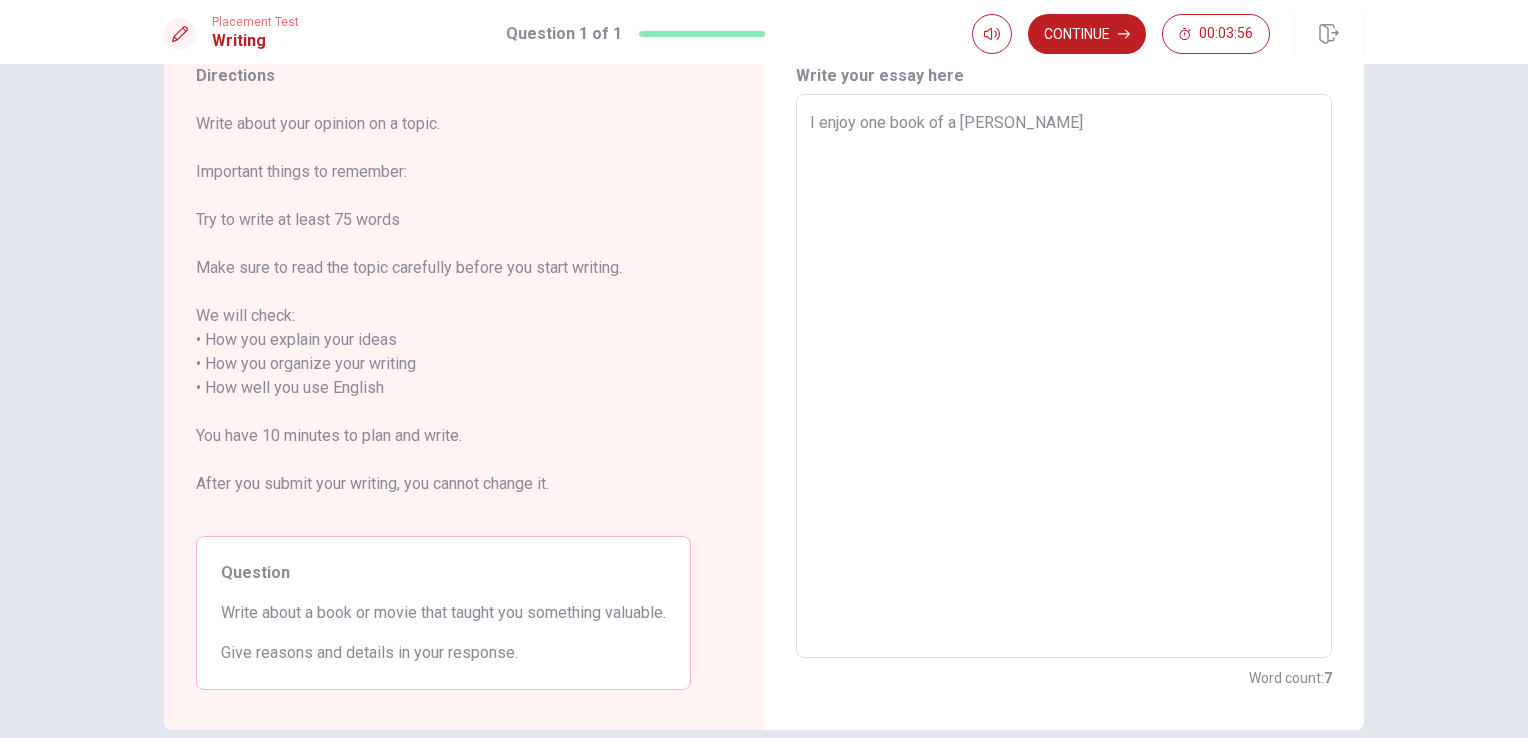 type on "x" 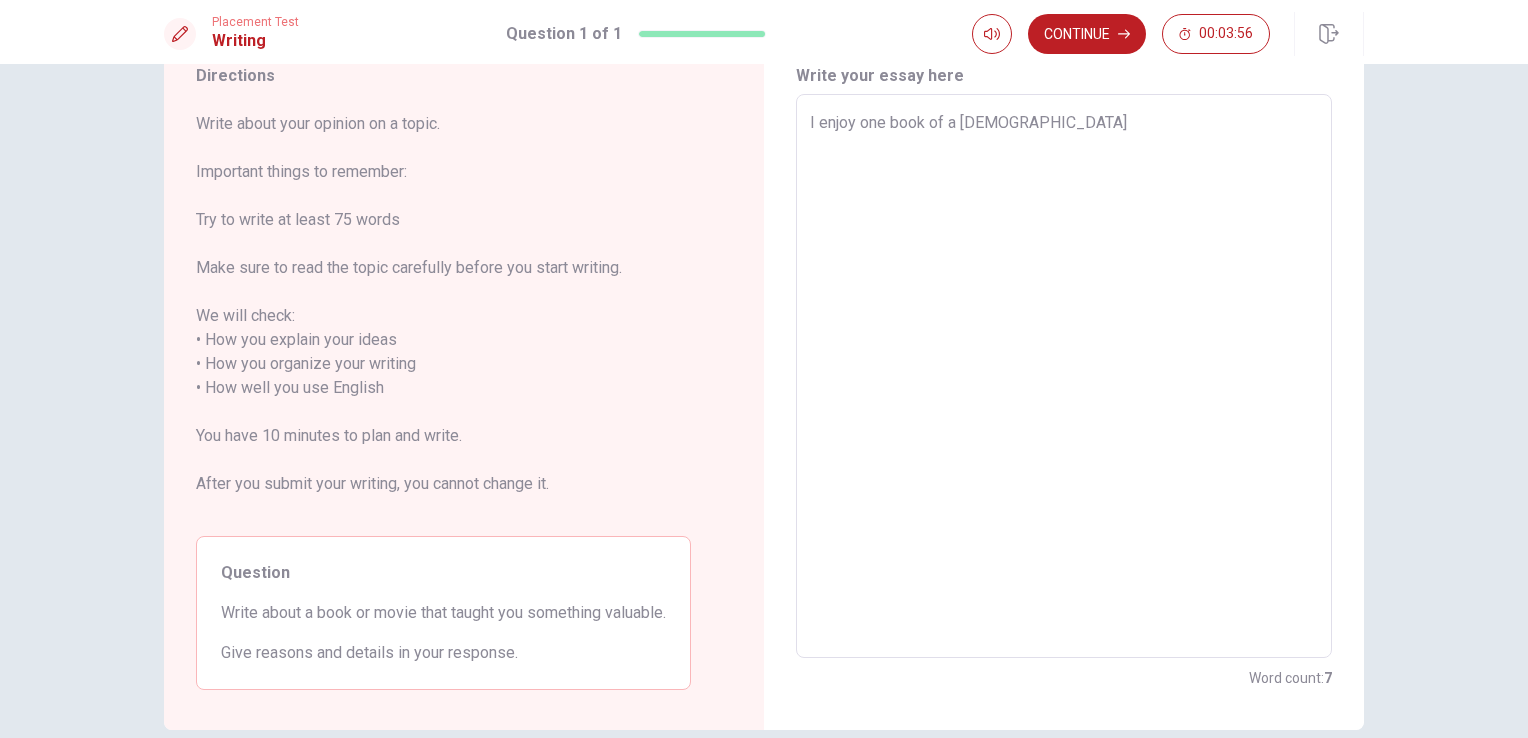 type on "x" 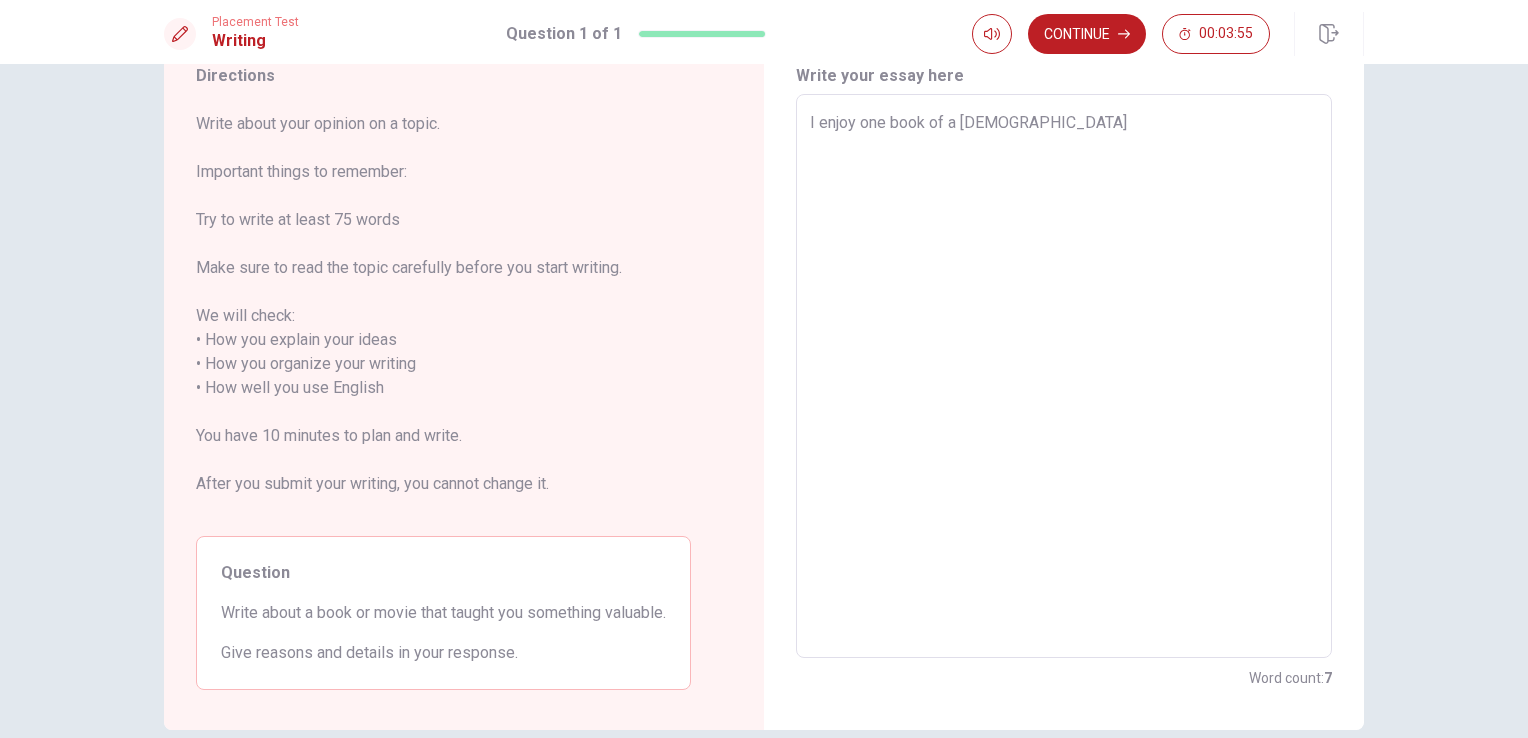 type on "I enjoy one book of a [GEOGRAPHIC_DATA]" 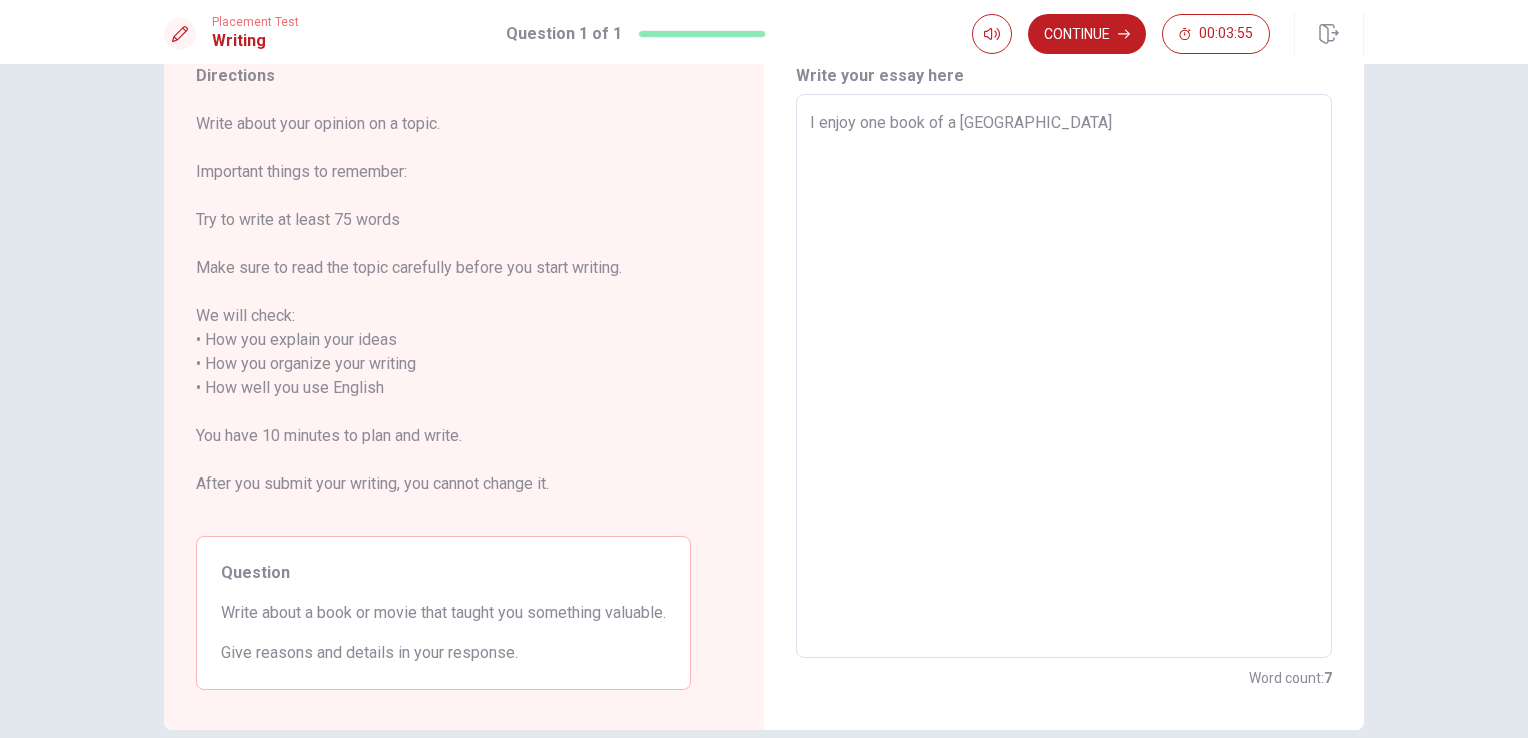 type on "x" 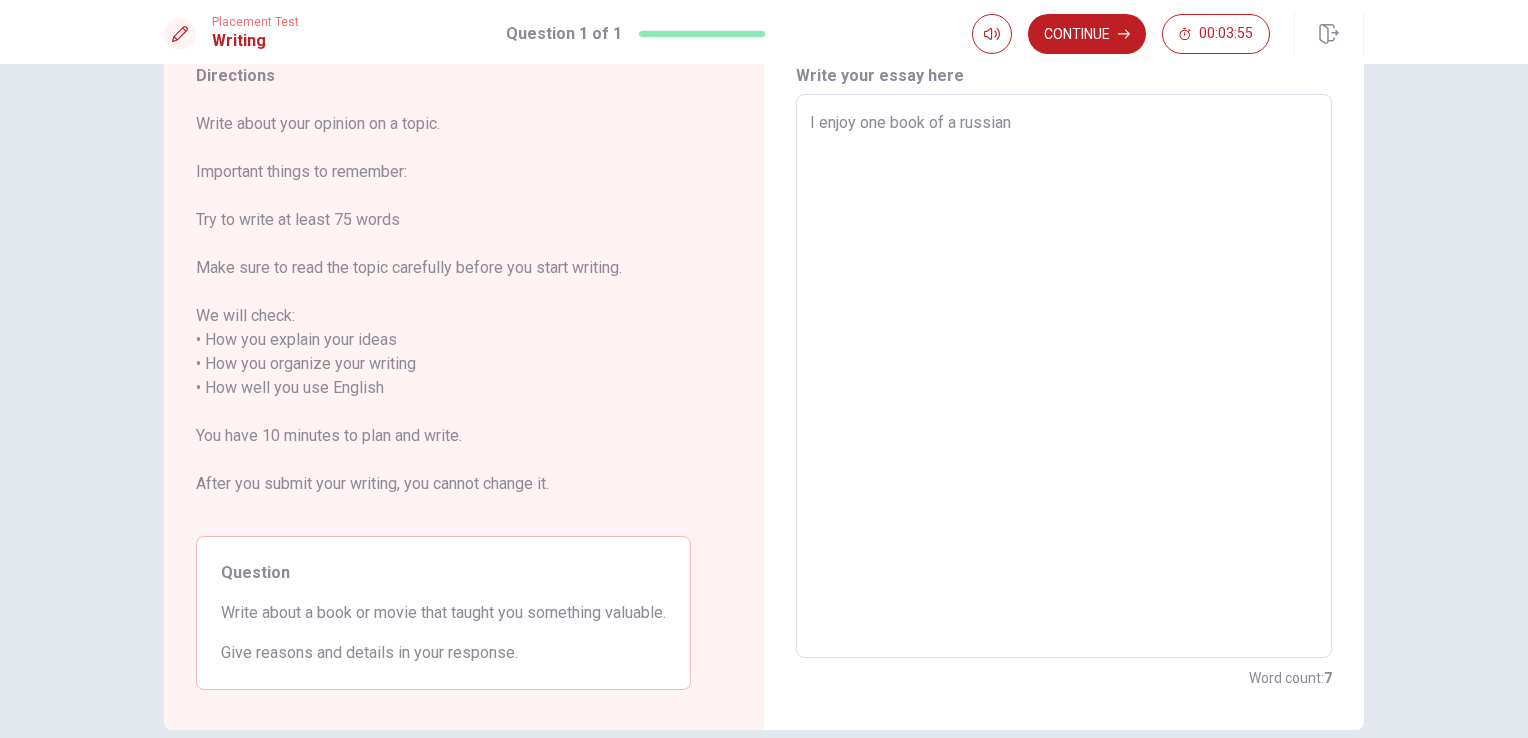 type on "x" 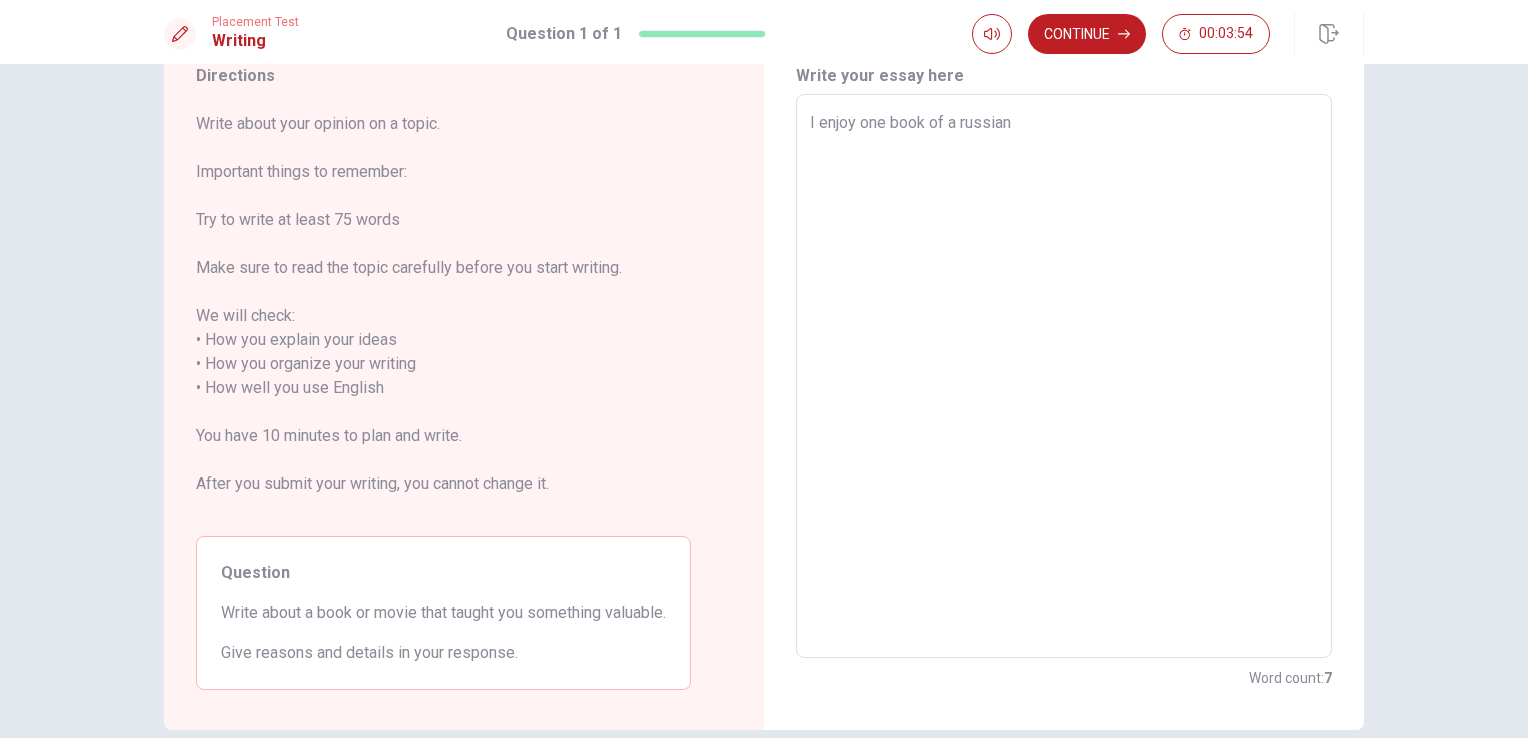 type on "x" 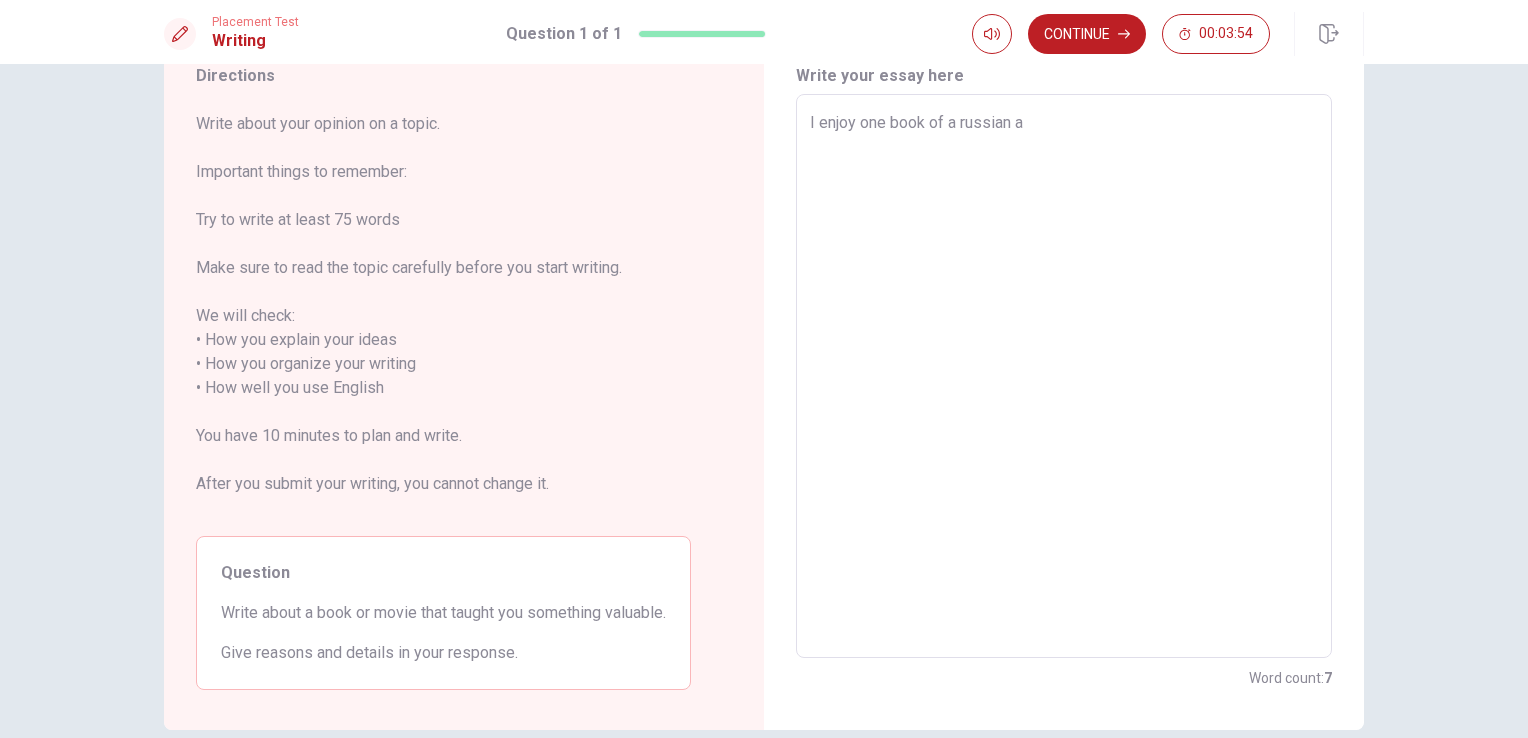 type on "x" 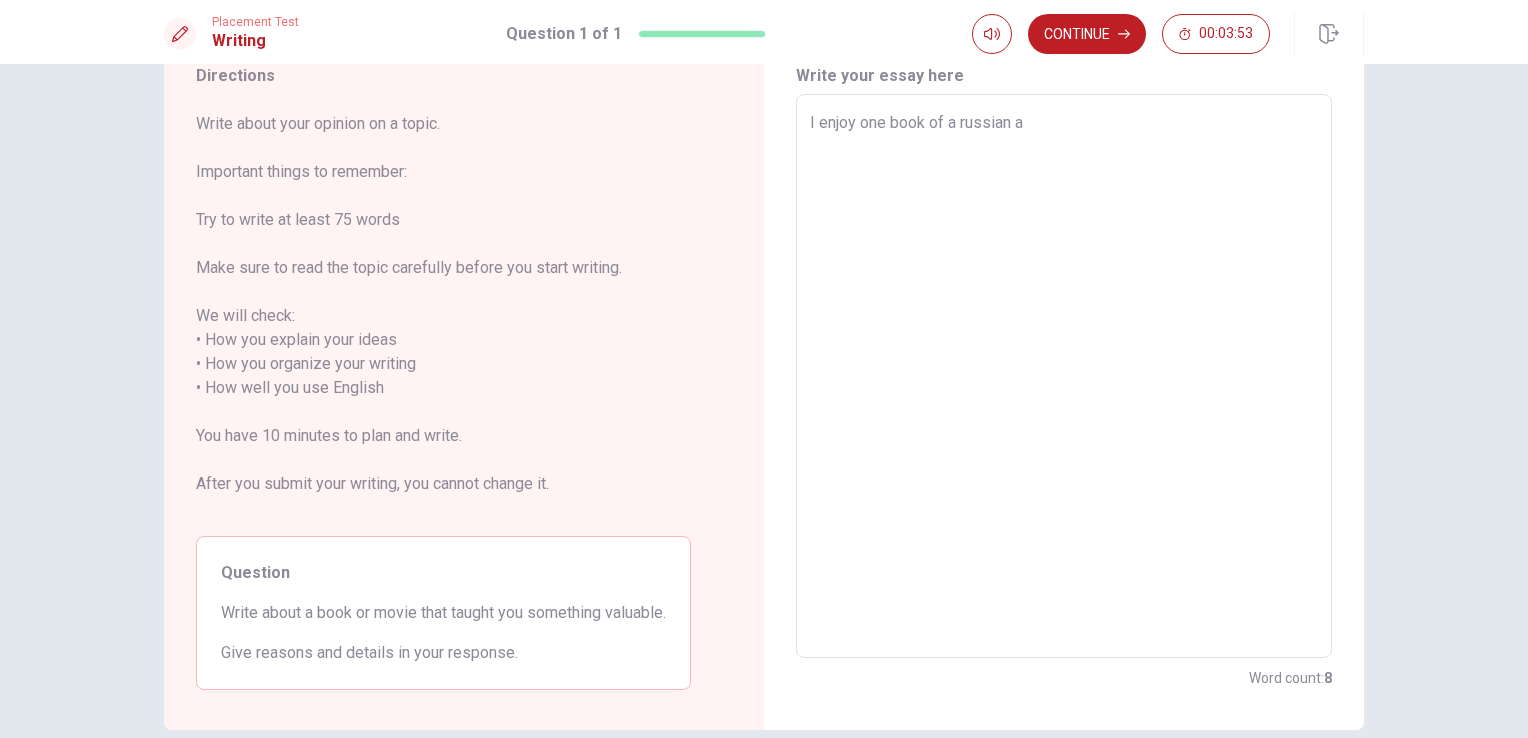 type on "I enjoy one book of a [DEMOGRAPHIC_DATA] au" 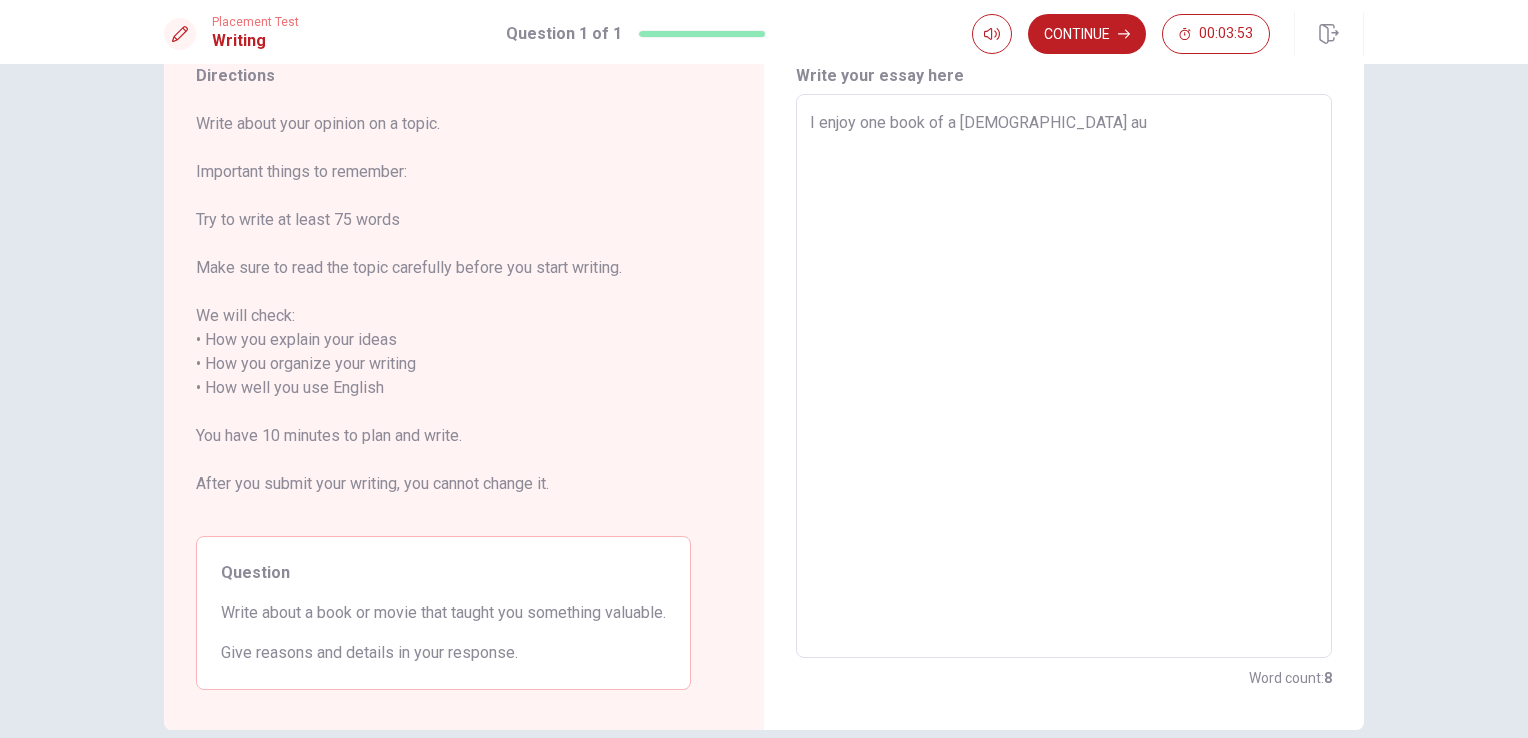 type on "x" 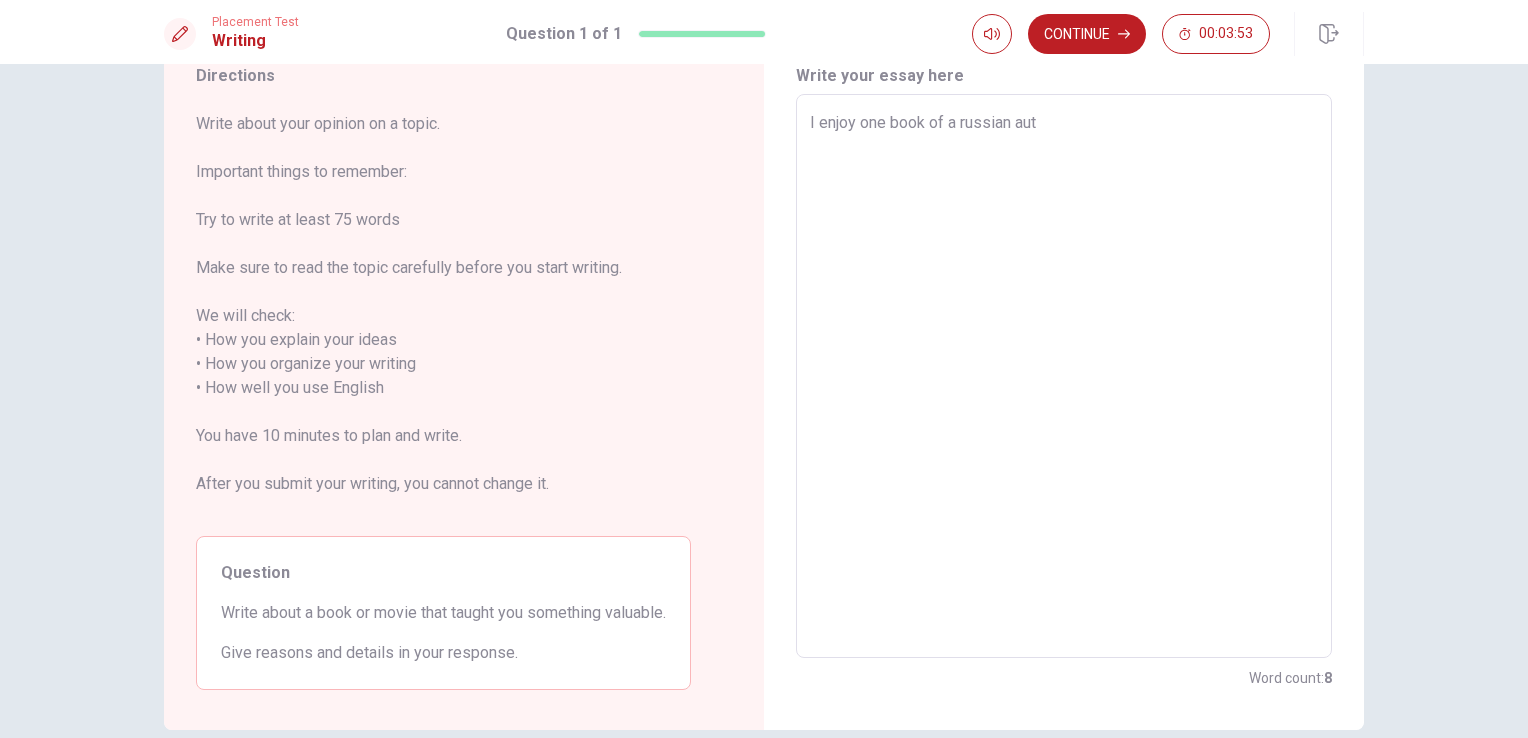 type on "x" 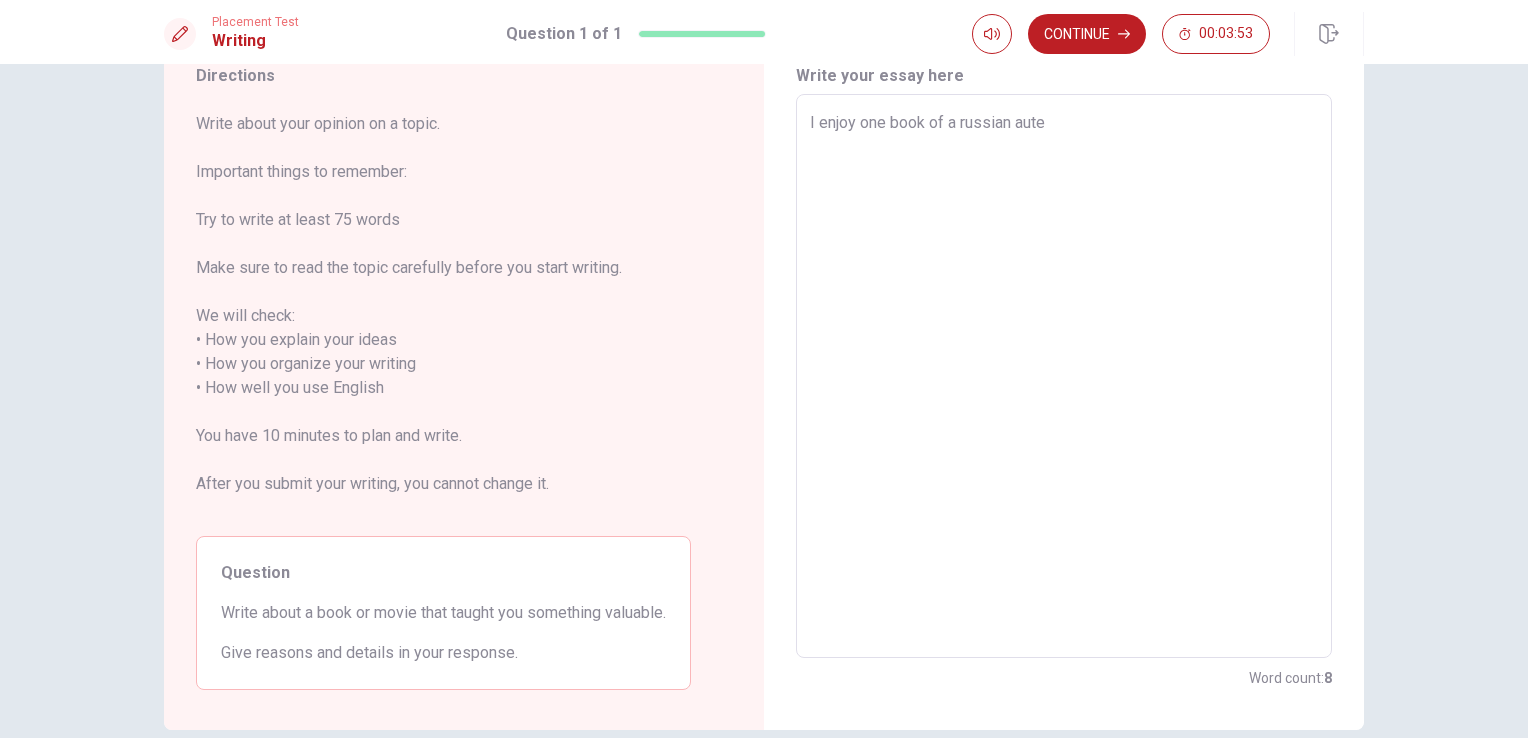 type on "x" 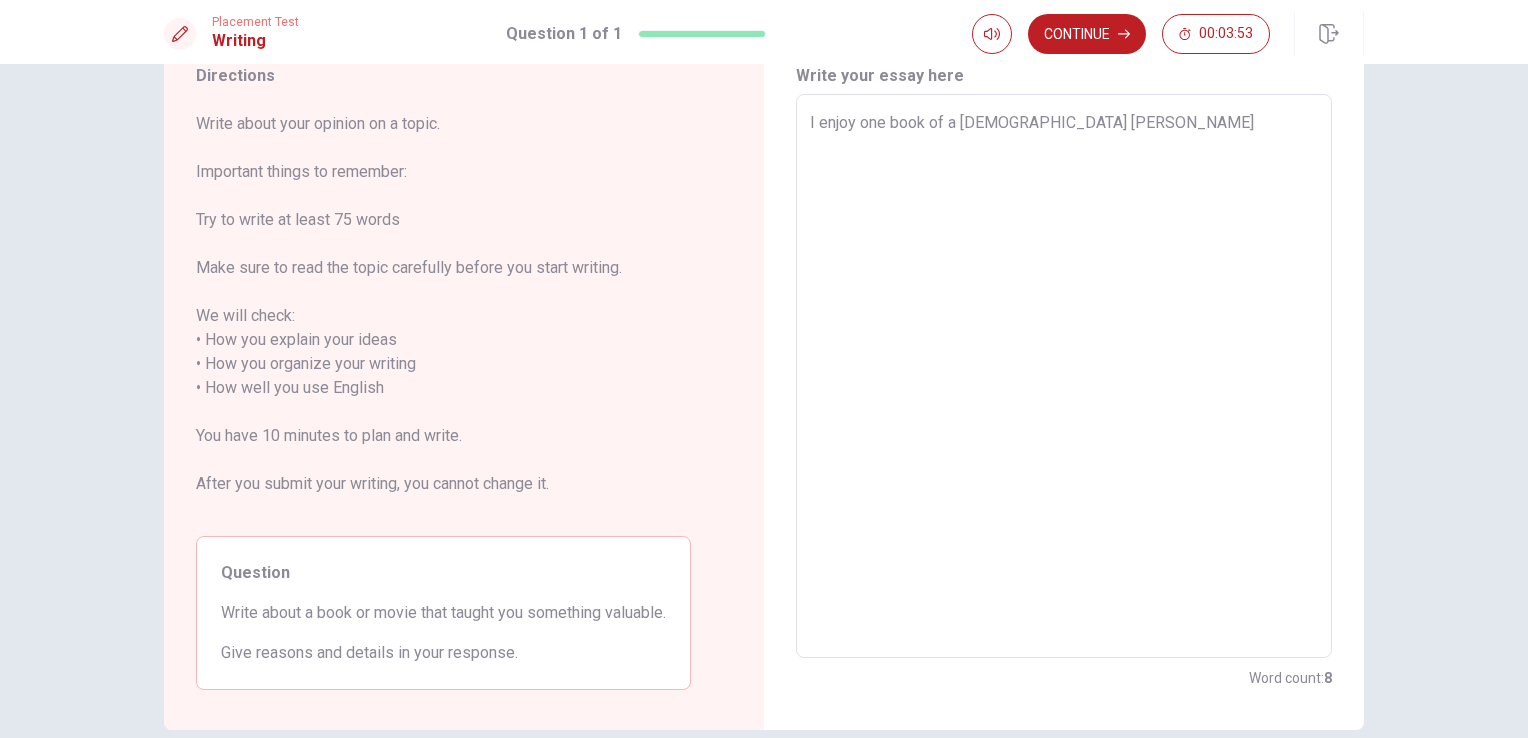 type on "I enjoy one book of a [DEMOGRAPHIC_DATA] [PERSON_NAME]" 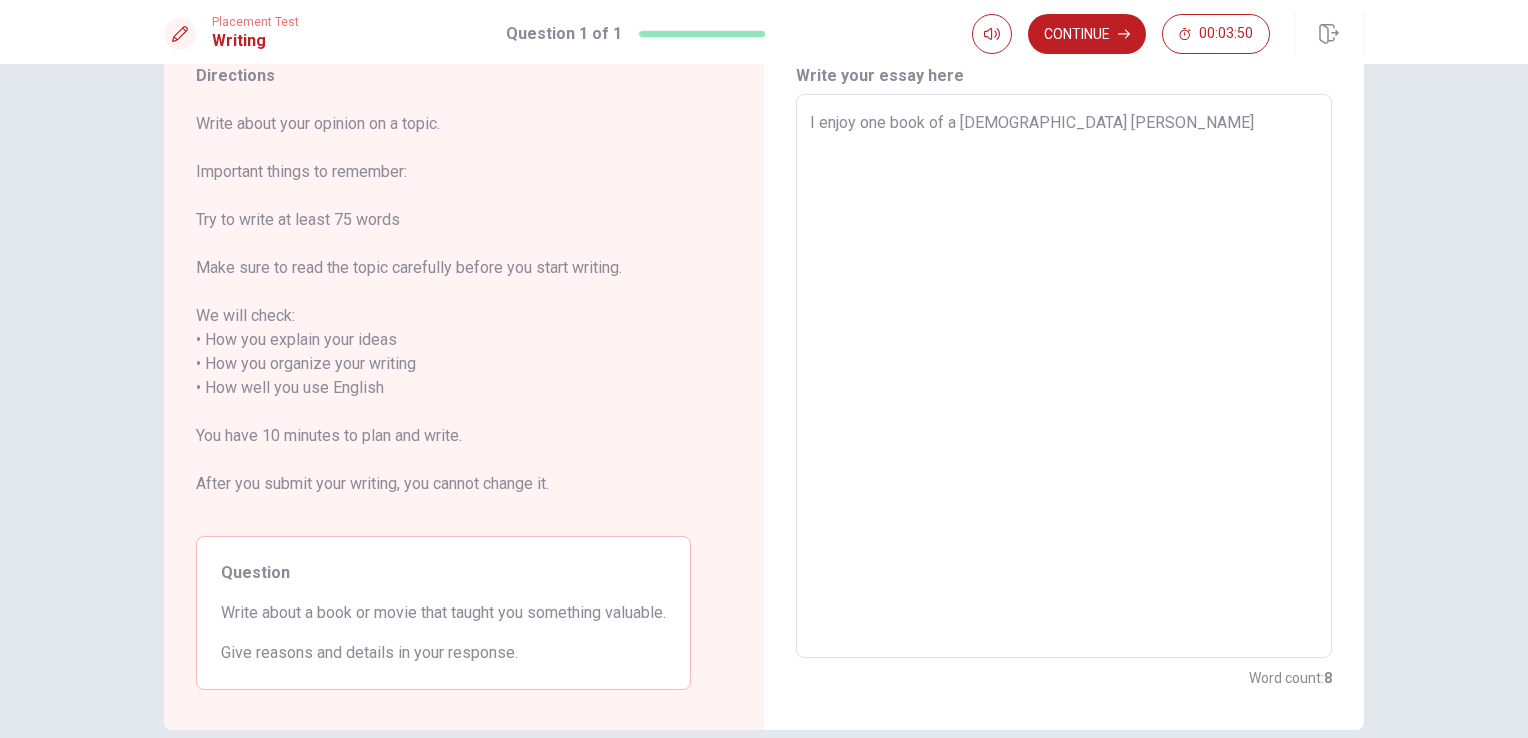 click on "I enjoy one book of a [DEMOGRAPHIC_DATA] [PERSON_NAME]" at bounding box center (1064, 376) 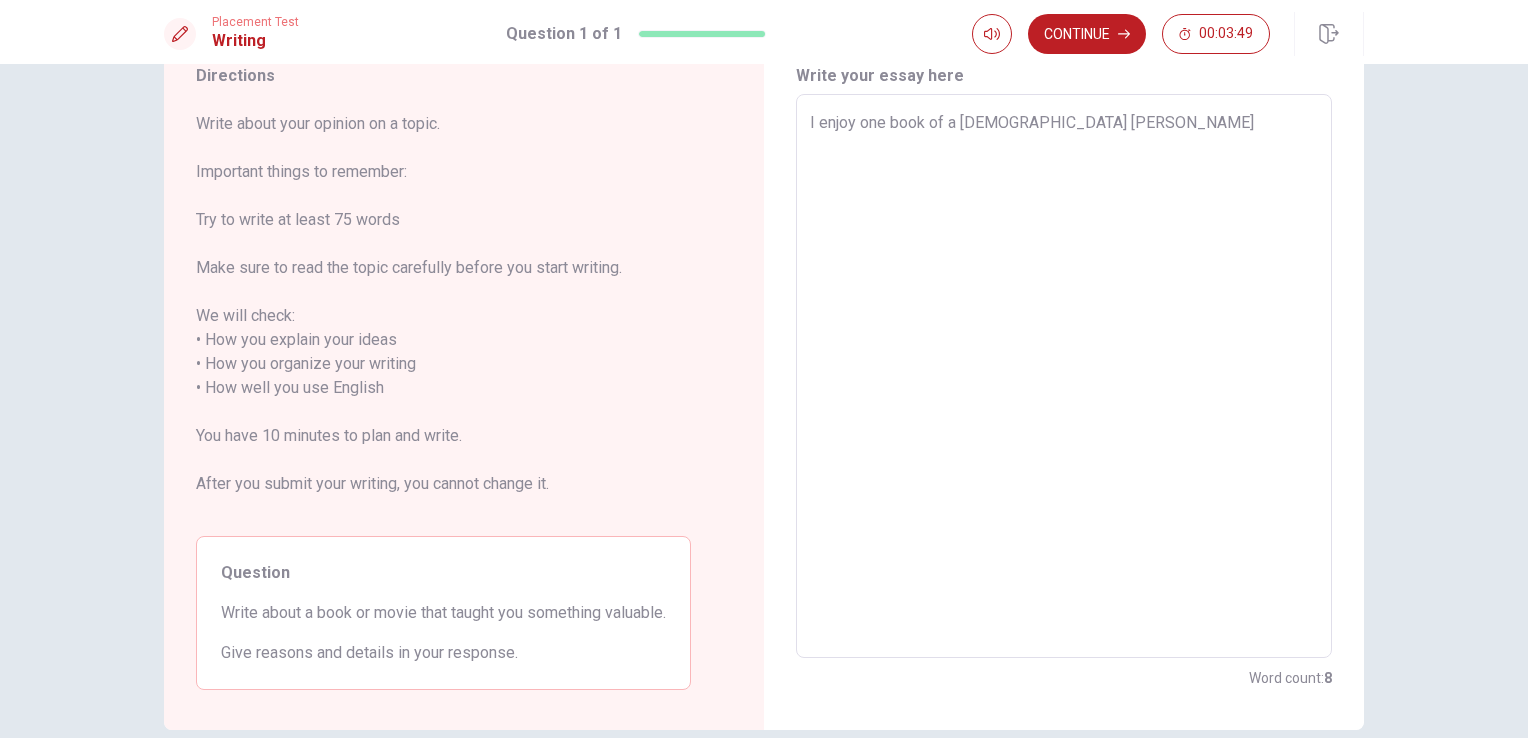 type on "I enjoy one book of a ruwssian [PERSON_NAME]" 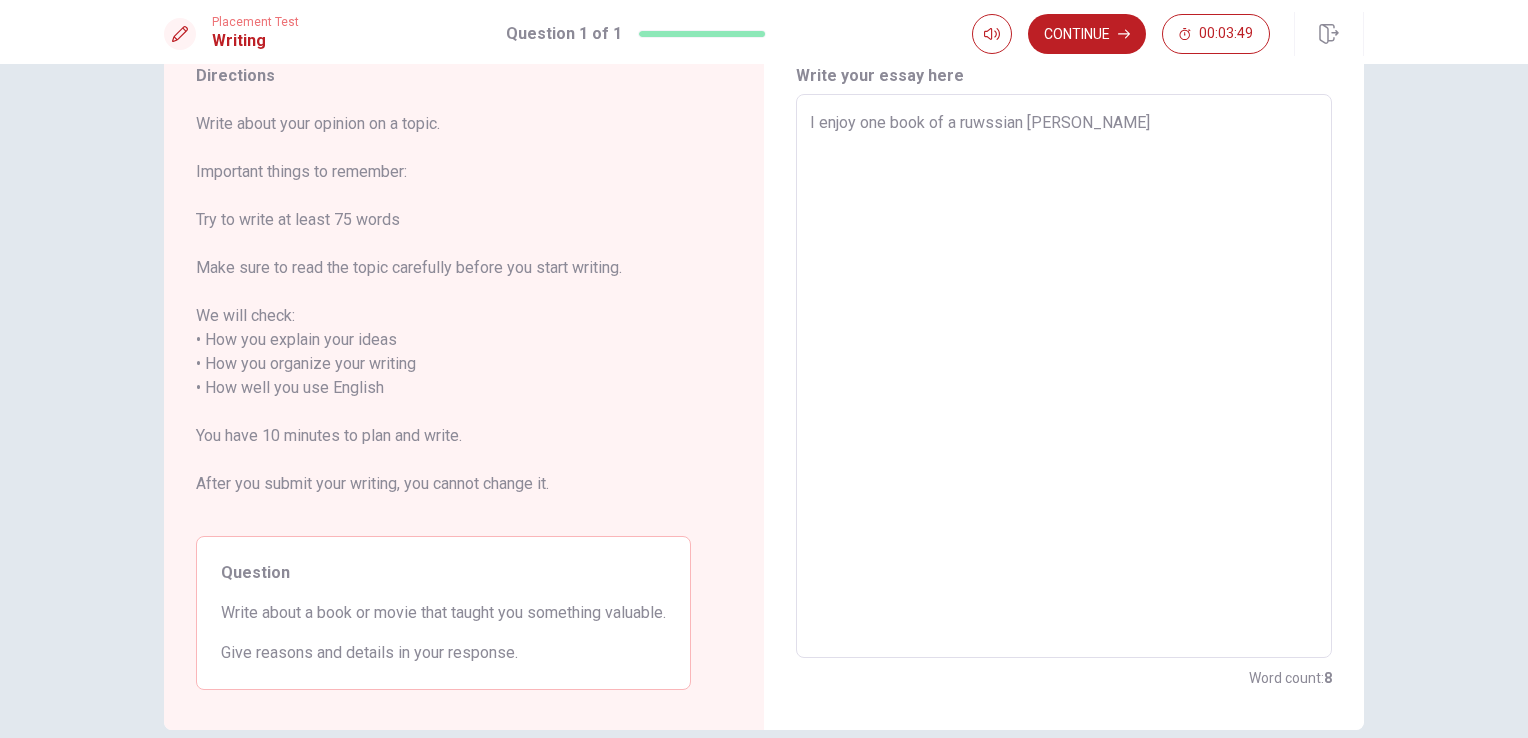 type on "x" 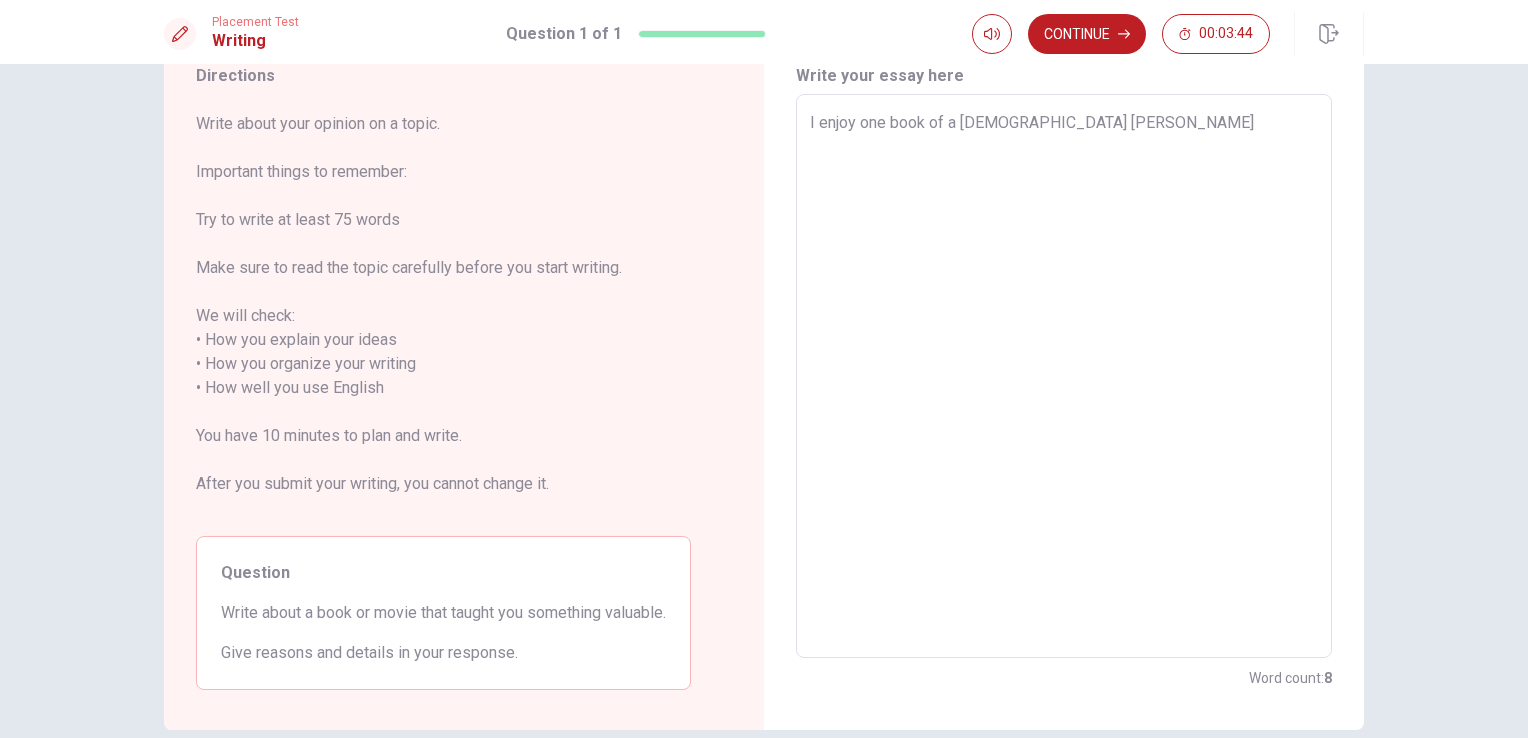 type on "x" 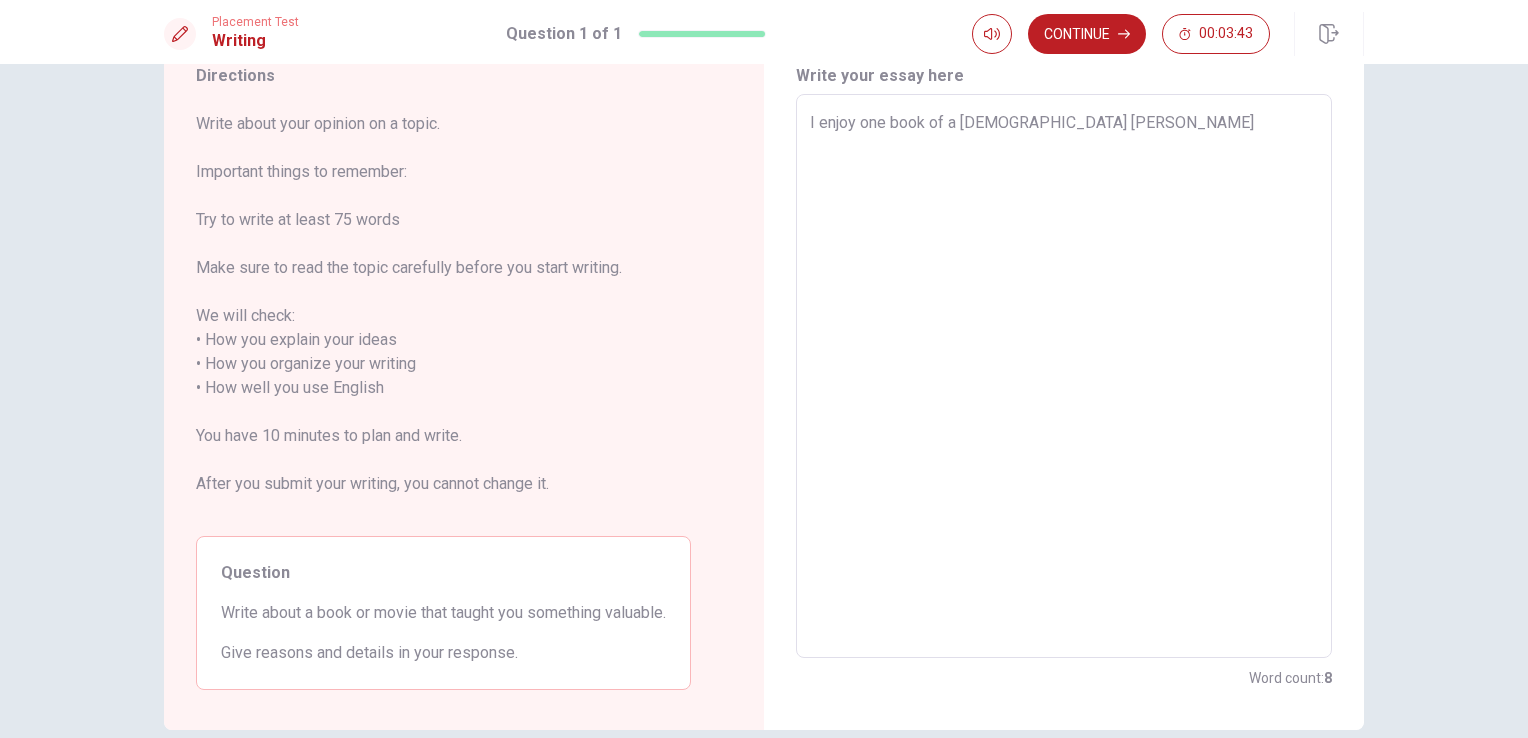 type on "I enjoy one book of a [DEMOGRAPHIC_DATA] [PERSON_NAME]" 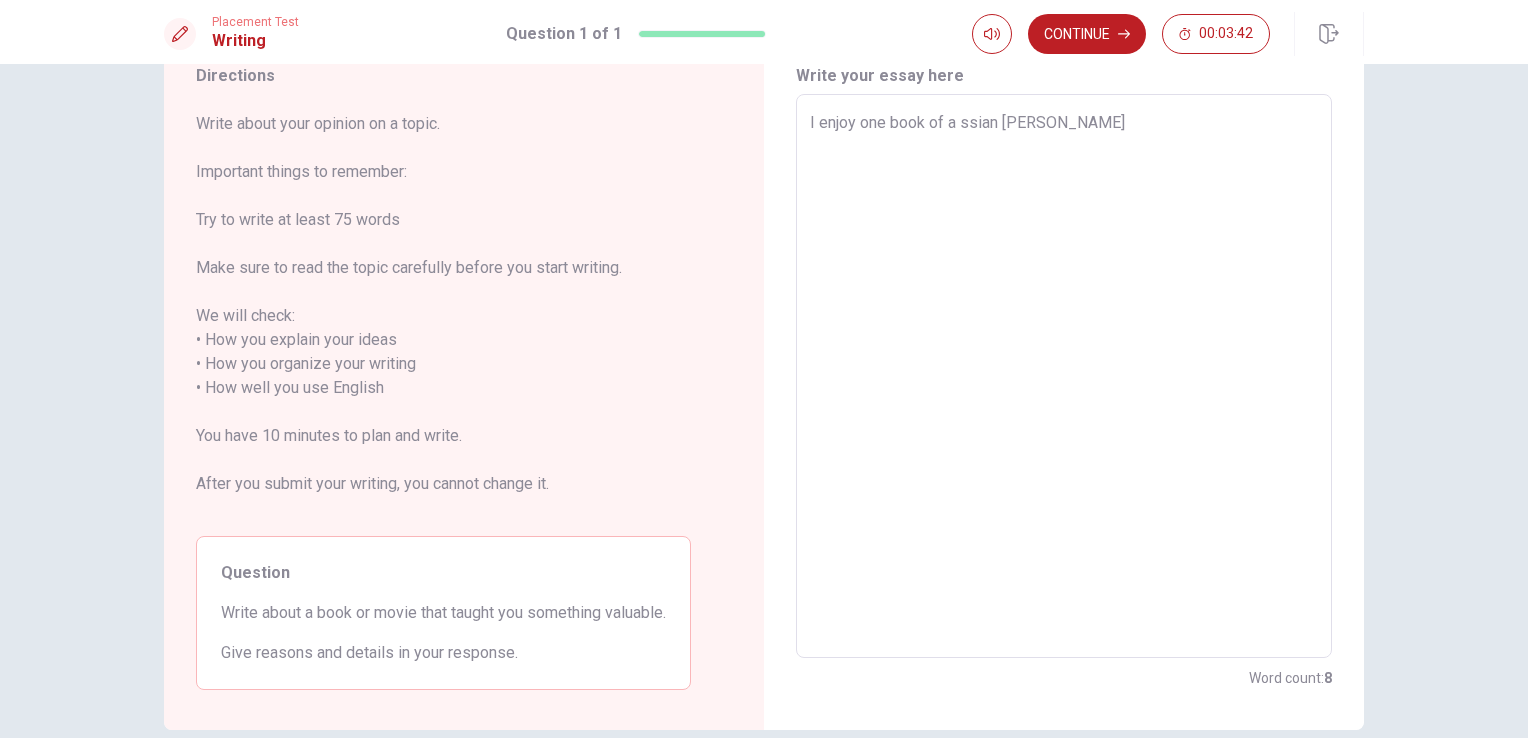 type on "x" 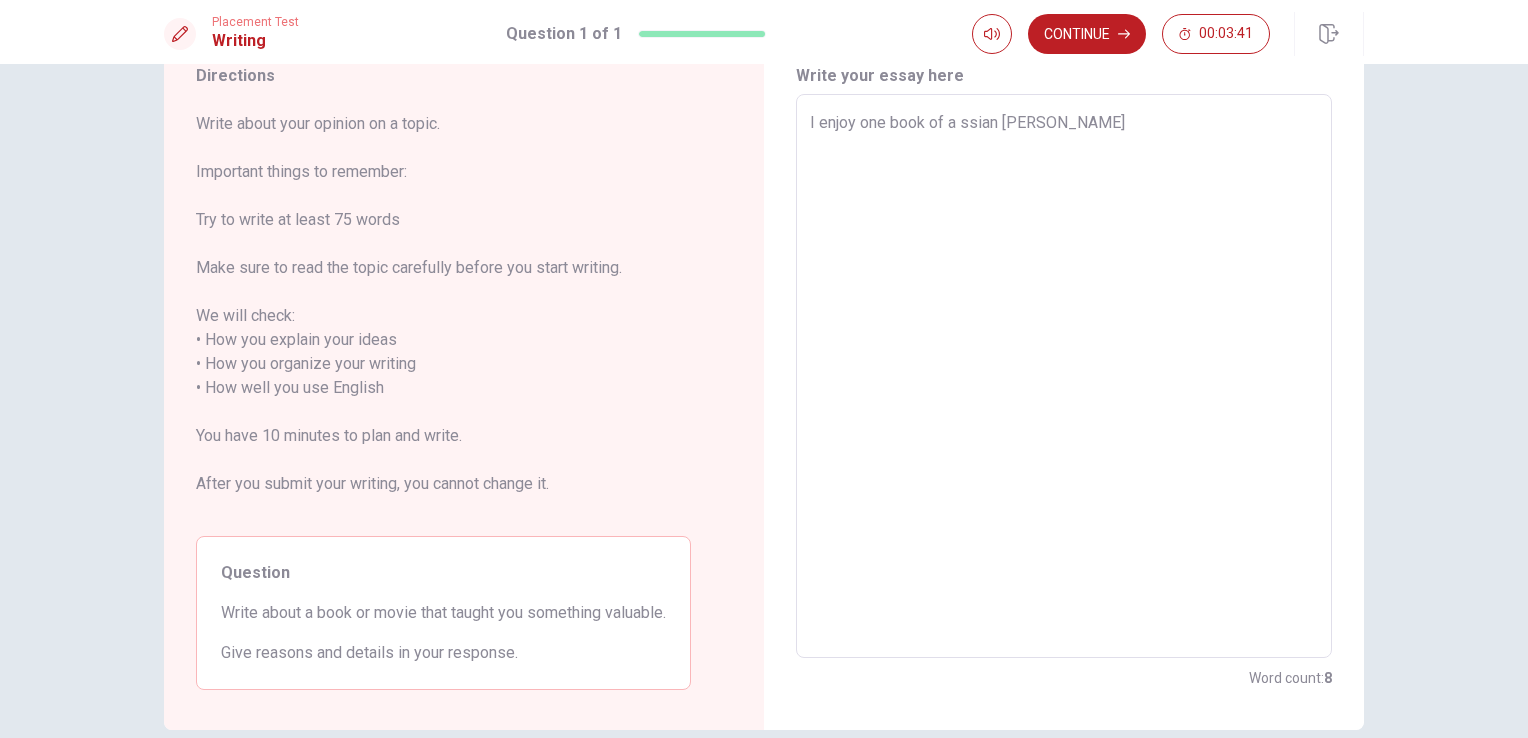 type on "I enjoy one book of a Rssian [PERSON_NAME]" 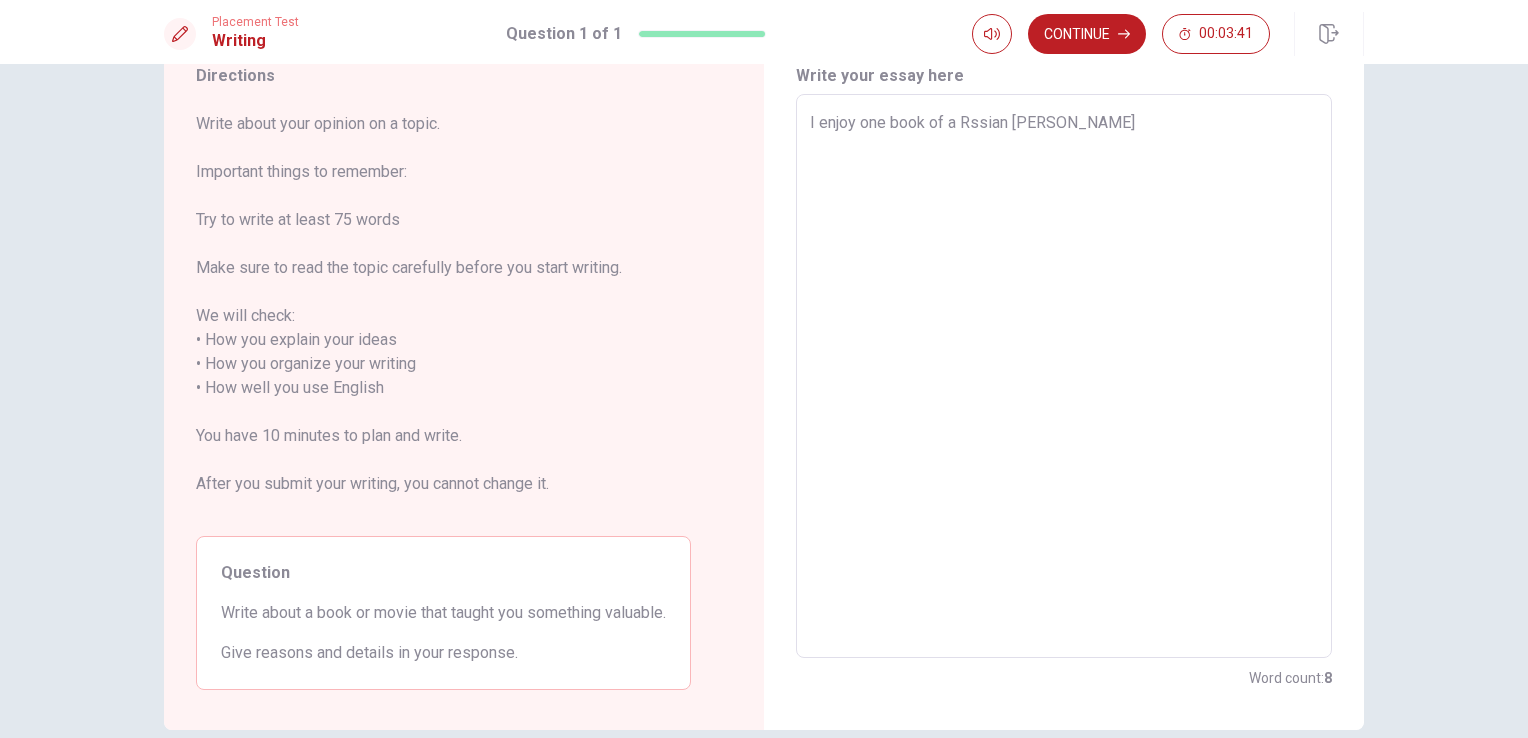 type on "x" 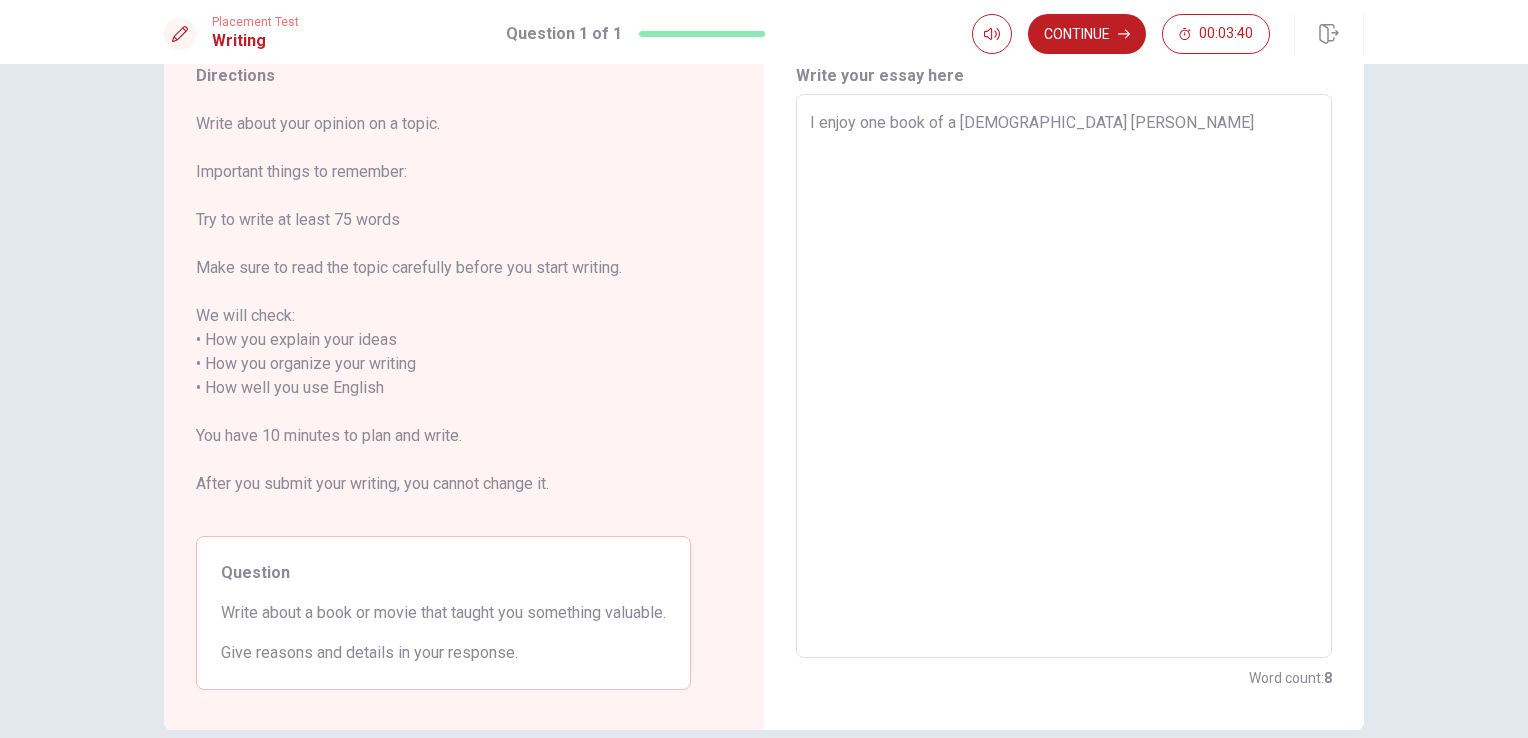type on "x" 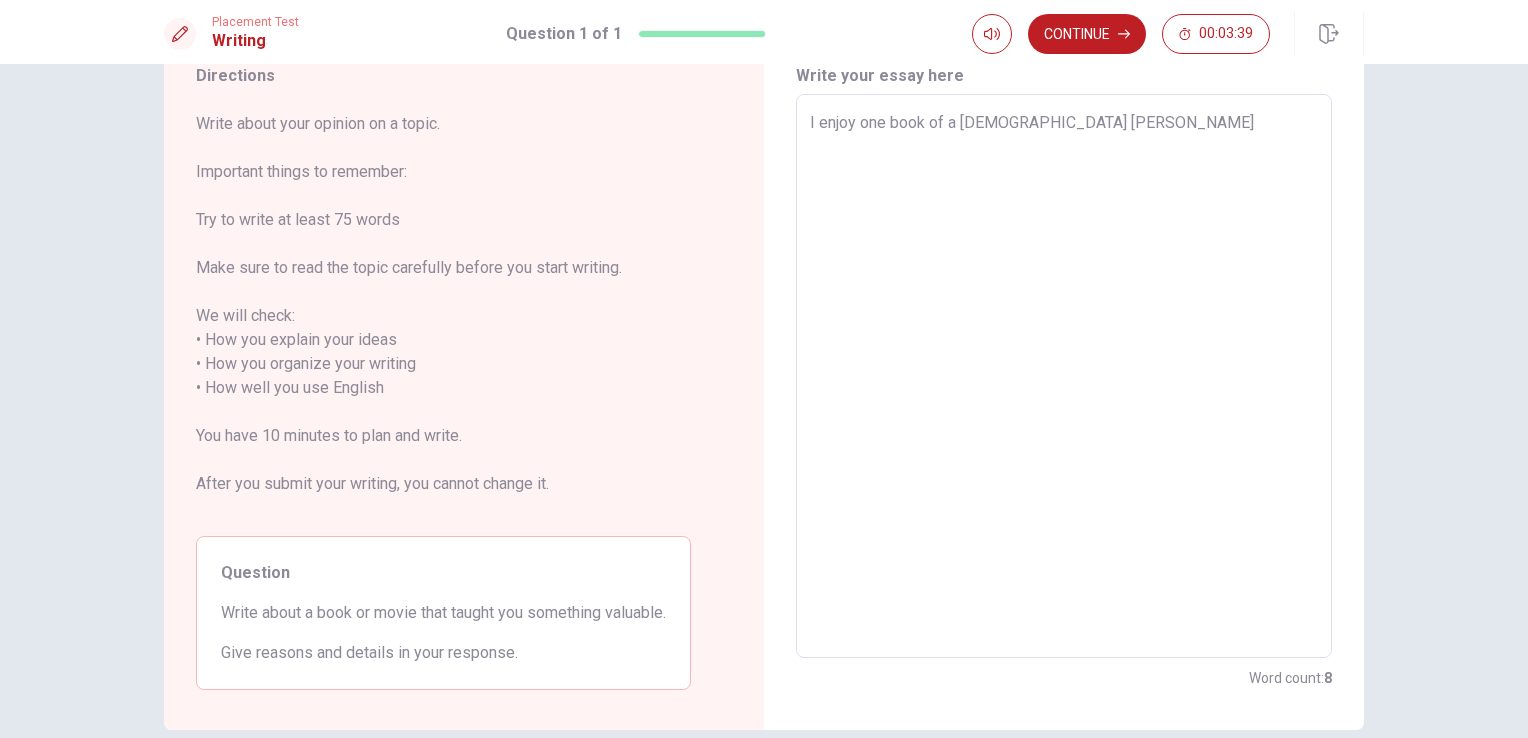 click on "I enjoy one book of a [DEMOGRAPHIC_DATA] [PERSON_NAME]" at bounding box center (1064, 376) 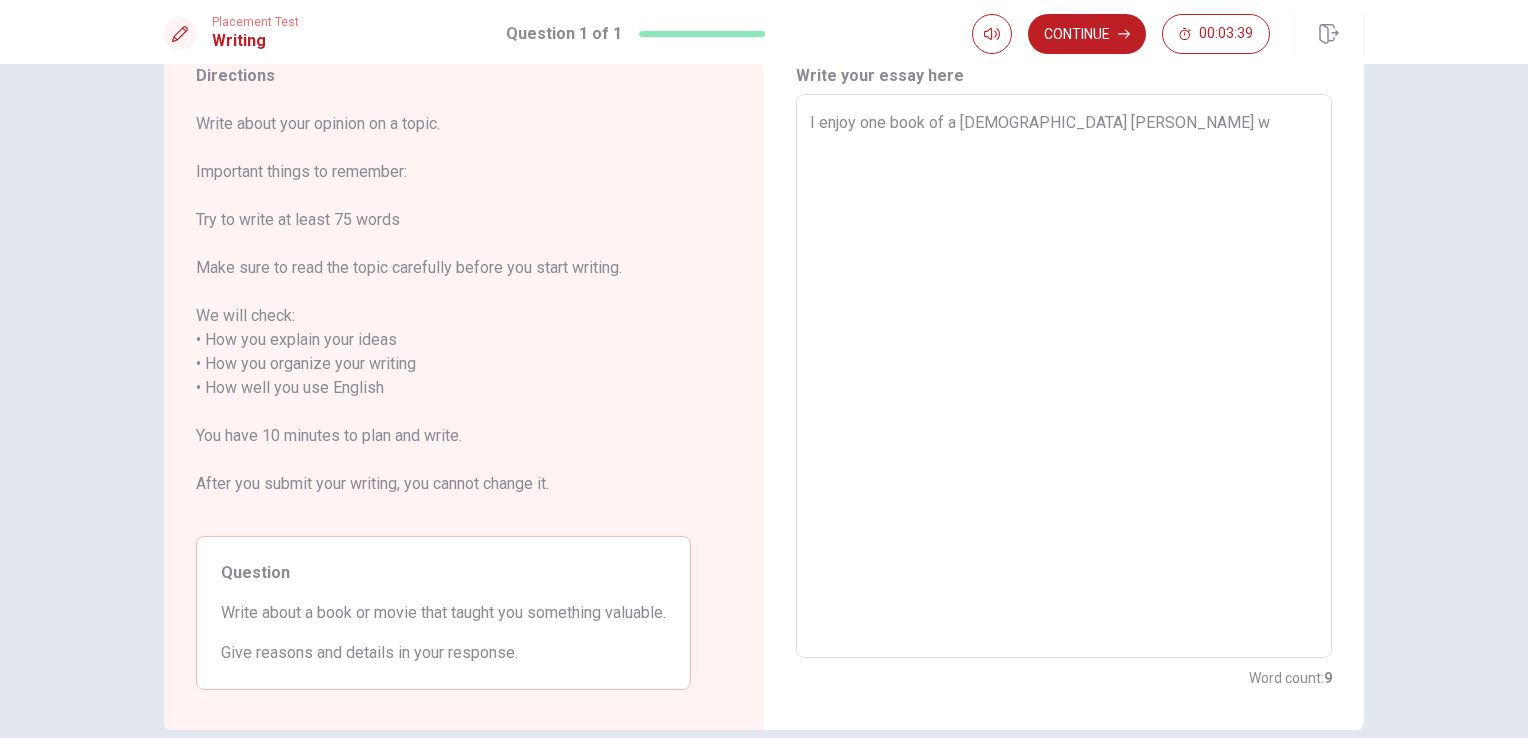 type on "x" 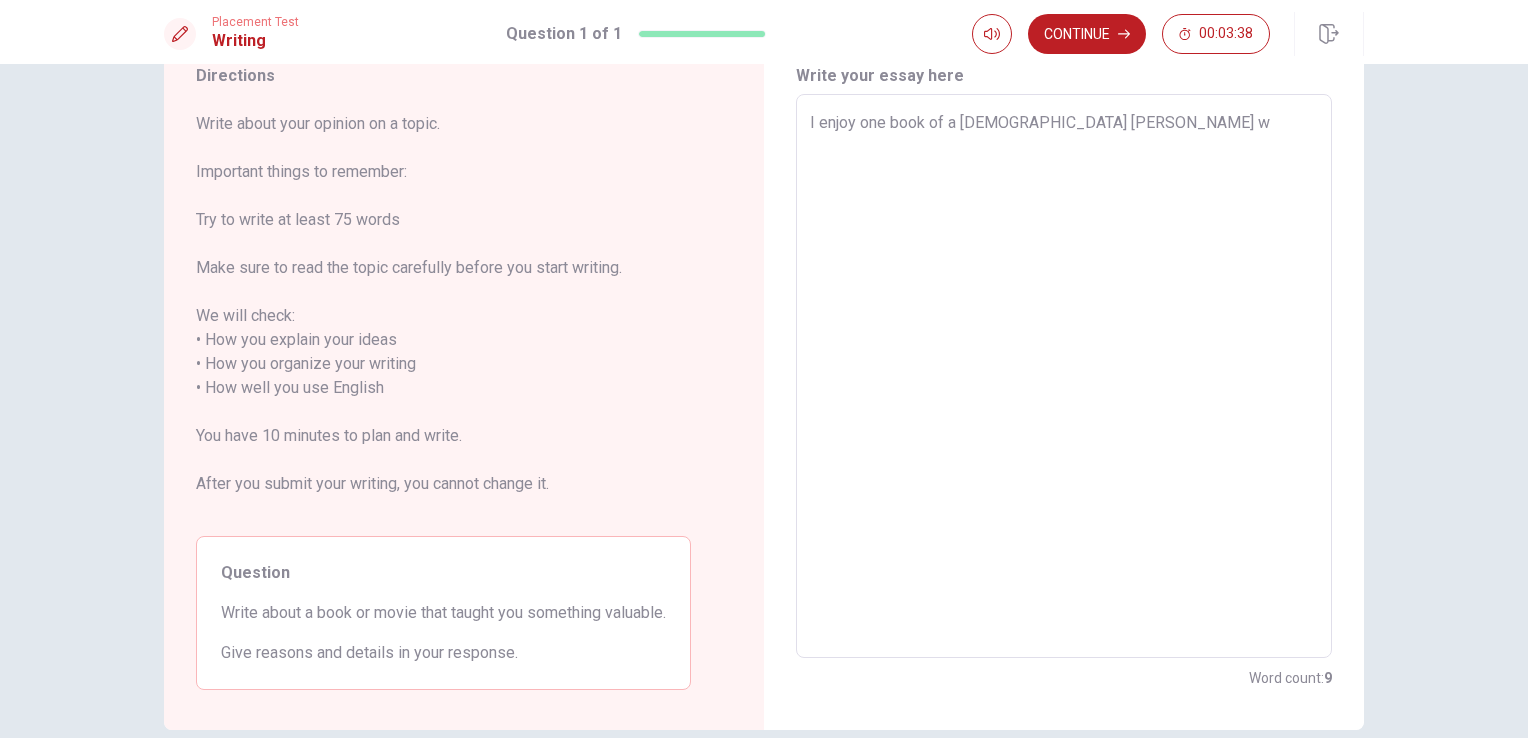 type on "I enjoy one book of a [DEMOGRAPHIC_DATA] [PERSON_NAME]" 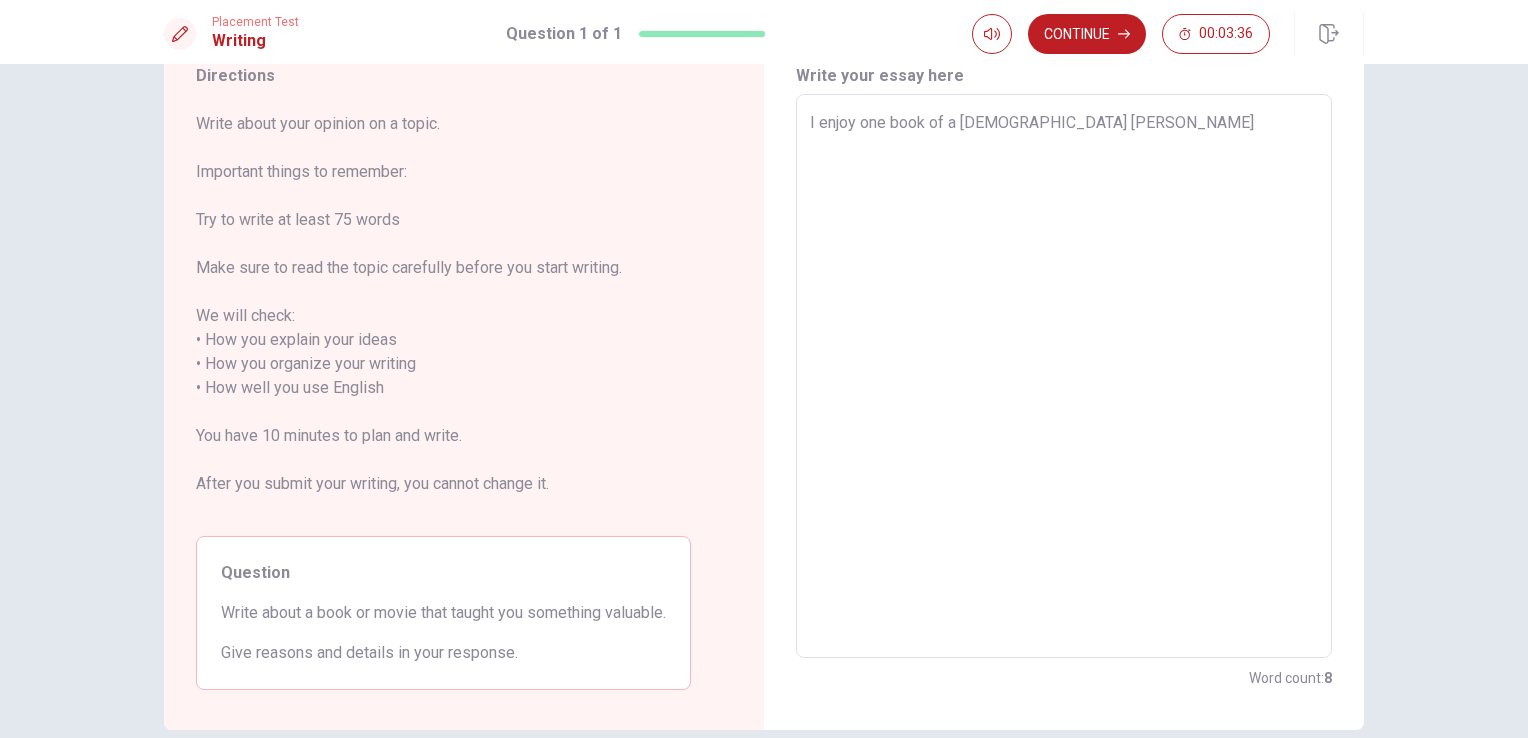 type on "x" 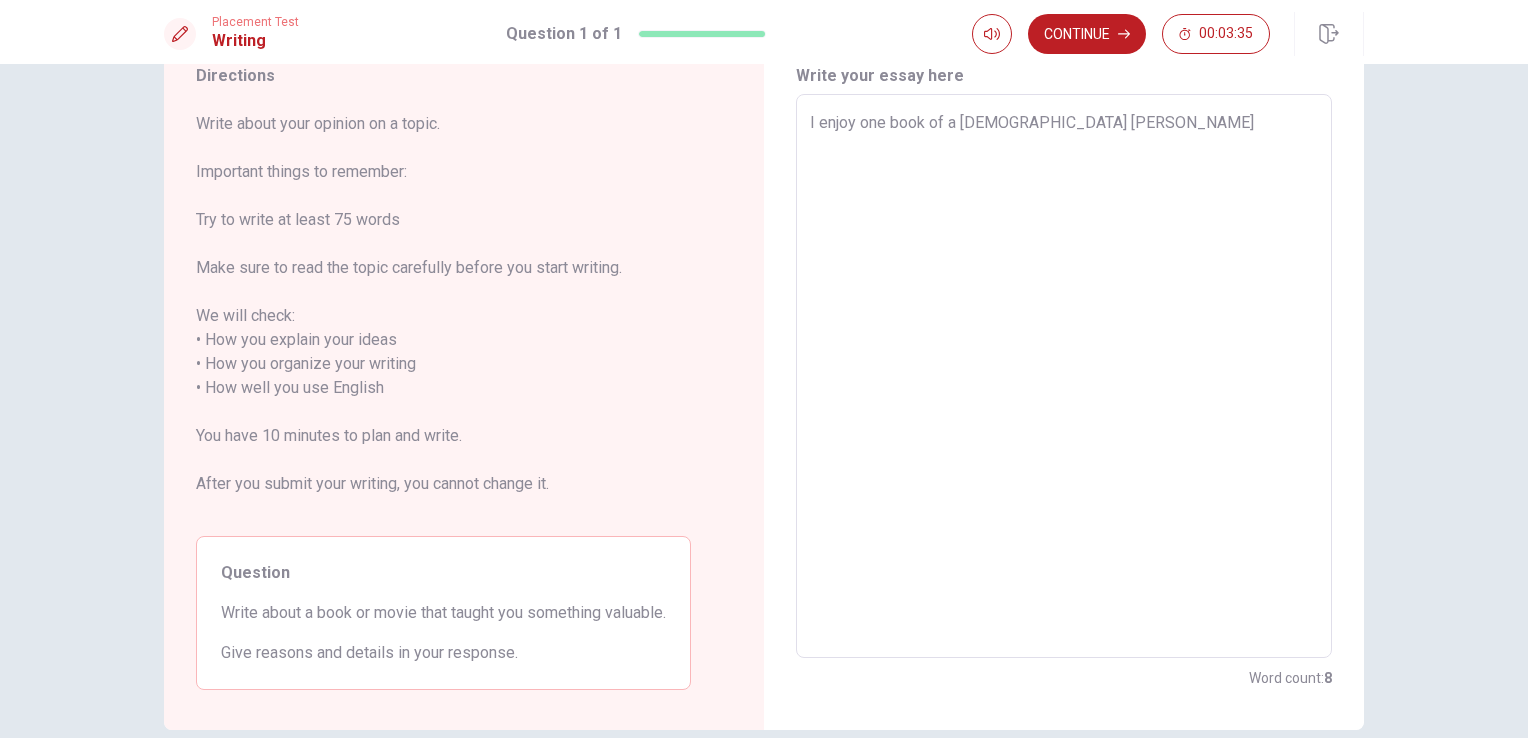 type on "I enjoy one book of a [DEMOGRAPHIC_DATA] [PERSON_NAME] Г" 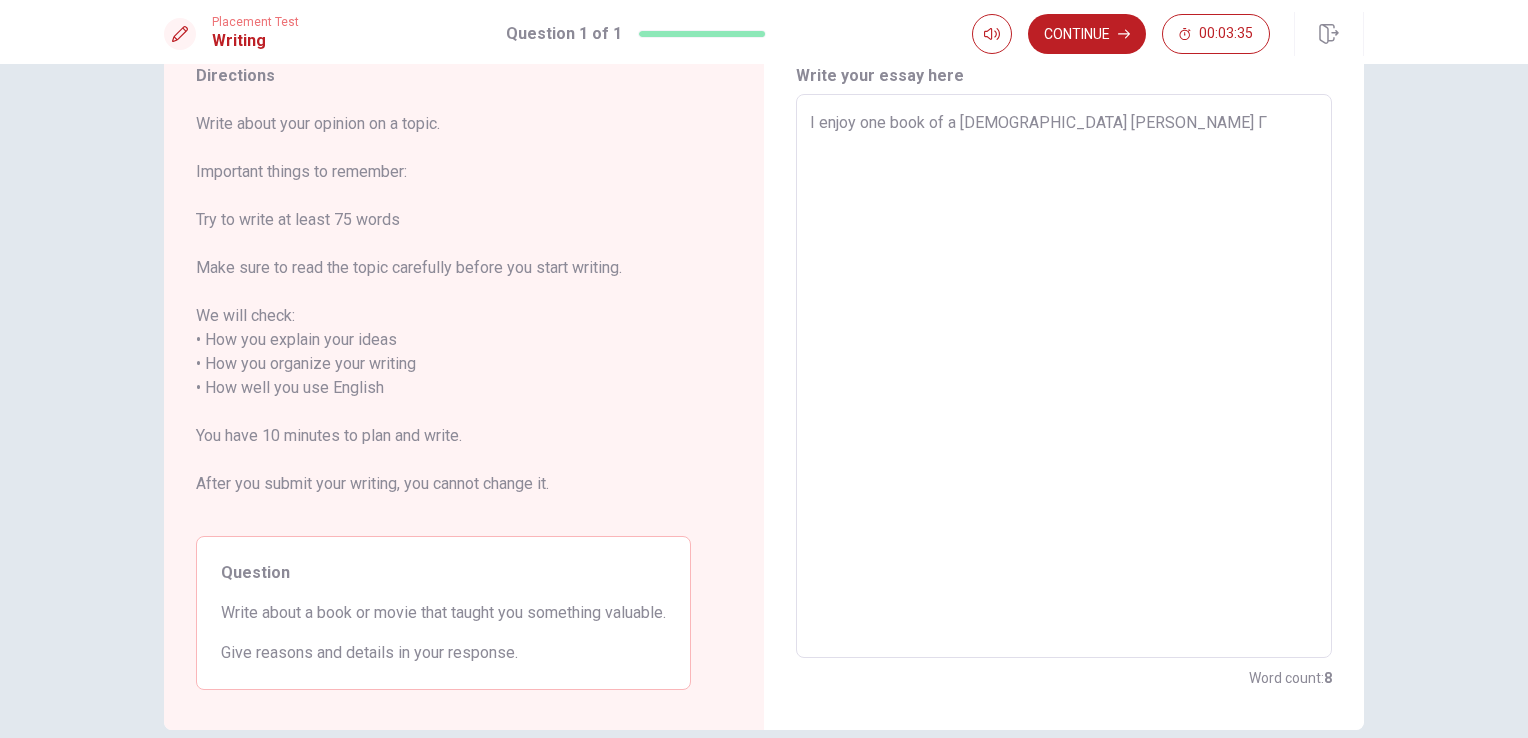 type on "x" 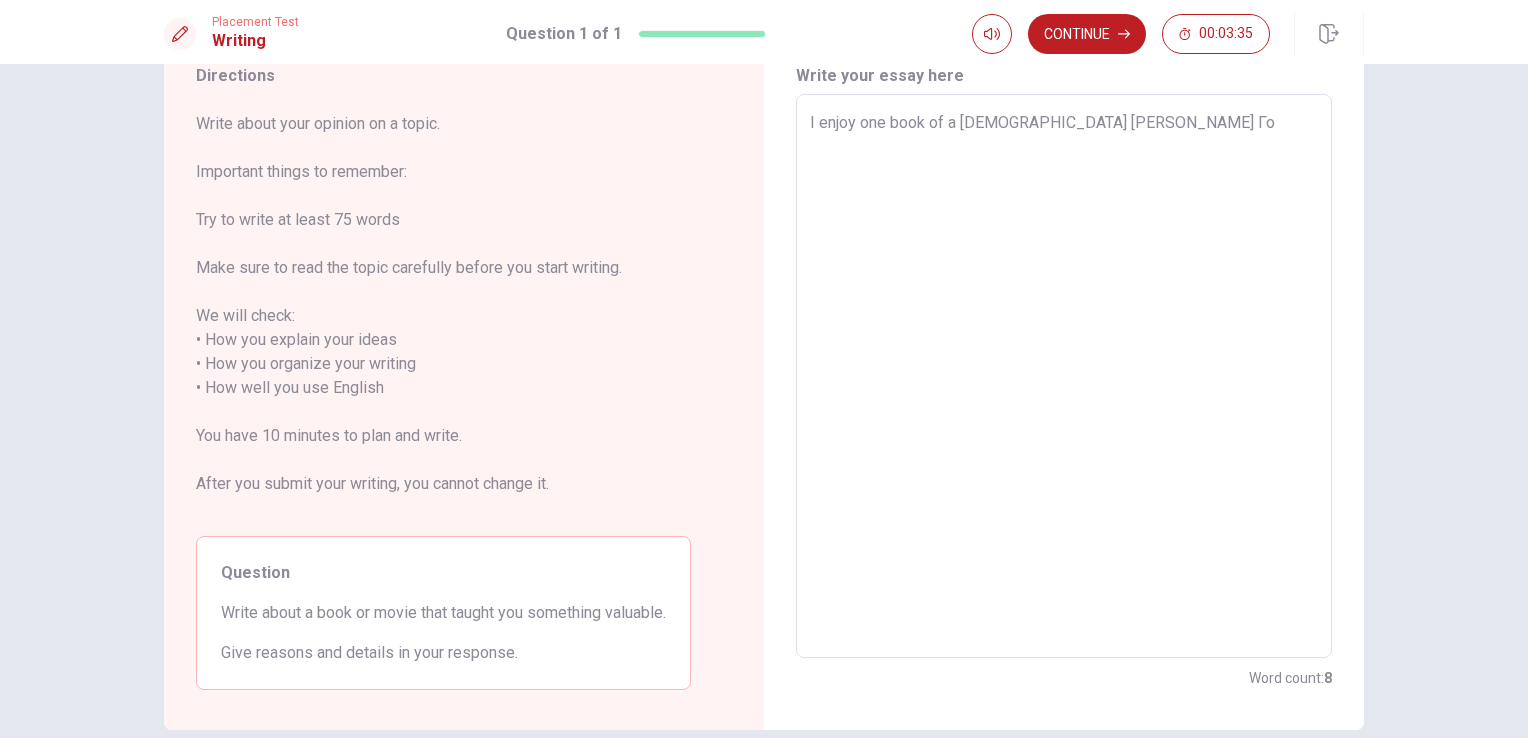 type on "x" 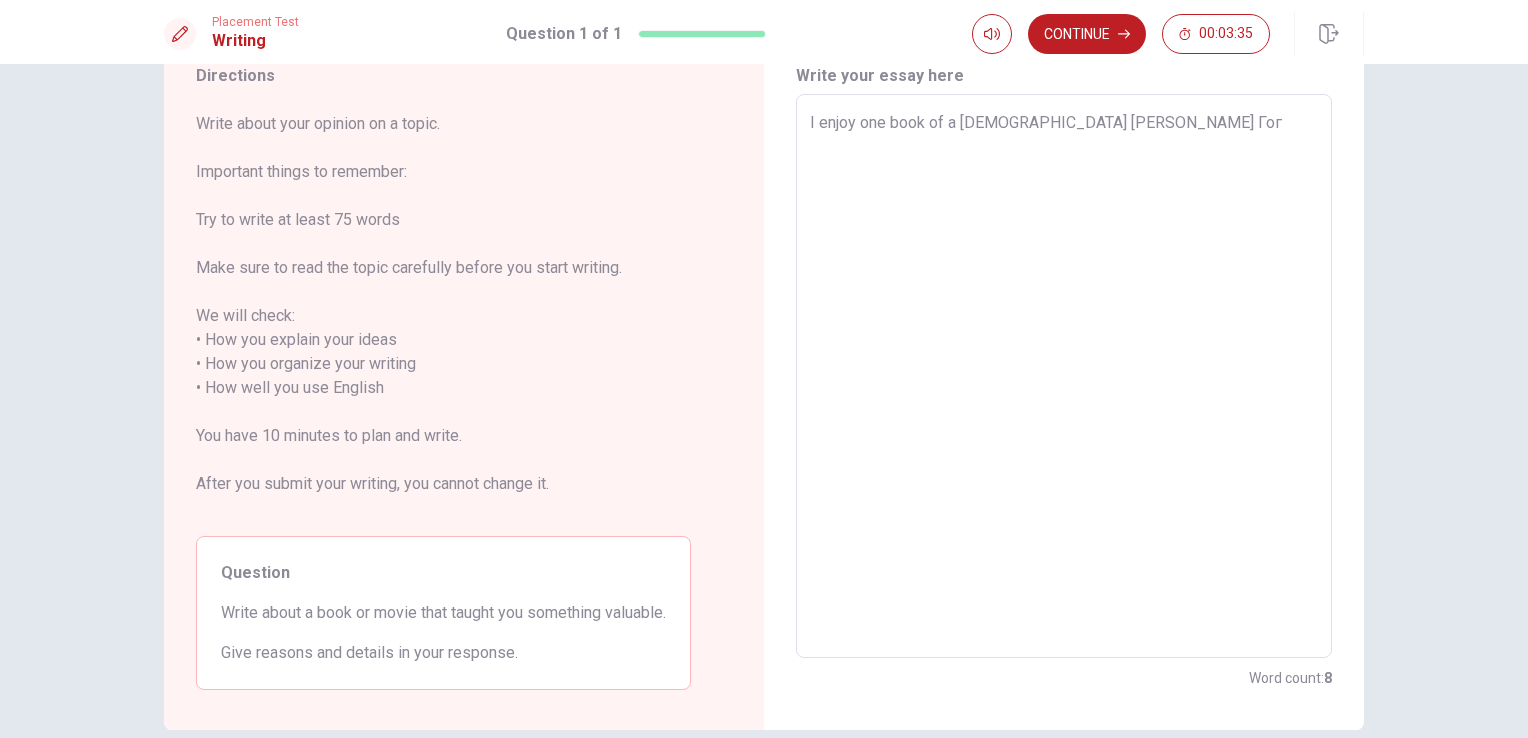 type on "x" 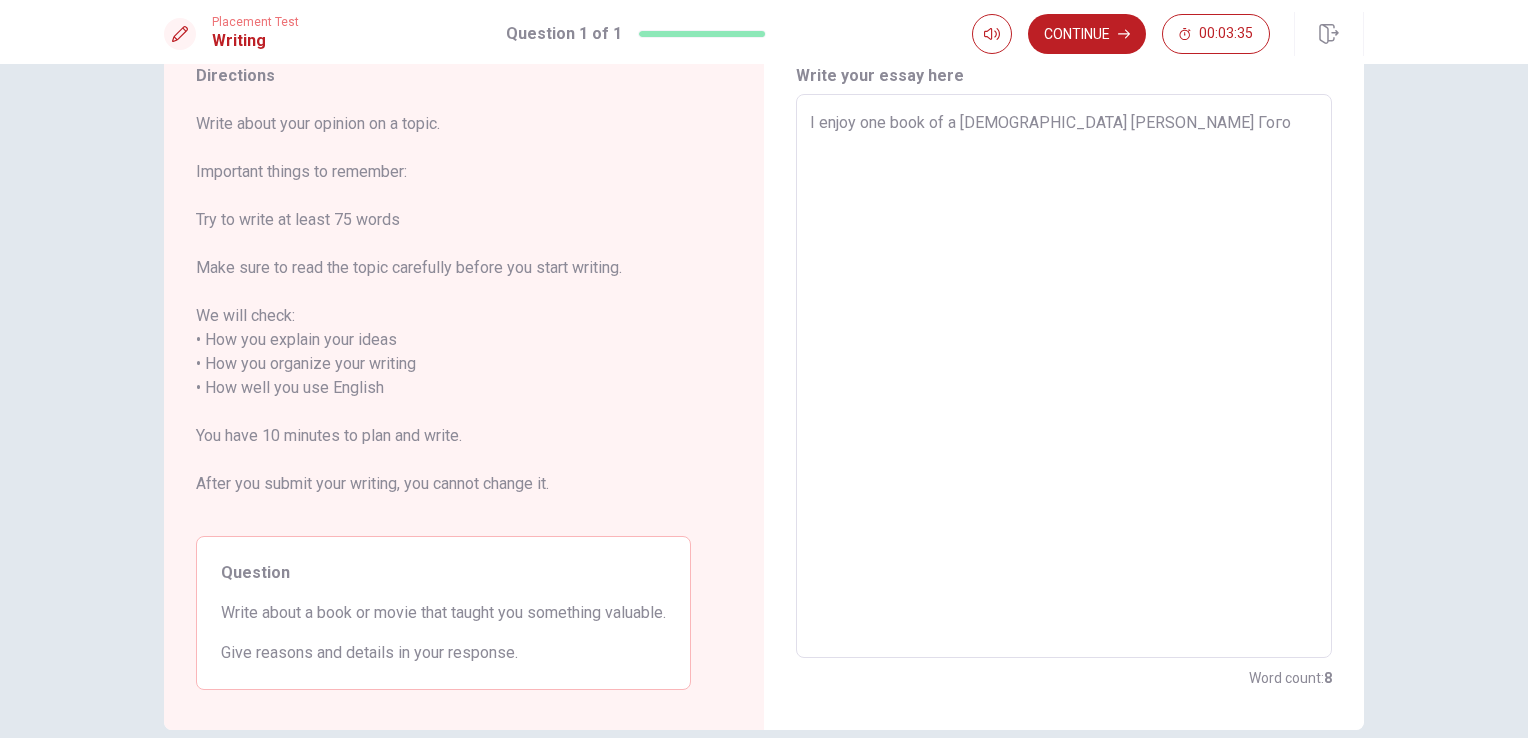 type on "x" 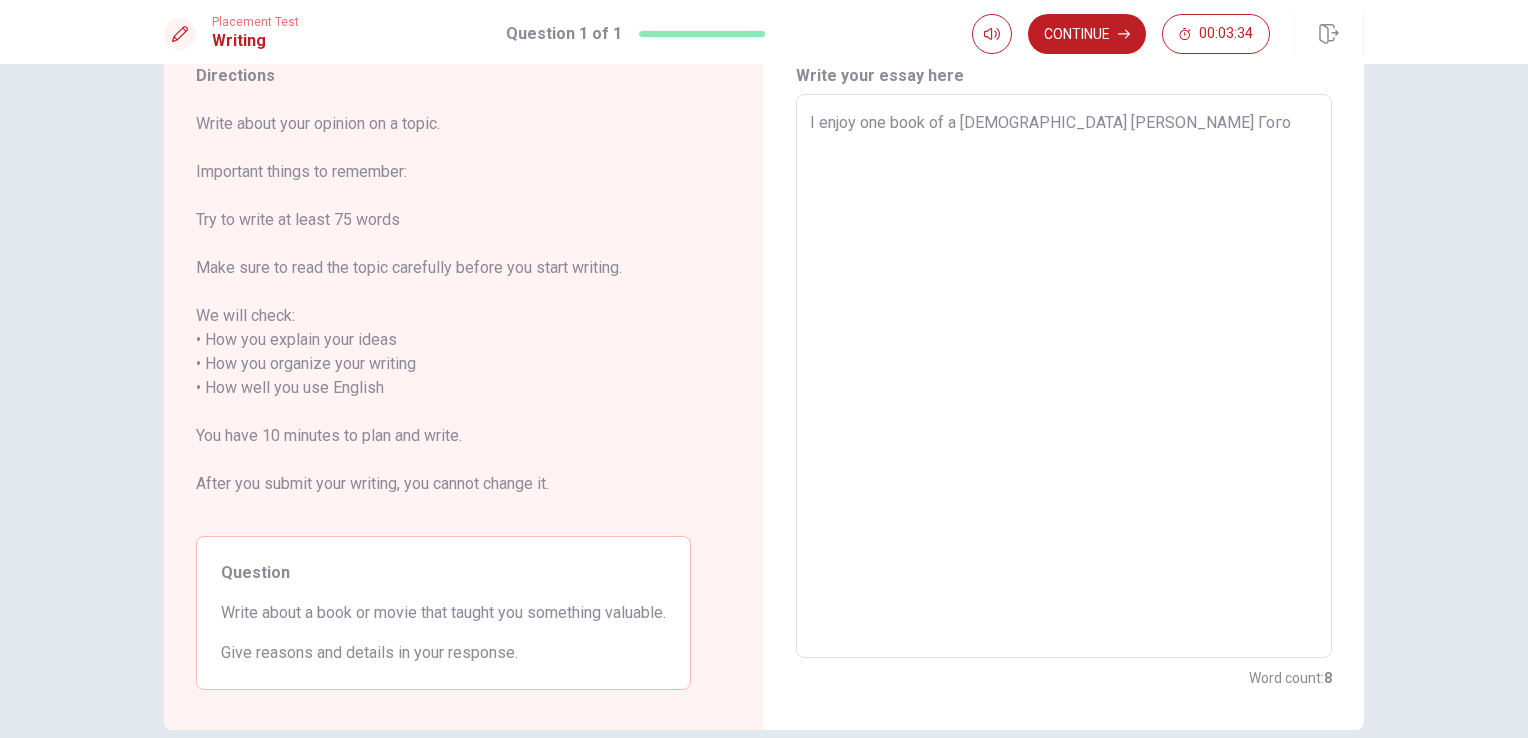 type on "I enjoy one book of a [DEMOGRAPHIC_DATA] [PERSON_NAME] Гогол" 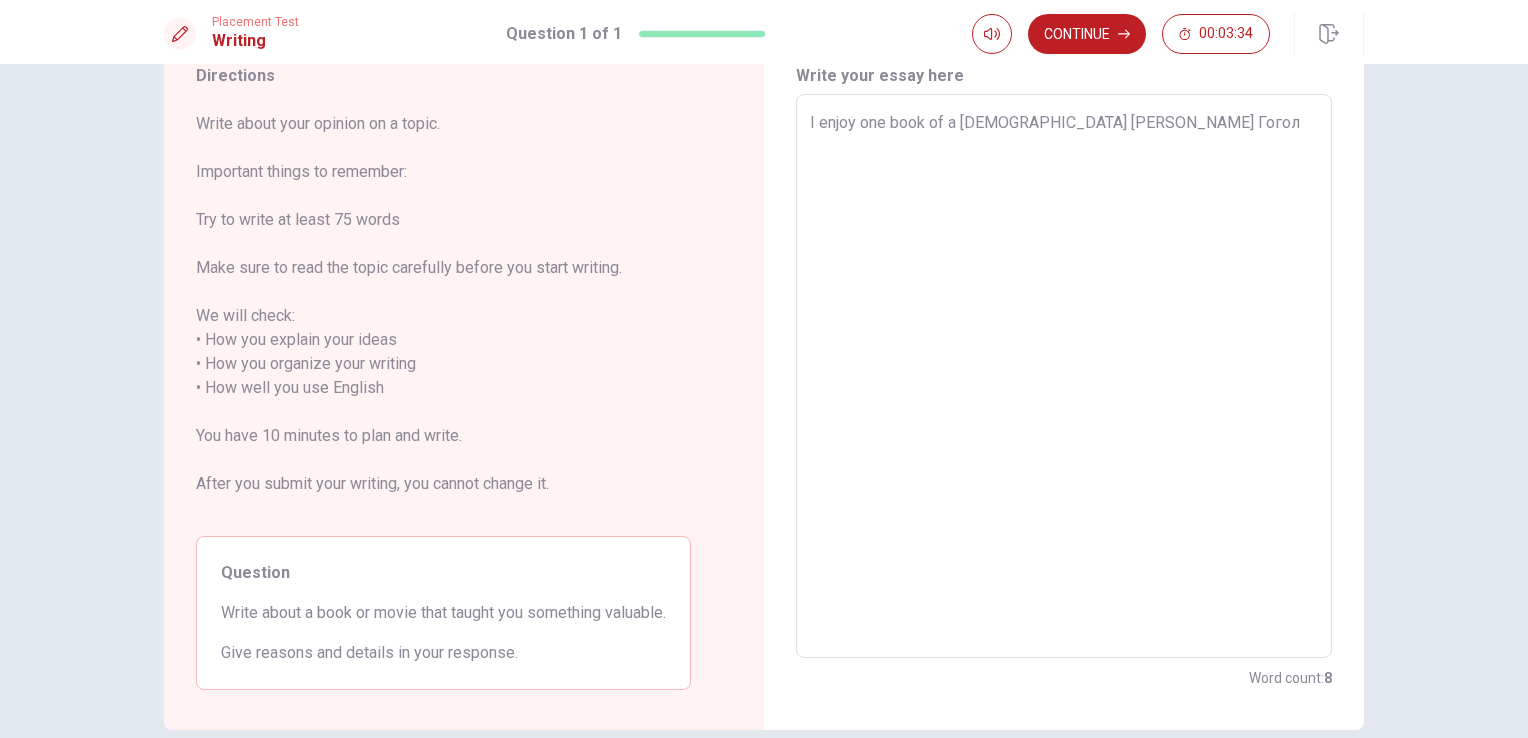 type on "x" 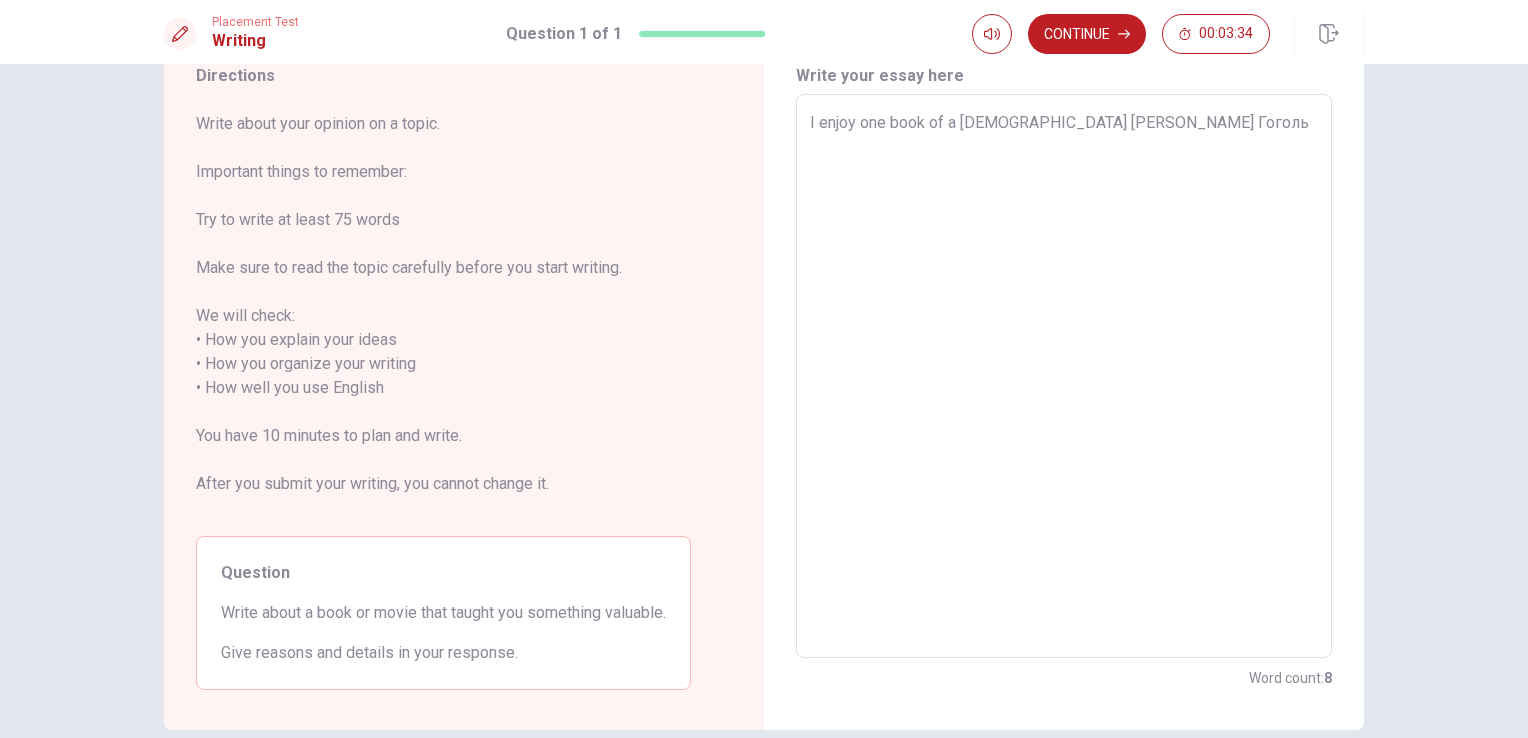 type on "x" 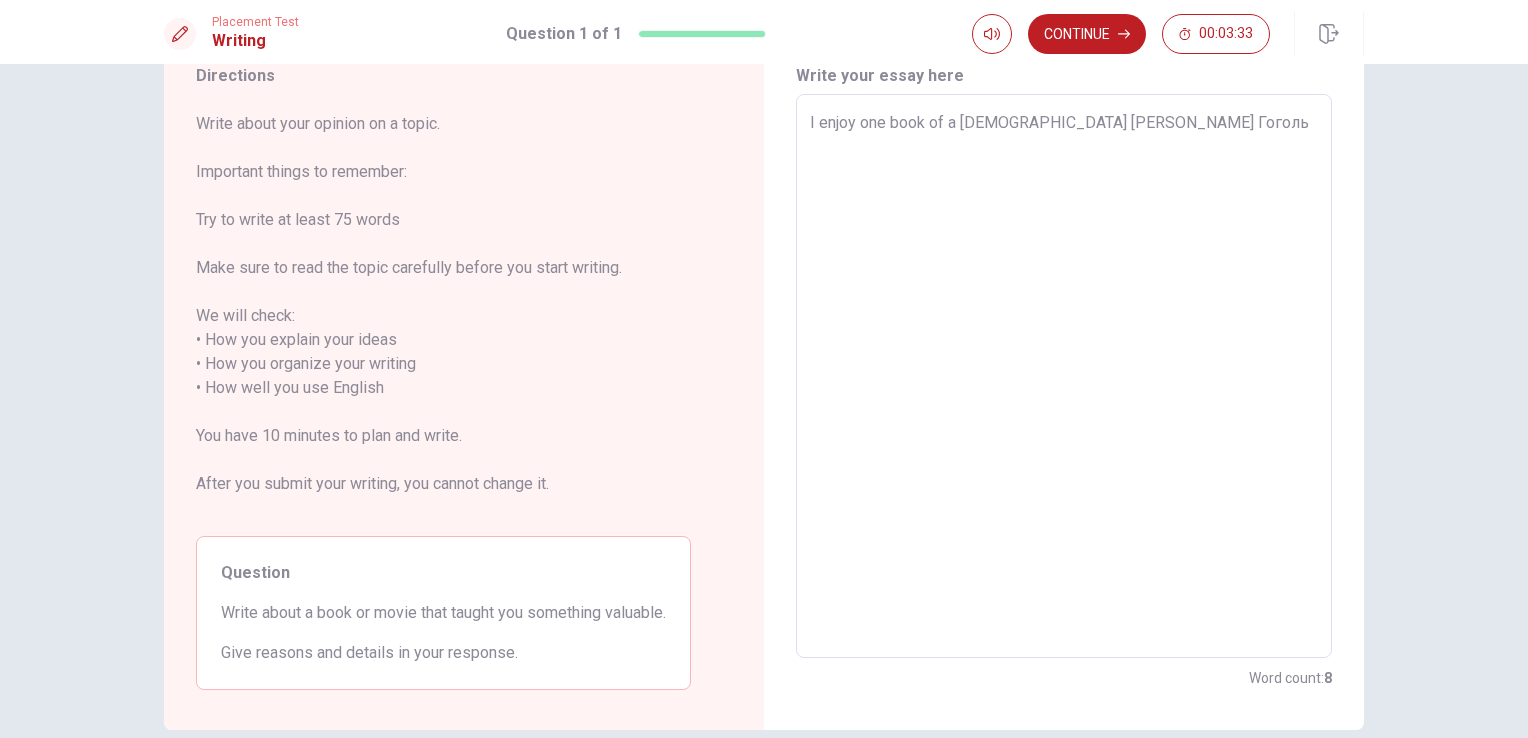 type on "x" 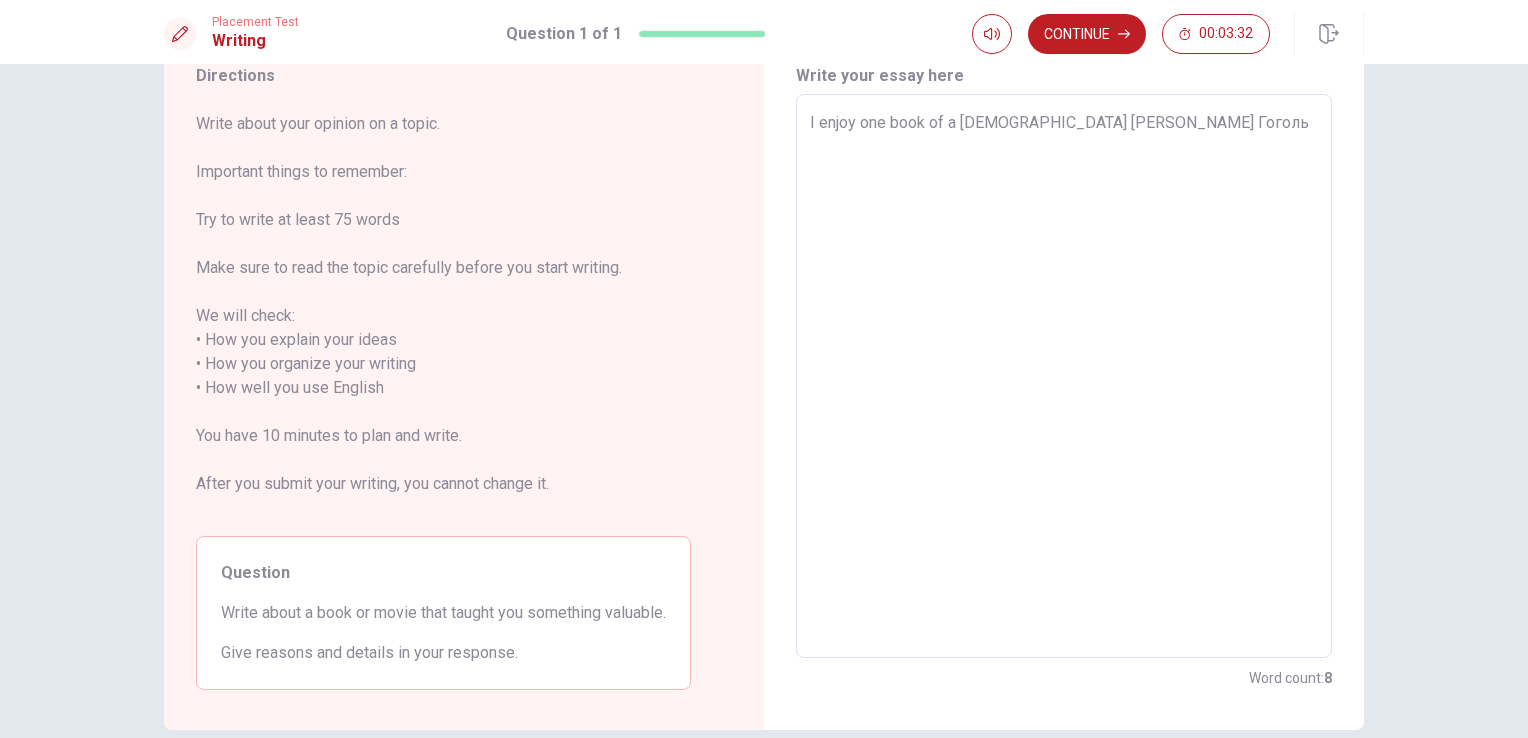 type on "I enjoy one book of a [DEMOGRAPHIC_DATA] [PERSON_NAME] Гоголь" 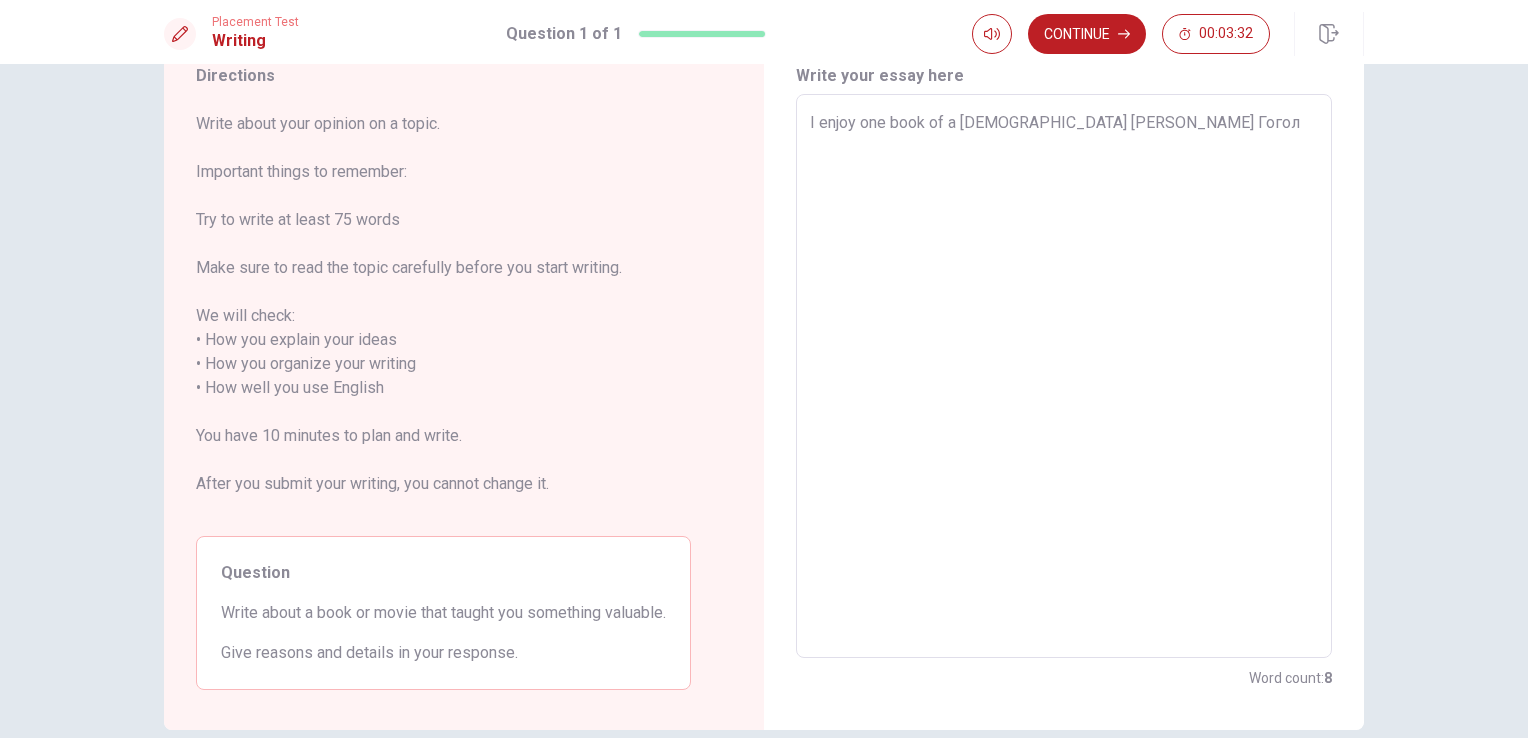 type on "x" 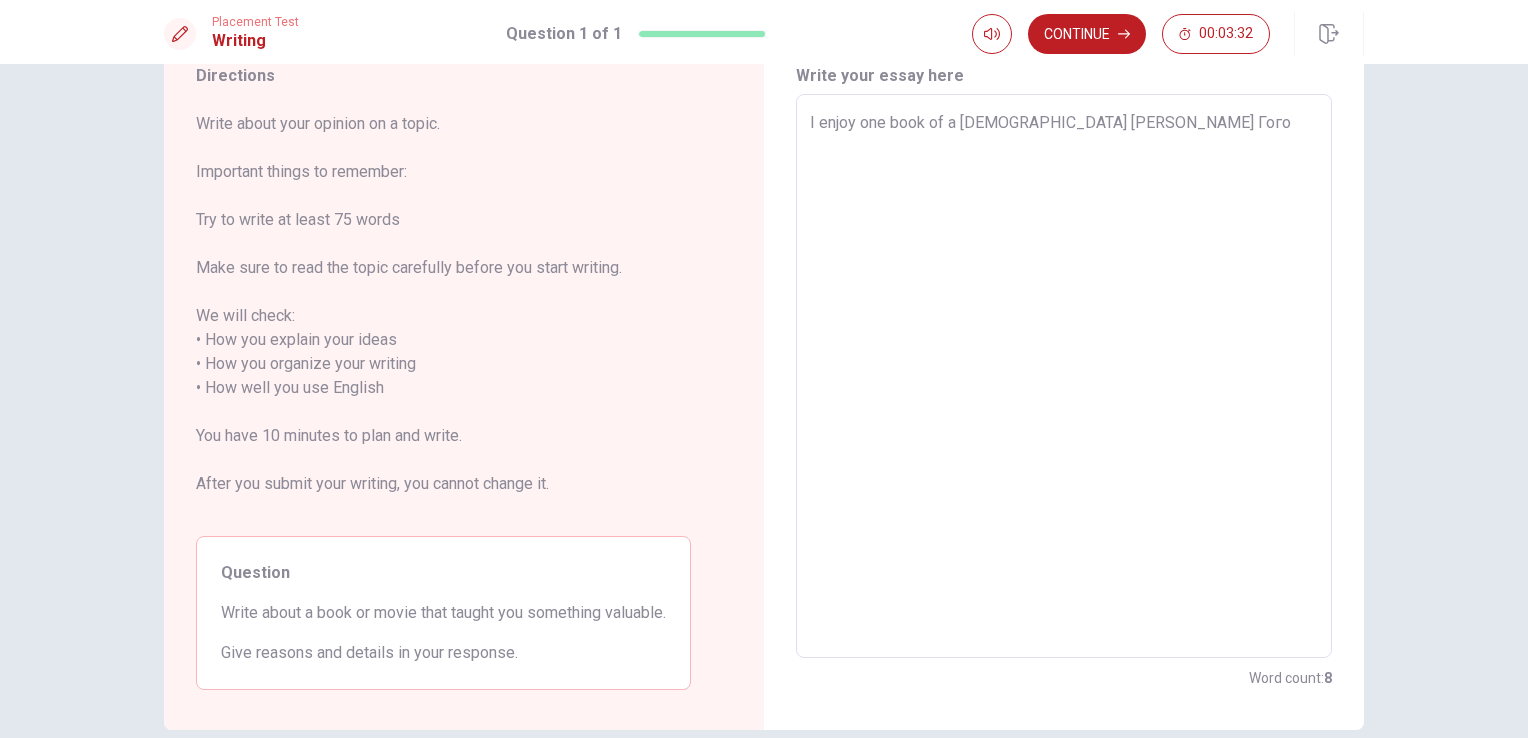 type on "x" 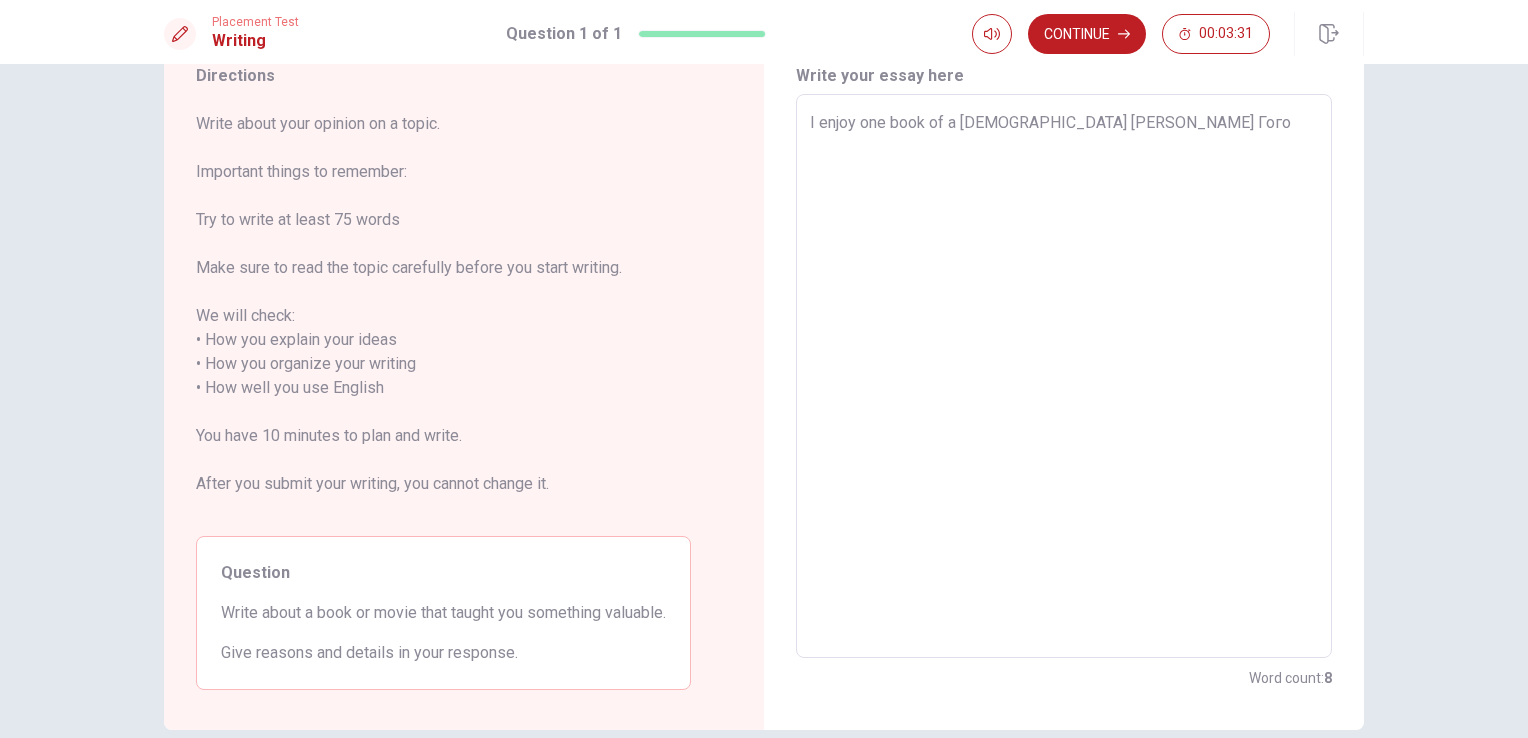 type on "I enjoy one book of a [DEMOGRAPHIC_DATA] [PERSON_NAME] Гог" 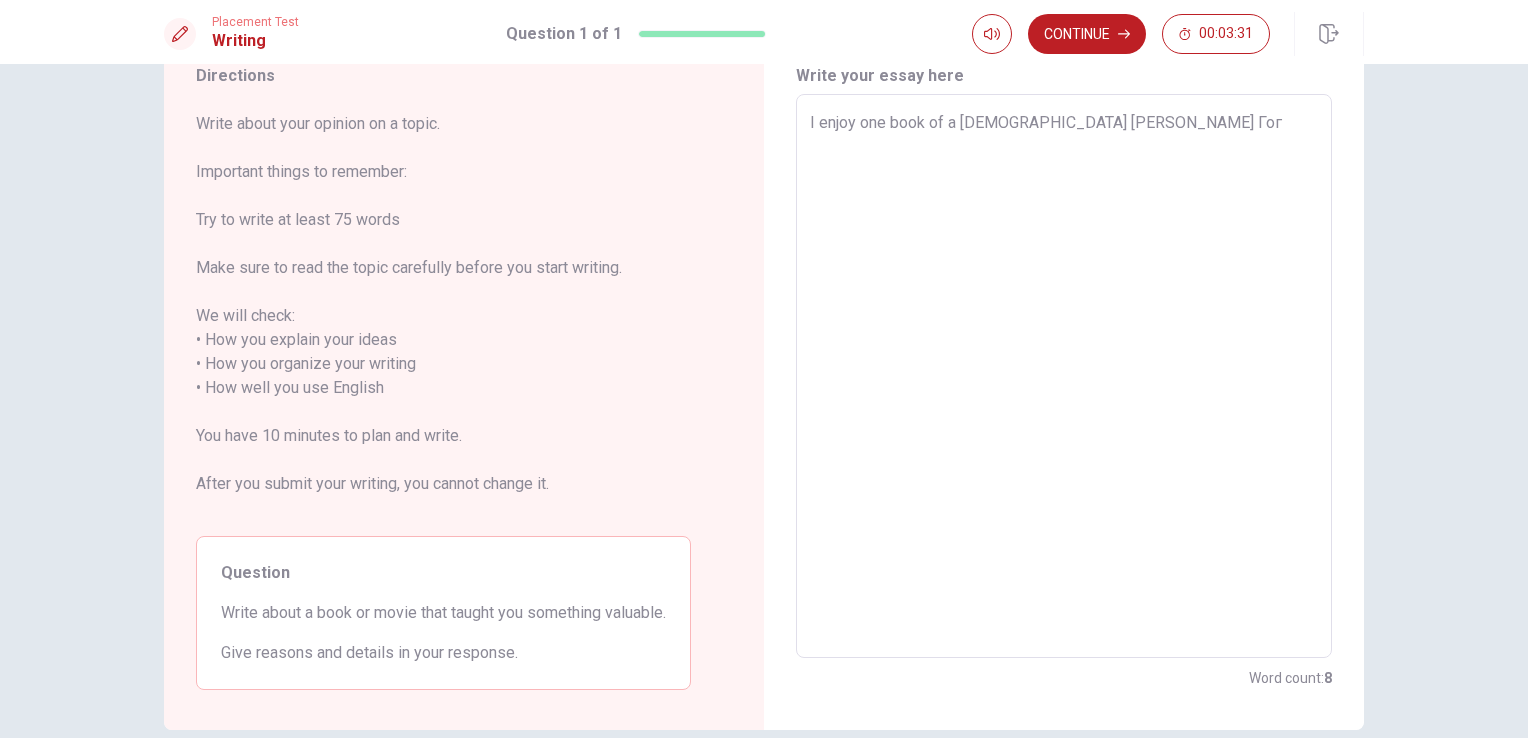 type on "x" 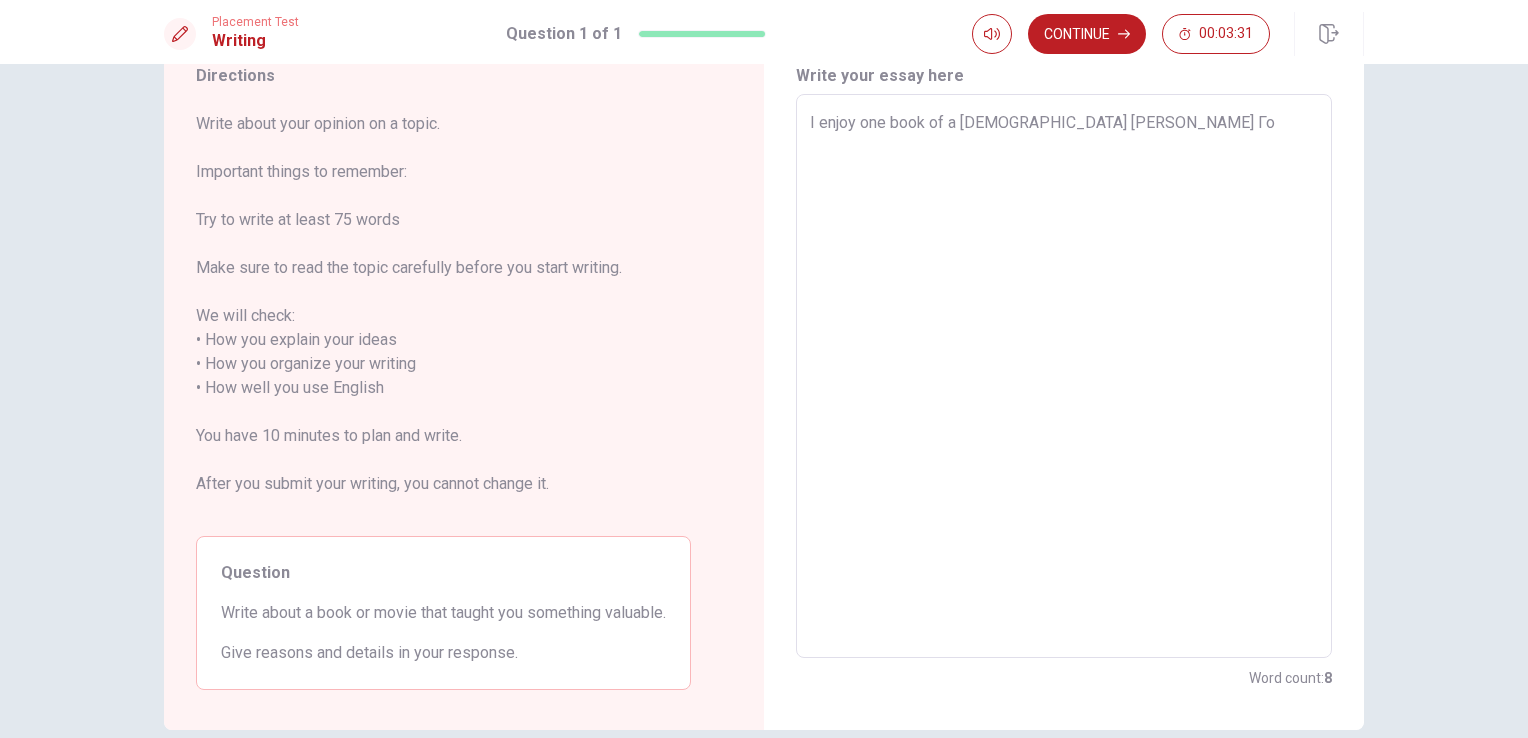 type on "x" 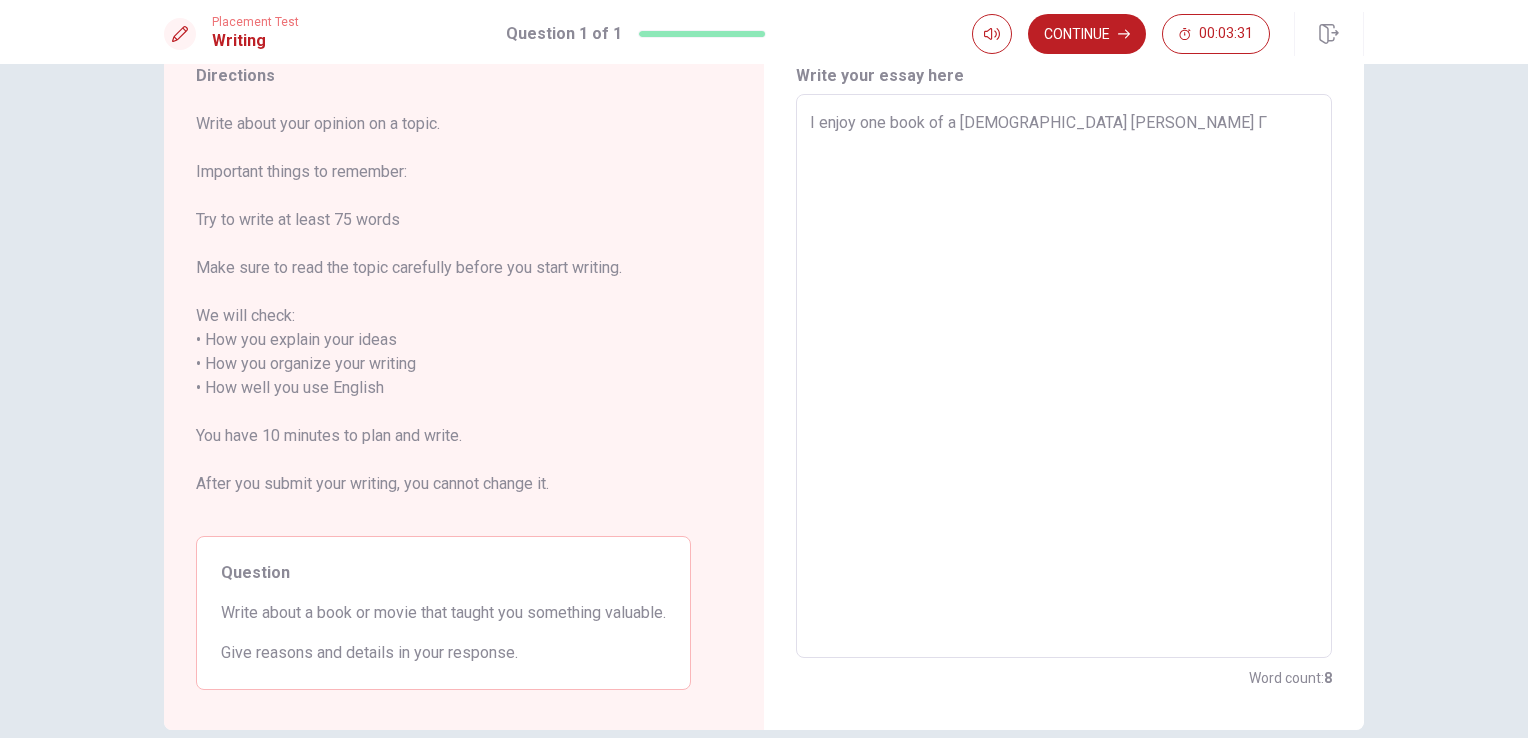 type on "x" 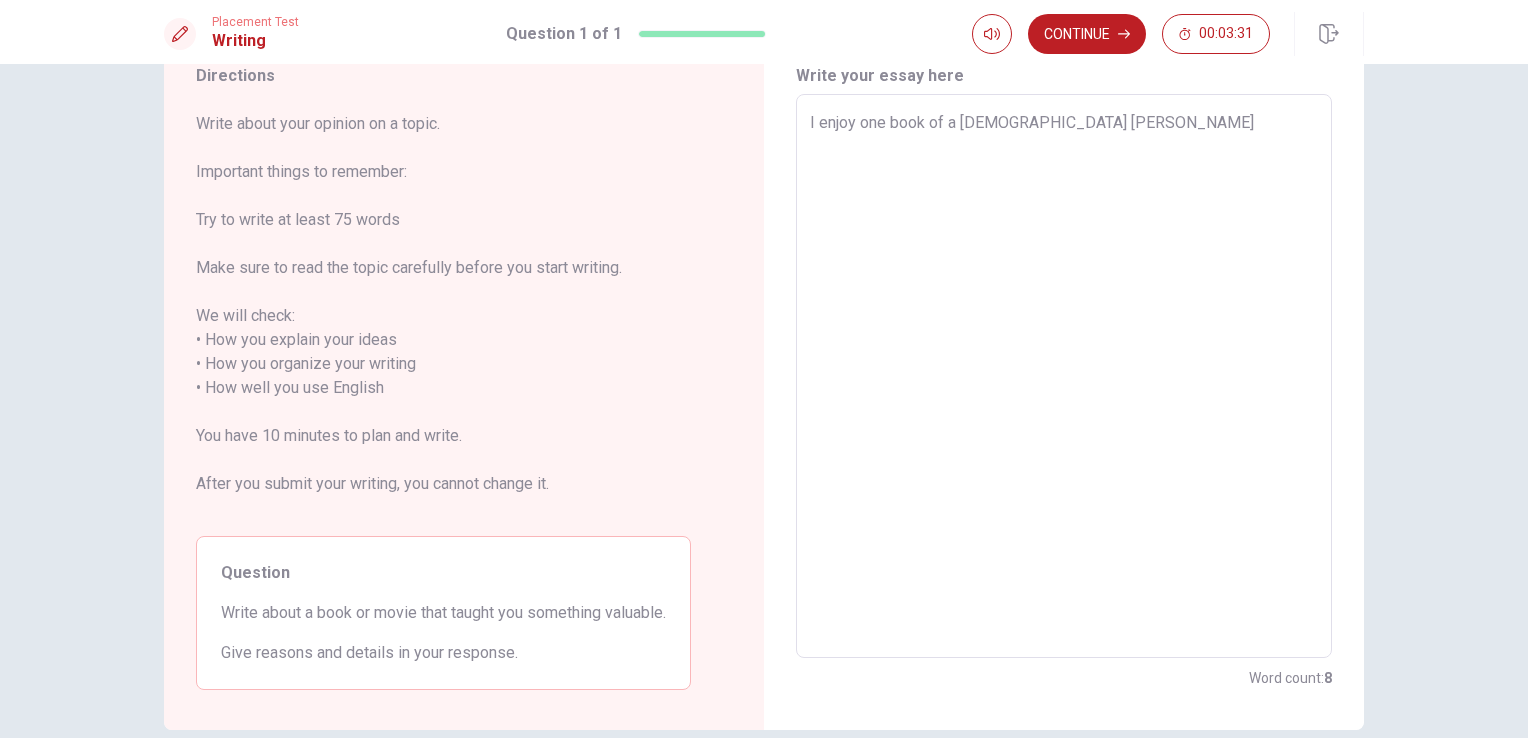 type on "x" 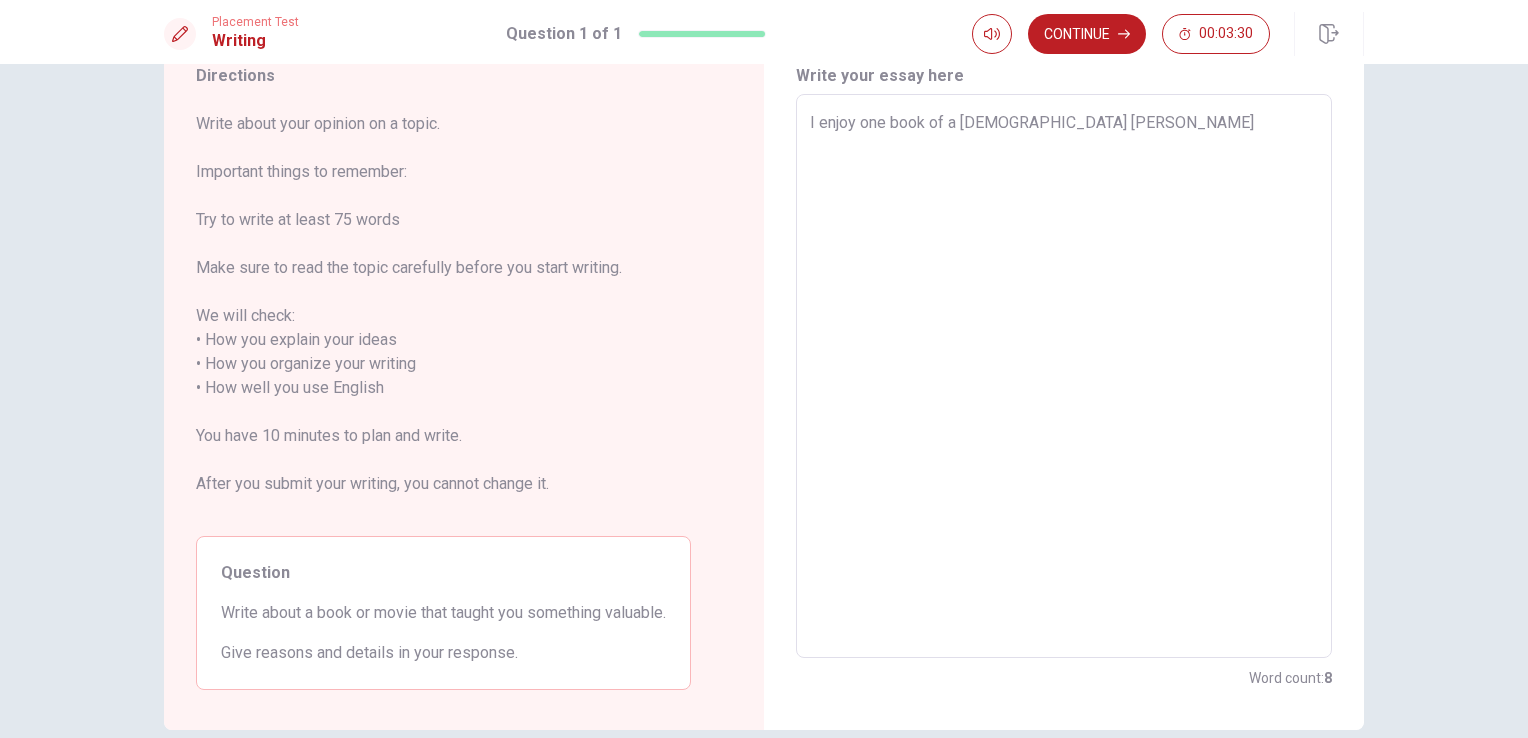 type on "I enjoy one book of a [DEMOGRAPHIC_DATA] [PERSON_NAME] [PERSON_NAME]" 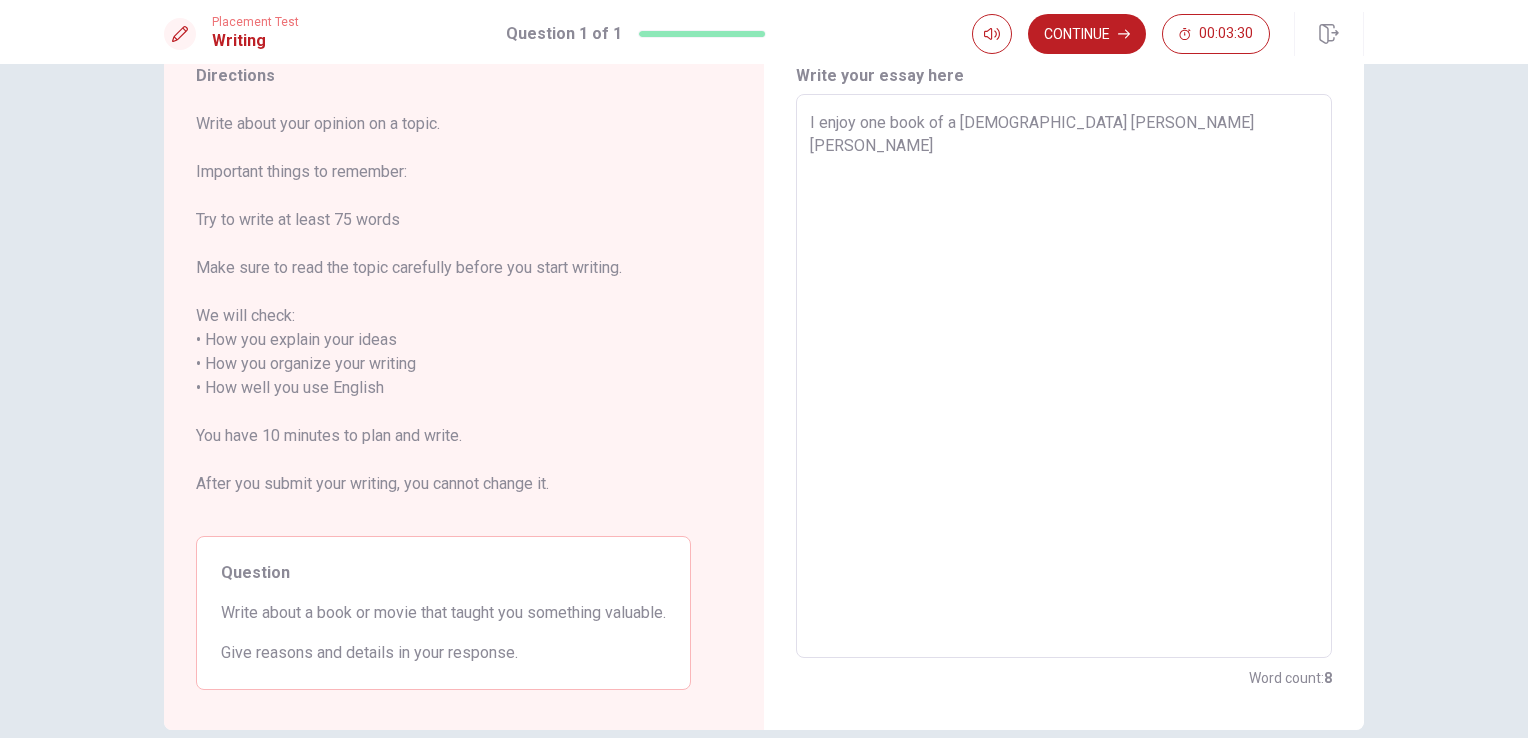 type on "x" 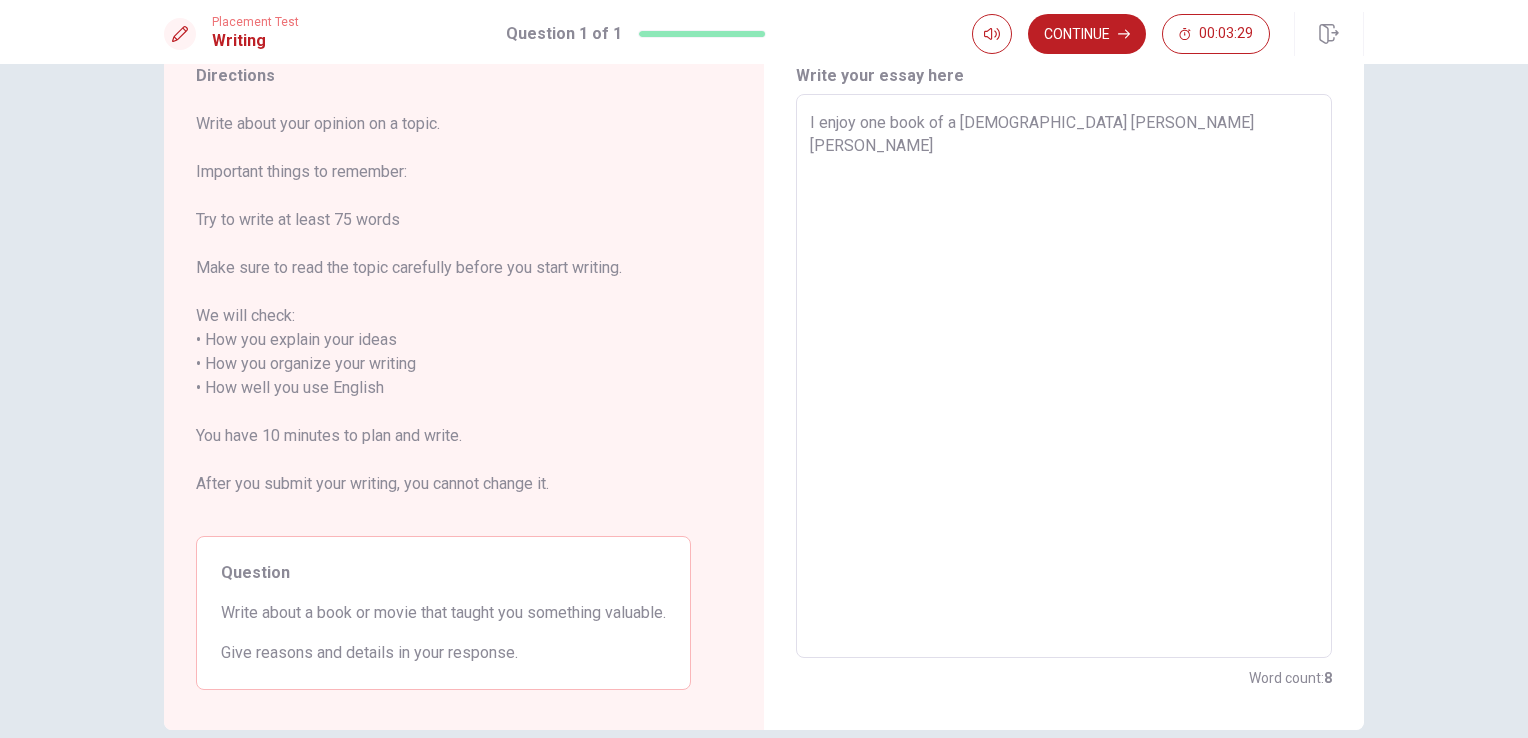 type on "I enjoy one book of a [DEMOGRAPHIC_DATA] [PERSON_NAME] Ню" 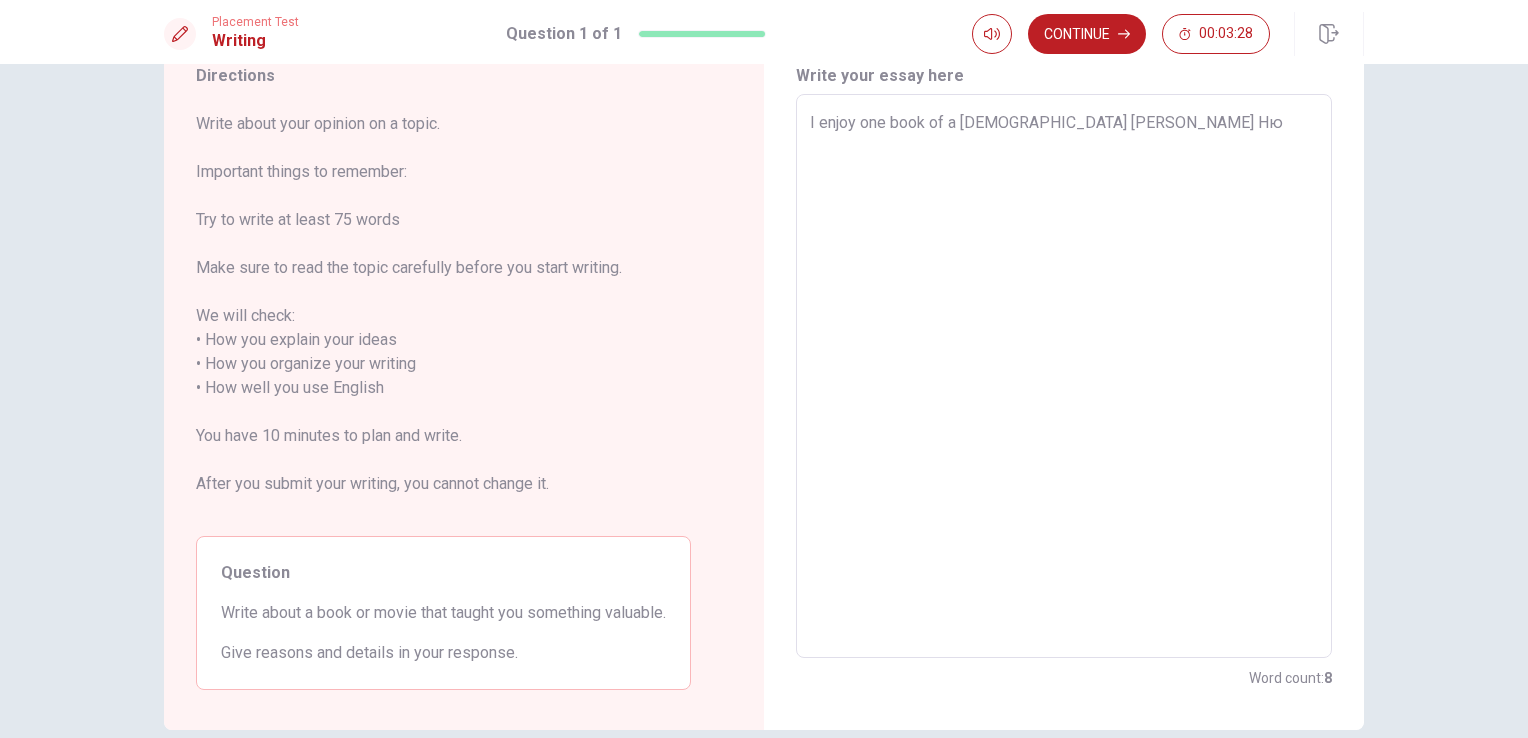 type on "x" 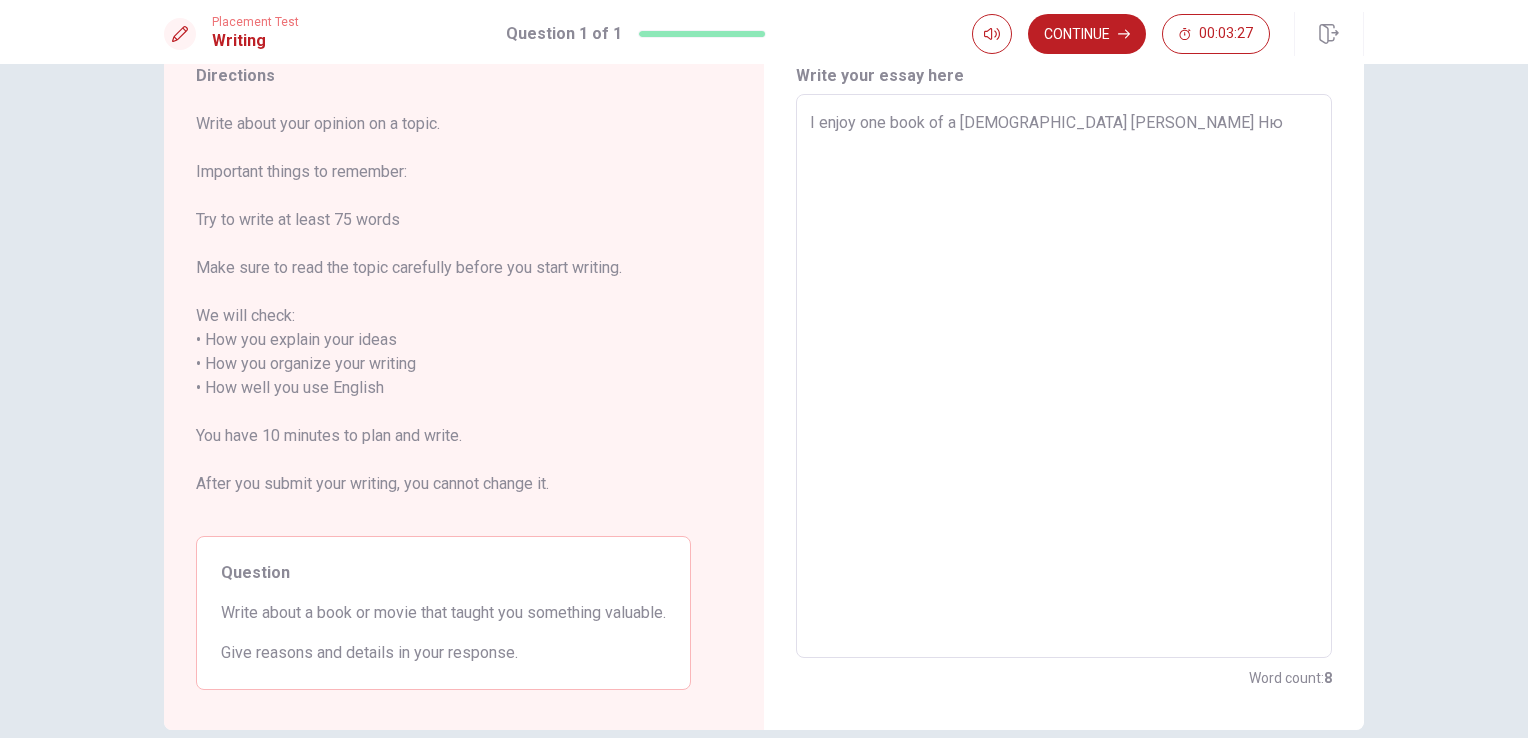 type on "I enjoy one book of a [DEMOGRAPHIC_DATA] [PERSON_NAME] [PERSON_NAME]" 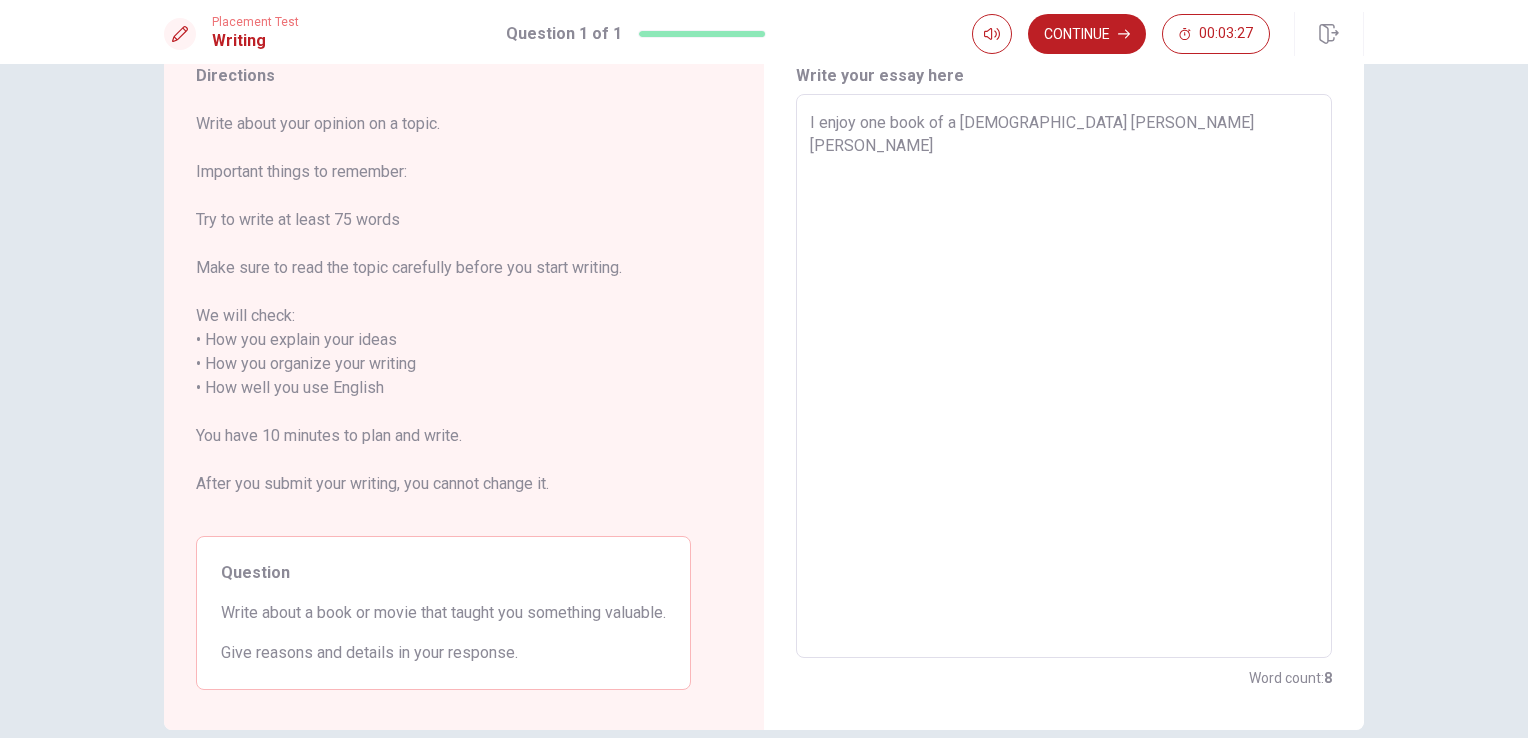 type on "x" 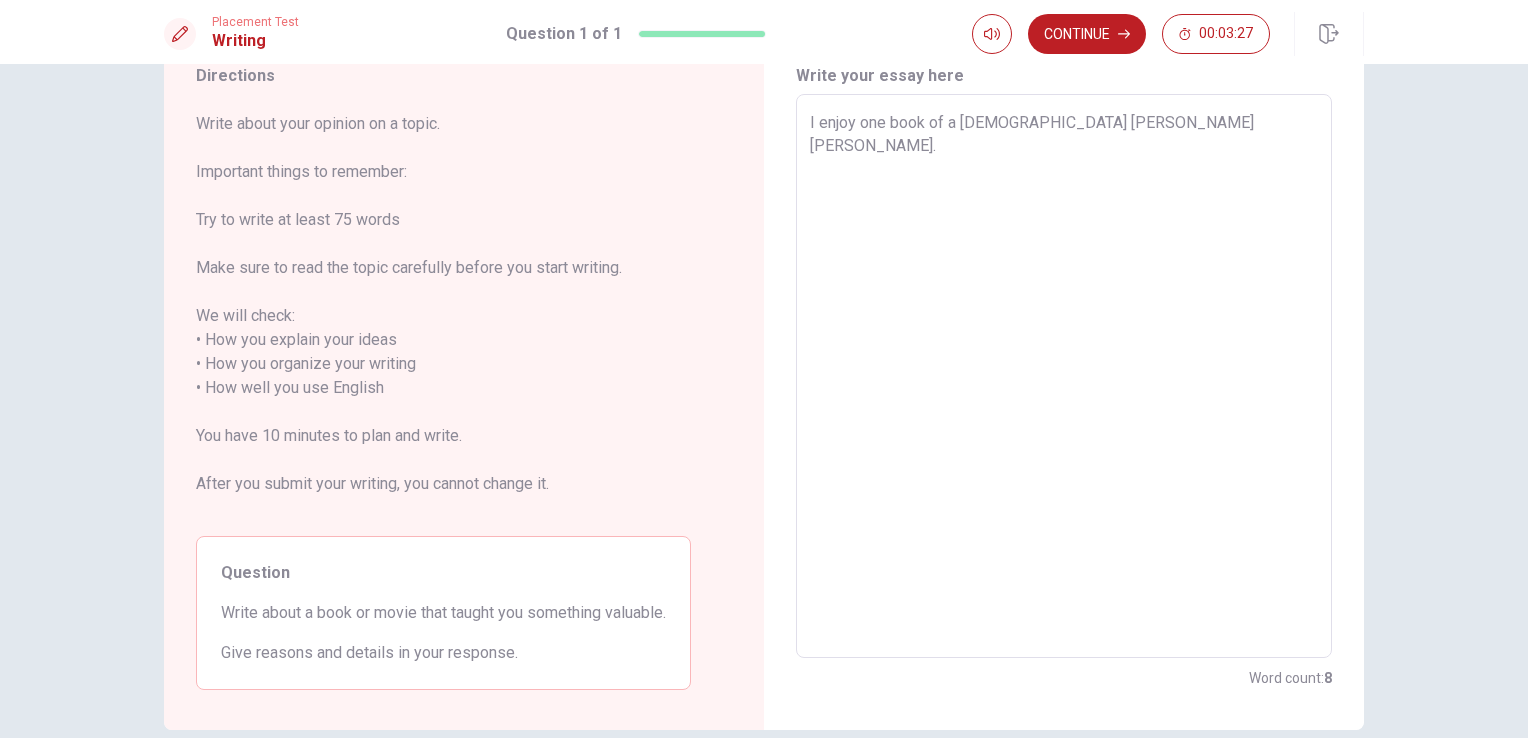 type on "x" 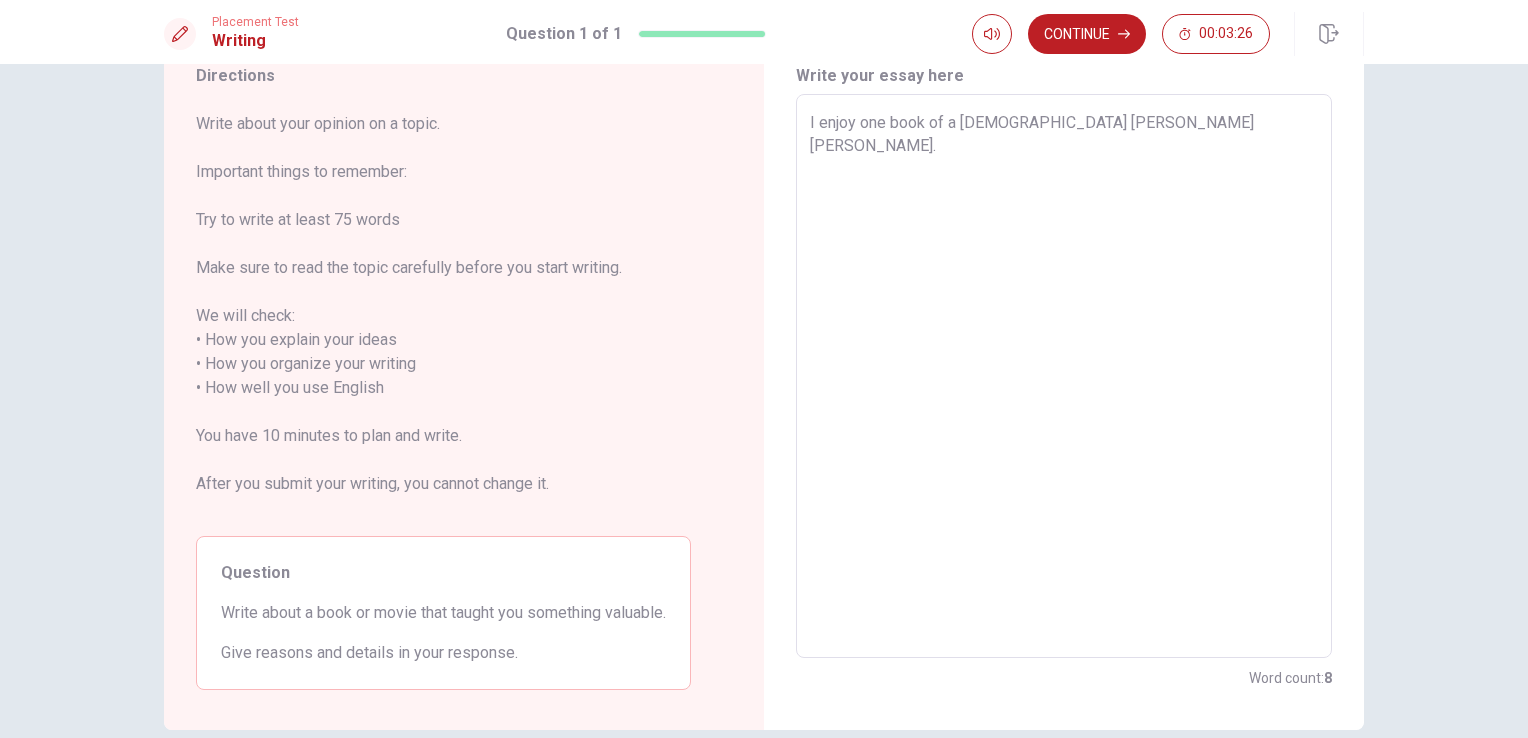 type on "I enjoy one book of a [DEMOGRAPHIC_DATA] [PERSON_NAME] [PERSON_NAME].В" 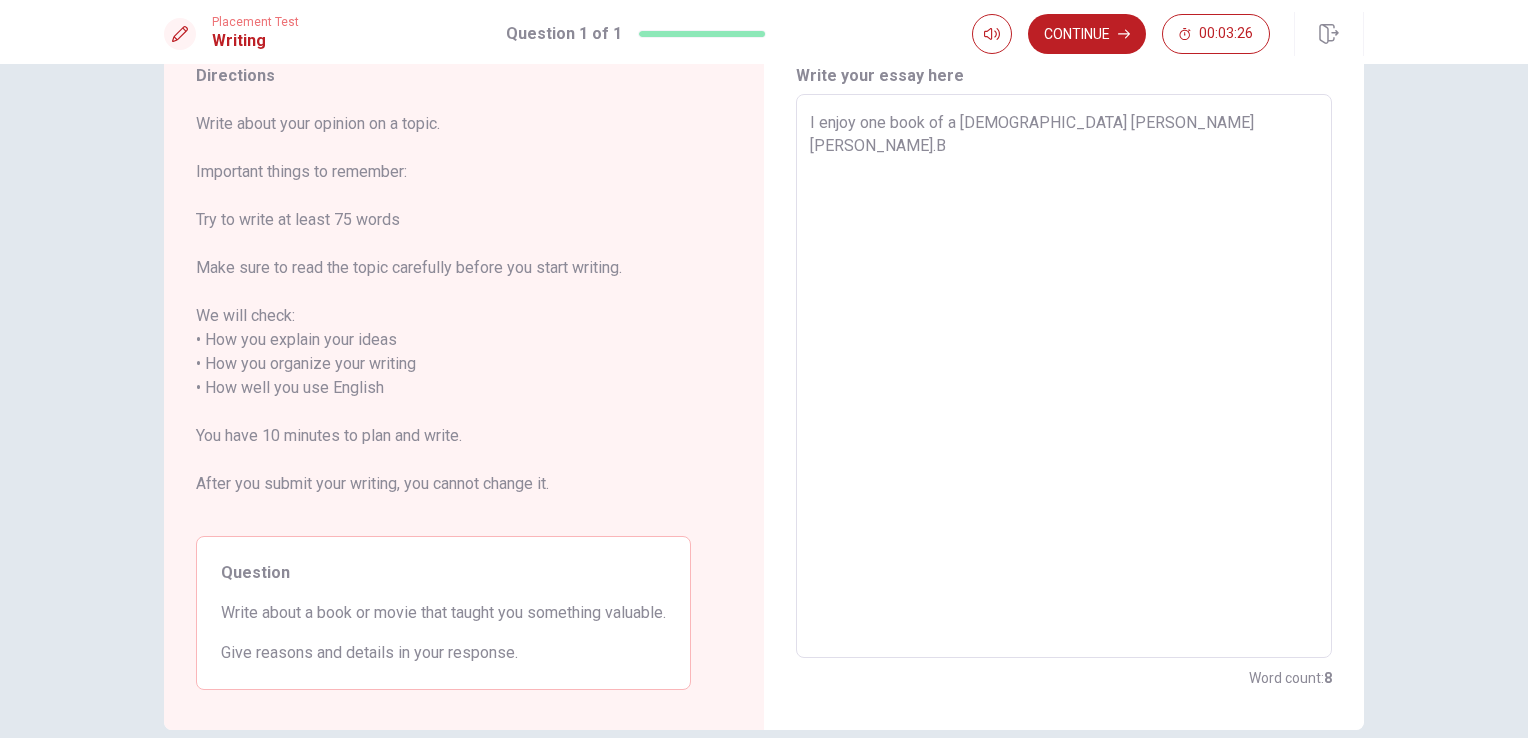 type on "x" 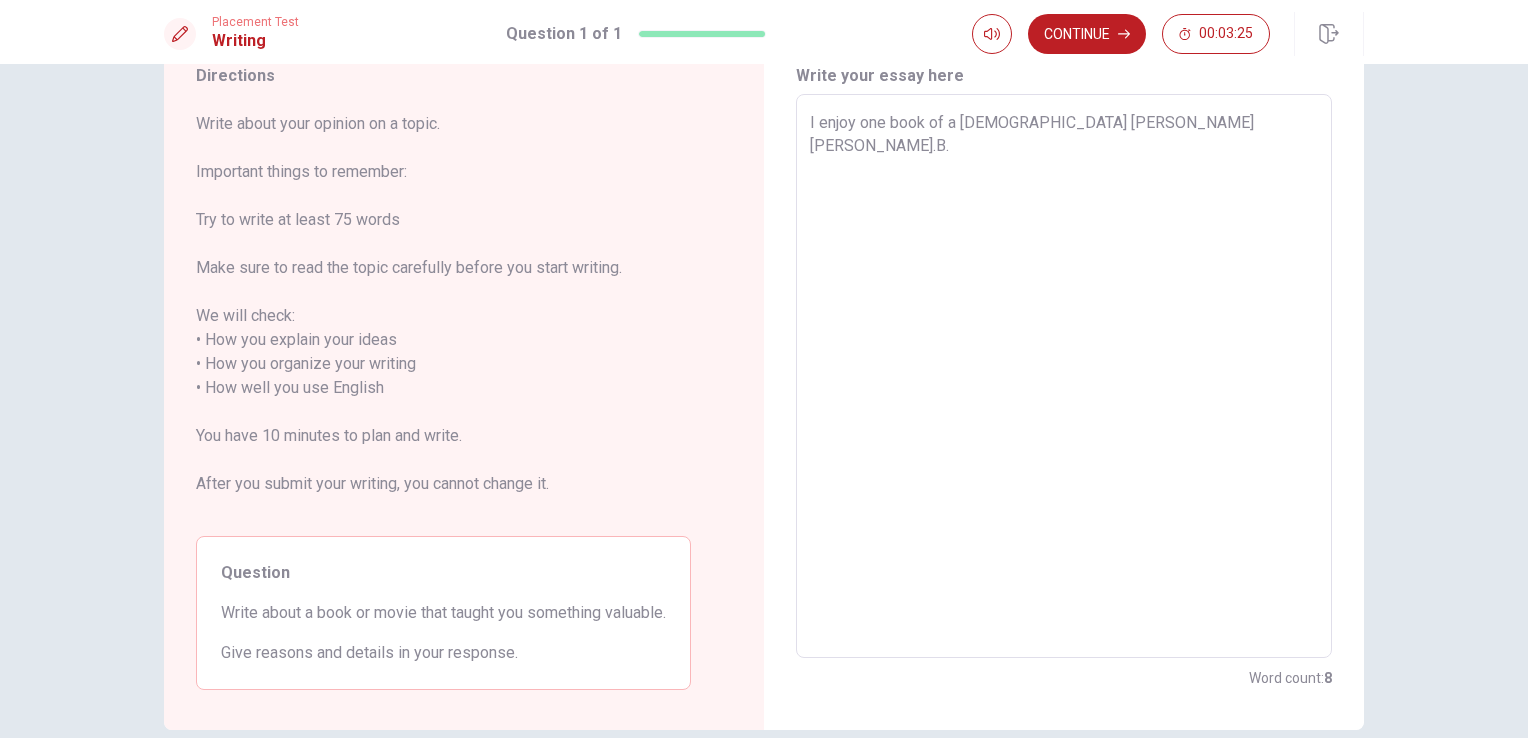 type on "x" 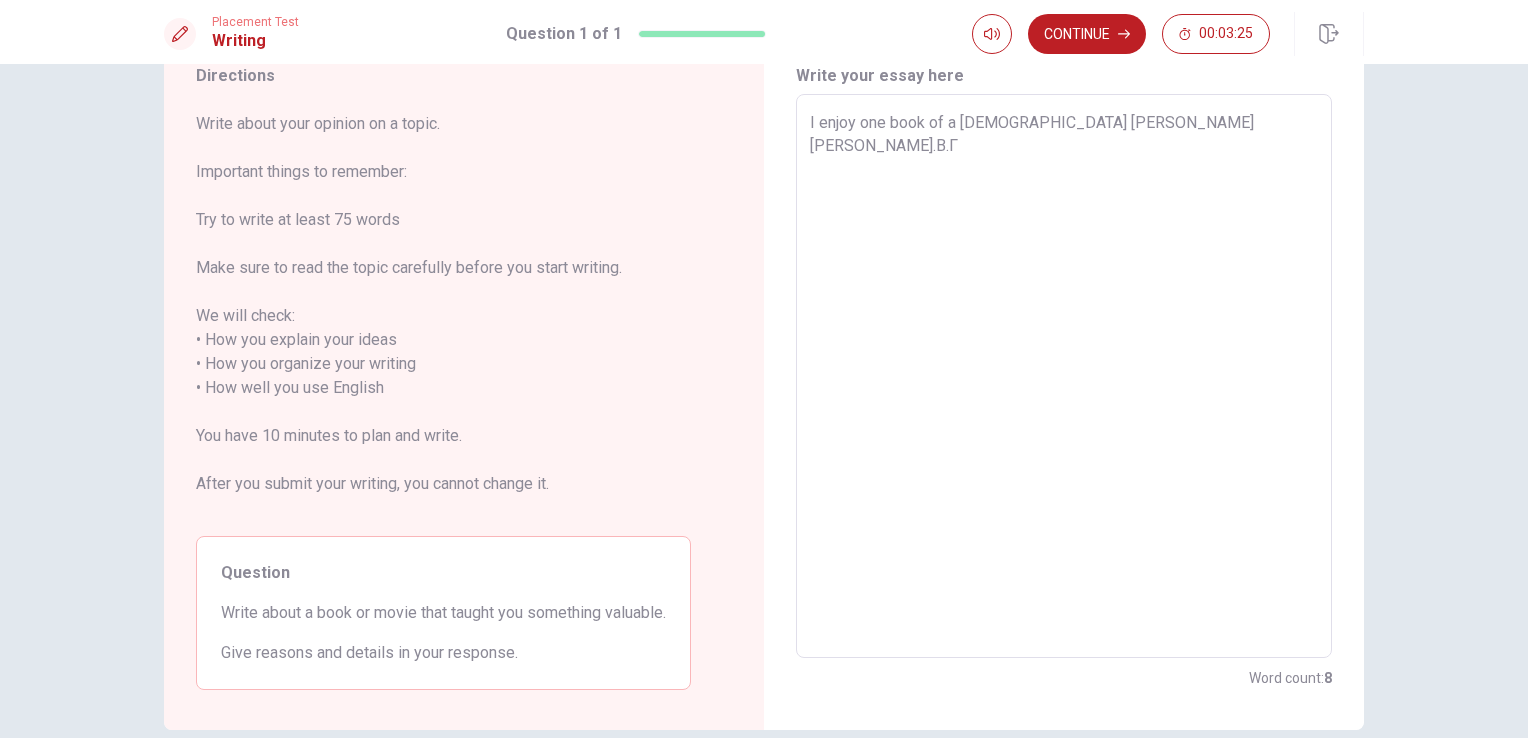 type on "x" 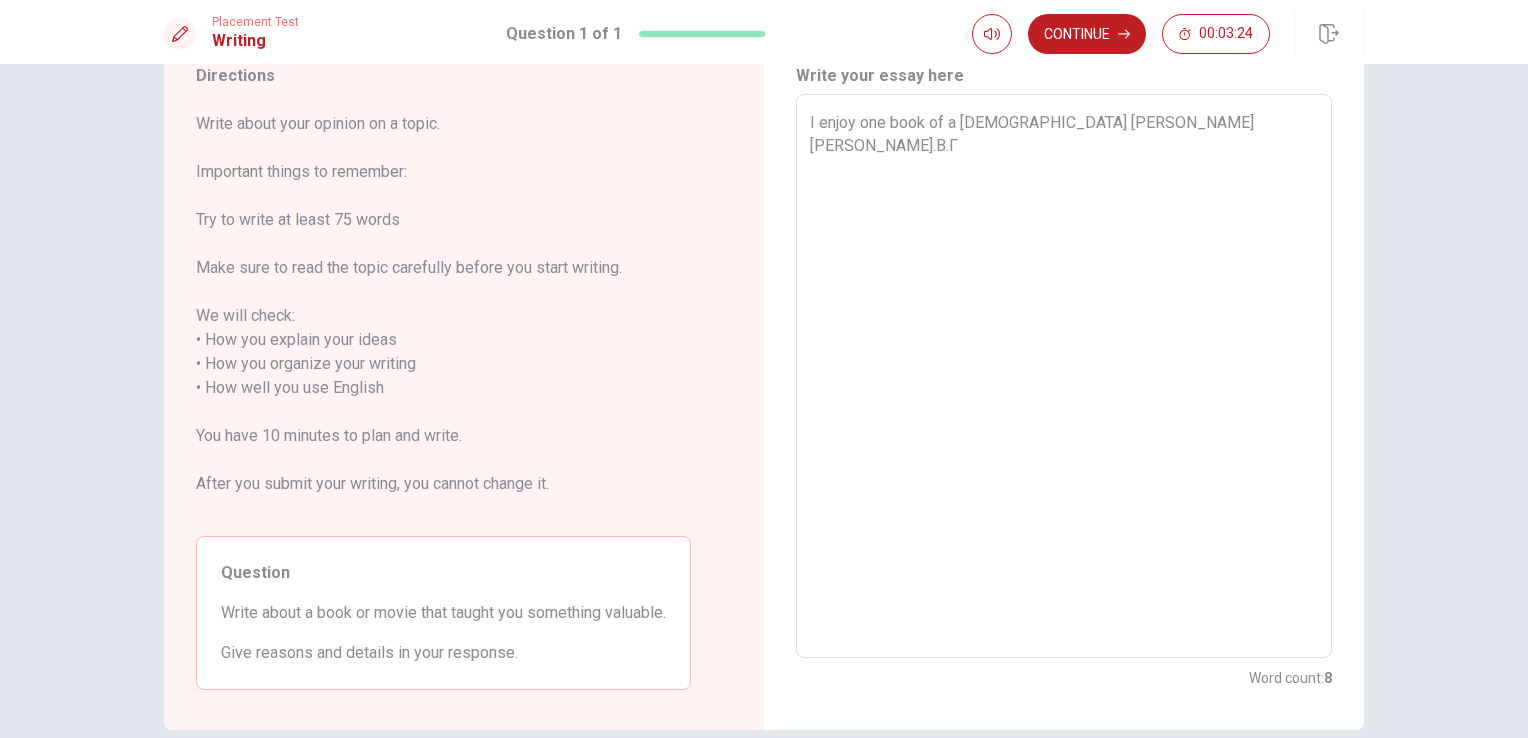 type on "I enjoy one book of a [DEMOGRAPHIC_DATA] [PERSON_NAME] [PERSON_NAME].В.Го" 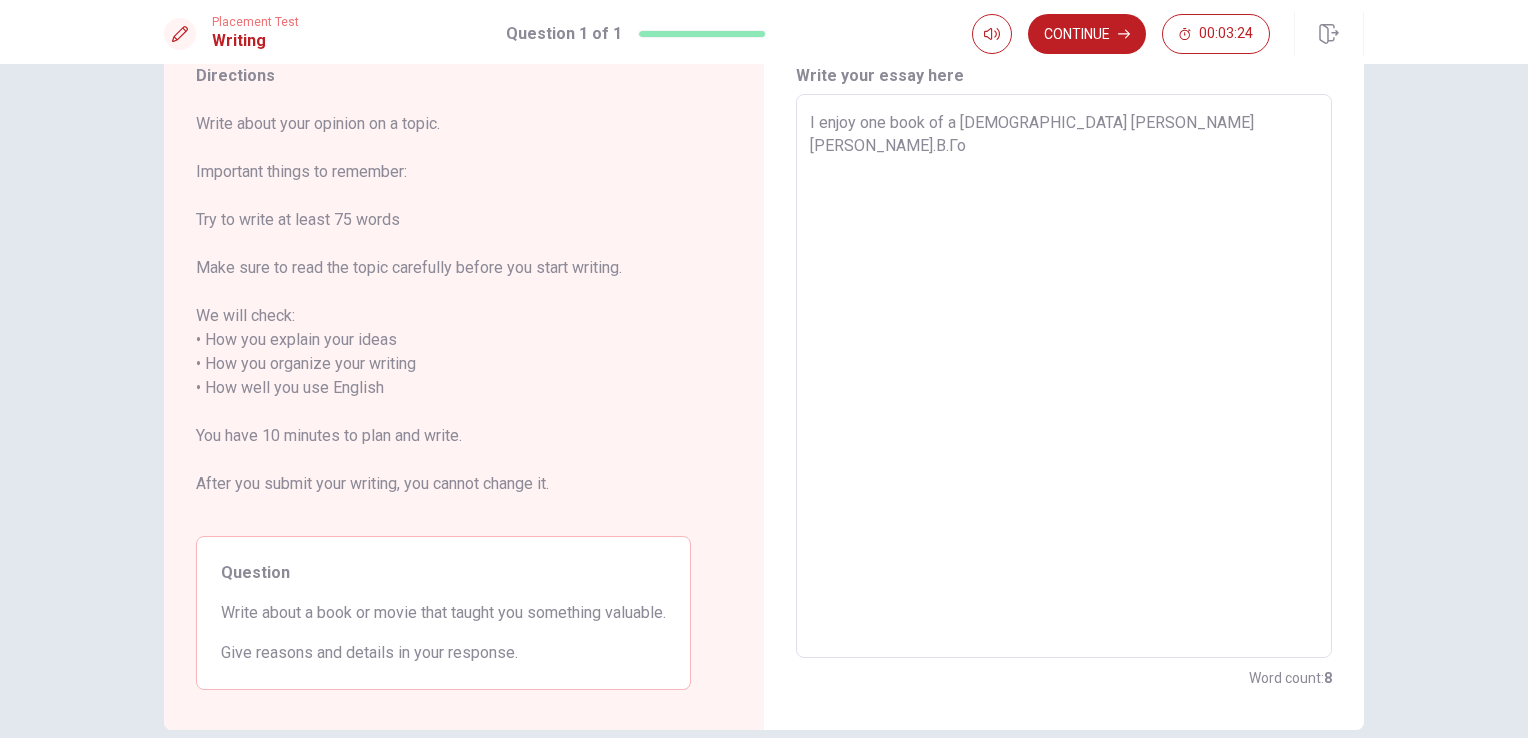 type on "x" 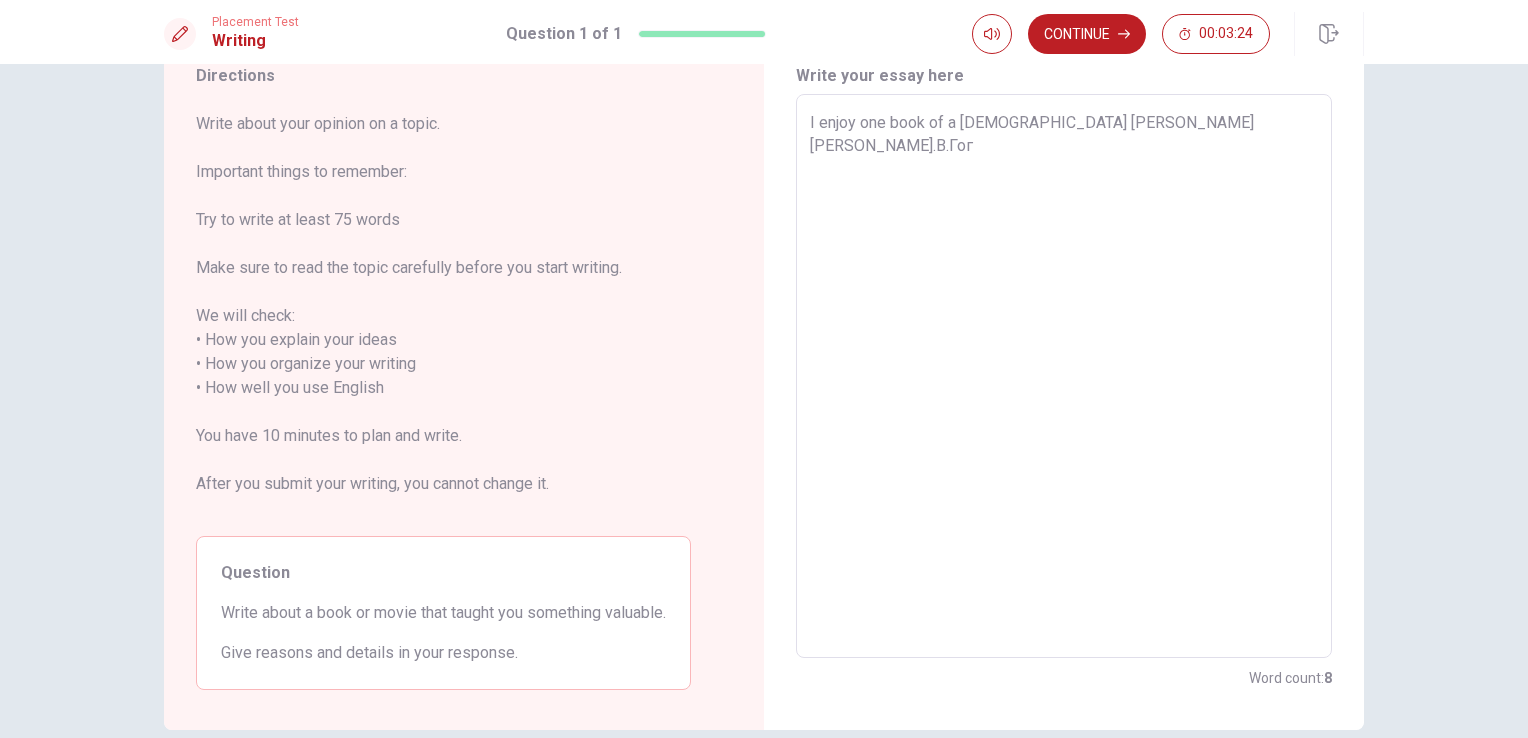 type on "x" 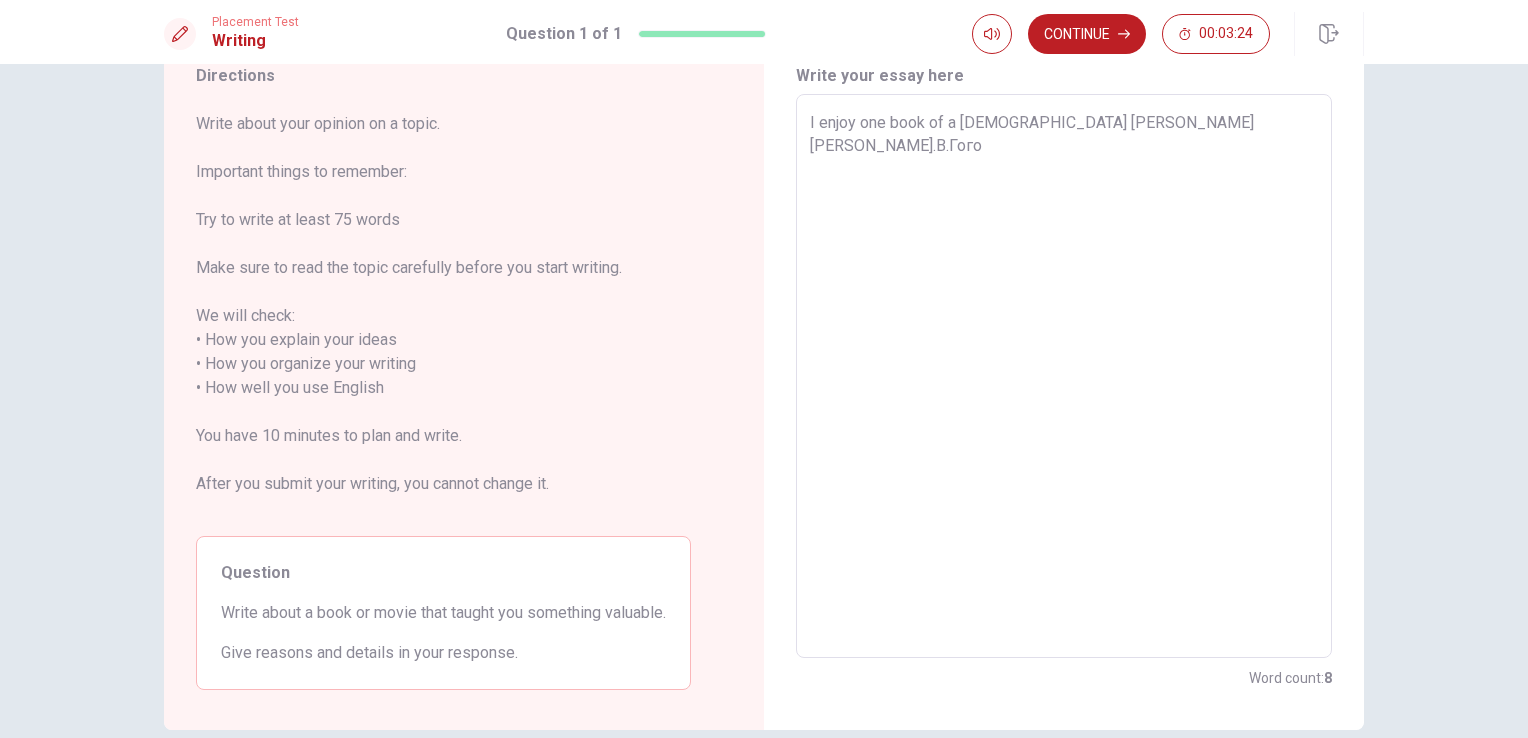 type on "x" 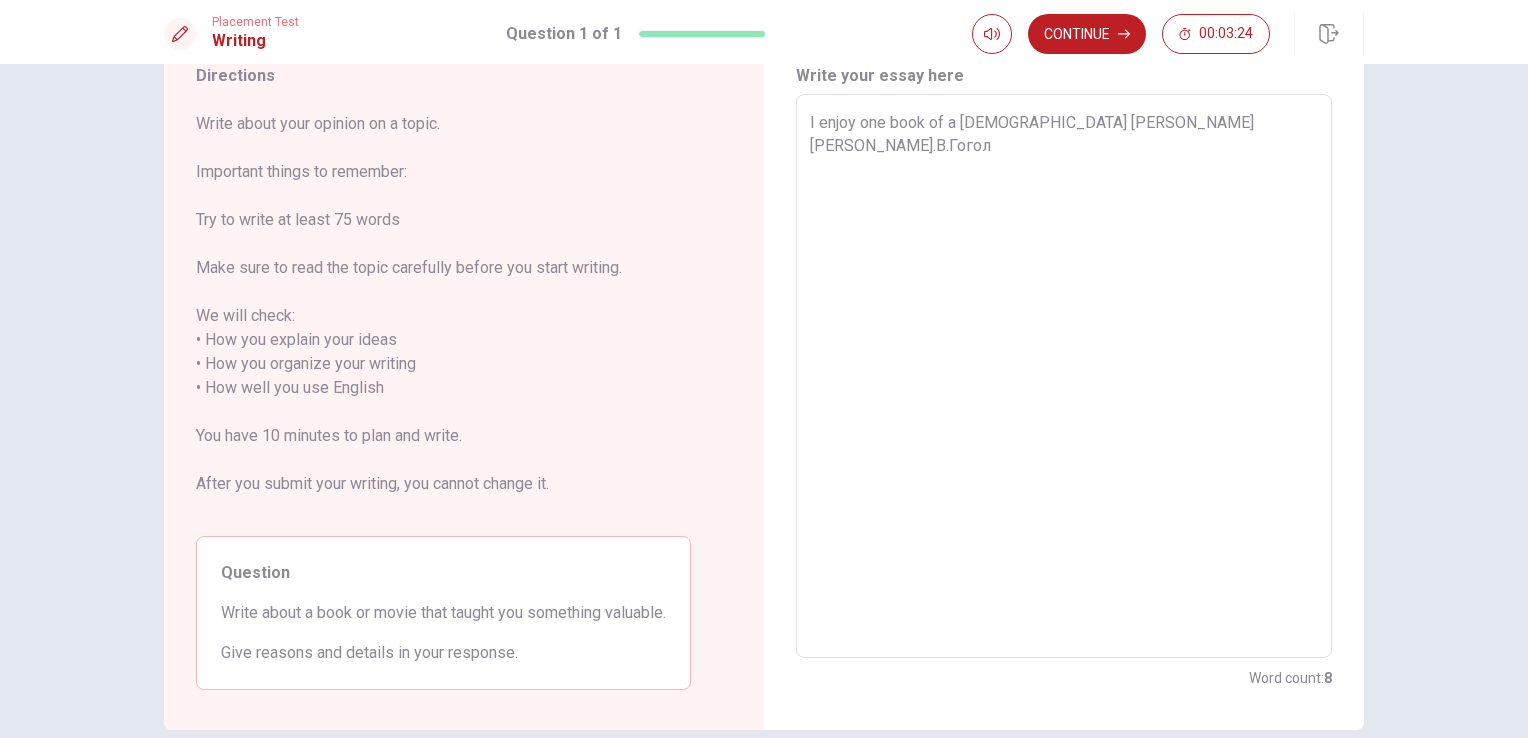 type on "x" 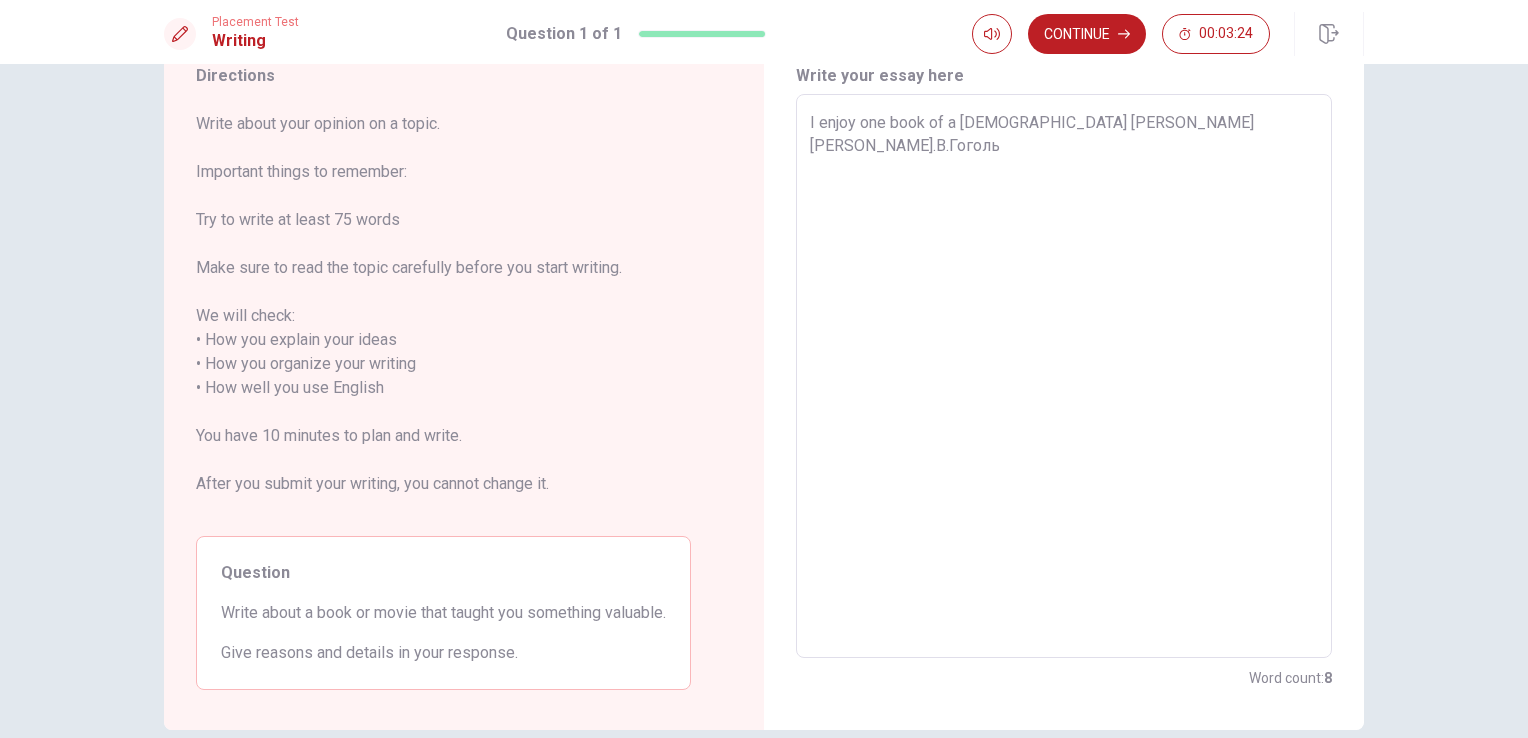 type on "x" 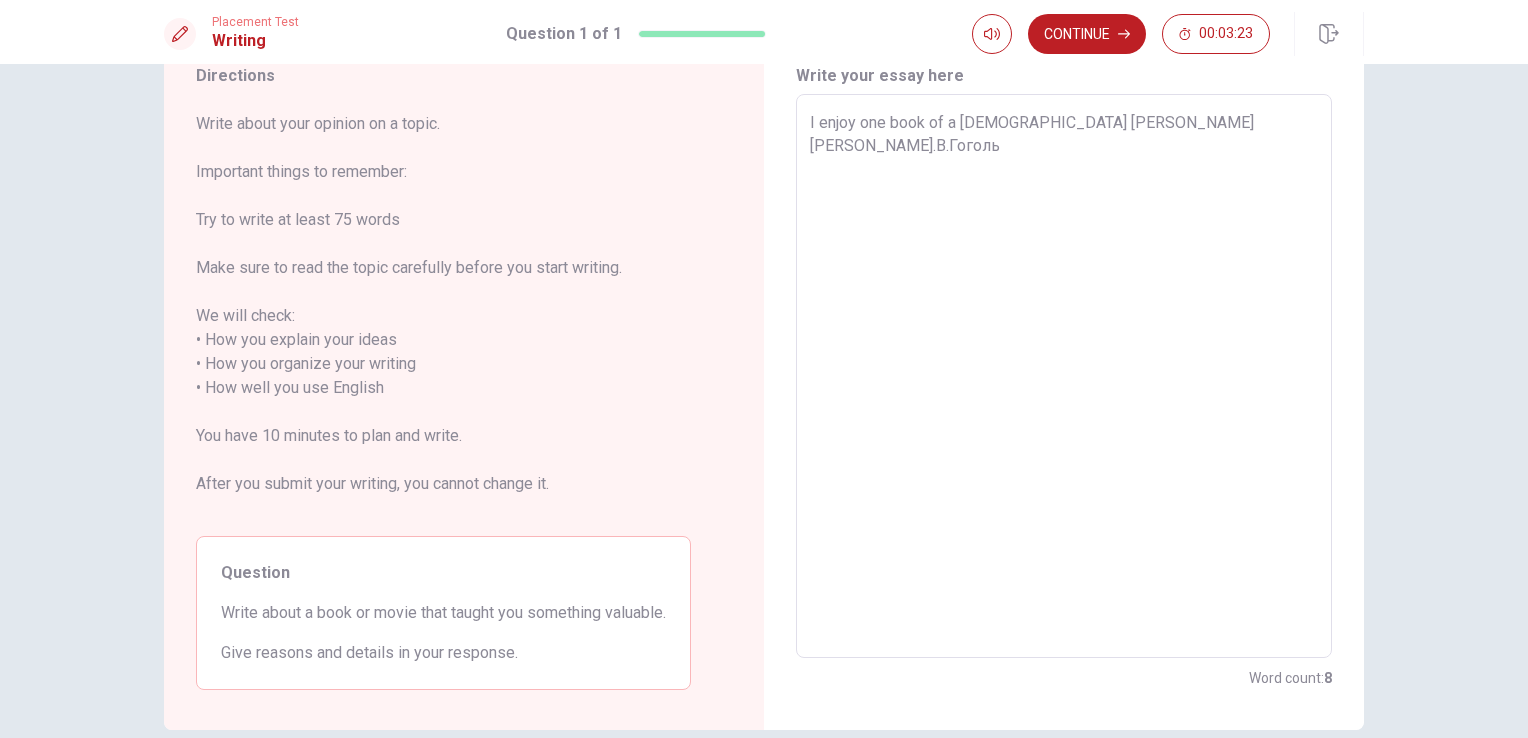 type on "I enjoy one book of a [DEMOGRAPHIC_DATA] [PERSON_NAME] [PERSON_NAME].В.Гоголь" 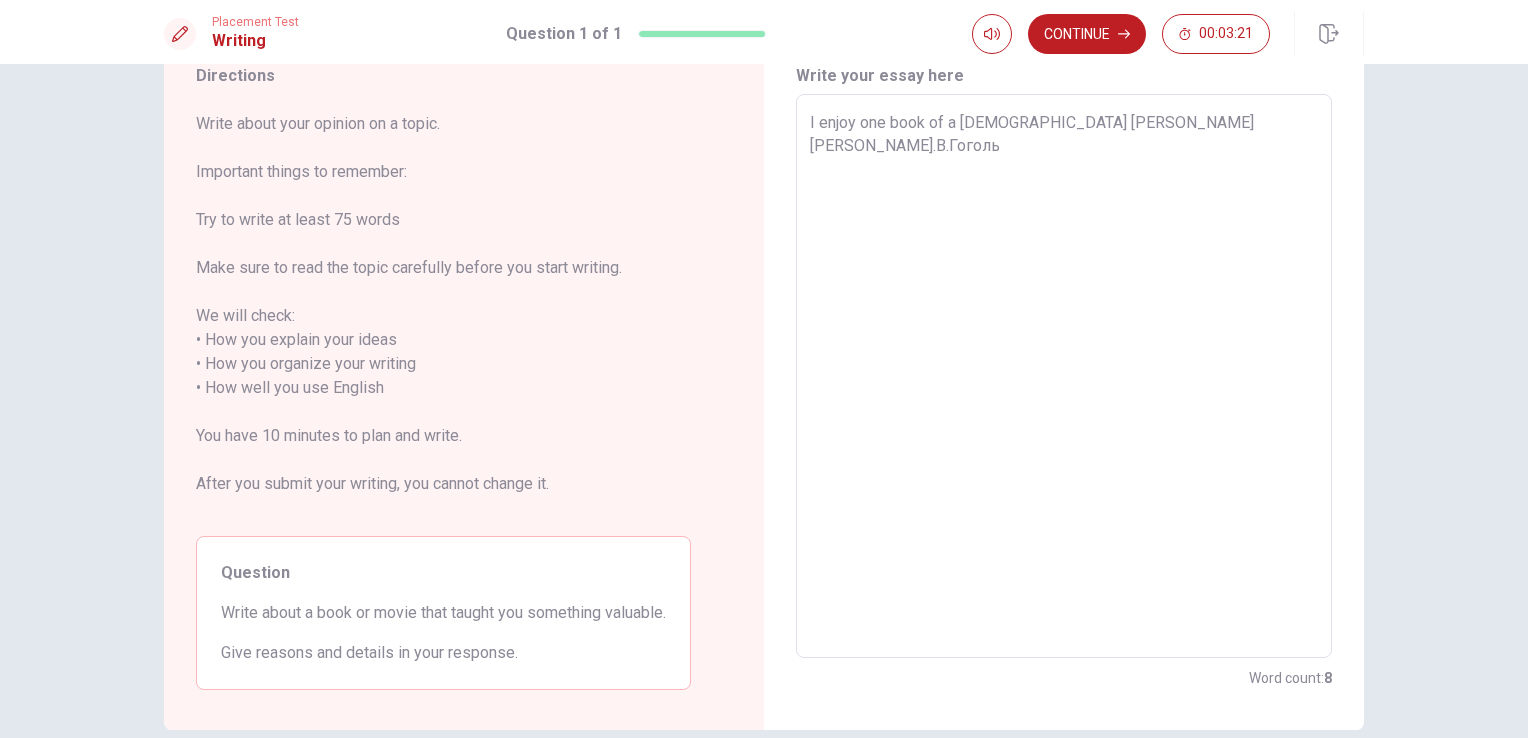 type on "x" 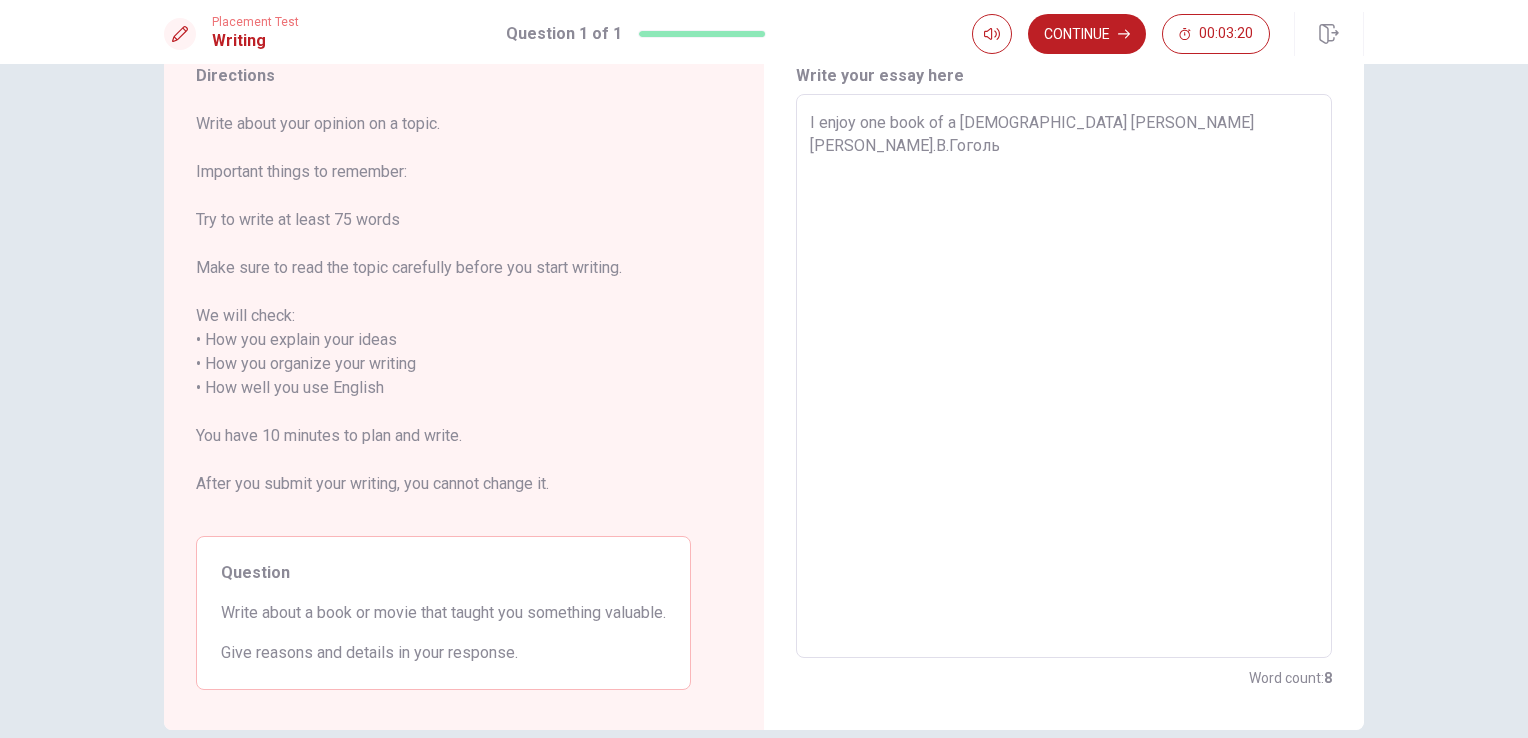 type on "I enjoy one book of a [DEMOGRAPHIC_DATA] [PERSON_NAME] [PERSON_NAME].В.Гоголь c" 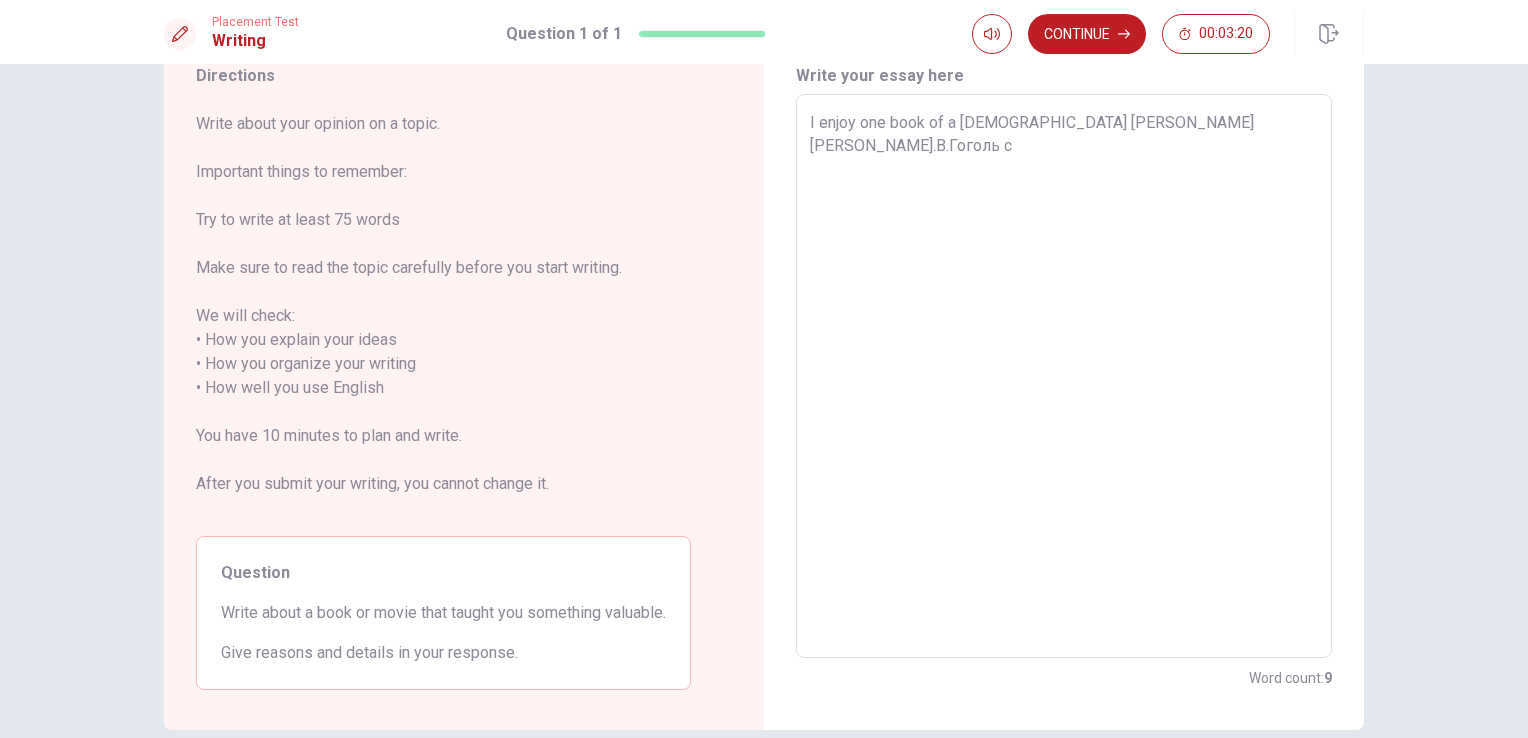 type on "x" 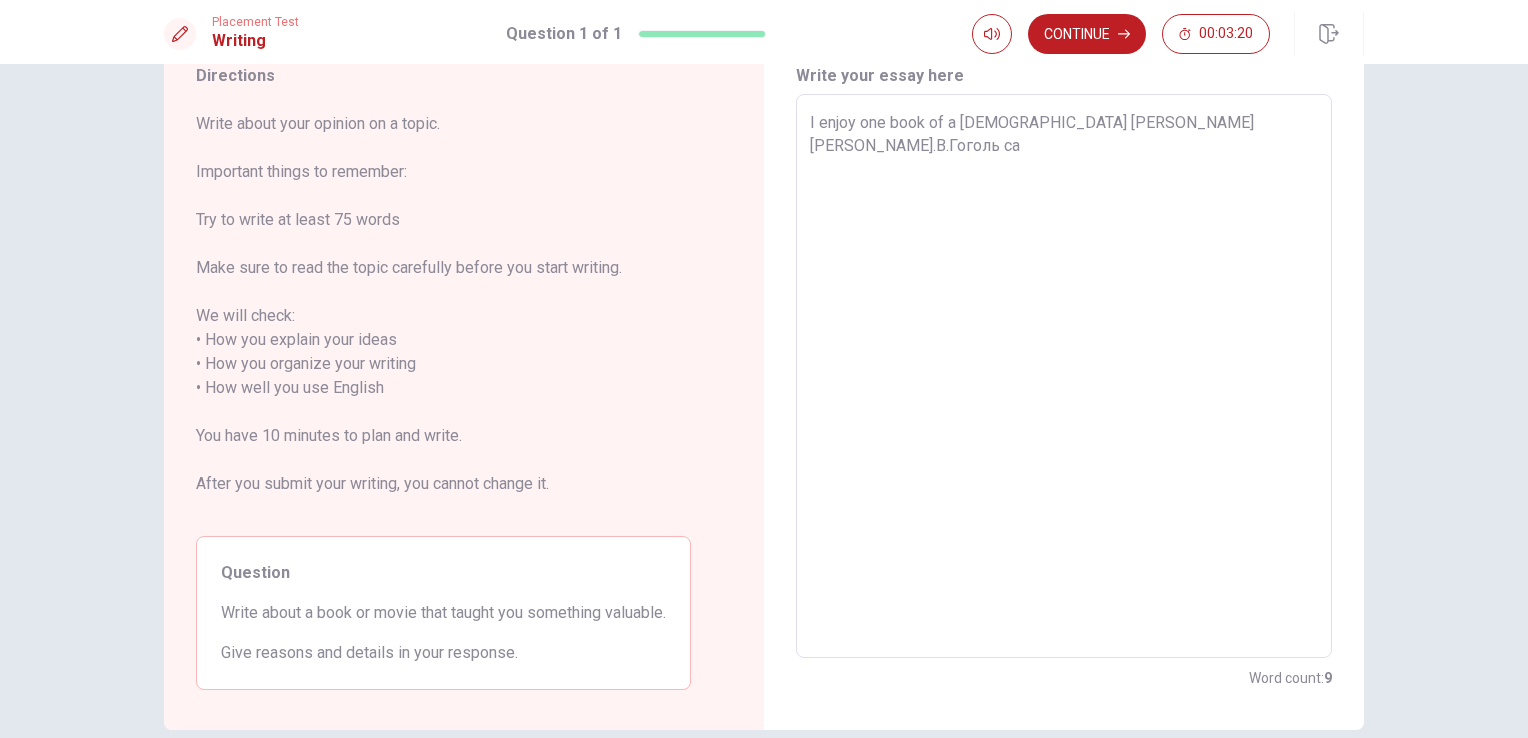 type on "x" 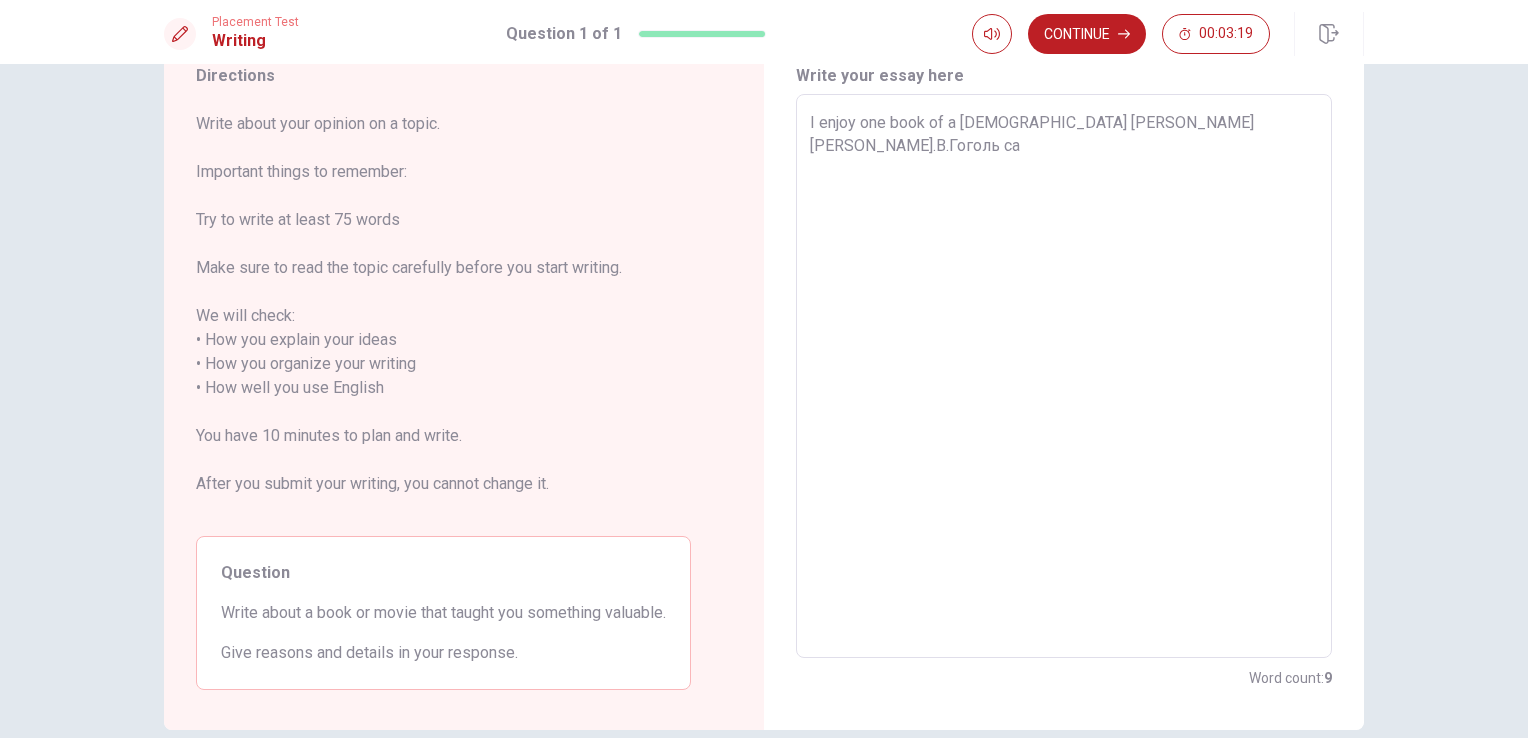 type on "I enjoy one book of a [DEMOGRAPHIC_DATA] [PERSON_NAME] [PERSON_NAME].В.Гоголь cal" 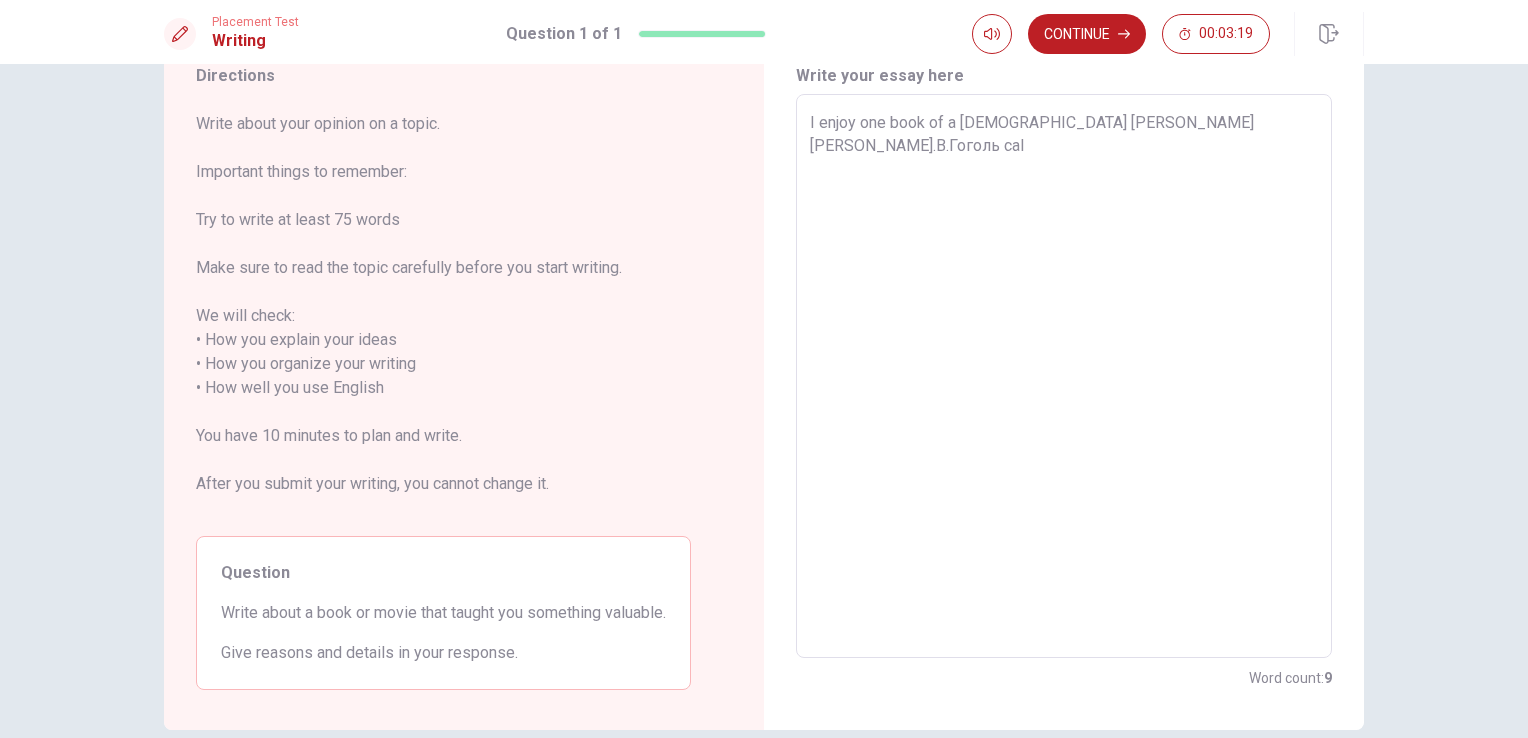 type on "x" 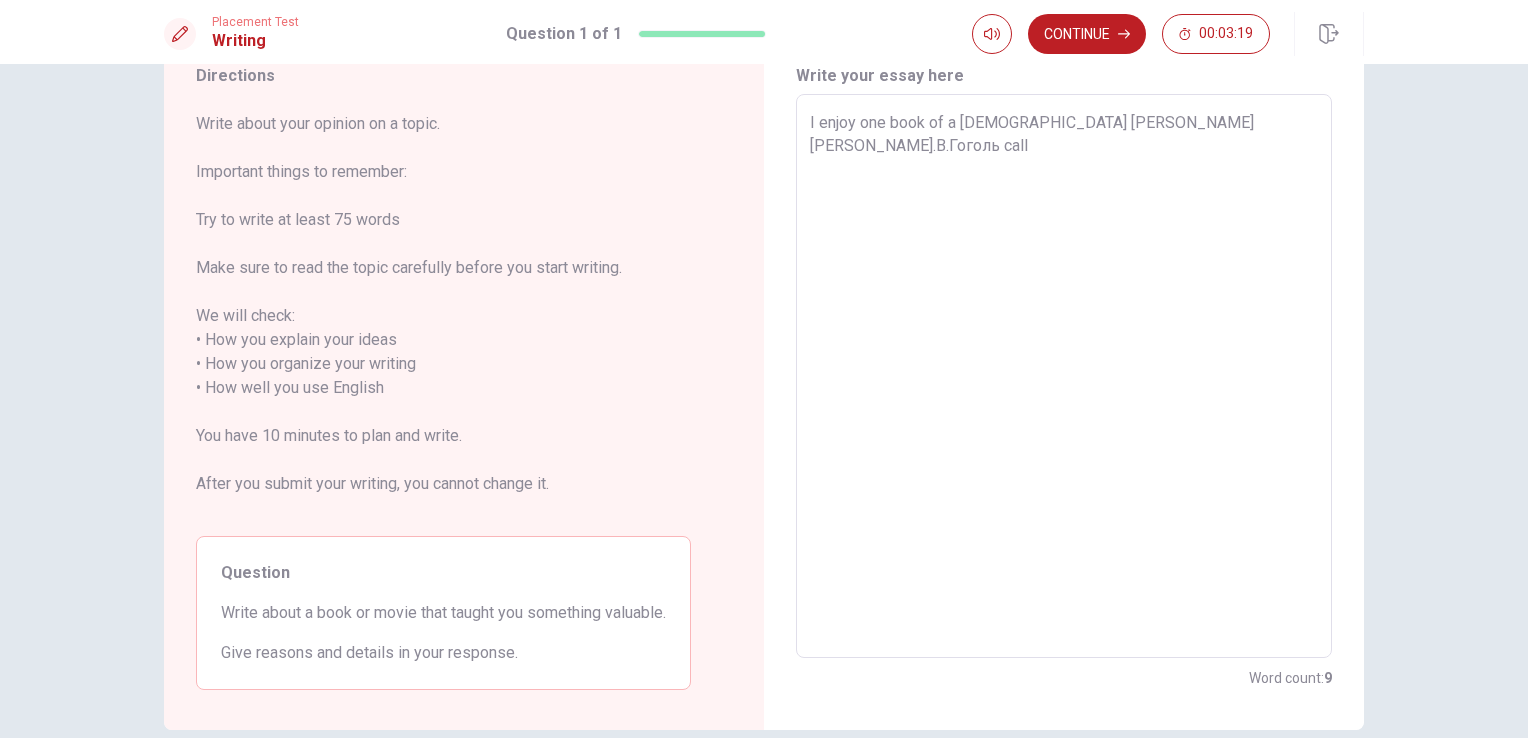 type on "I enjoy one book of a [DEMOGRAPHIC_DATA] [PERSON_NAME] [PERSON_NAME].В.Гоголь calle" 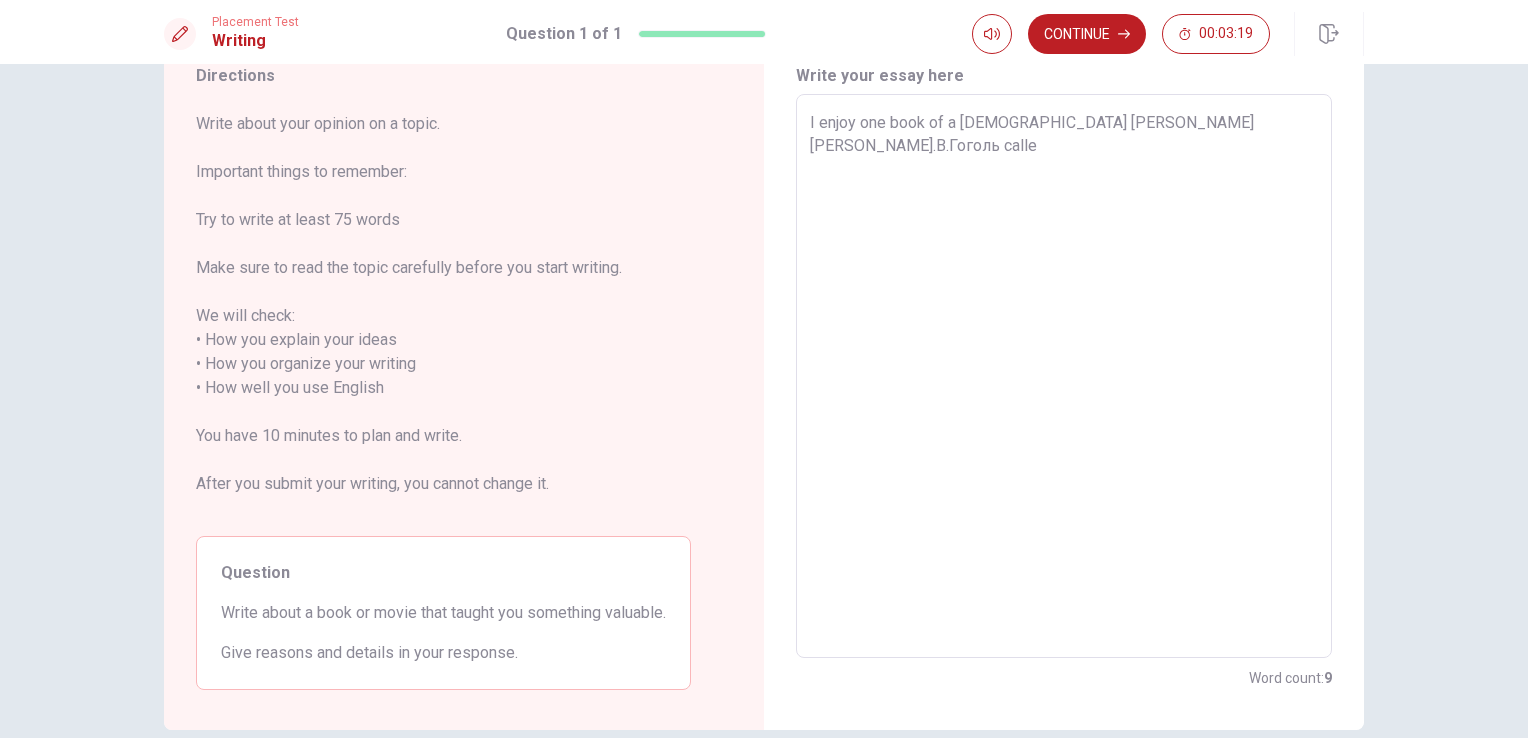 type on "x" 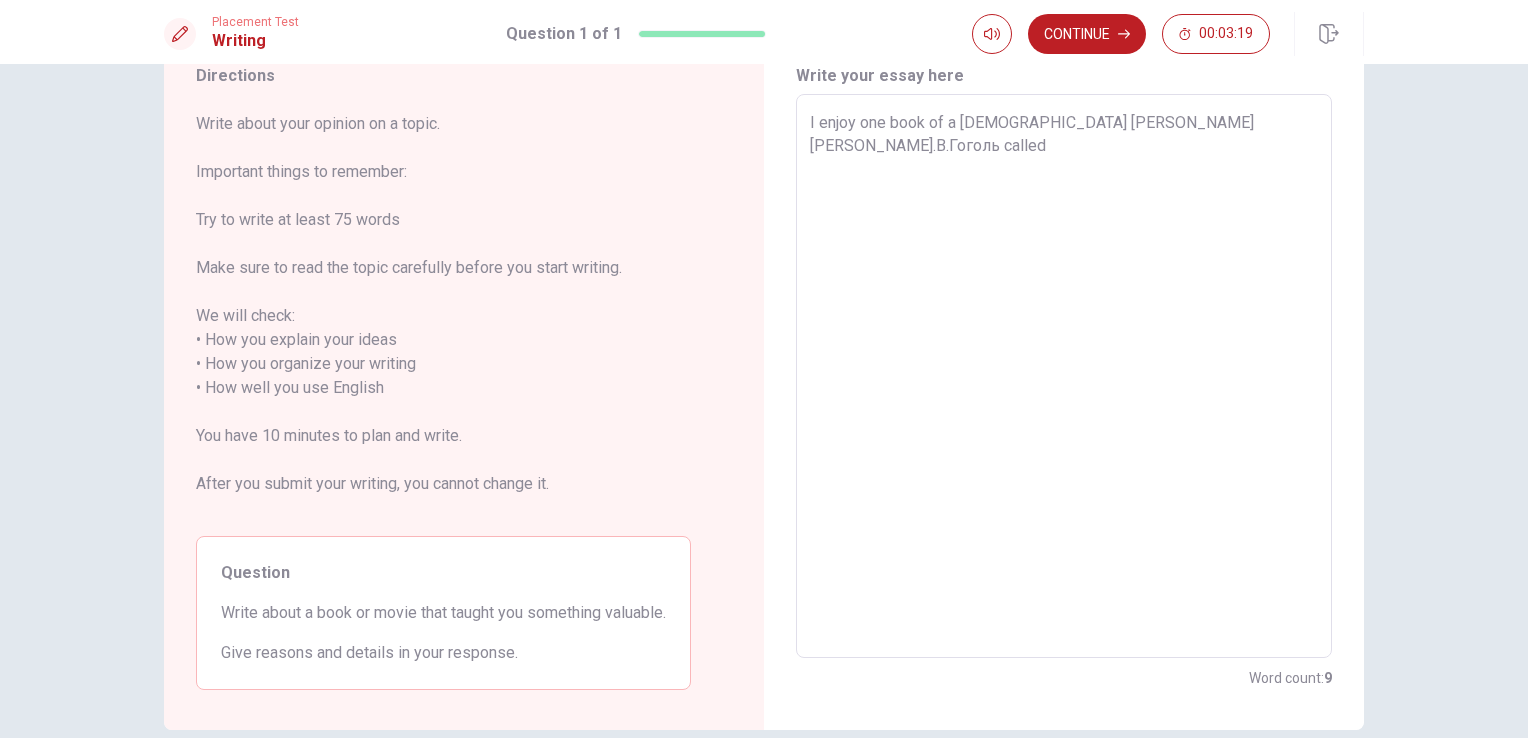 type on "x" 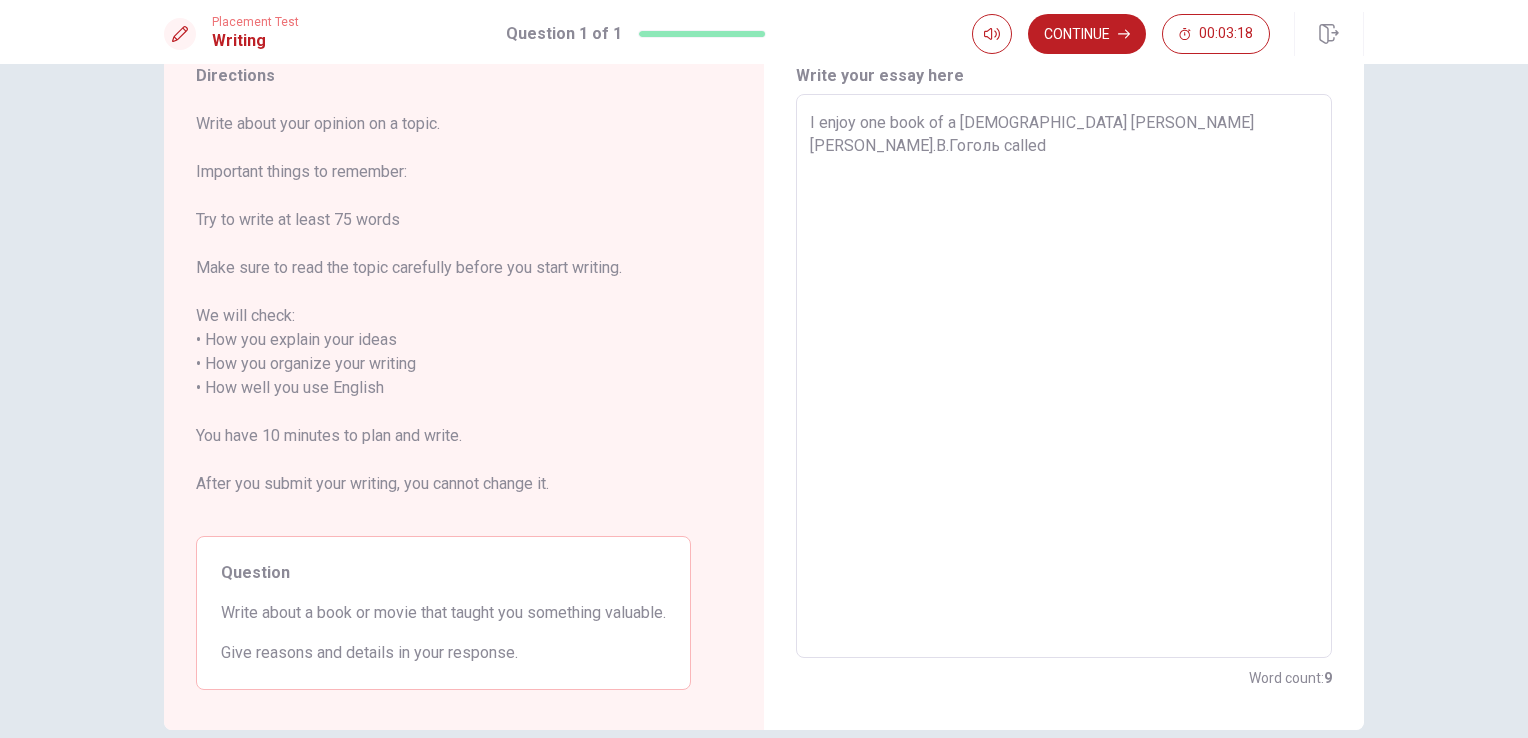 type on "I enjoy one book of a [DEMOGRAPHIC_DATA] [PERSON_NAME] [PERSON_NAME].В.Гоголь called" 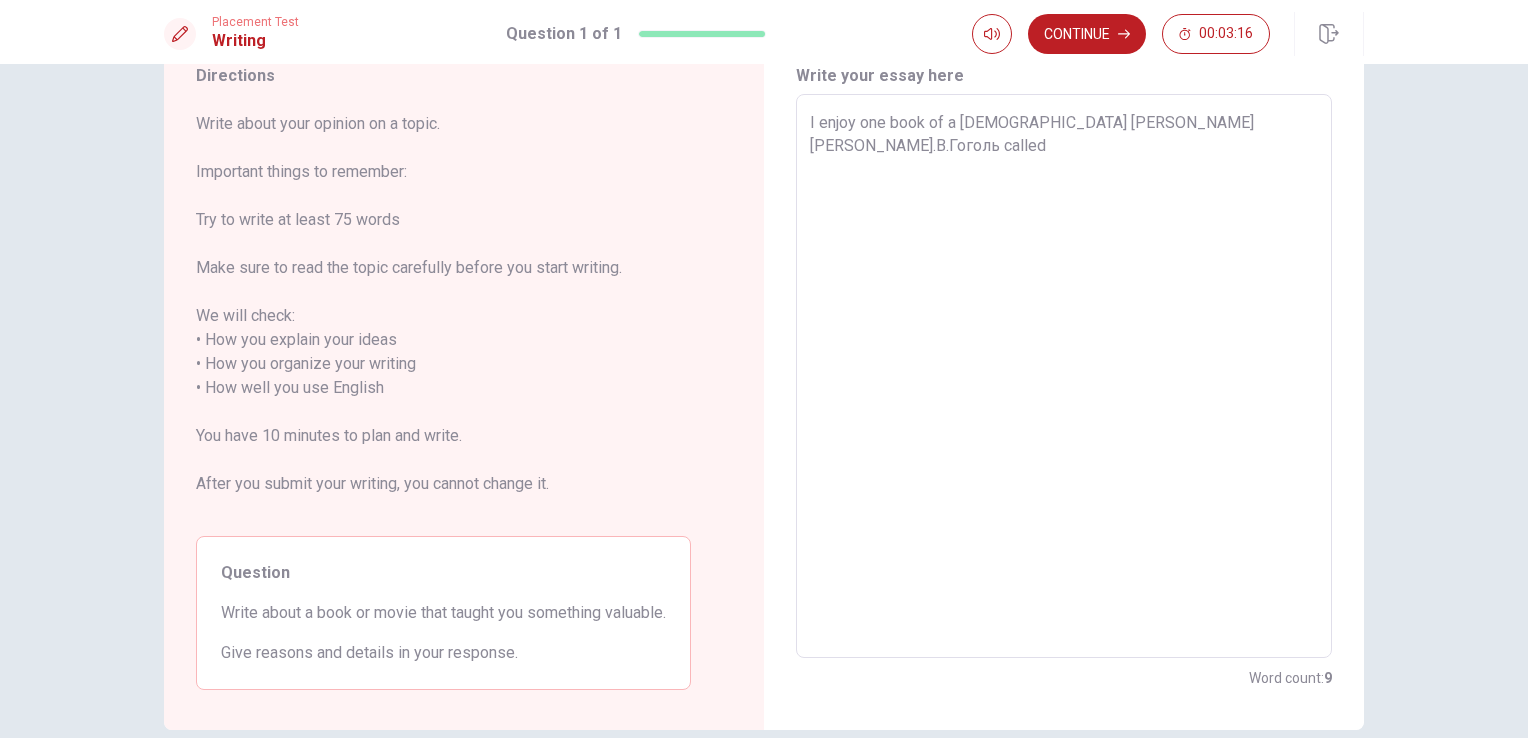 type on "x" 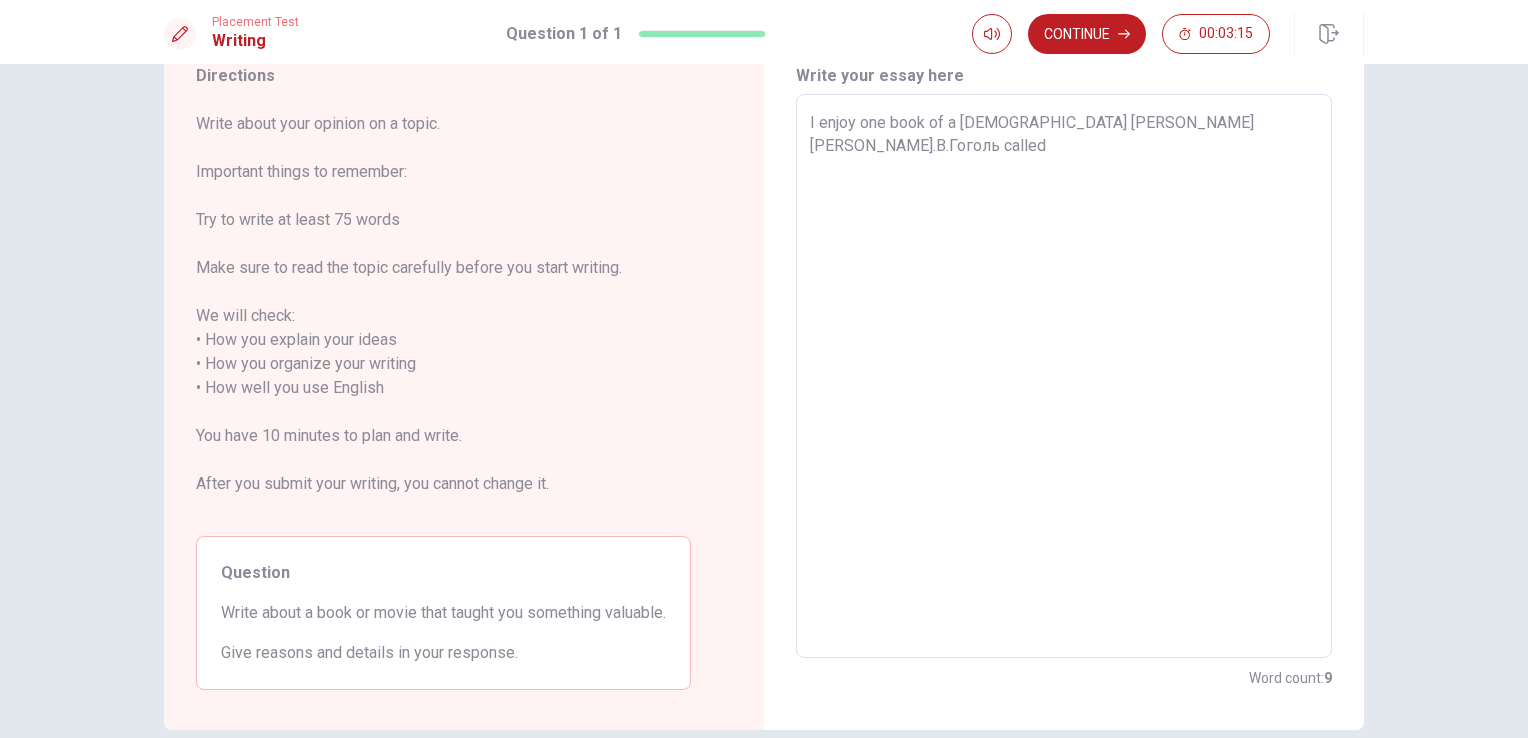 type on "I enjoy one book of a [DEMOGRAPHIC_DATA] [PERSON_NAME] [PERSON_NAME].В.Гоголь called @" 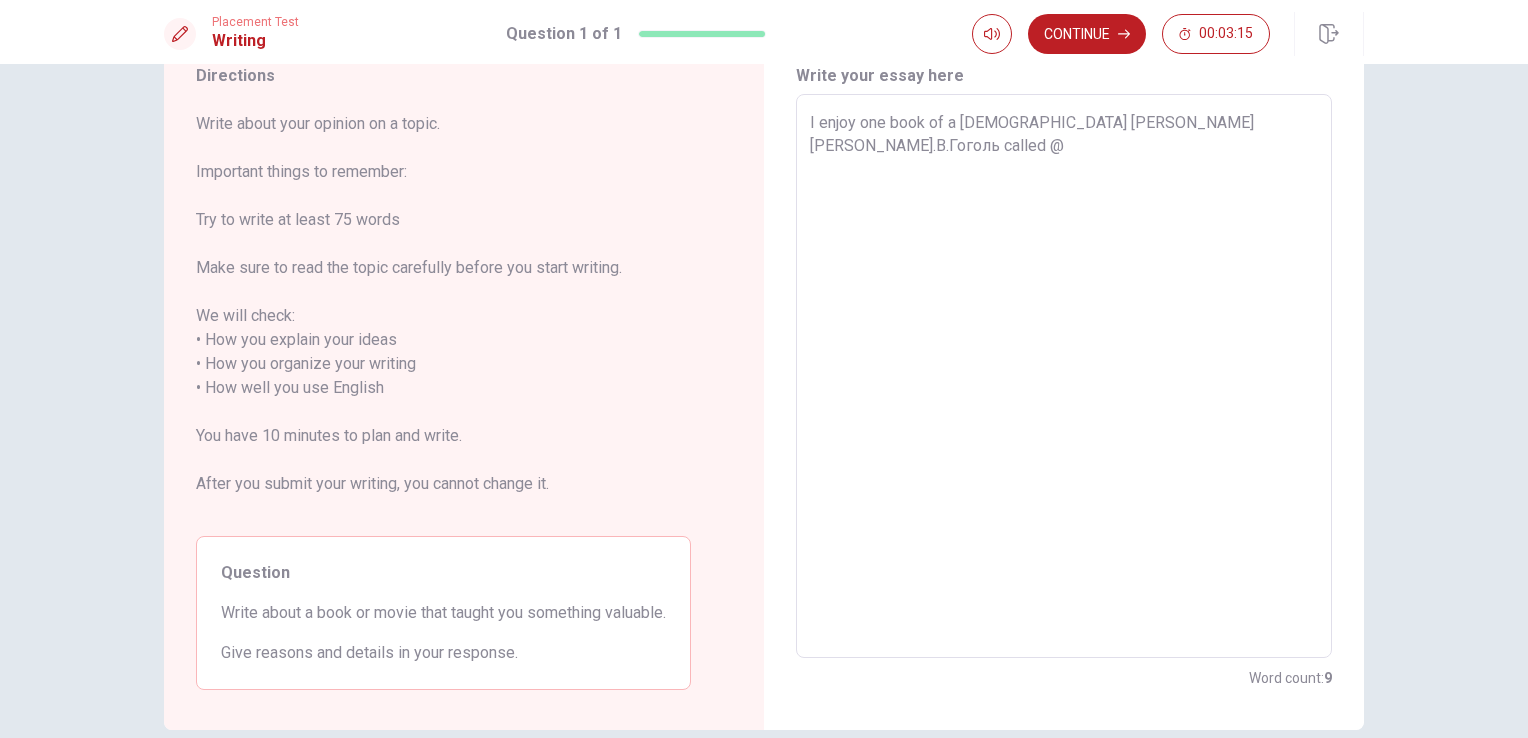 type on "x" 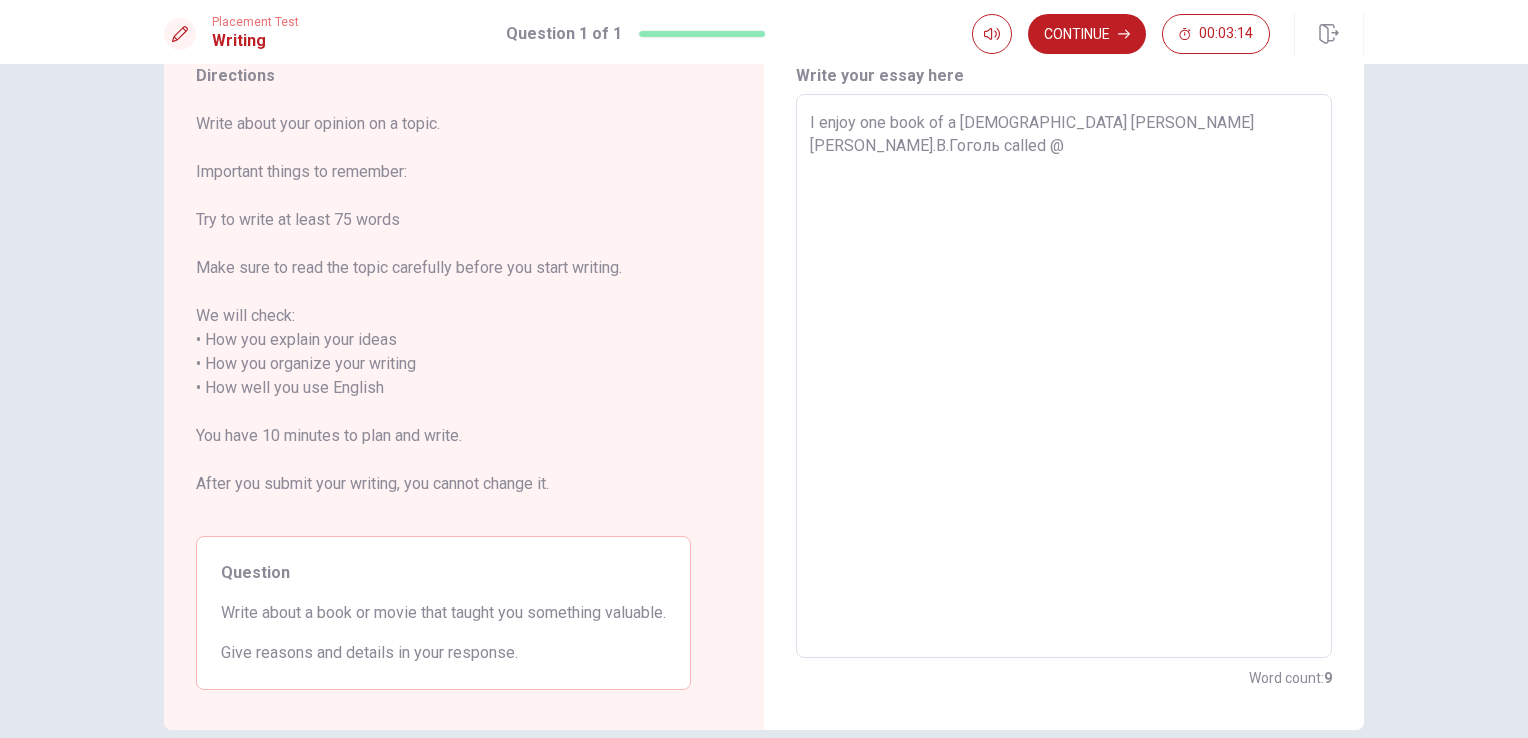 type on "I enjoy one book of a [DEMOGRAPHIC_DATA] [PERSON_NAME] [PERSON_NAME].В.Гоголь called" 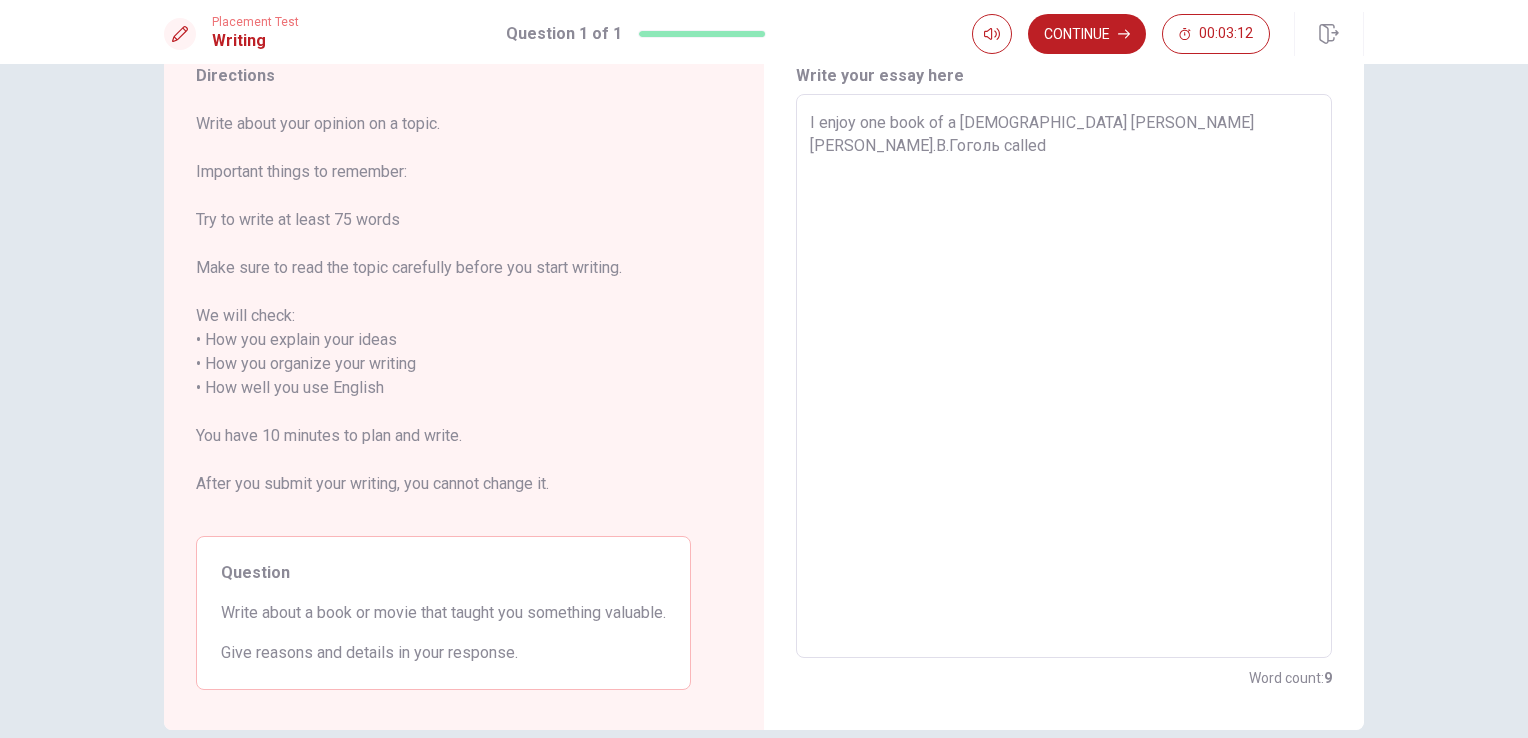 type on "x" 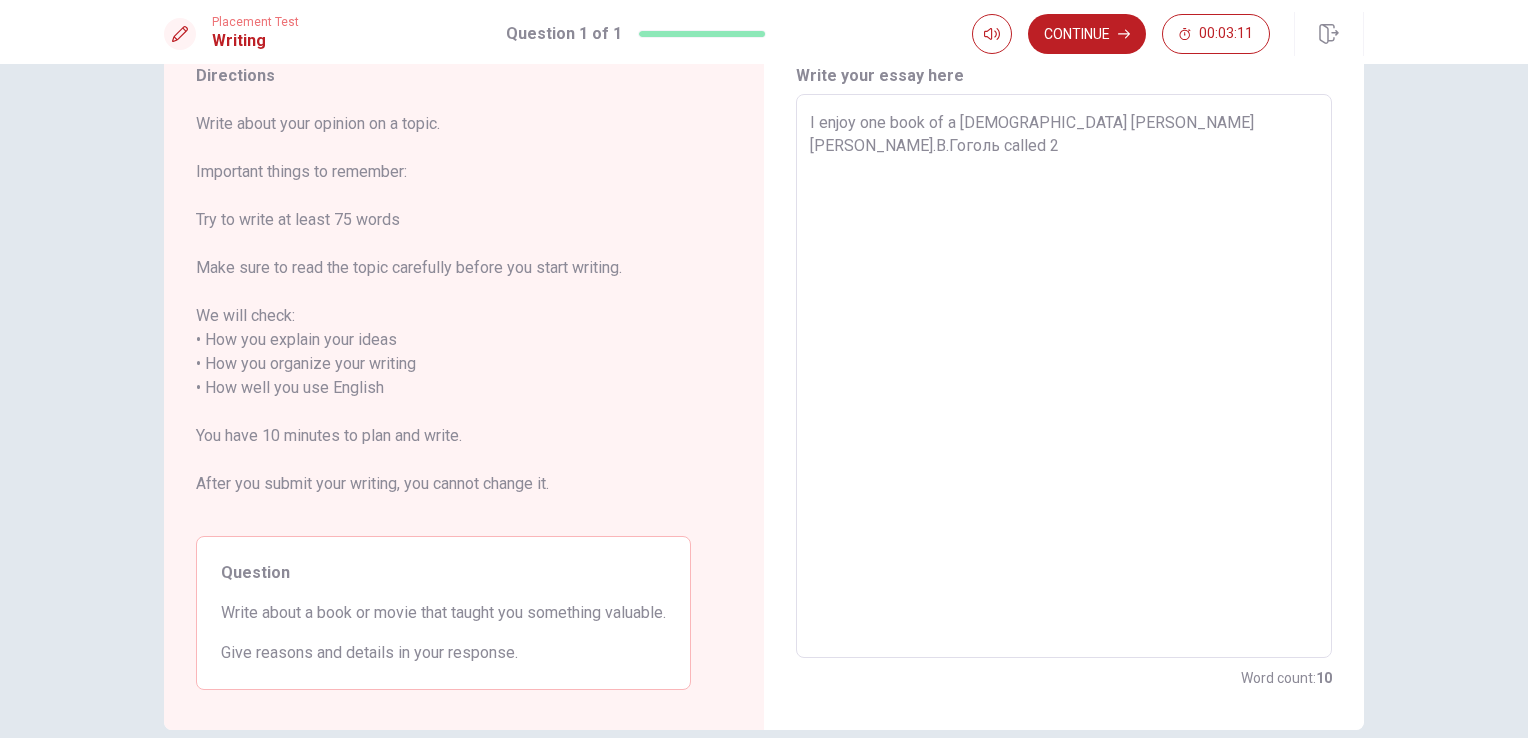 type on "x" 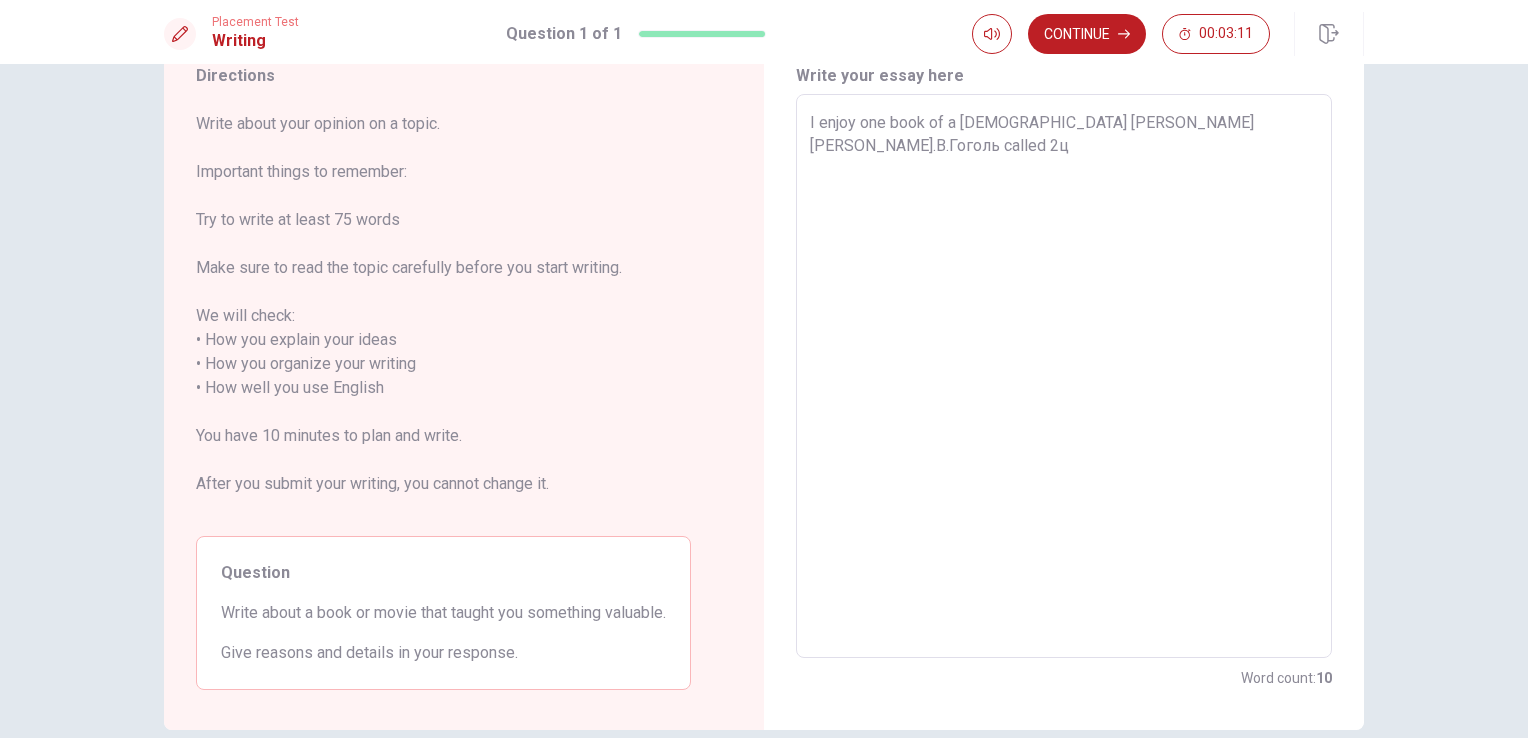 type on "x" 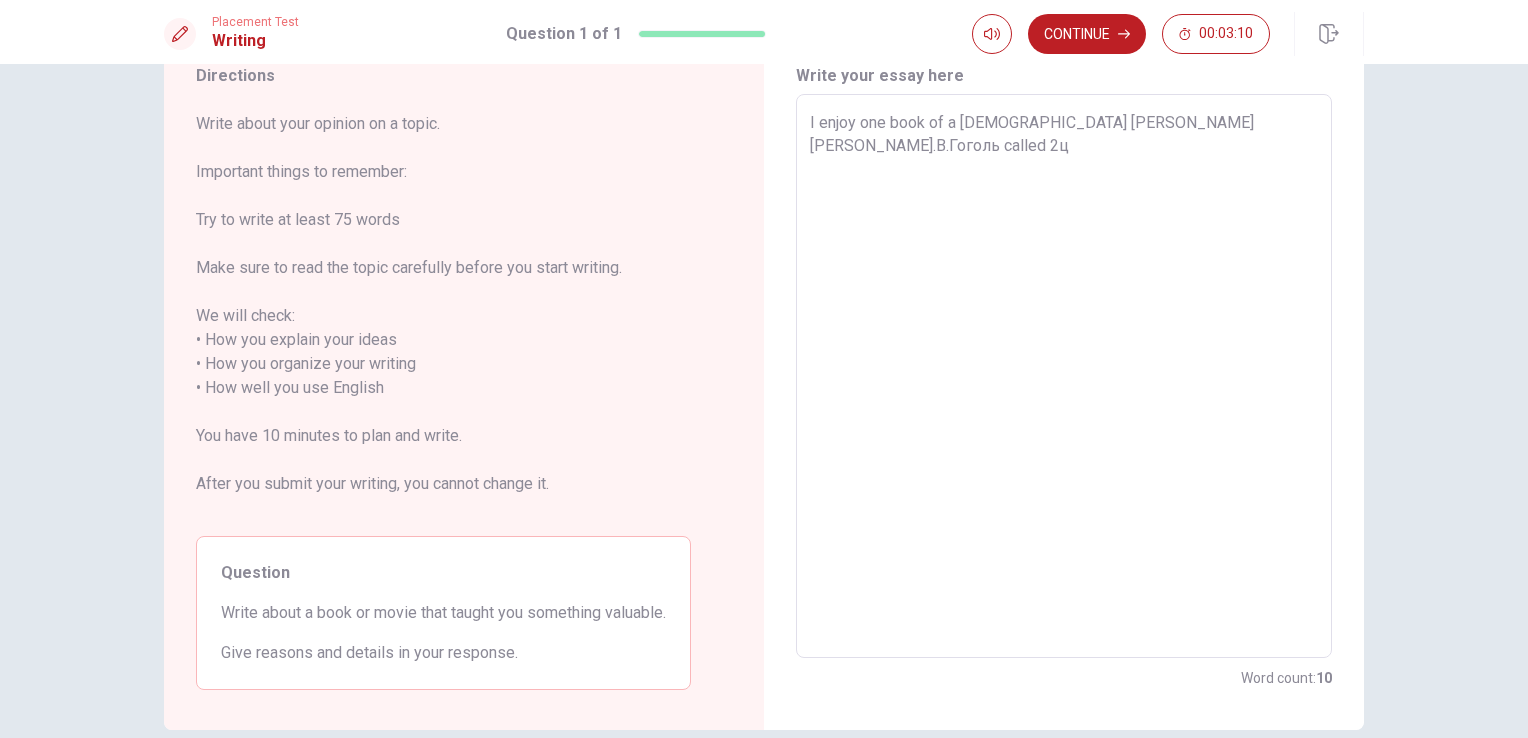 type on "I enjoy one book of a [DEMOGRAPHIC_DATA] [PERSON_NAME] [PERSON_NAME].В.Гоголь called 2" 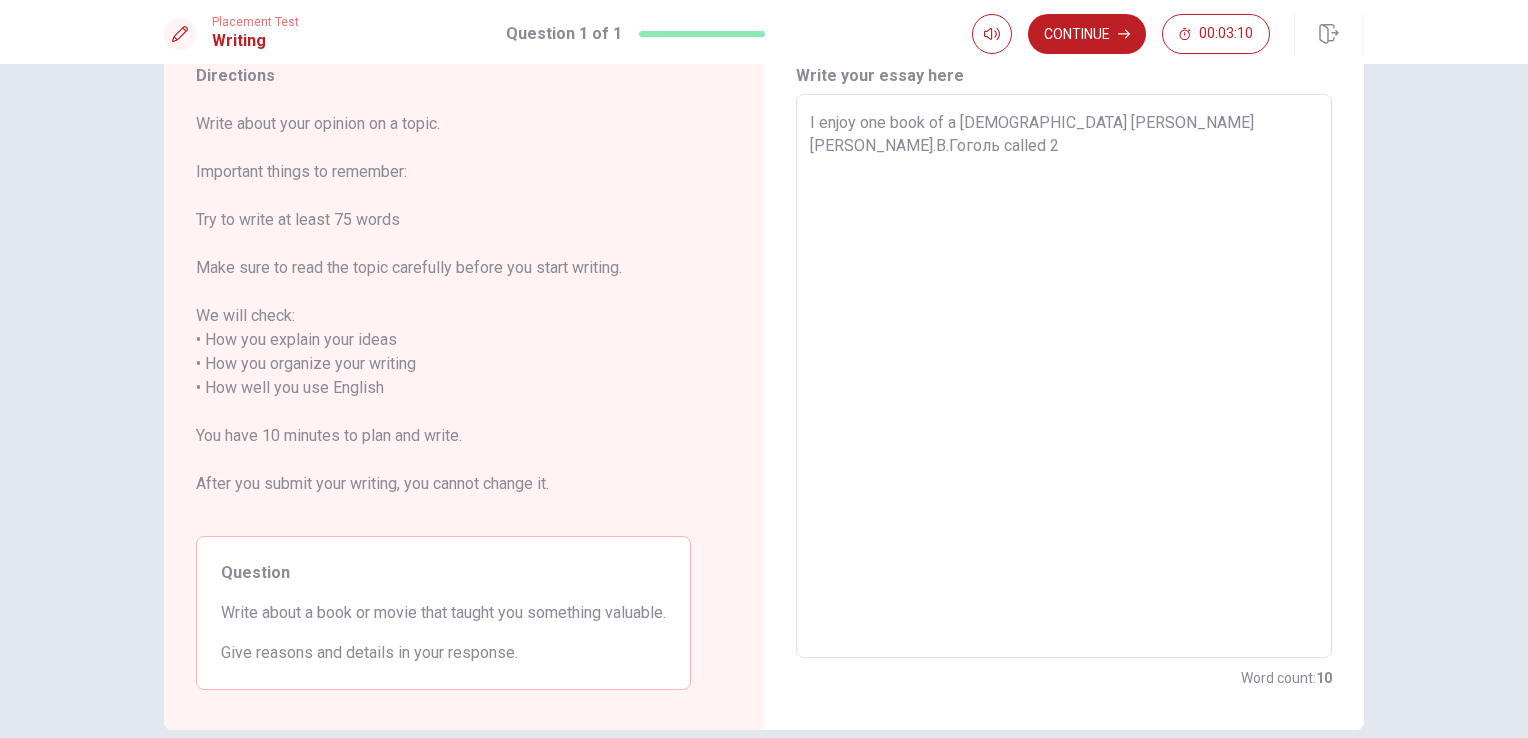 type on "x" 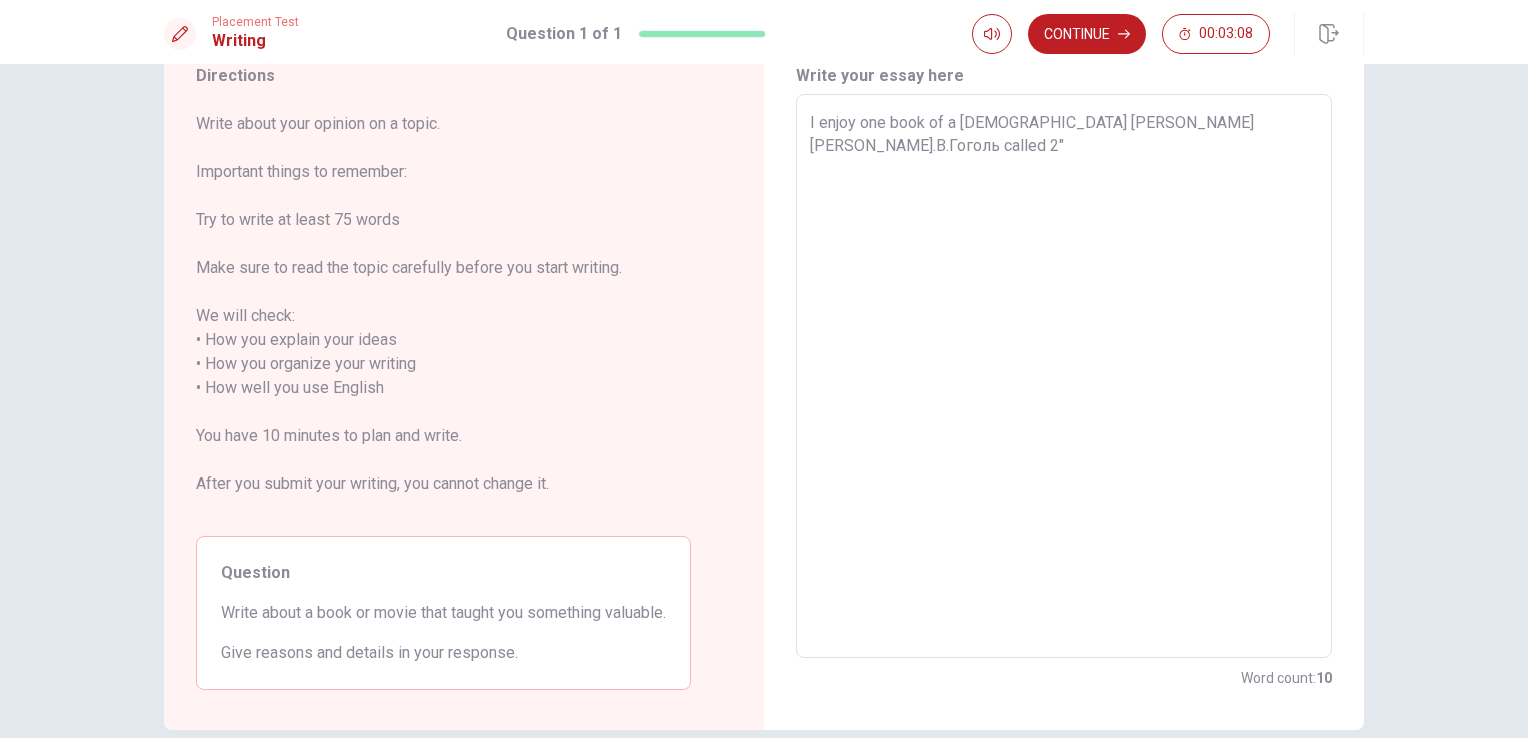 type on "x" 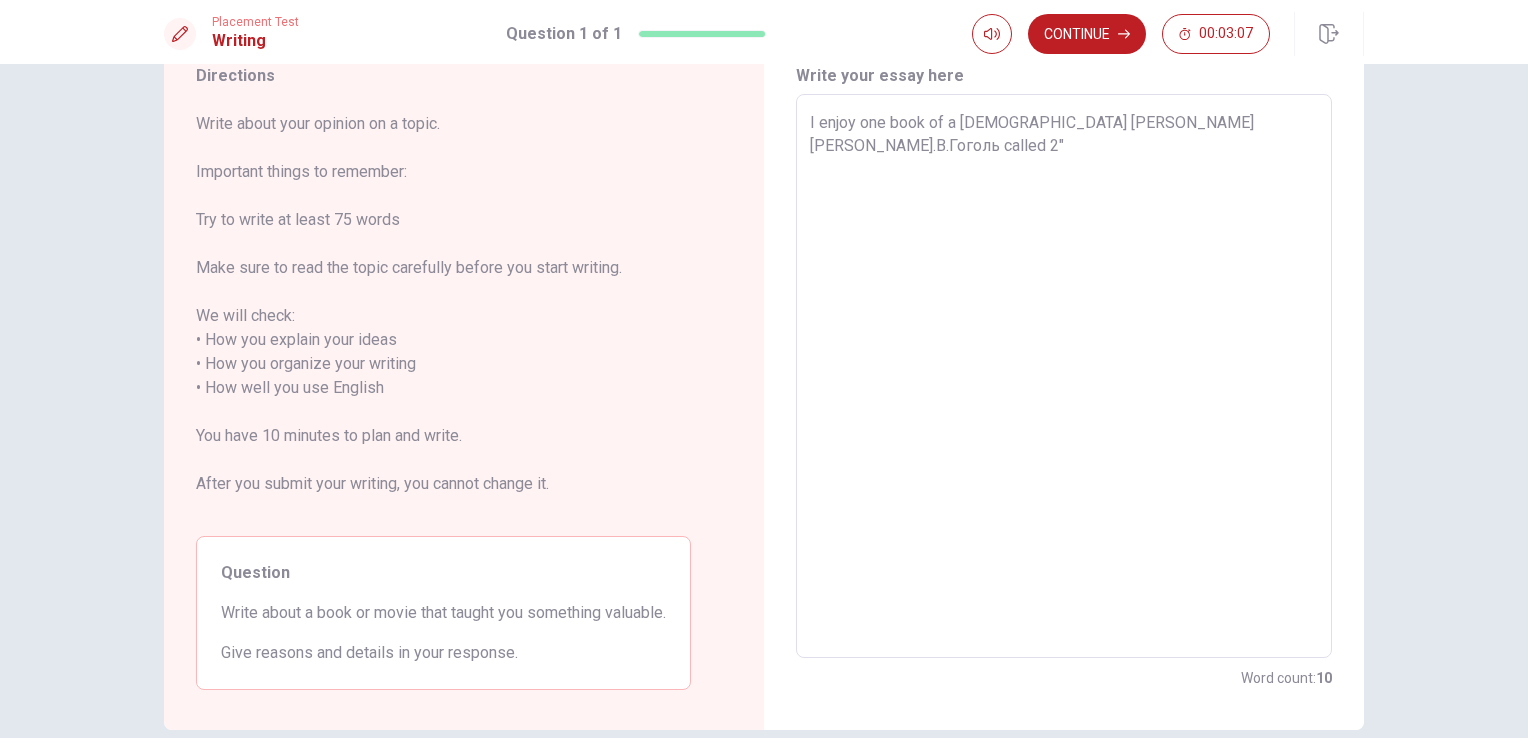 type on "I enjoy one book of a [DEMOGRAPHIC_DATA] [PERSON_NAME] [PERSON_NAME].В.Гоголь called 2" 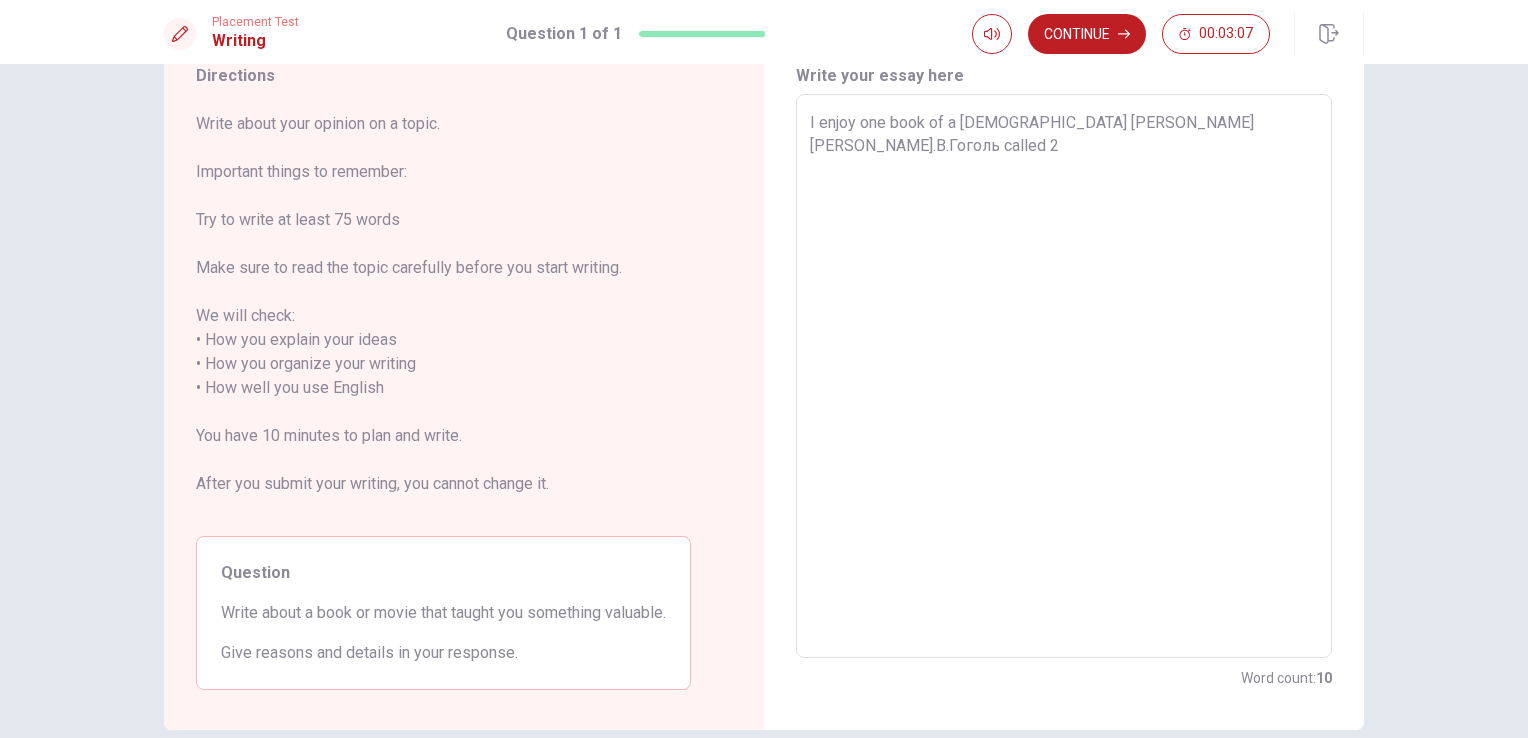 type on "x" 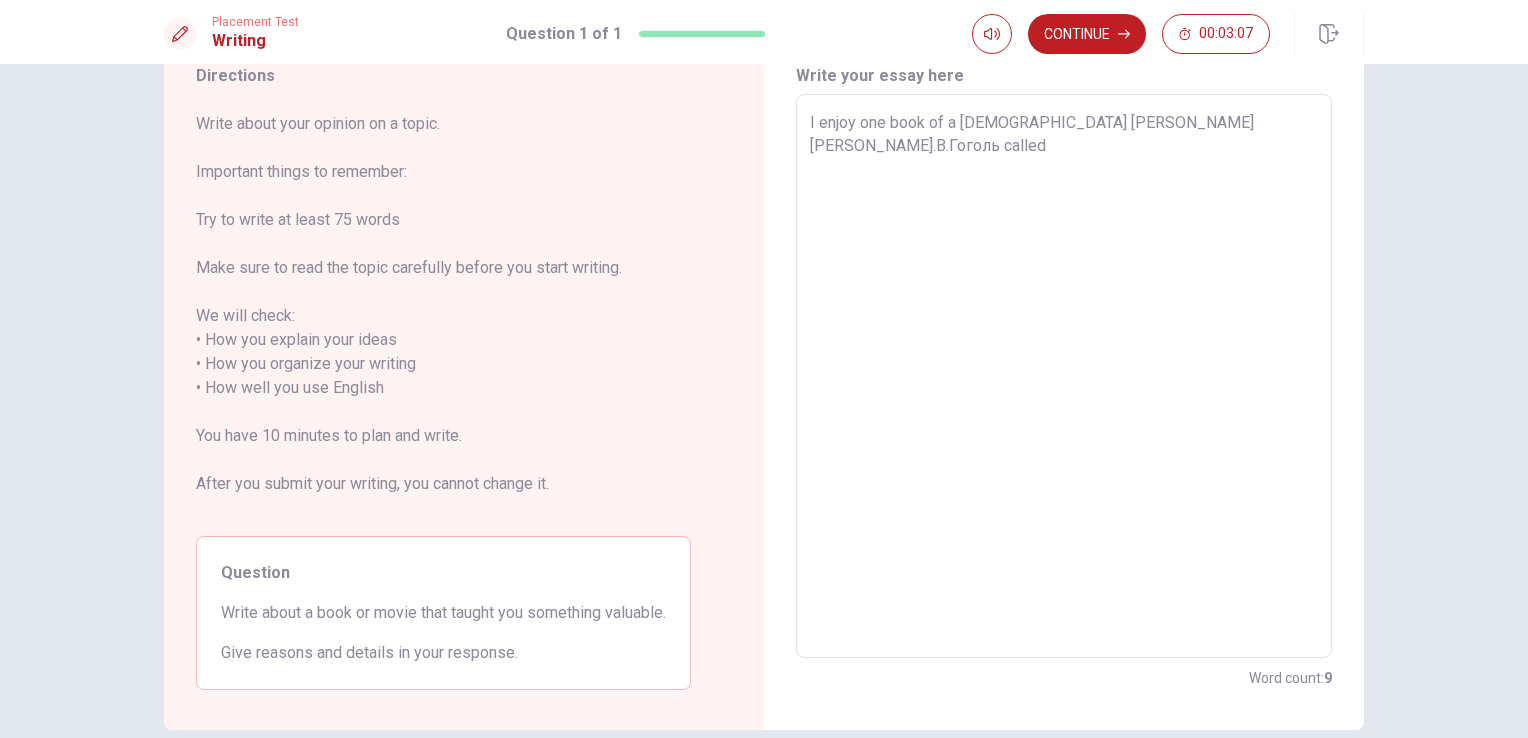 type on "x" 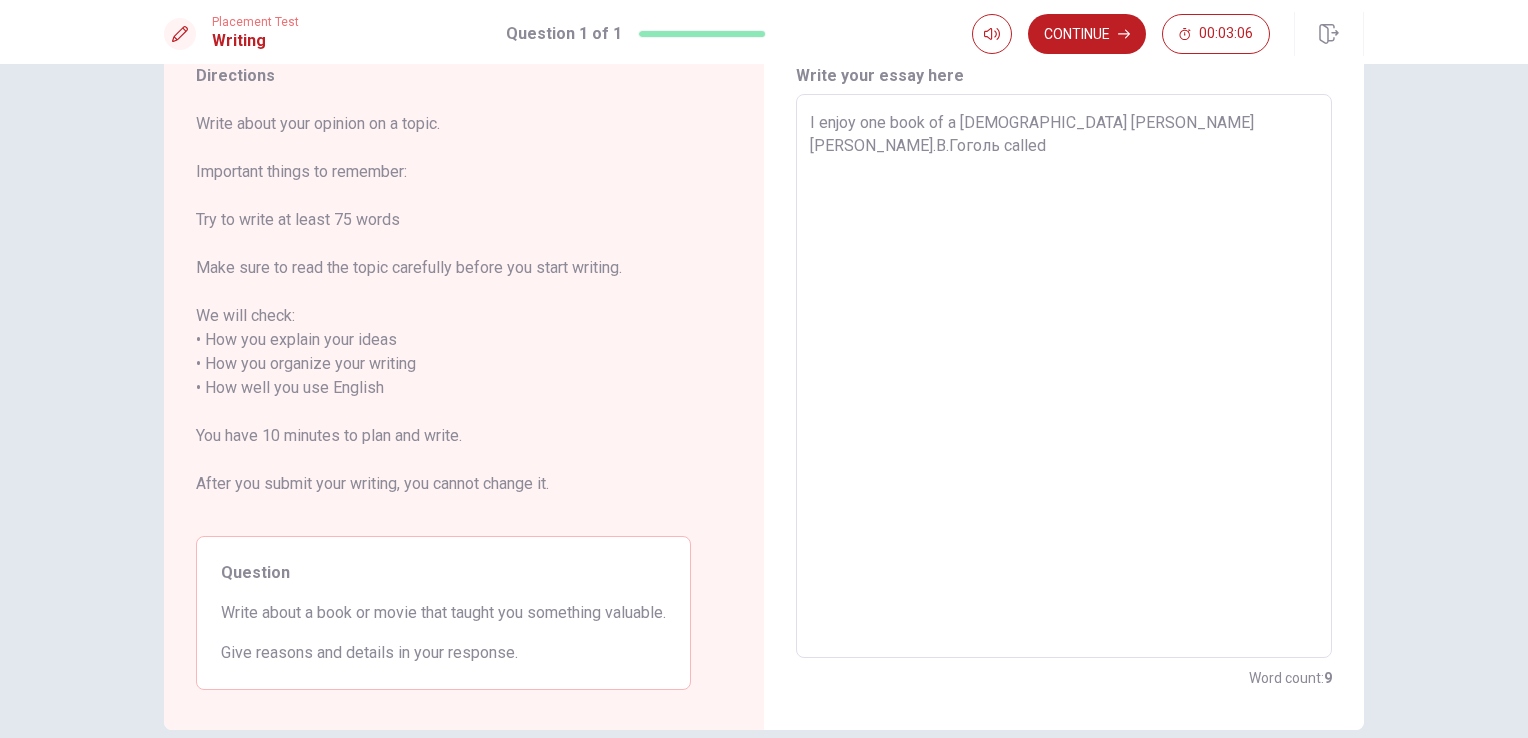 type 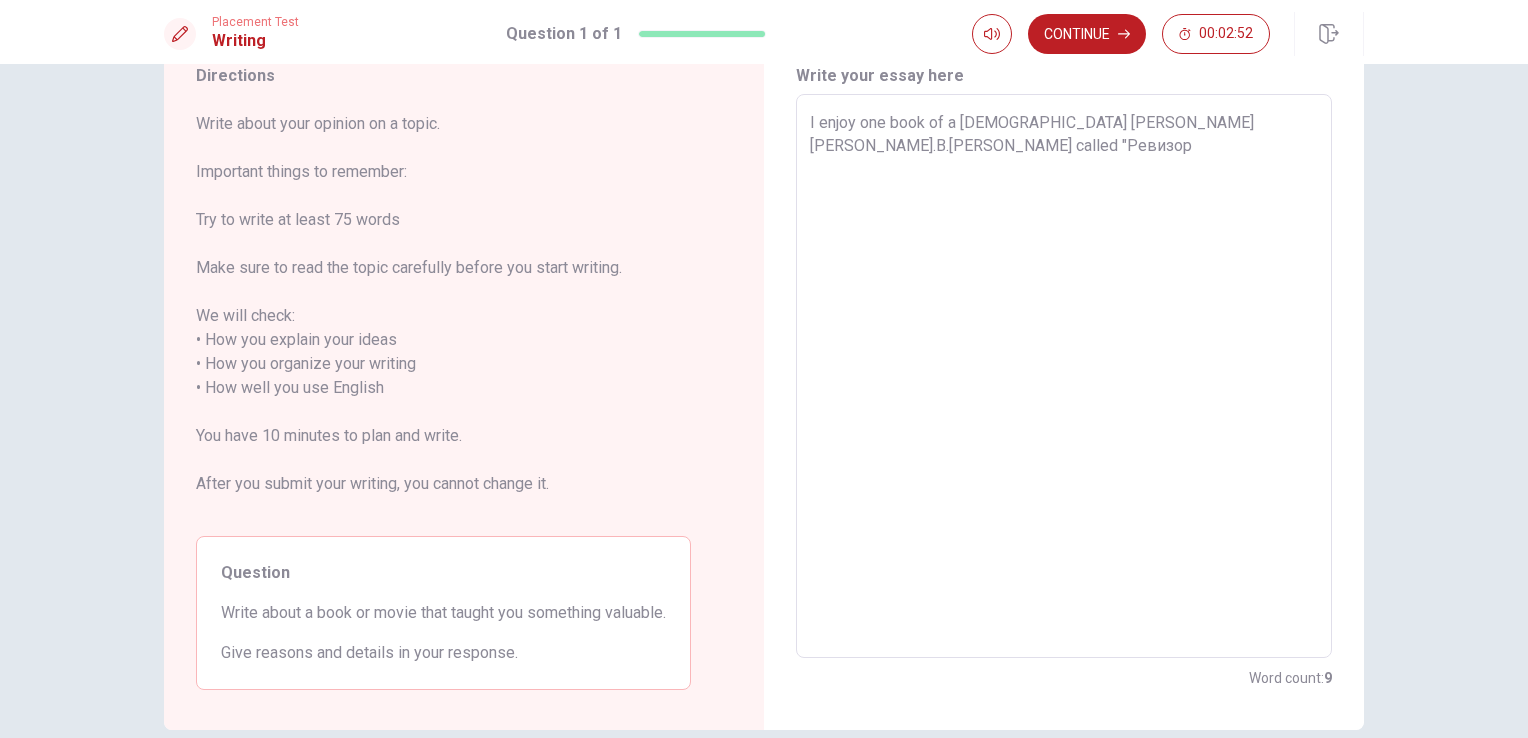click on "I enjoy one book of a [DEMOGRAPHIC_DATA] [PERSON_NAME] [PERSON_NAME].В.[PERSON_NAME] called "Ревизор" at bounding box center (1064, 376) 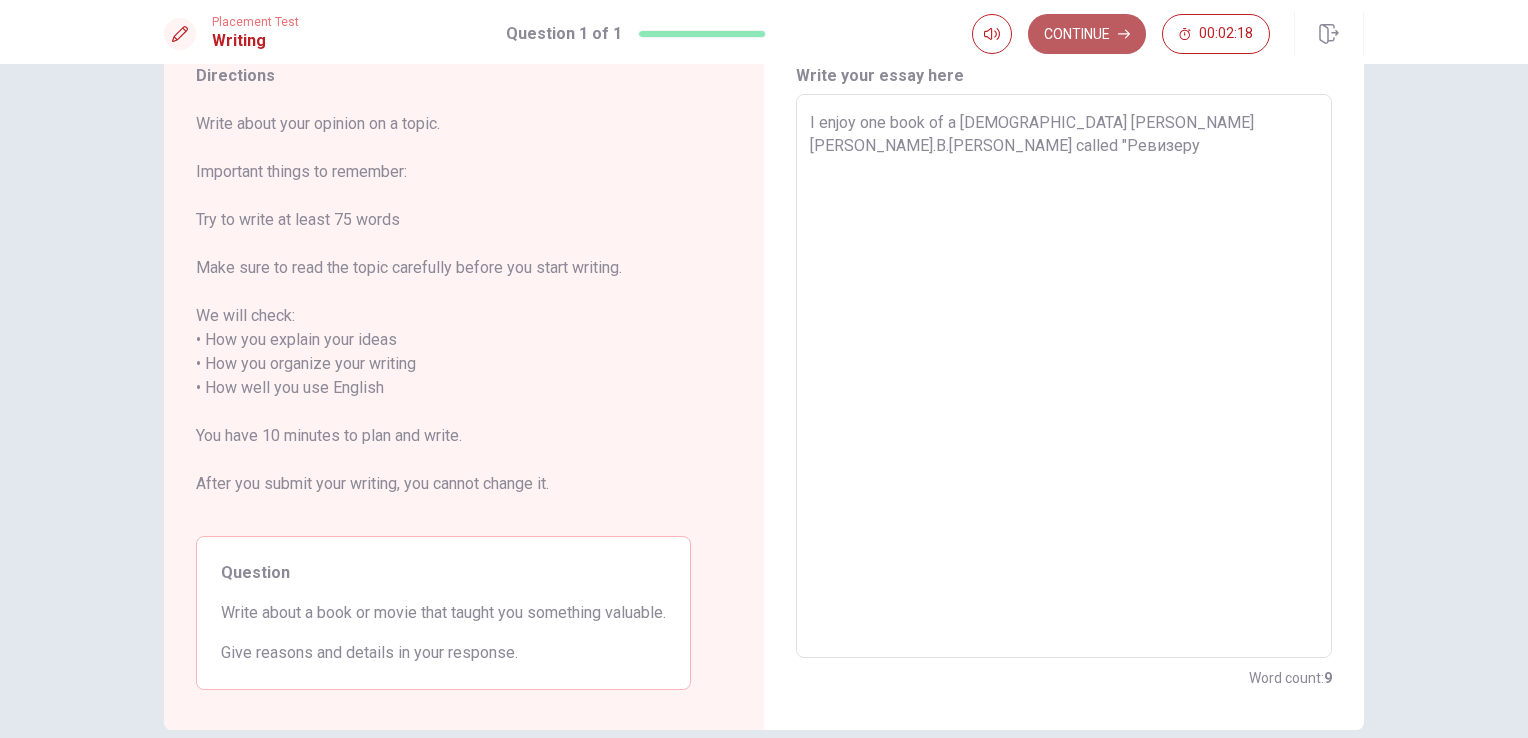 click on "Continue" at bounding box center (1087, 34) 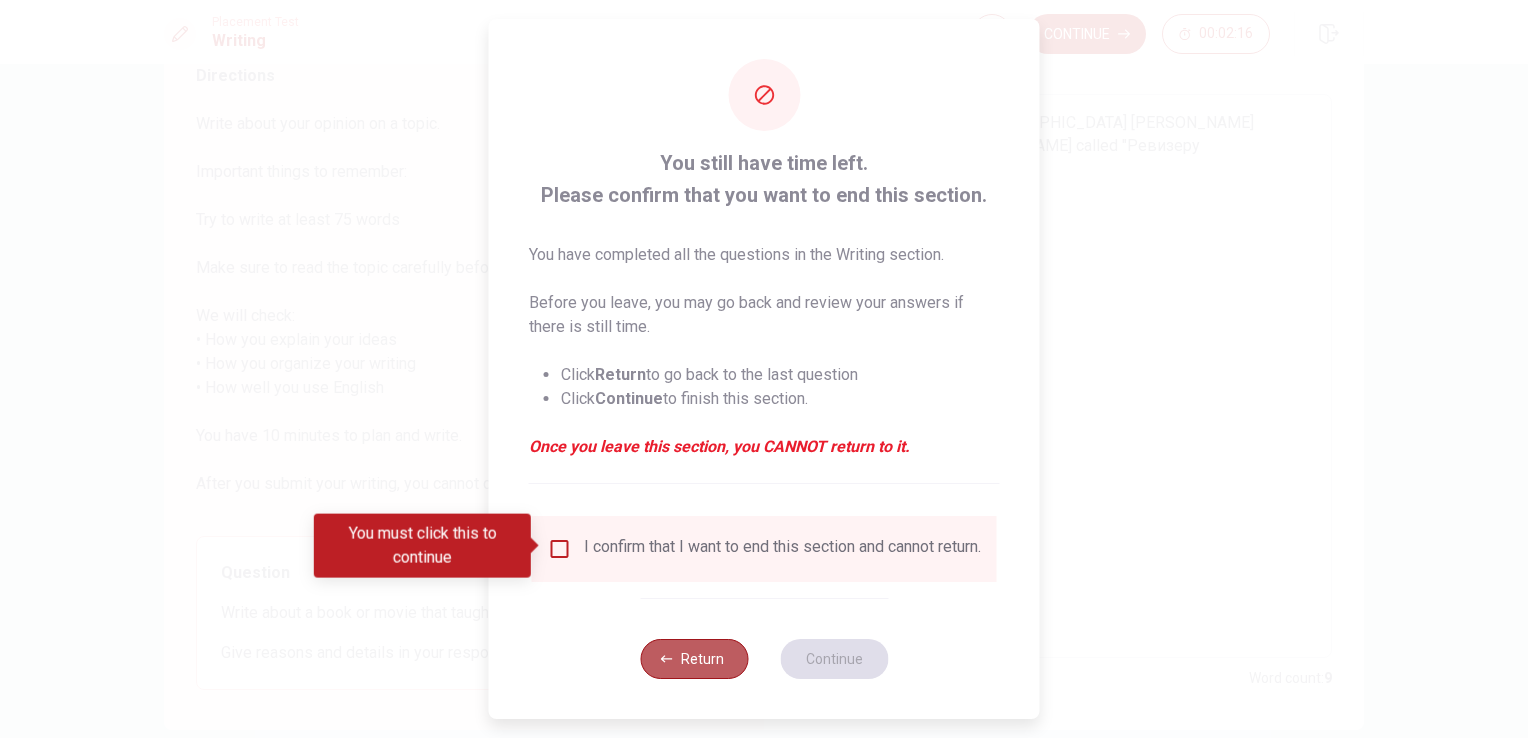click on "Return" at bounding box center (694, 659) 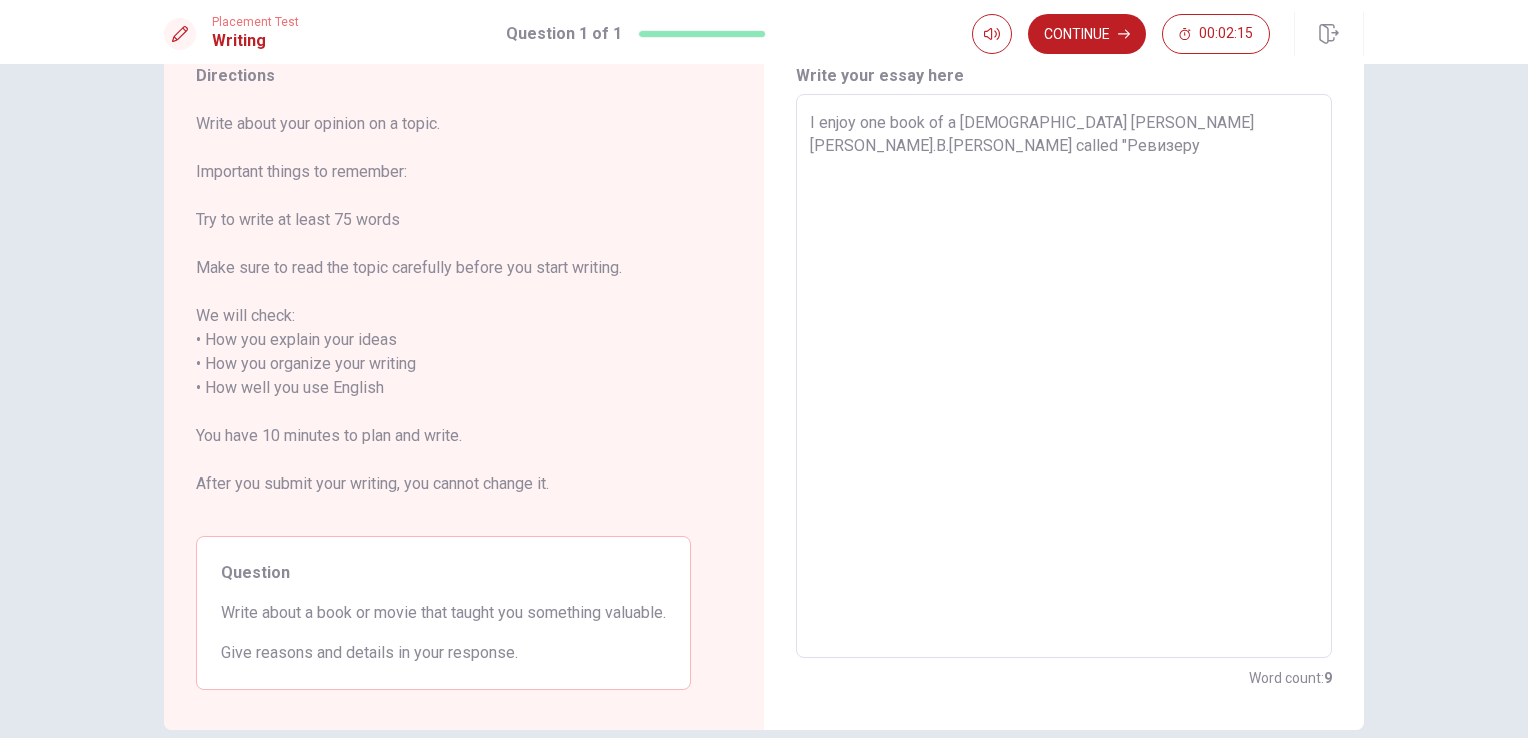 scroll, scrollTop: 0, scrollLeft: 0, axis: both 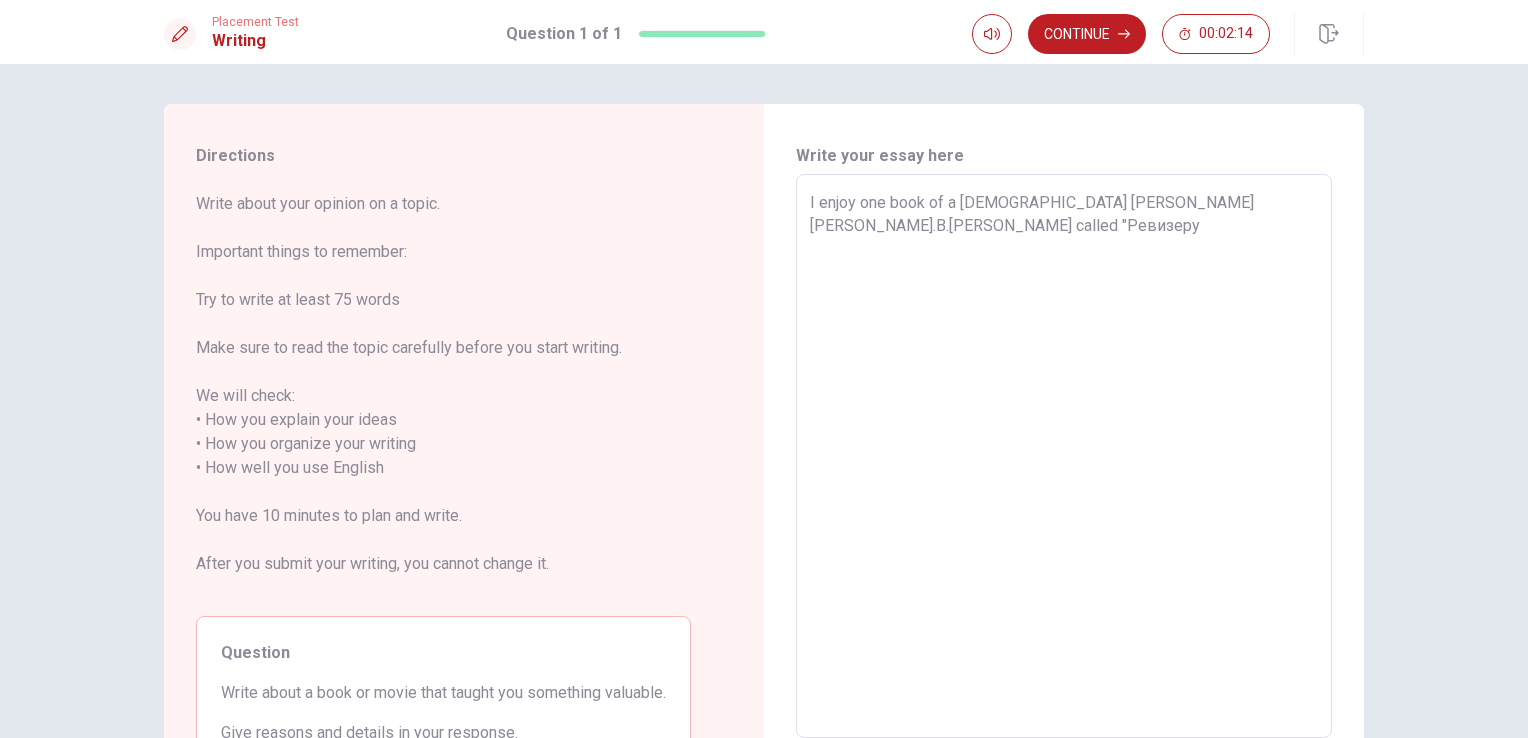click on "I enjoy one book of a [DEMOGRAPHIC_DATA] [PERSON_NAME] [PERSON_NAME].В.[PERSON_NAME] called "Ревизеру" at bounding box center [1064, 456] 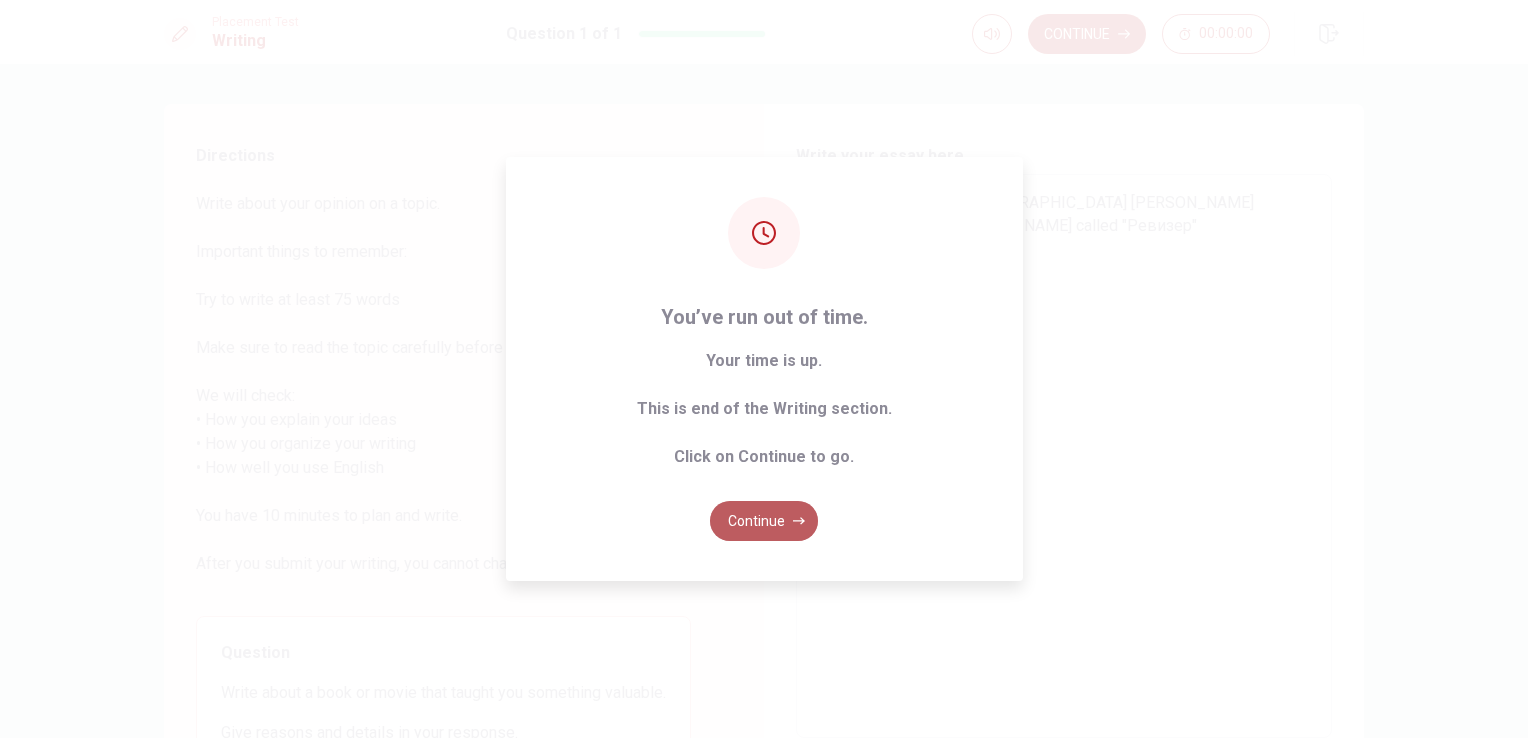 click on "Continue" at bounding box center [764, 521] 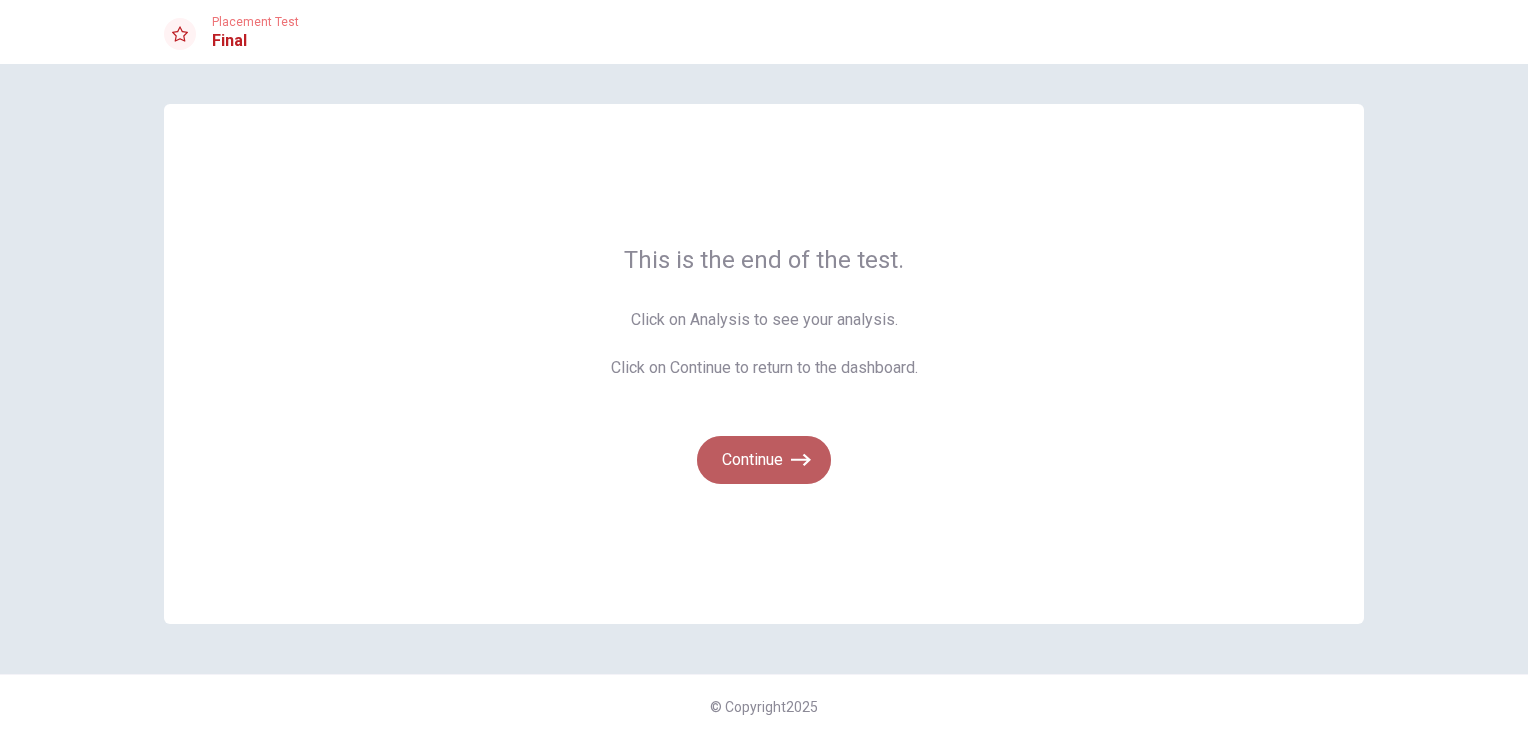 click on "Continue" at bounding box center [764, 460] 